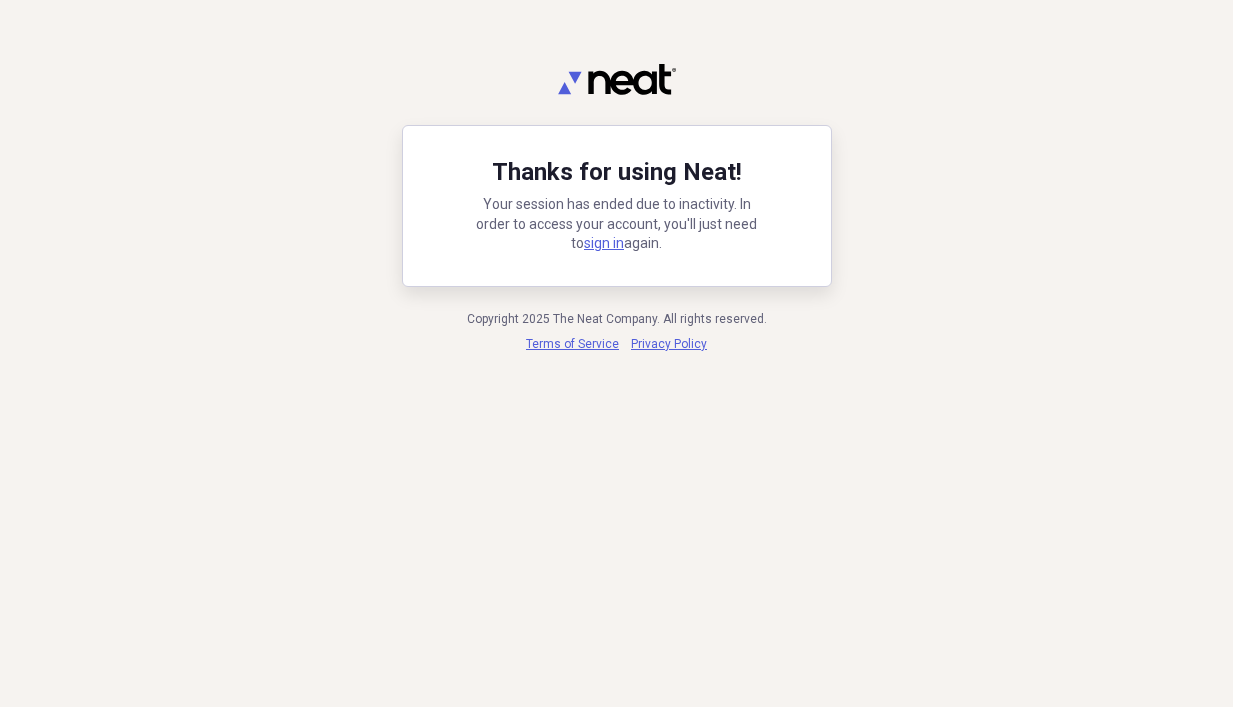 scroll, scrollTop: 0, scrollLeft: 0, axis: both 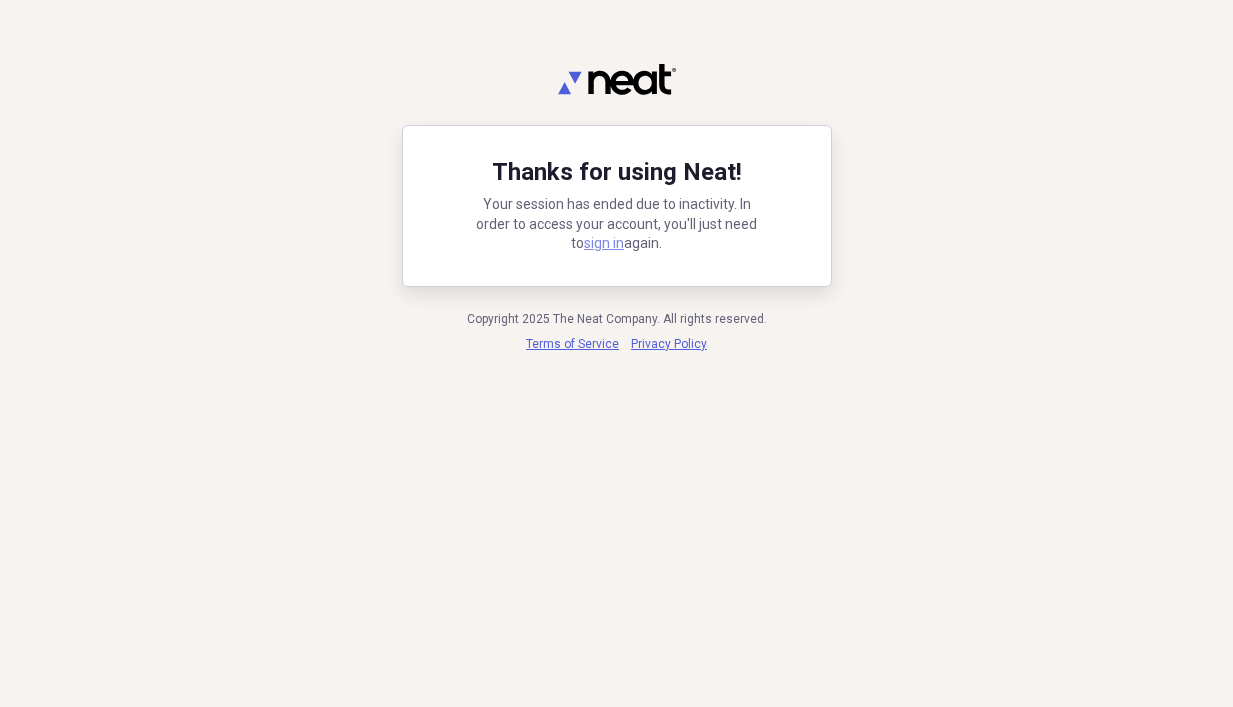 click on "sign in" at bounding box center [604, 243] 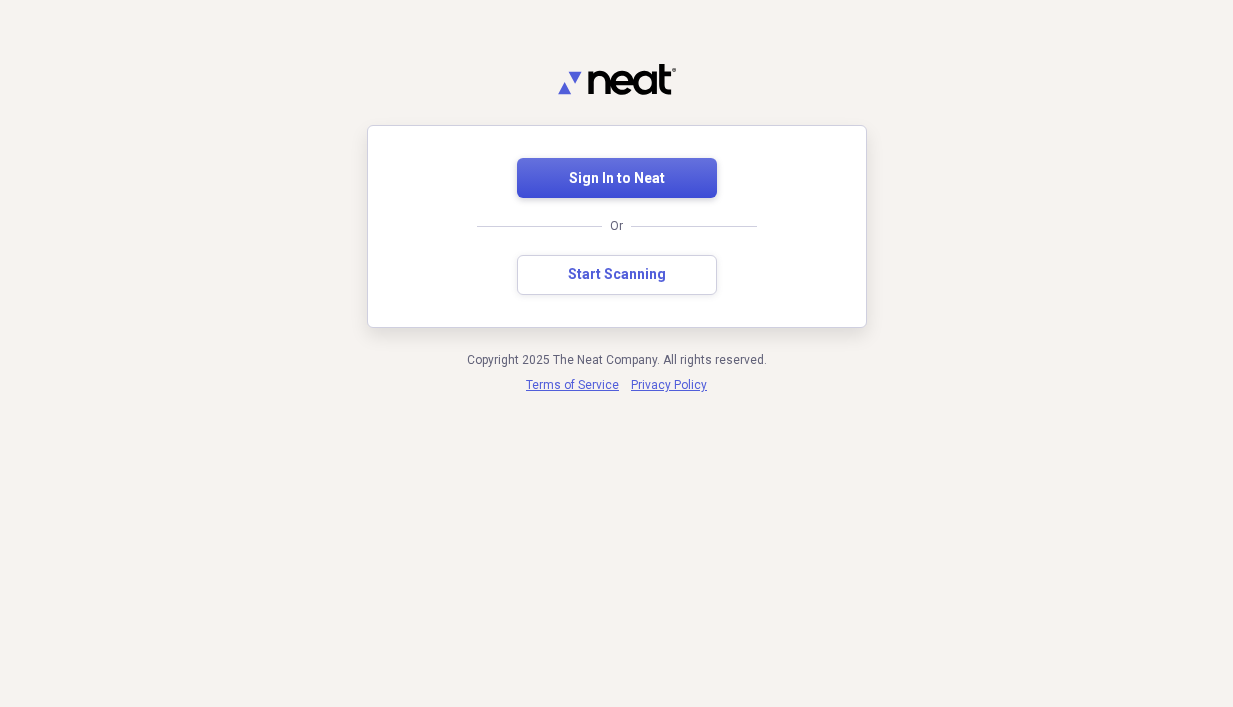 click on "Sign In to Neat" at bounding box center [617, 179] 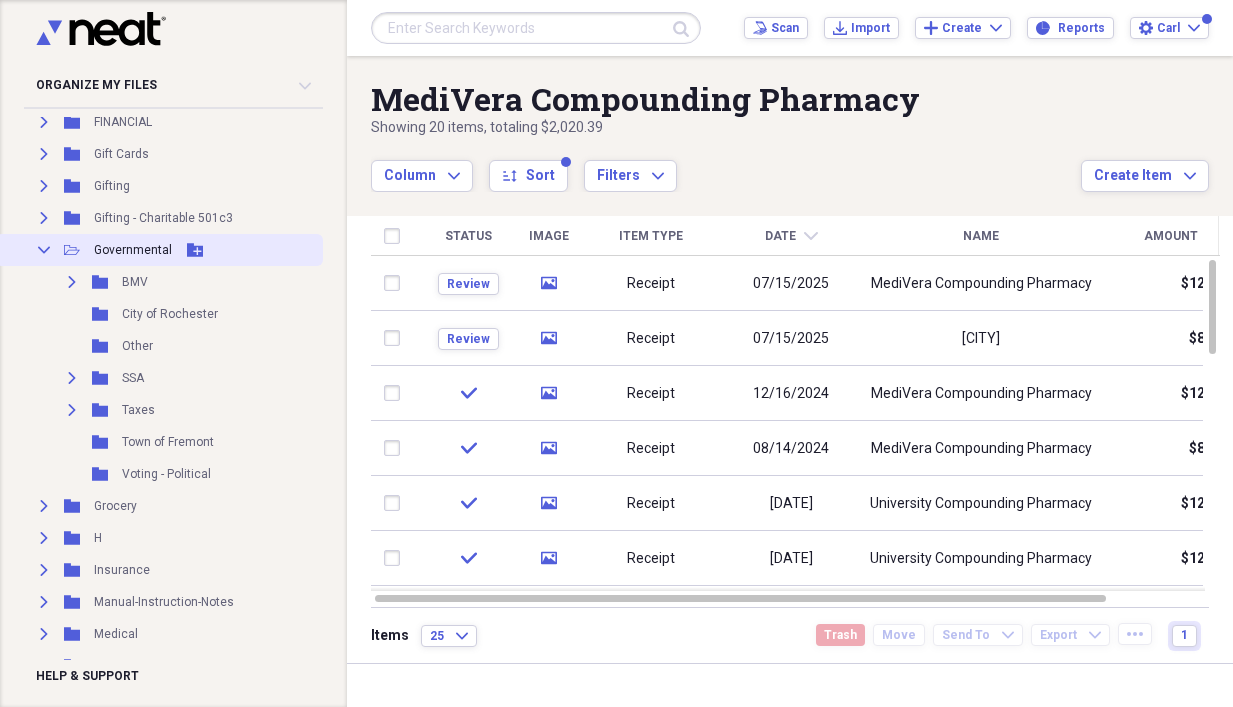 scroll, scrollTop: 533, scrollLeft: 0, axis: vertical 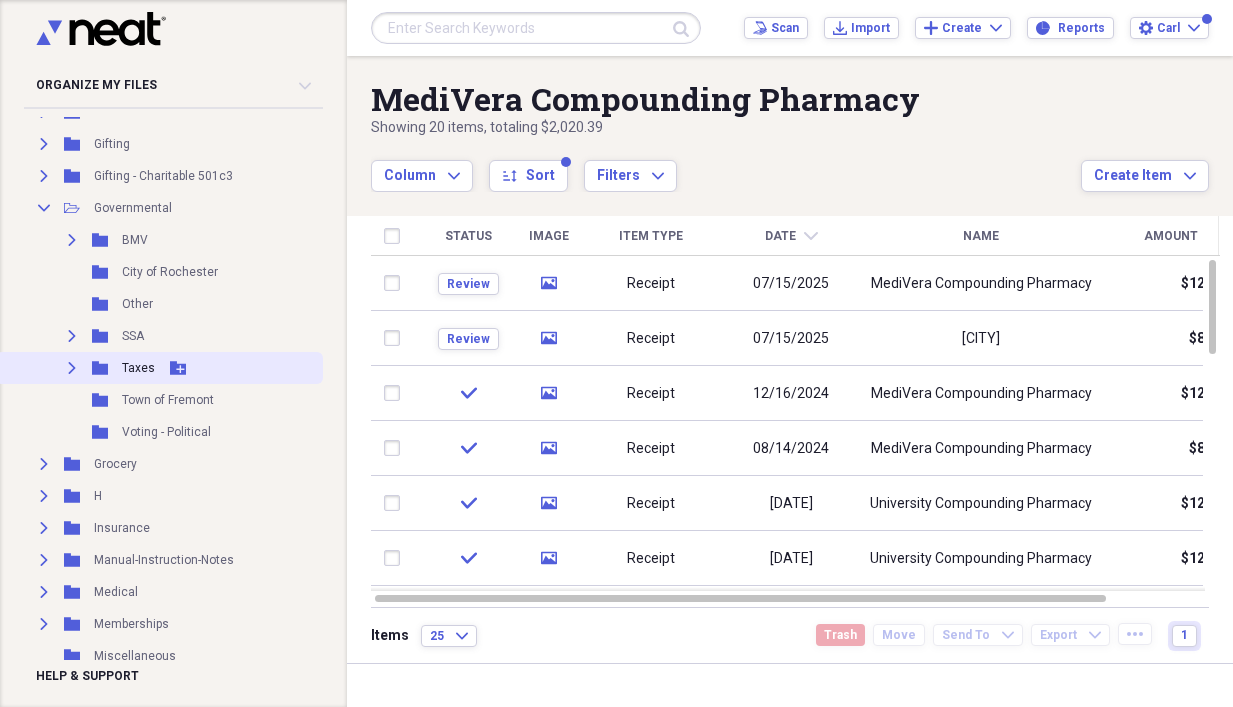 click 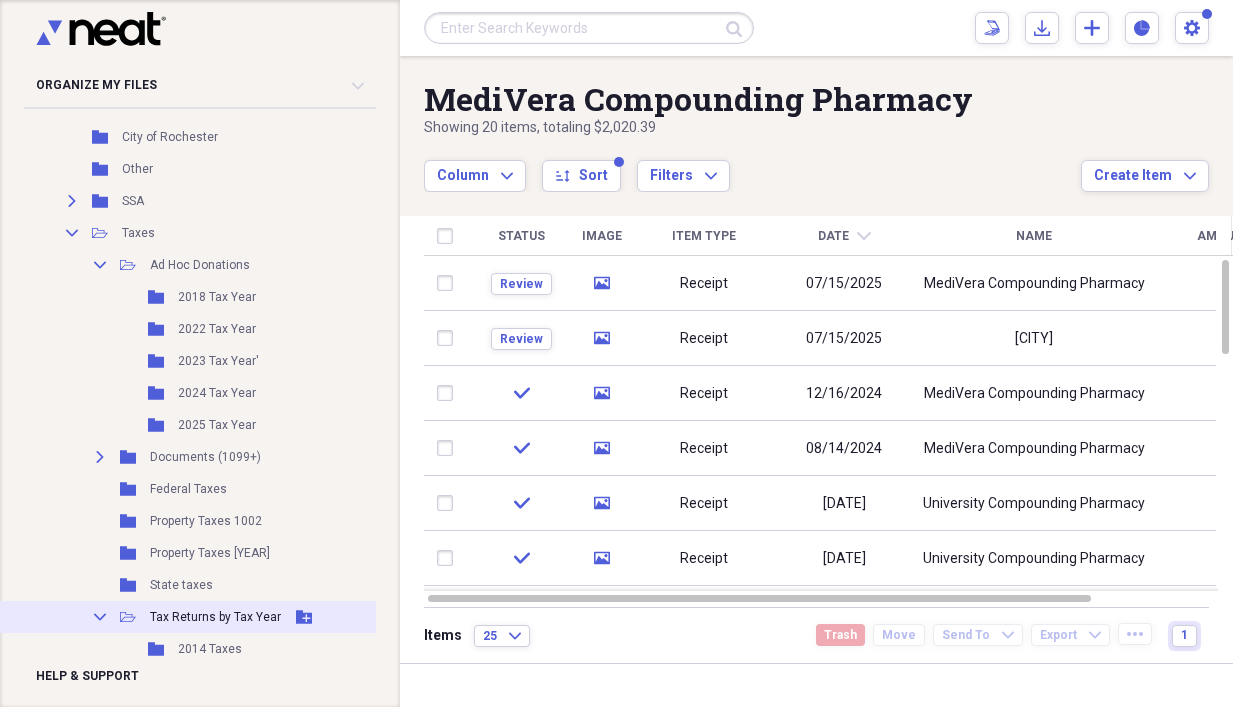 scroll, scrollTop: 666, scrollLeft: 0, axis: vertical 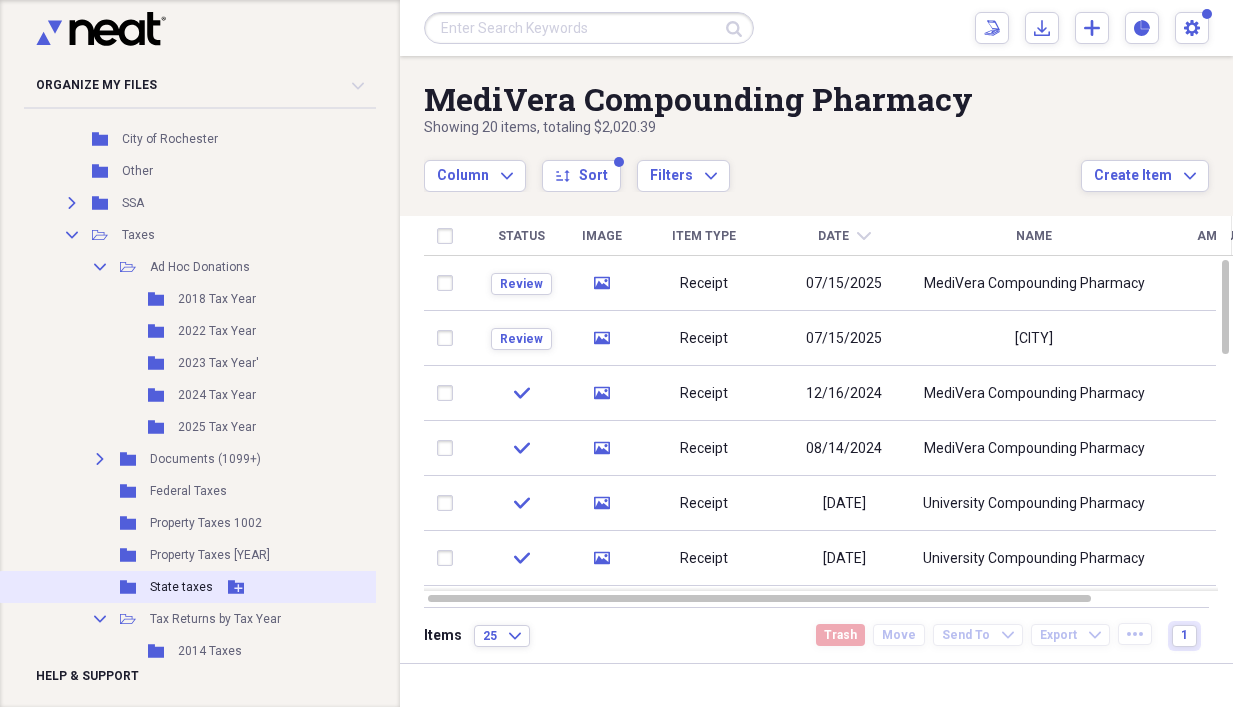 click on "State taxes" at bounding box center (181, 587) 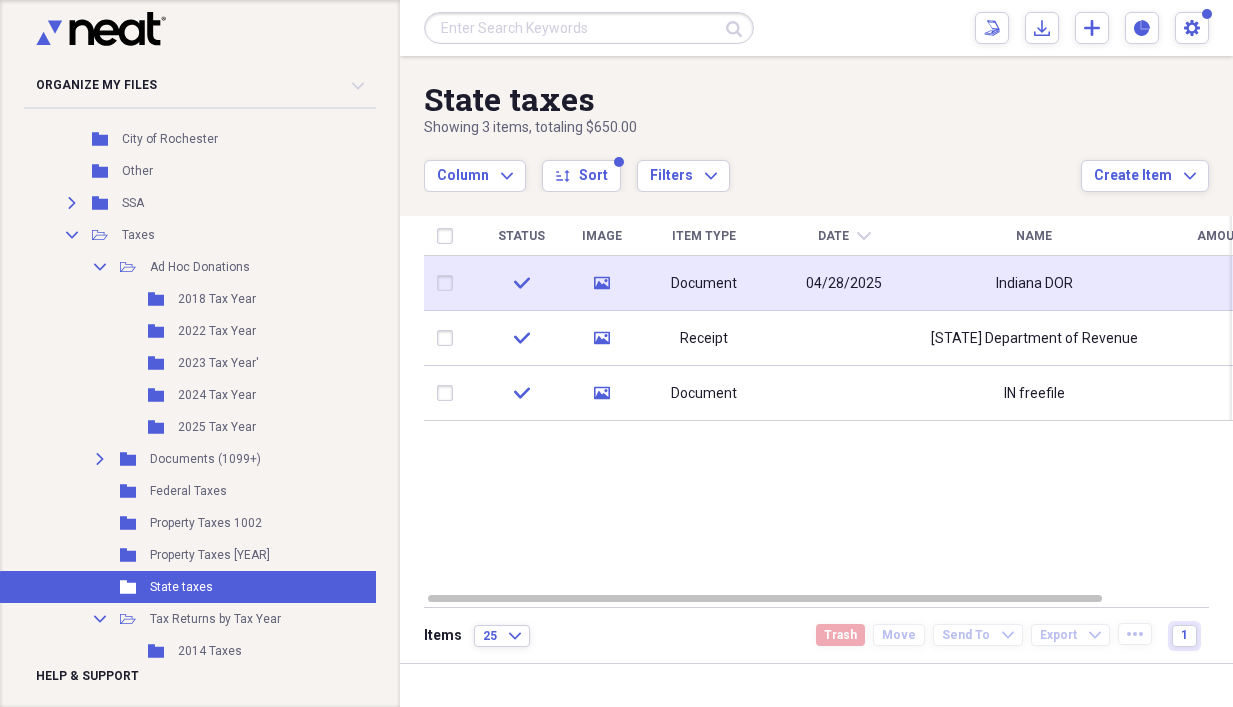 click on "04/28/2025" at bounding box center [844, 283] 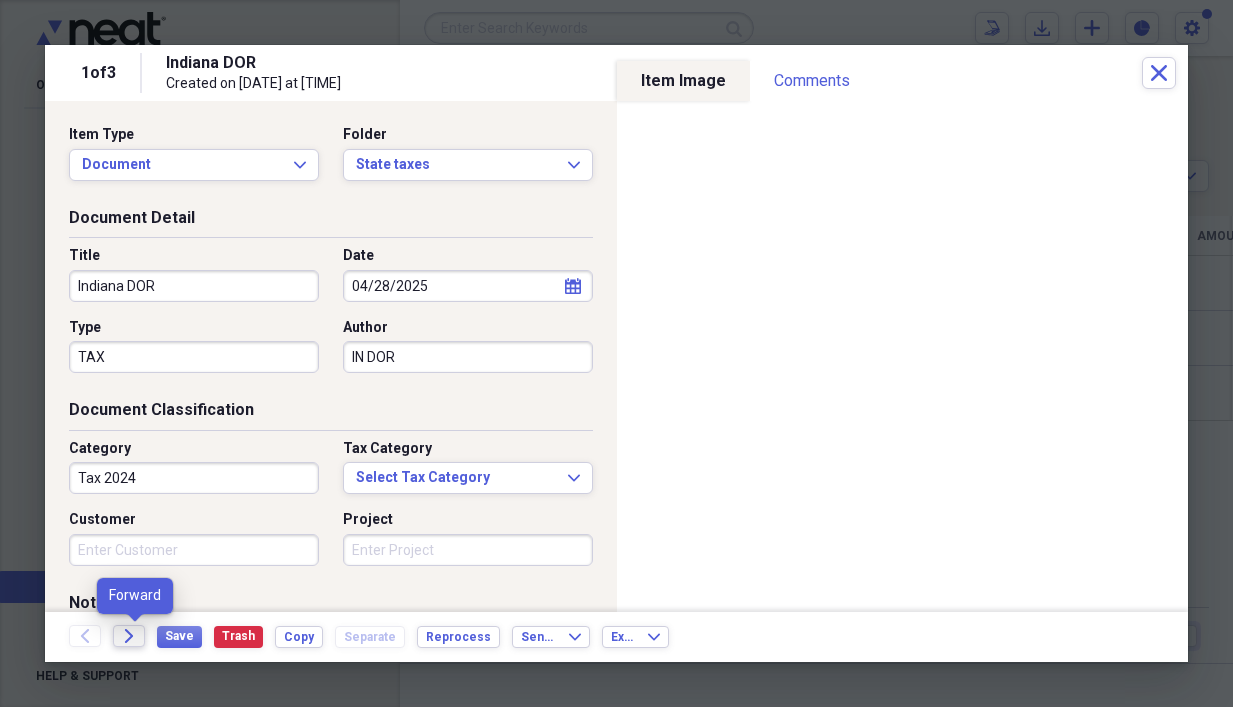 click on "Forward" at bounding box center (129, 636) 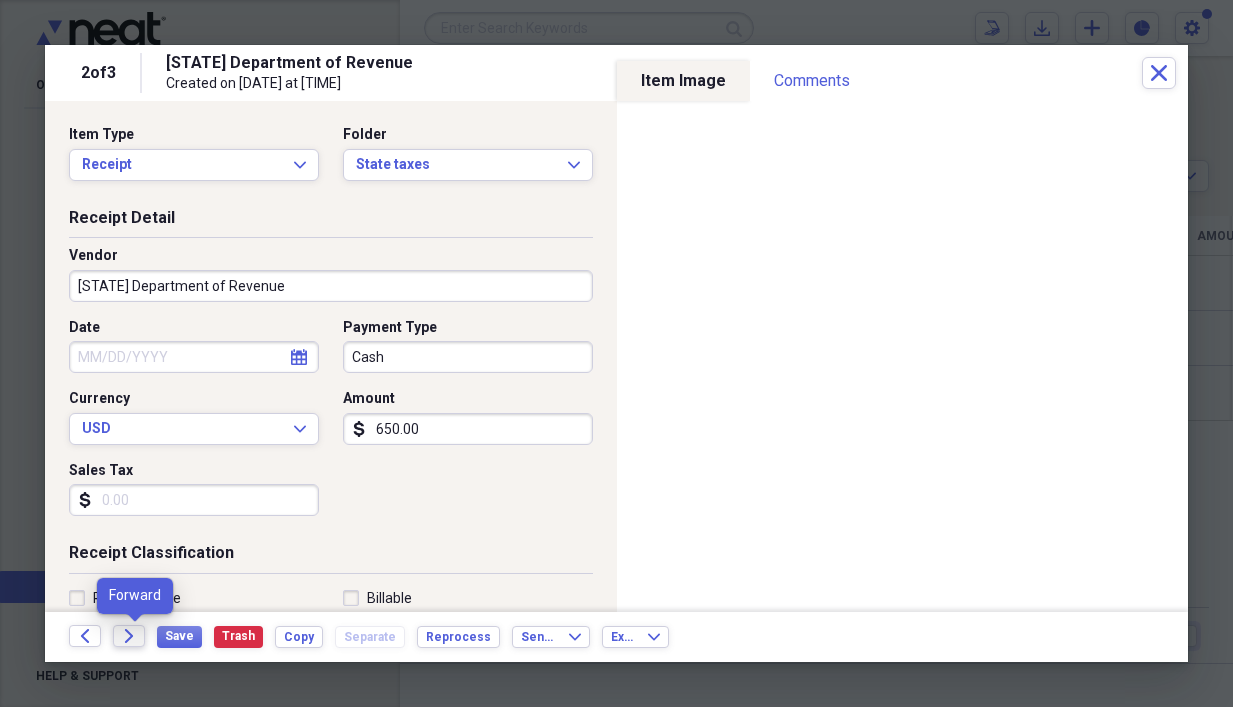 click on "Forward" at bounding box center [129, 636] 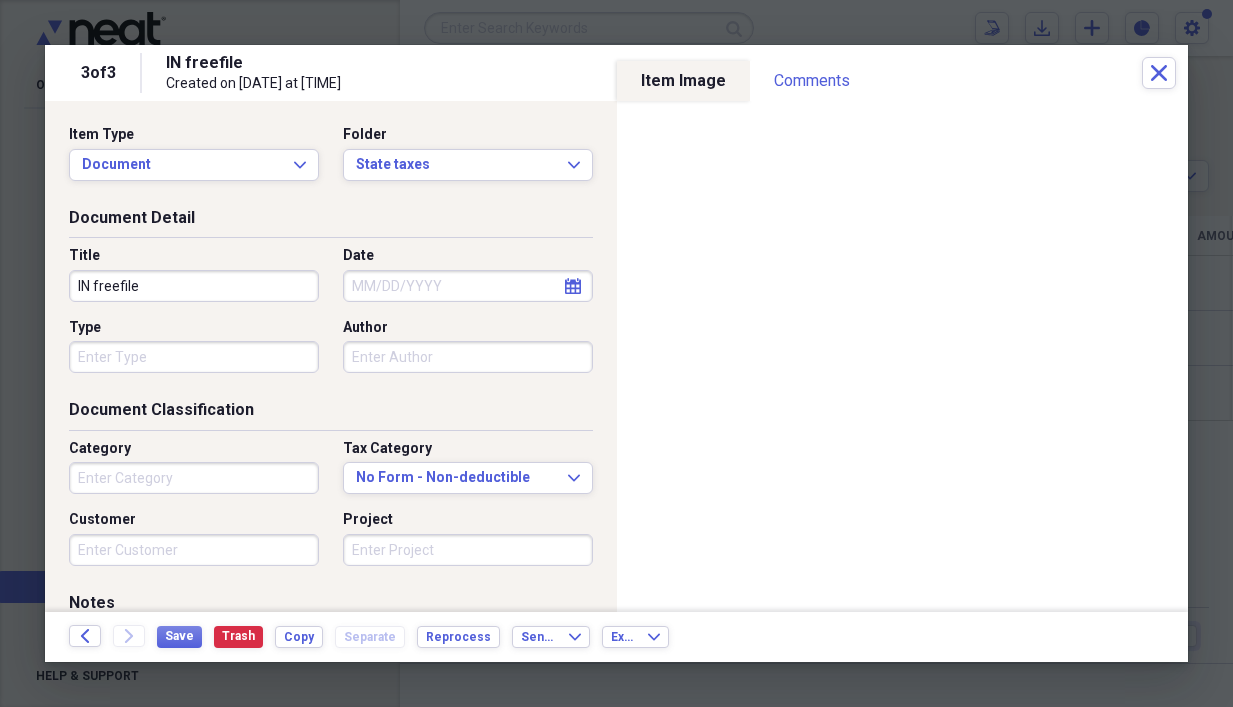 click on "Forward" 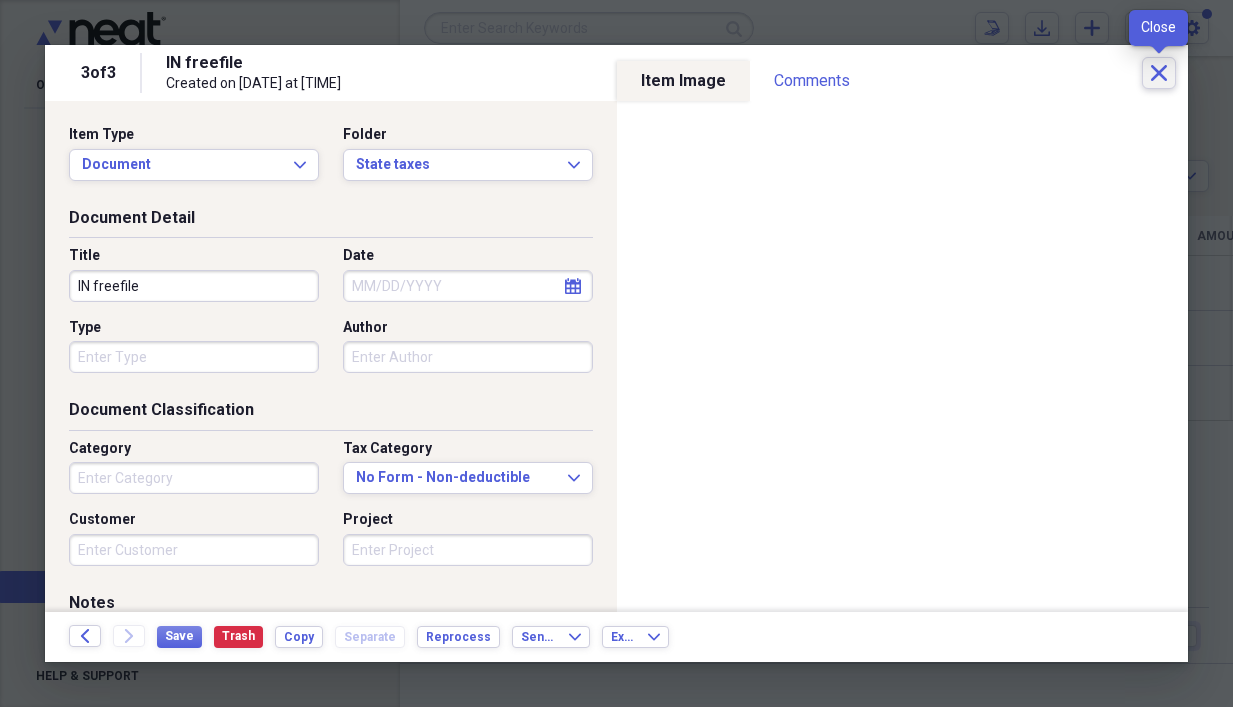 click on "Close" at bounding box center [1159, 73] 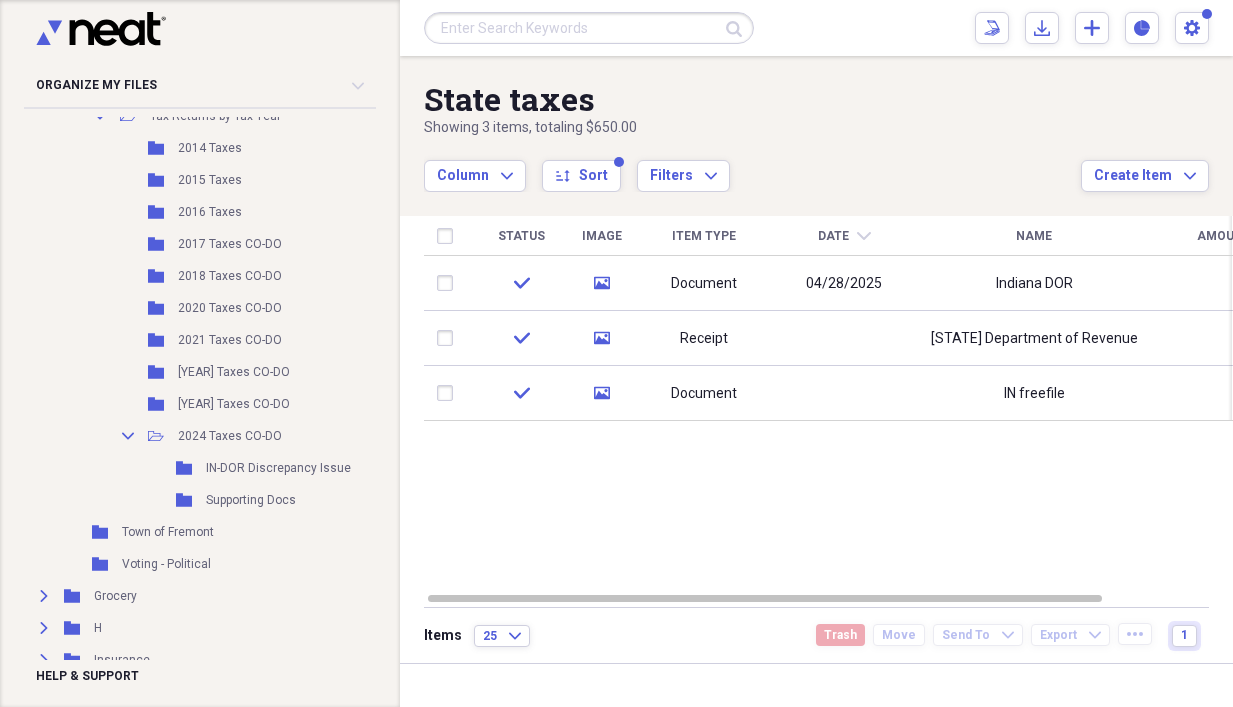scroll, scrollTop: 1200, scrollLeft: 0, axis: vertical 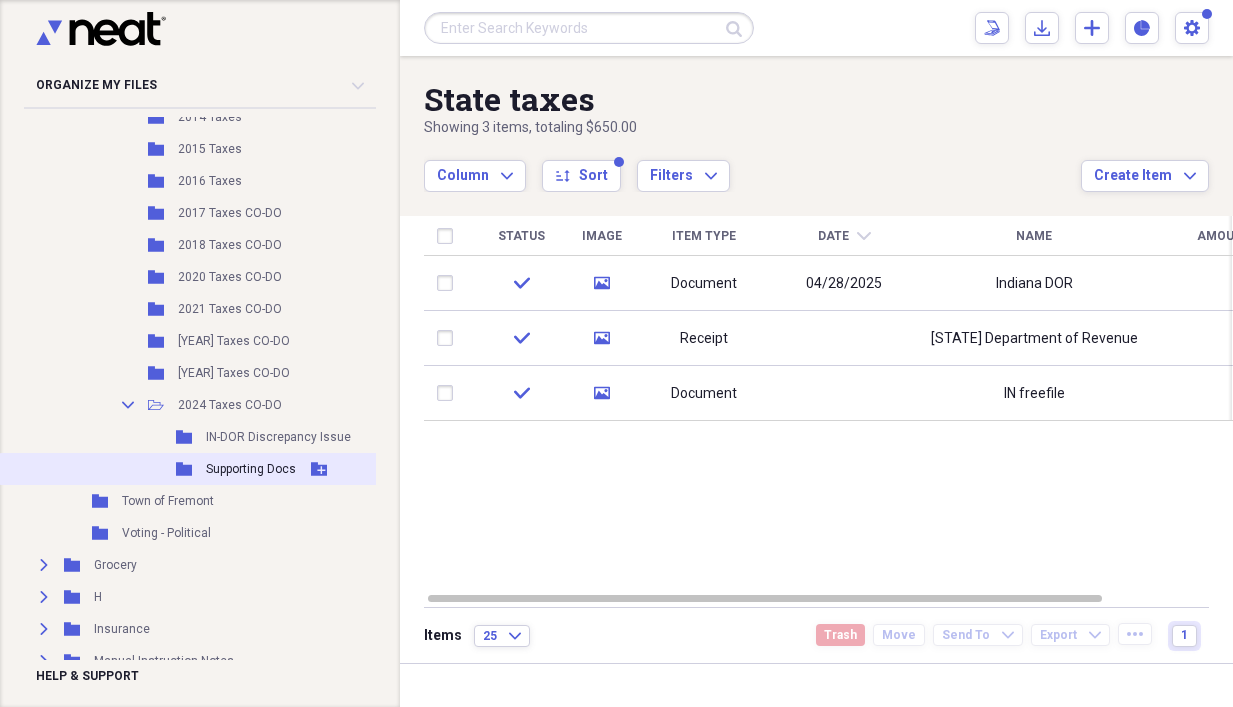 click on "Supporting Docs" at bounding box center [251, 469] 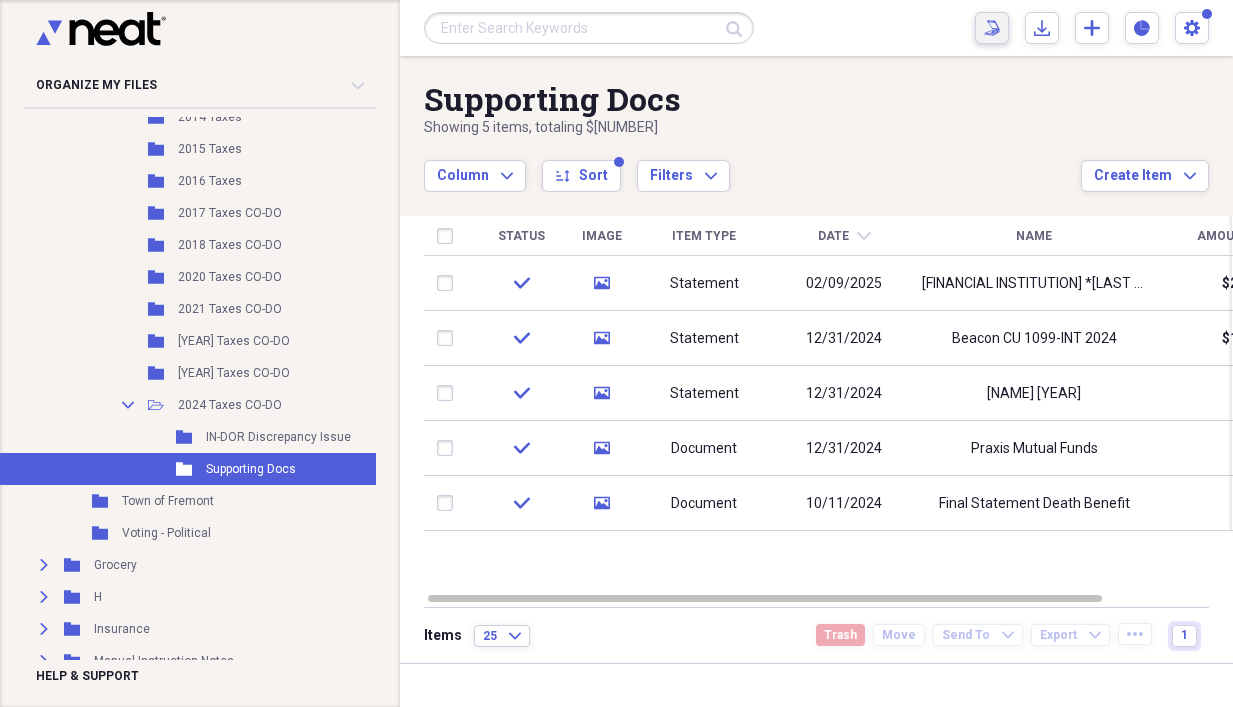 click 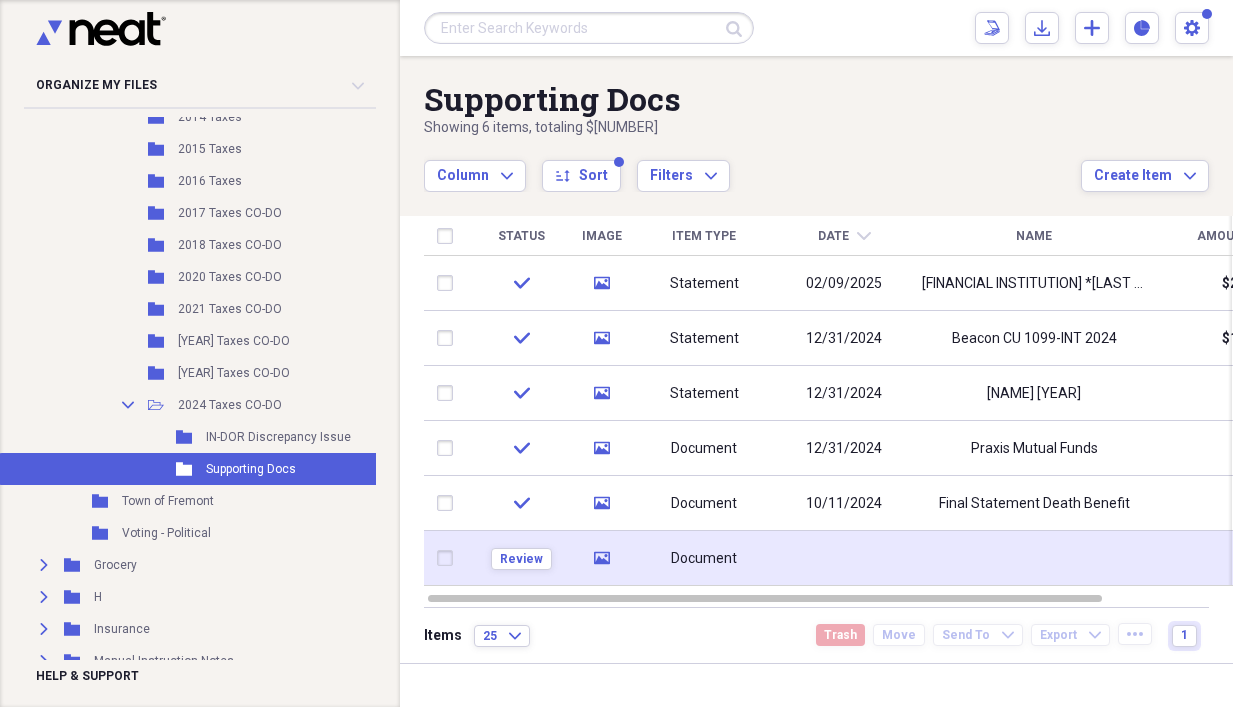 click on "Document" at bounding box center (704, 558) 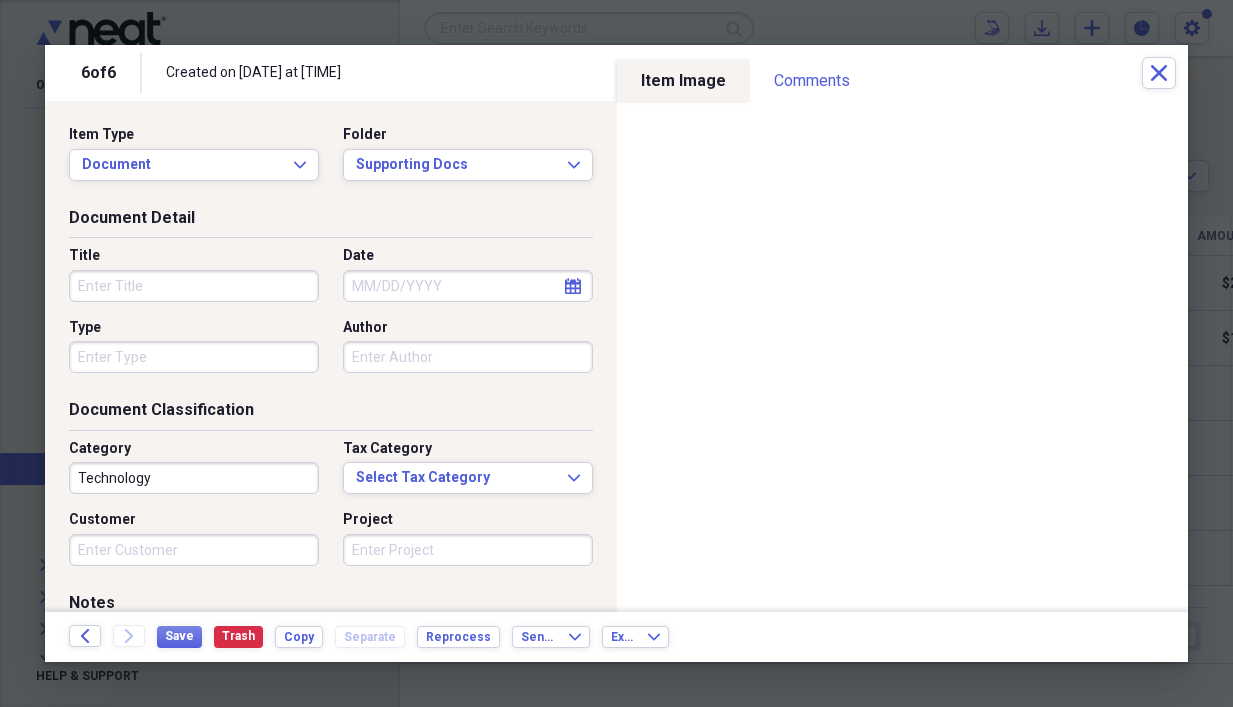 click on "calendar" 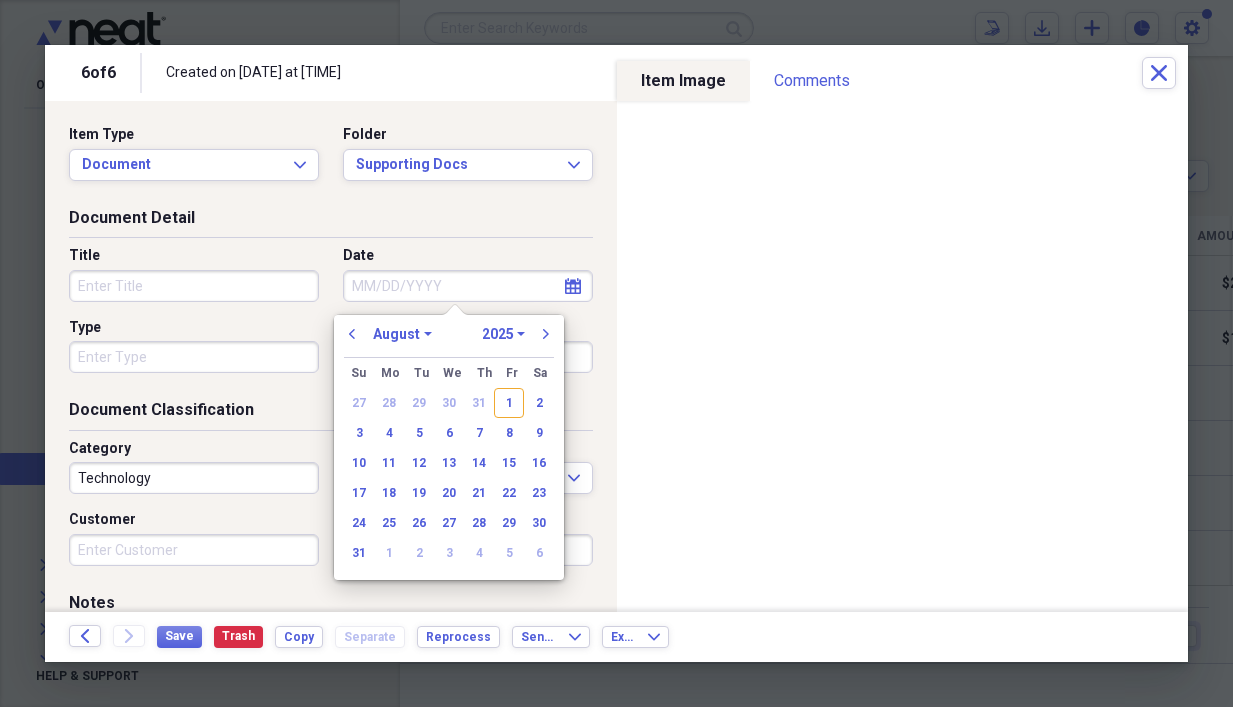 click on "January February March April May June July August September October November December" at bounding box center (402, 334) 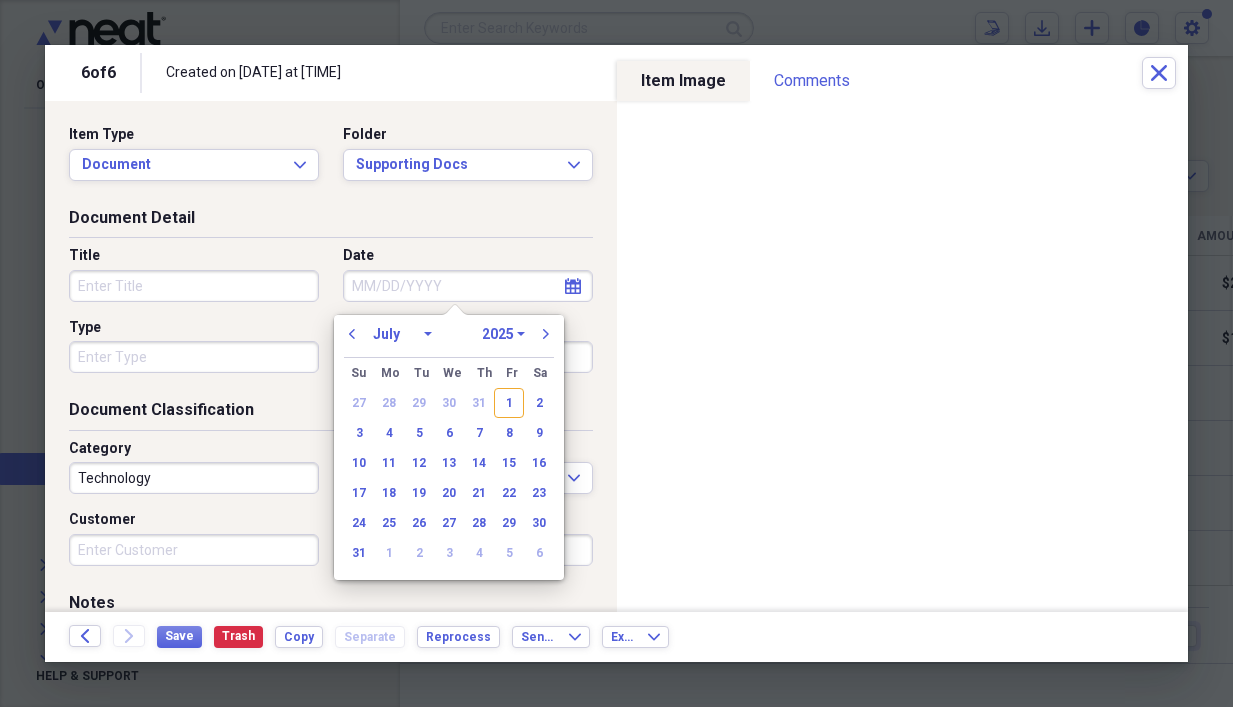 click on "January February March April May June July August September October November December" at bounding box center [402, 334] 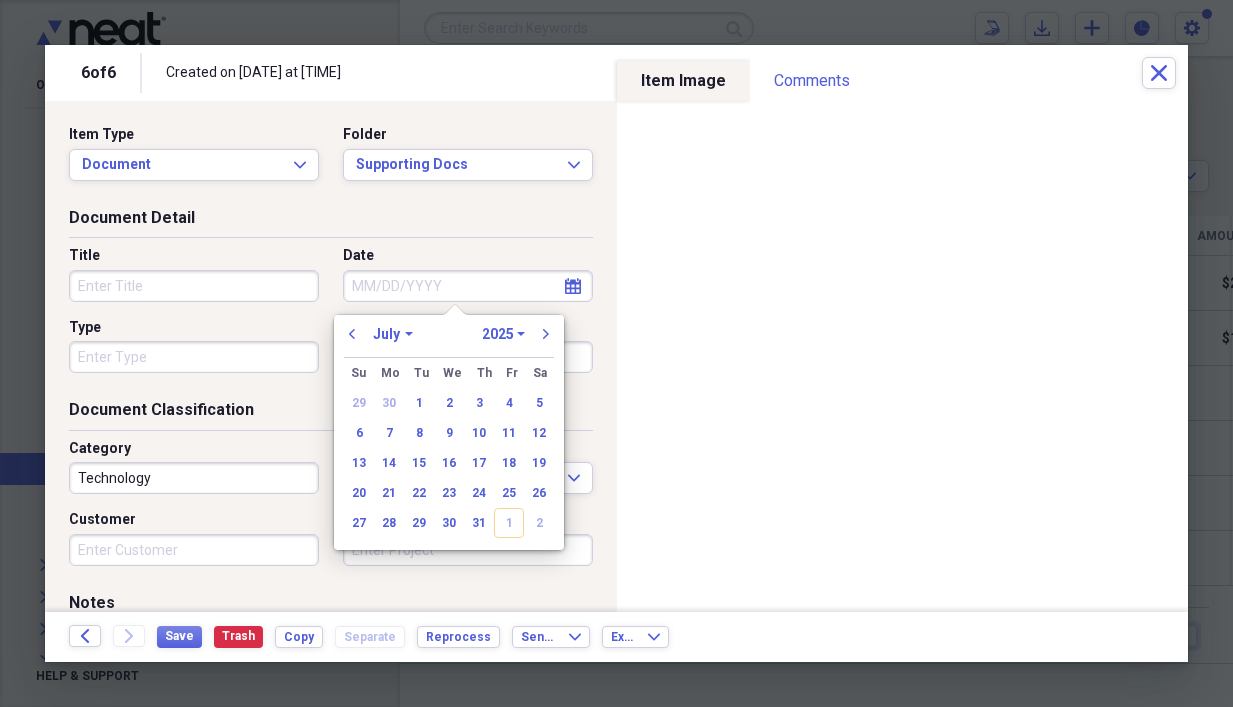 click on "1" at bounding box center [419, 403] 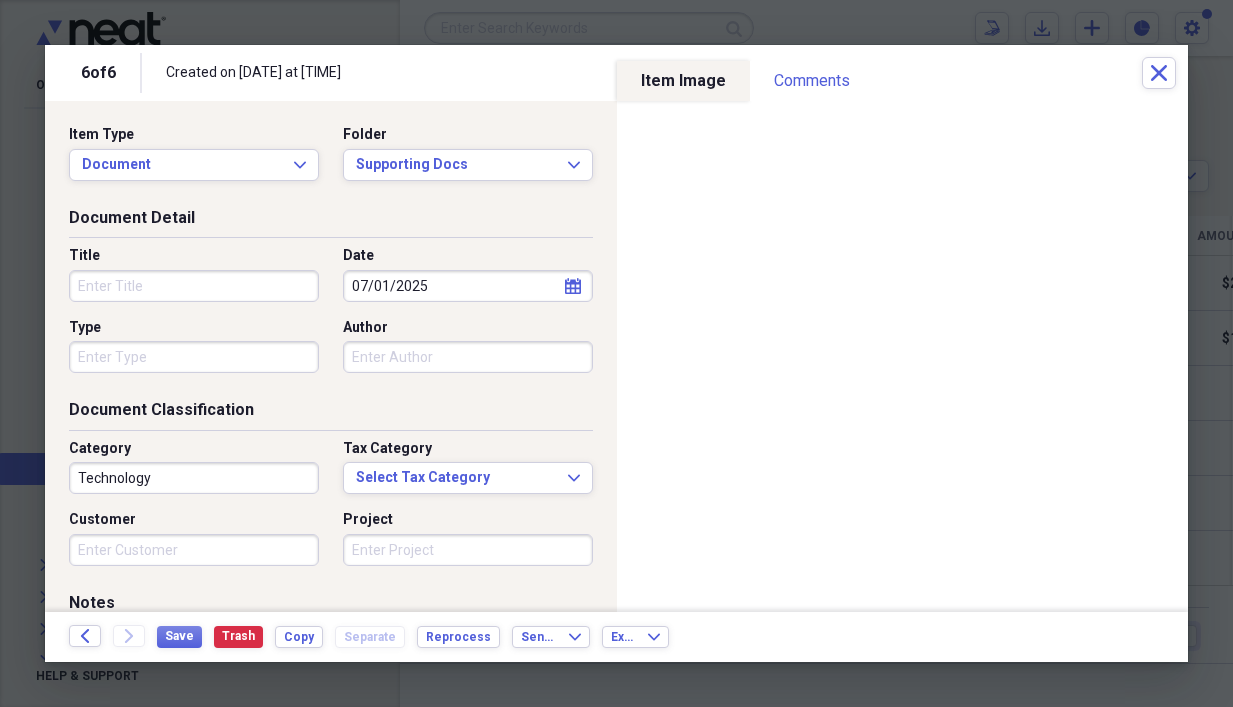 click on "Title" at bounding box center (194, 286) 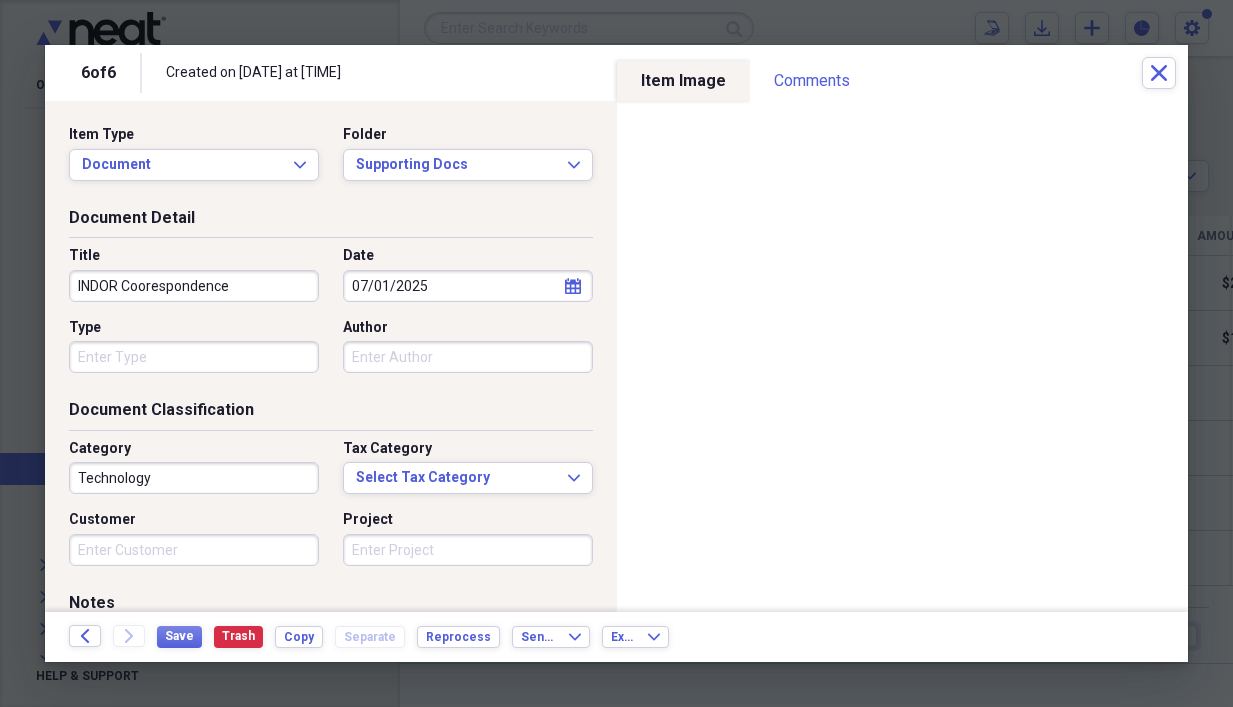 type on "INDOR Coorespondence" 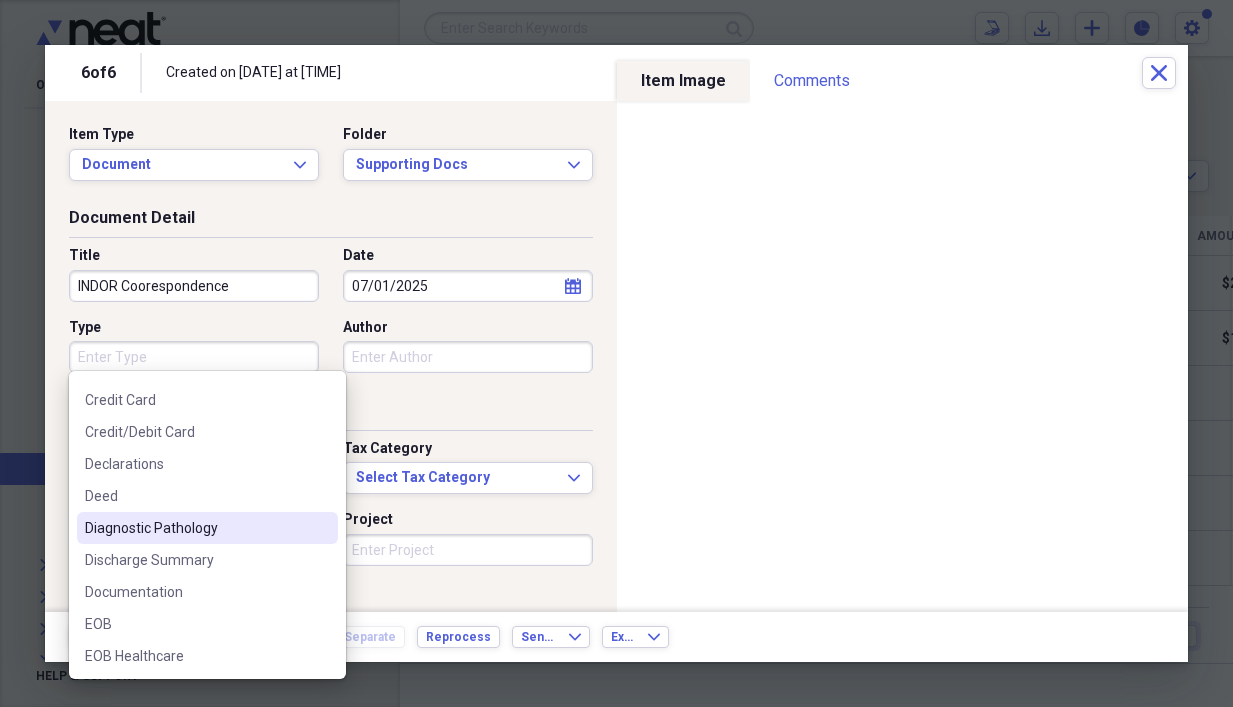 scroll, scrollTop: 534, scrollLeft: 0, axis: vertical 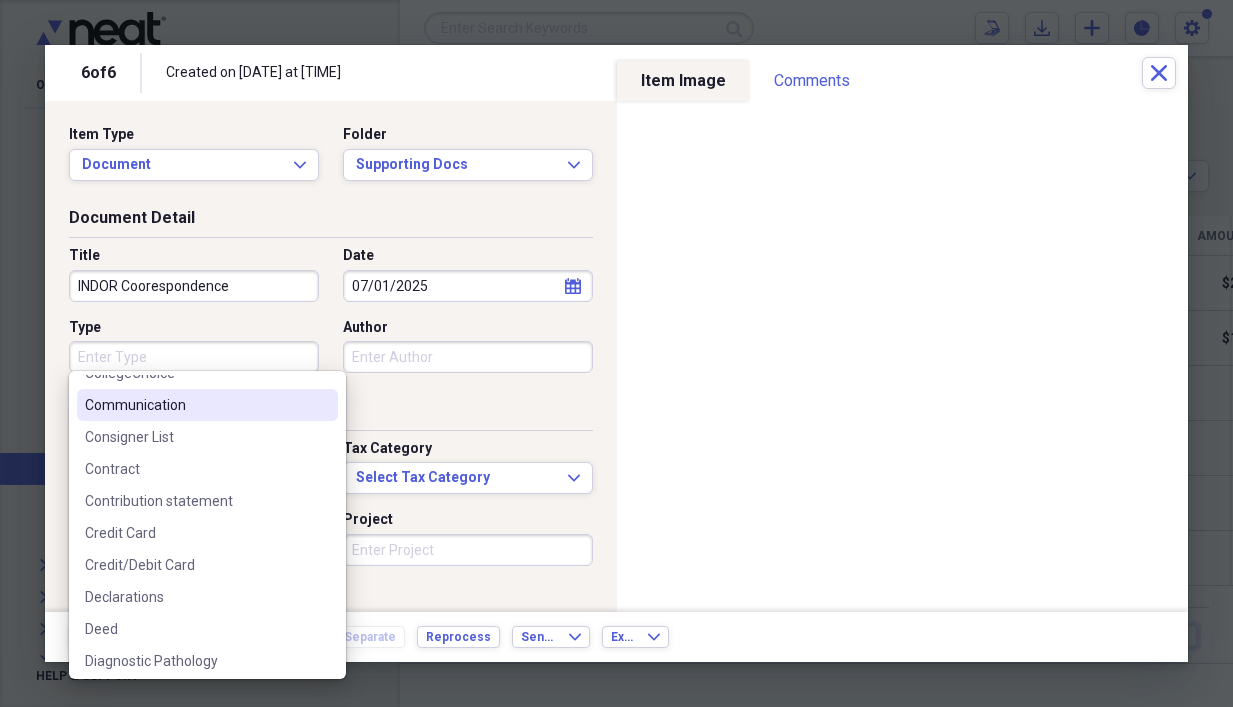 click on "Communication" at bounding box center [195, 405] 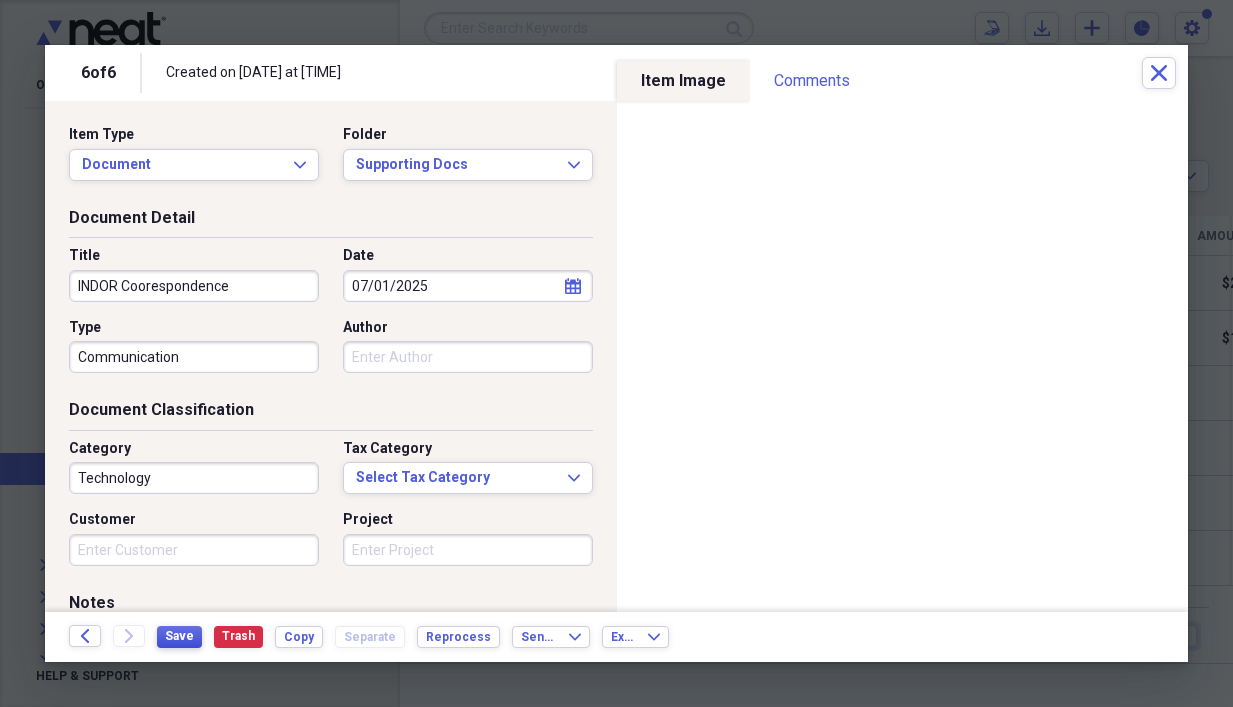click on "Save" at bounding box center [179, 637] 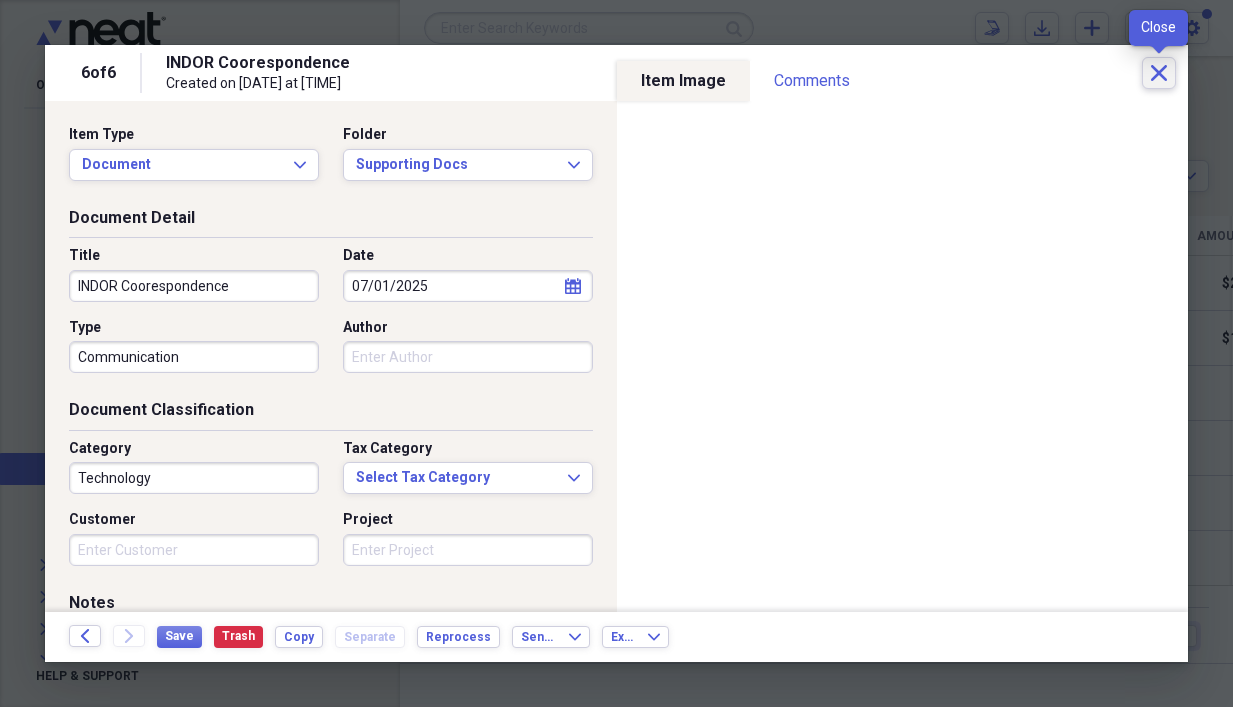 click on "Close" 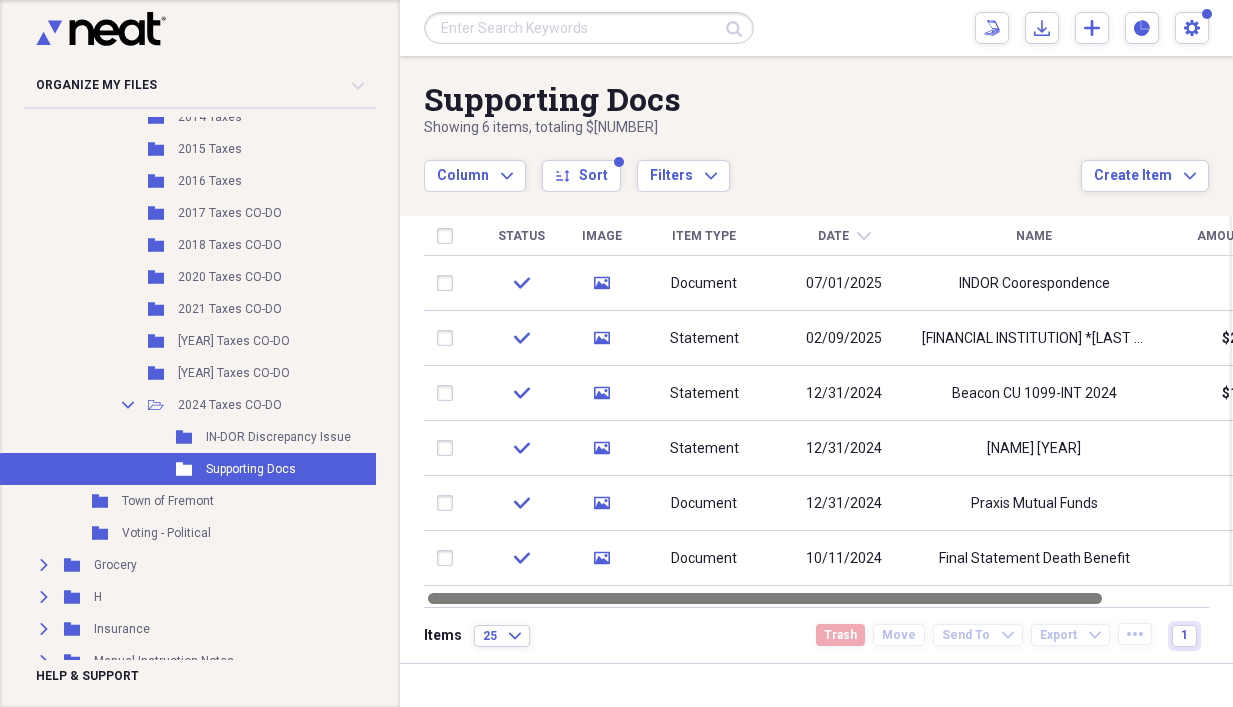drag, startPoint x: 1006, startPoint y: 592, endPoint x: 605, endPoint y: 627, distance: 402.52454 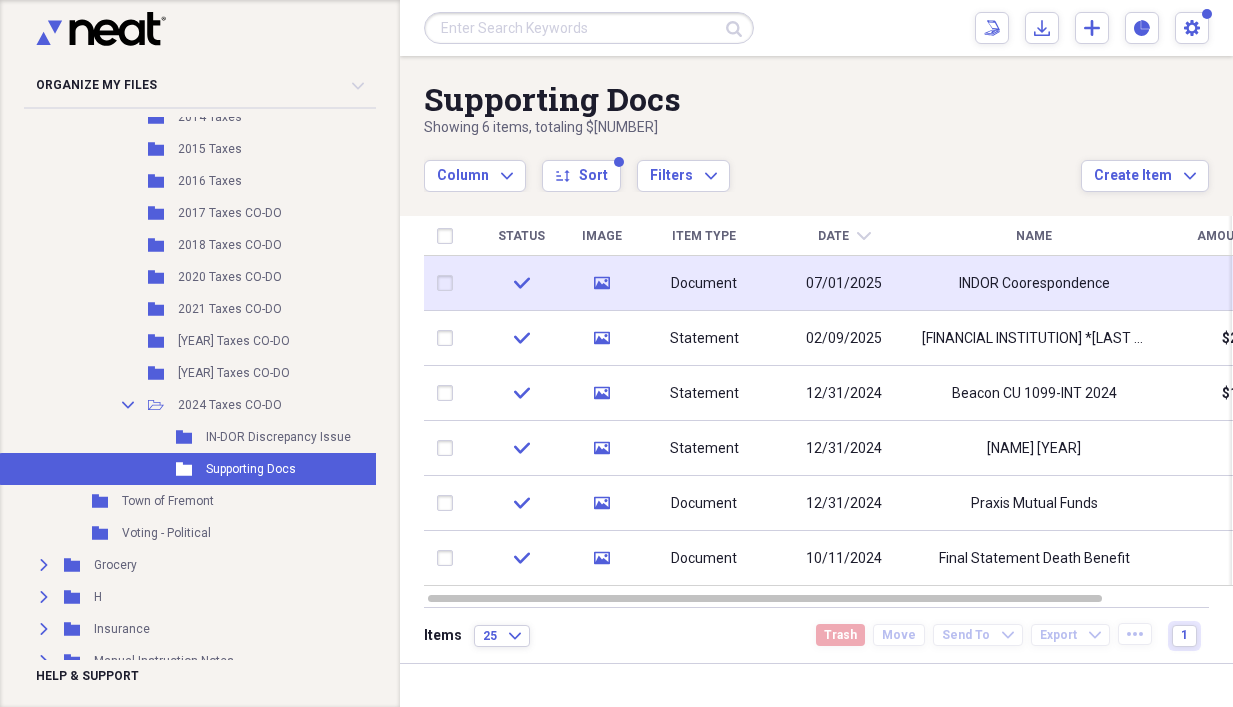 click on "Document" at bounding box center (704, 283) 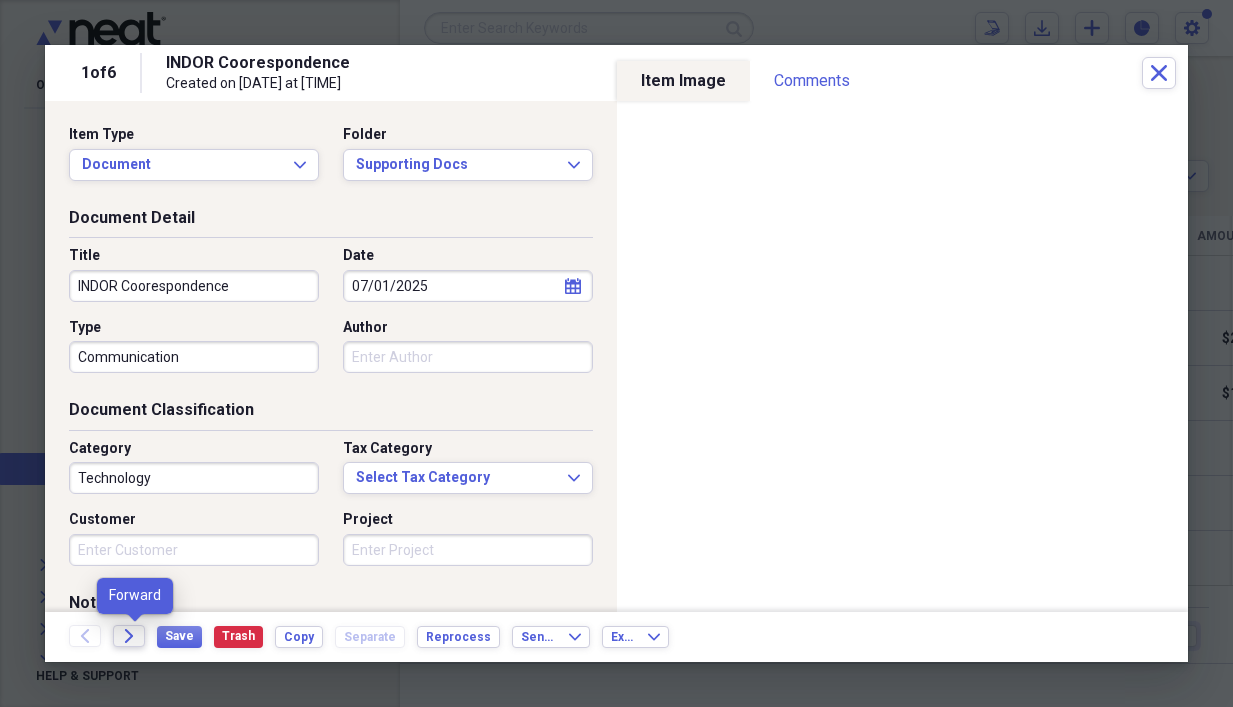 click 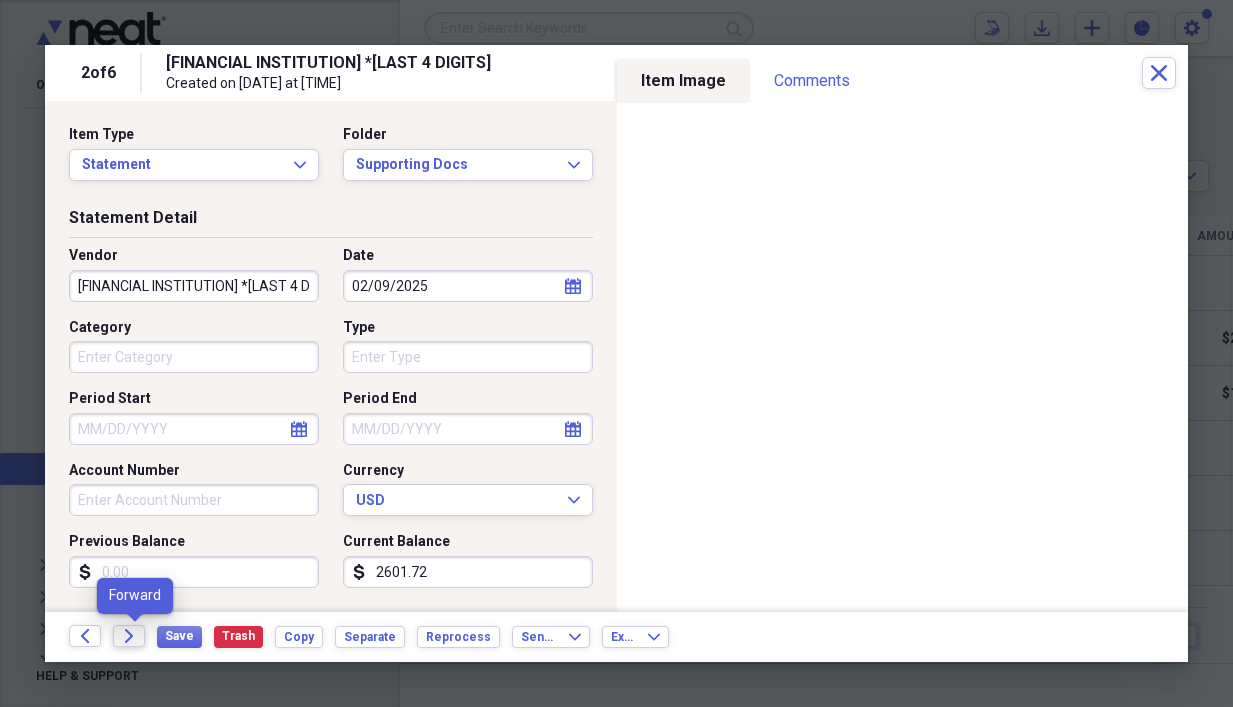 click 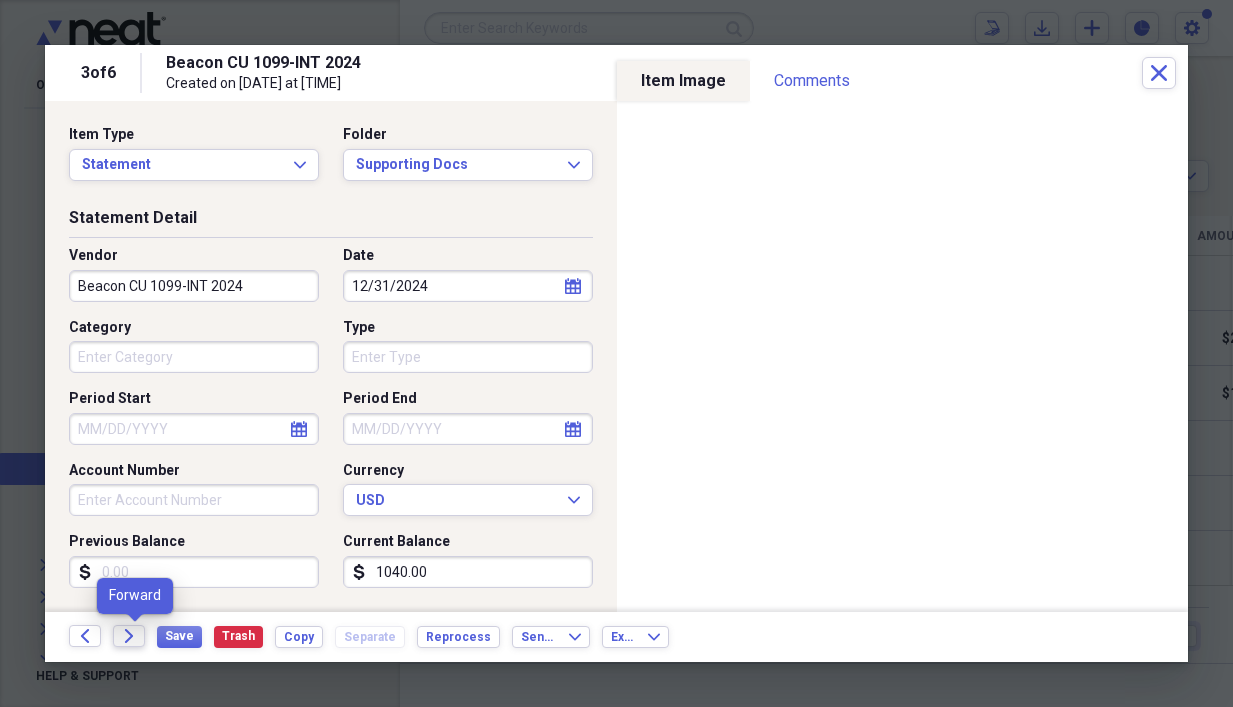 click 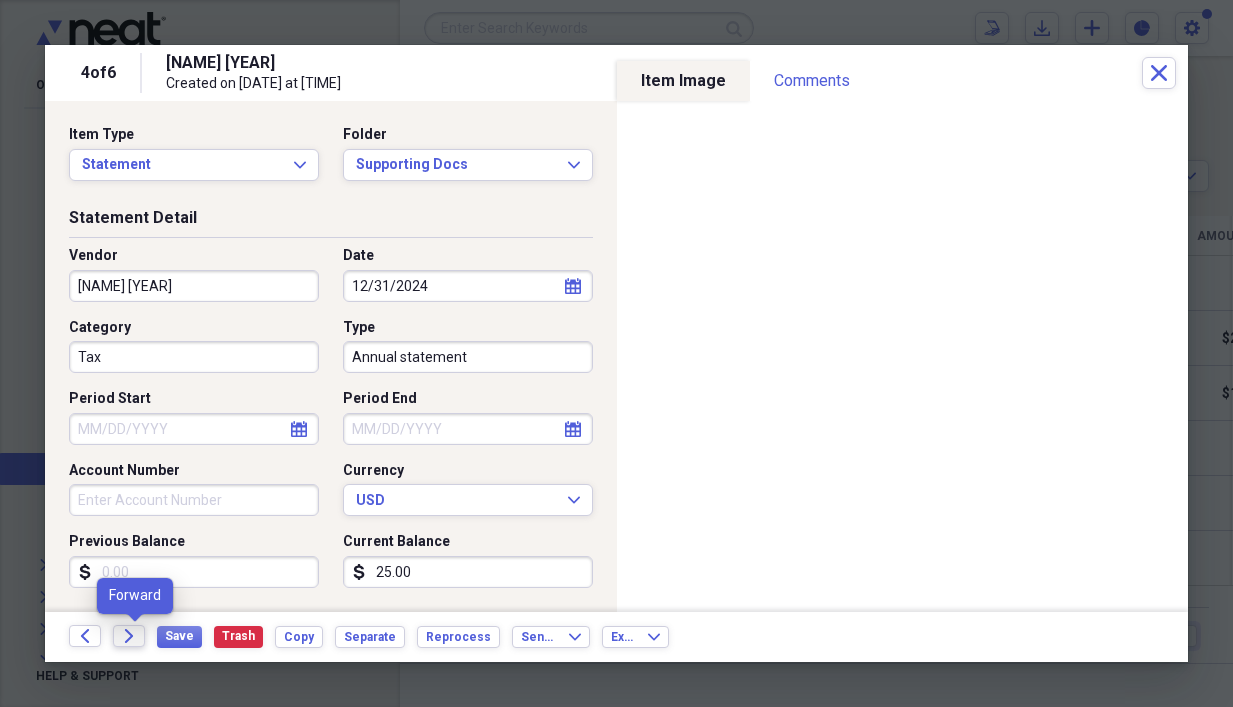 click 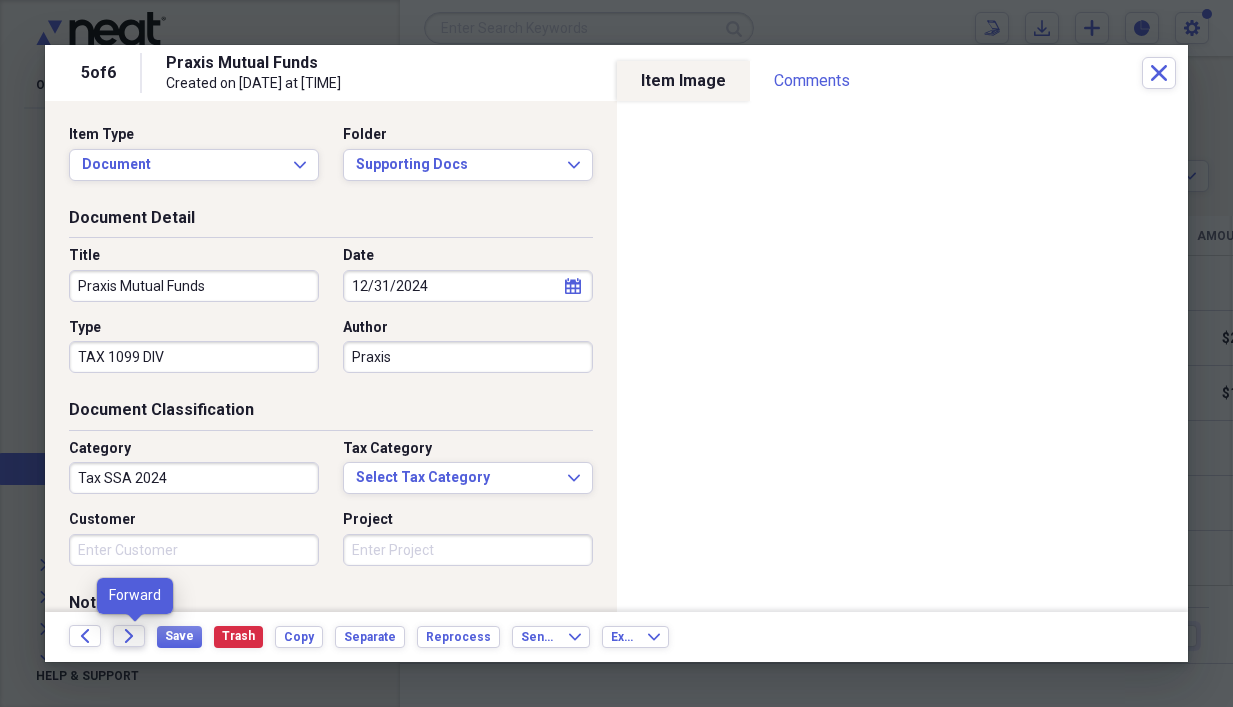 click on "Forward" 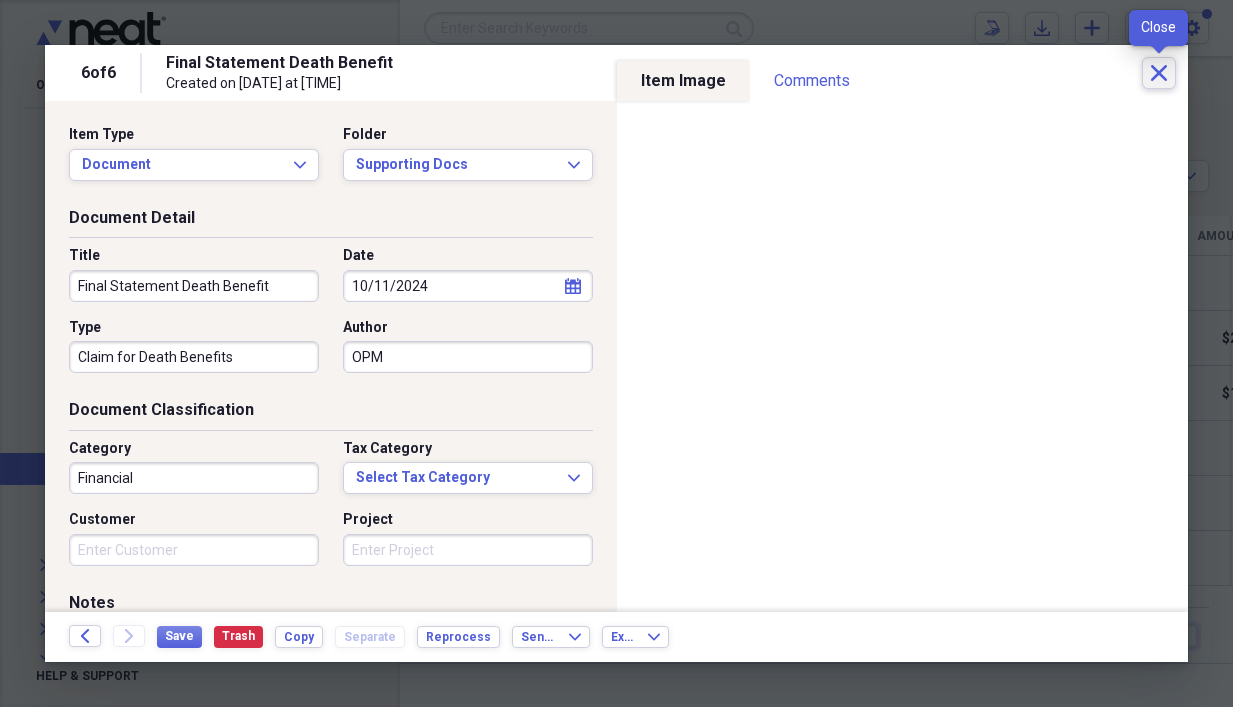 click on "Close" at bounding box center [1159, 73] 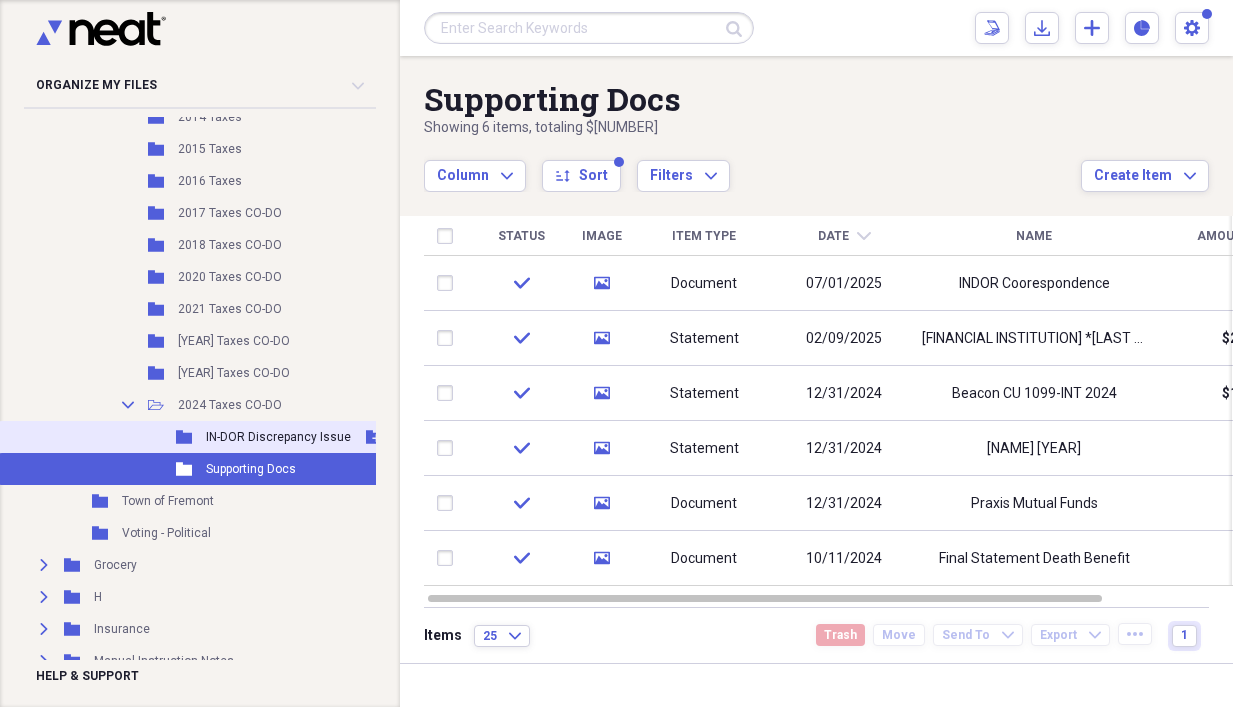click on "IN-DOR Discrepancy Issue" at bounding box center (278, 437) 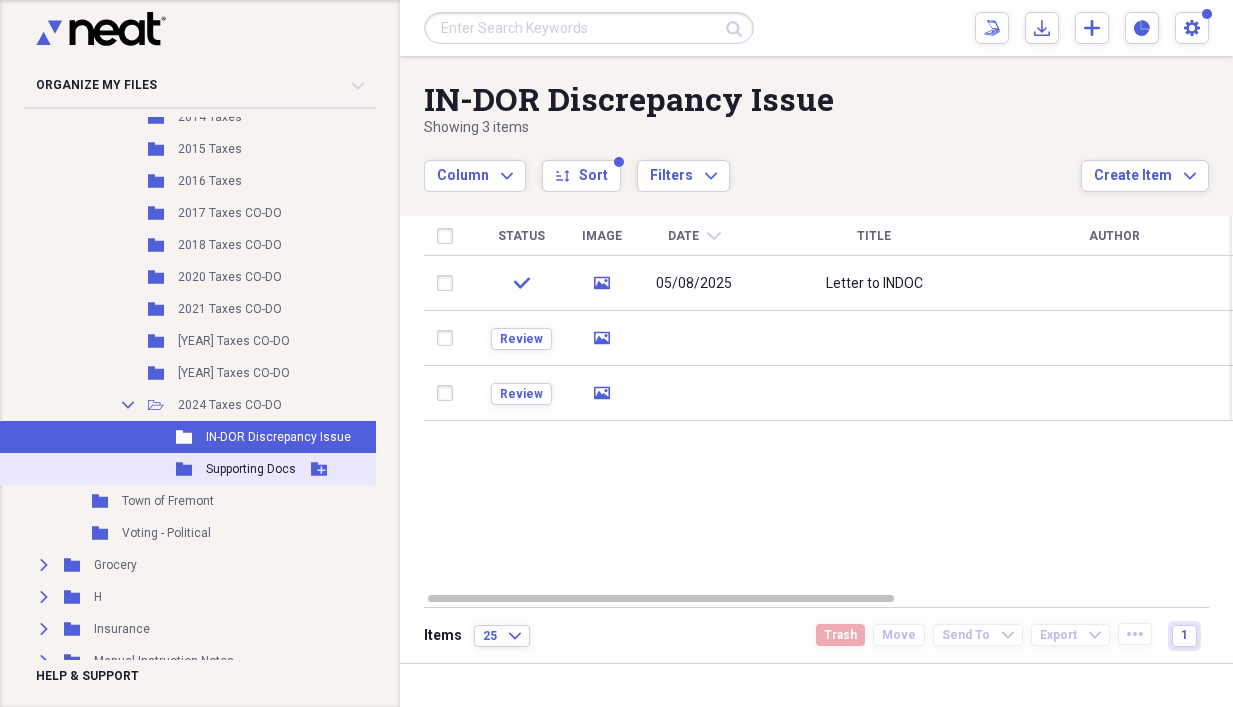 click on "Supporting Docs" at bounding box center [251, 469] 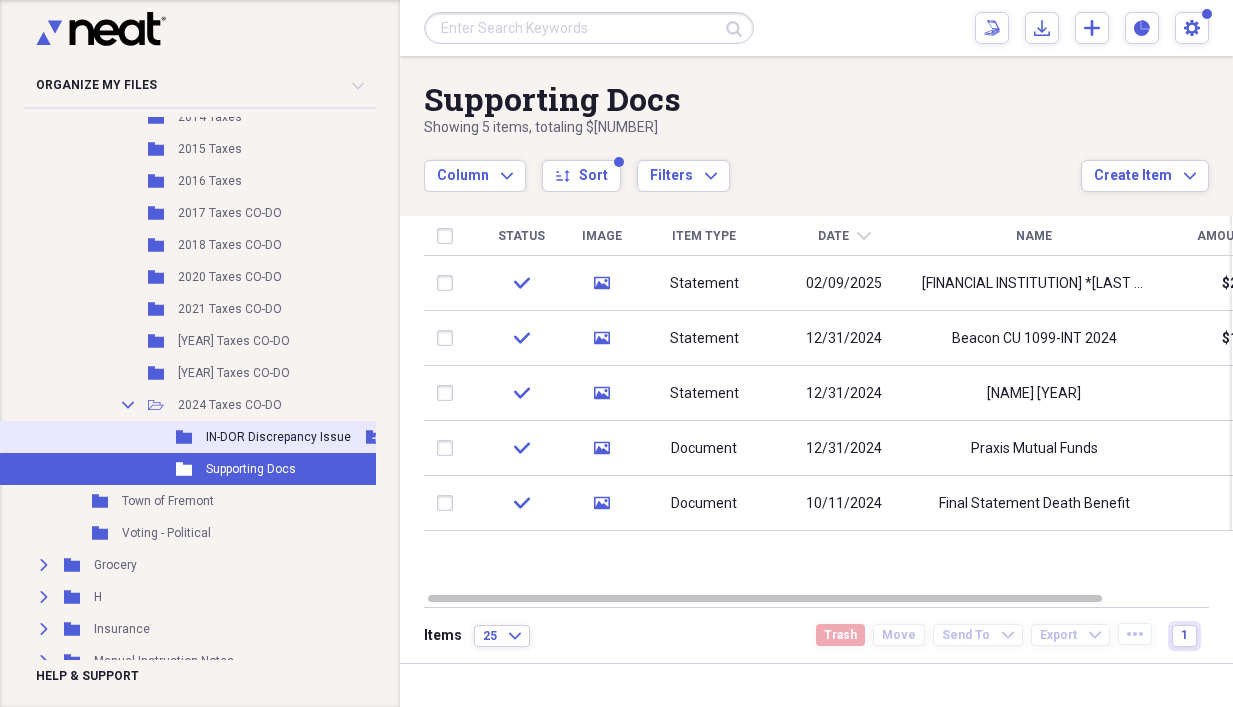 click on "IN-DOR Discrepancy Issue" at bounding box center [278, 437] 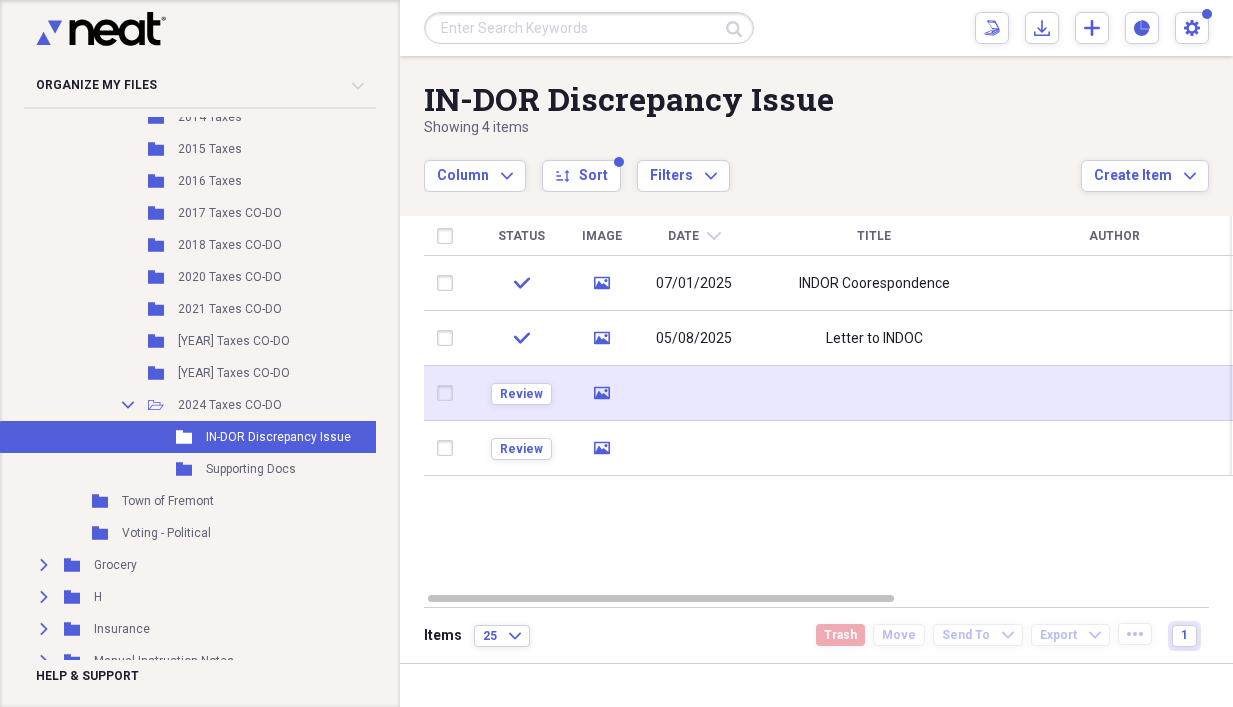 click at bounding box center (694, 393) 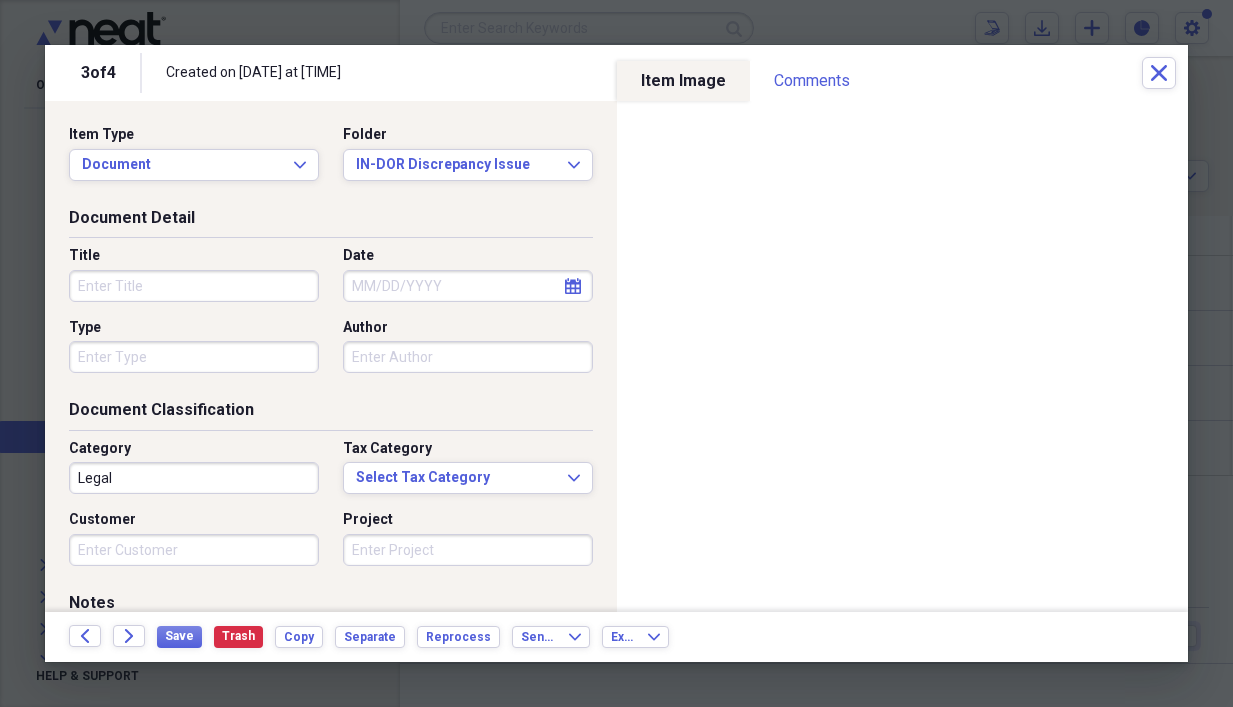 click on "Title" at bounding box center (194, 286) 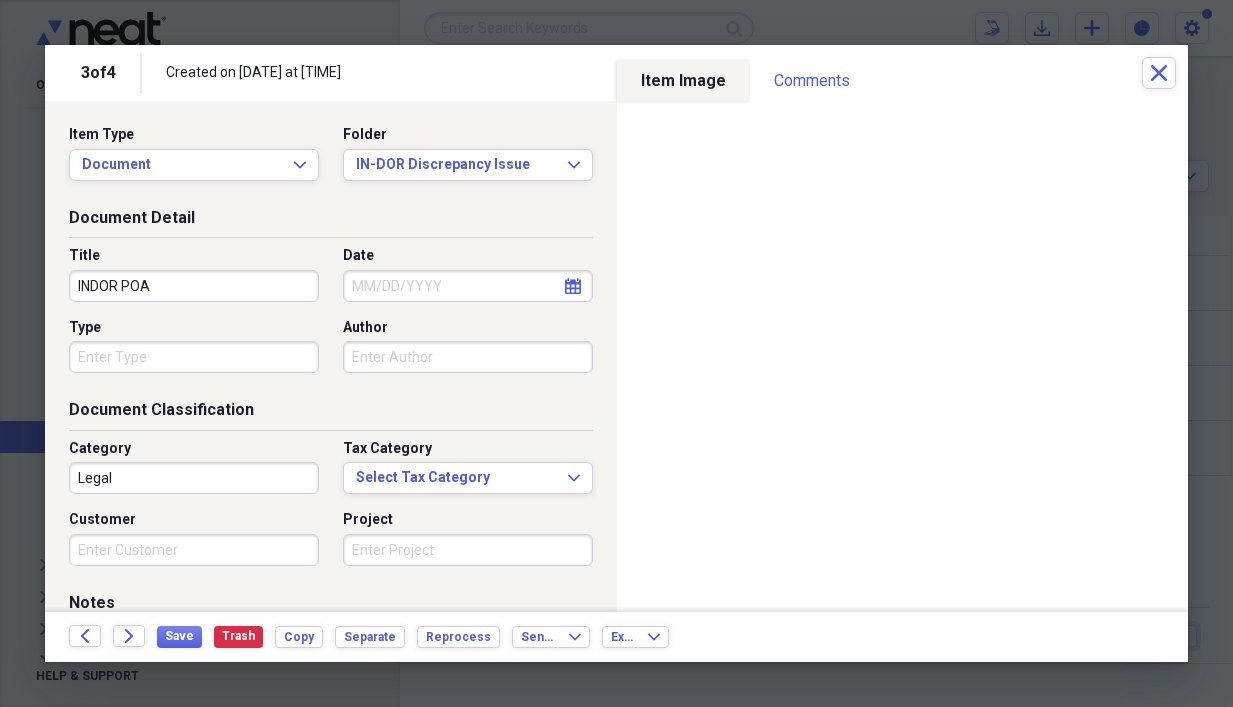 type on "INDOR POA" 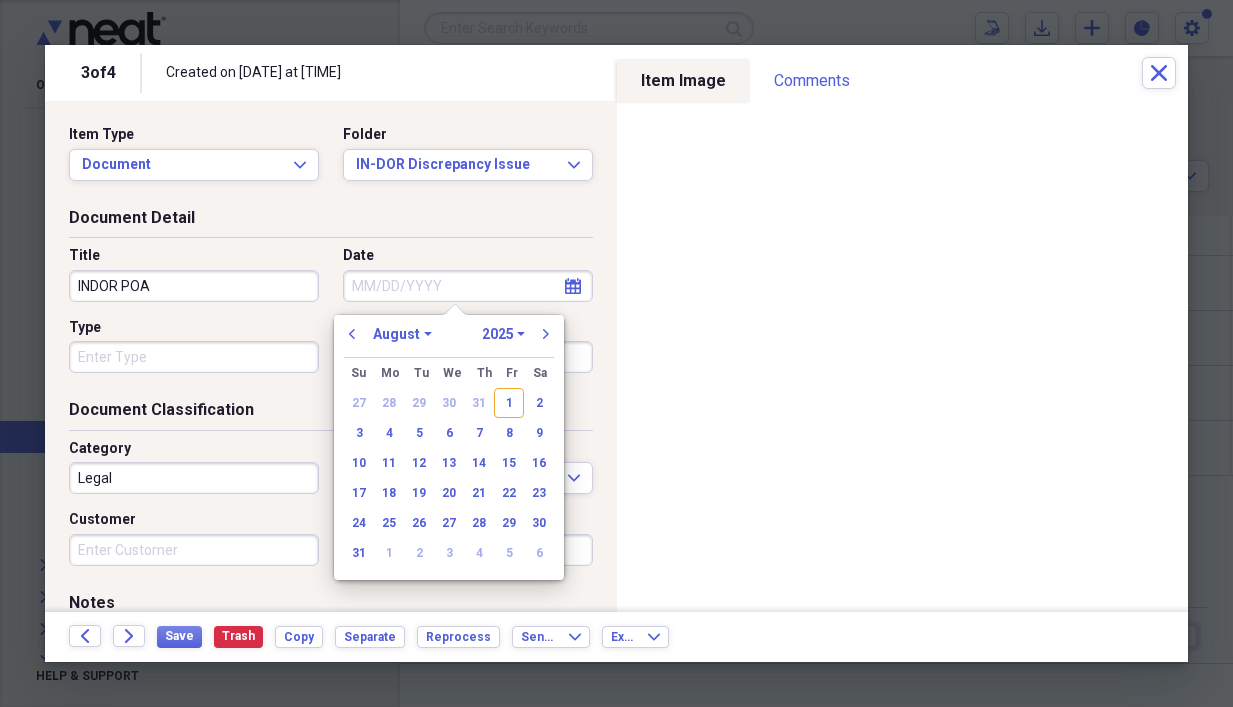 click on "January February March April May June July August September October November December" at bounding box center [402, 334] 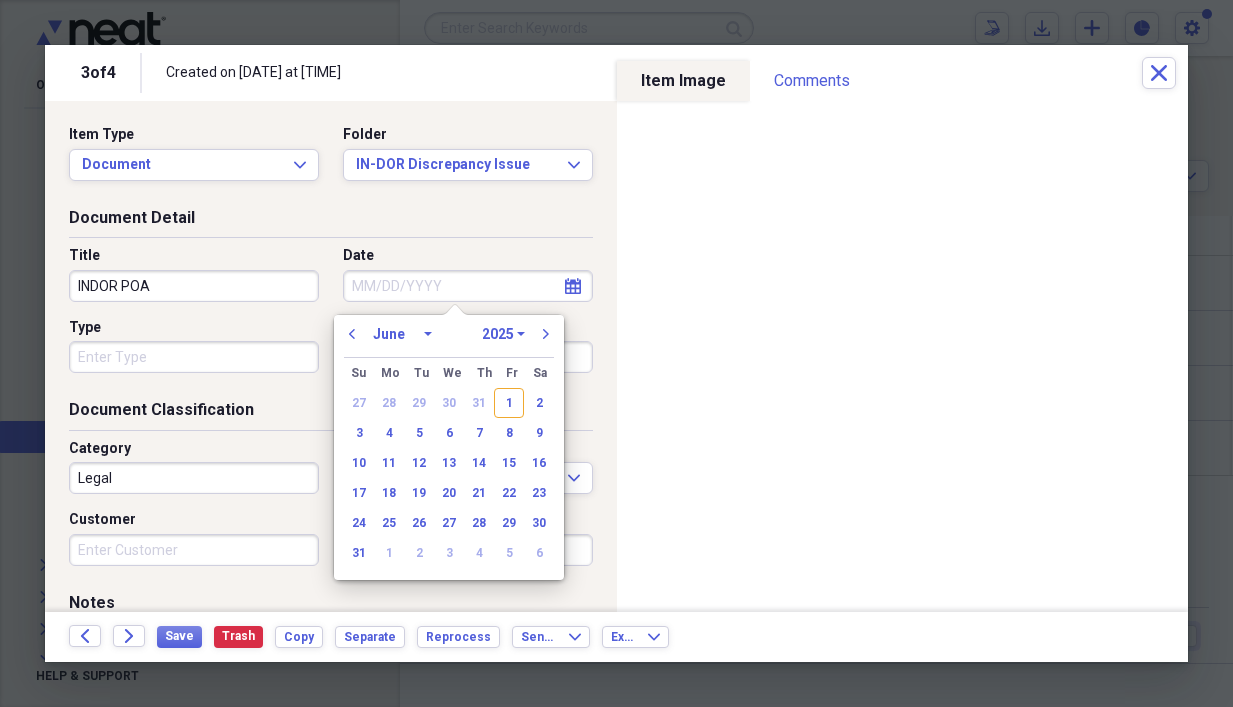 click on "January February March April May June July August September October November December" at bounding box center [402, 334] 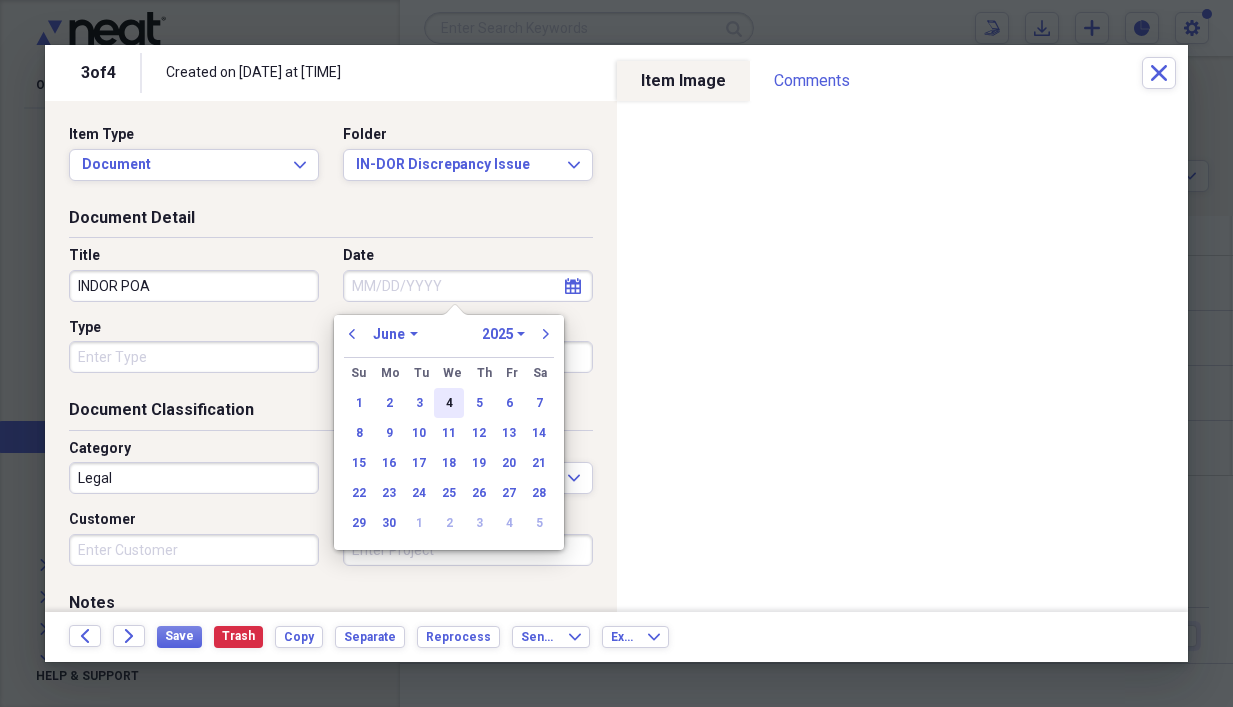 click on "4" at bounding box center (449, 403) 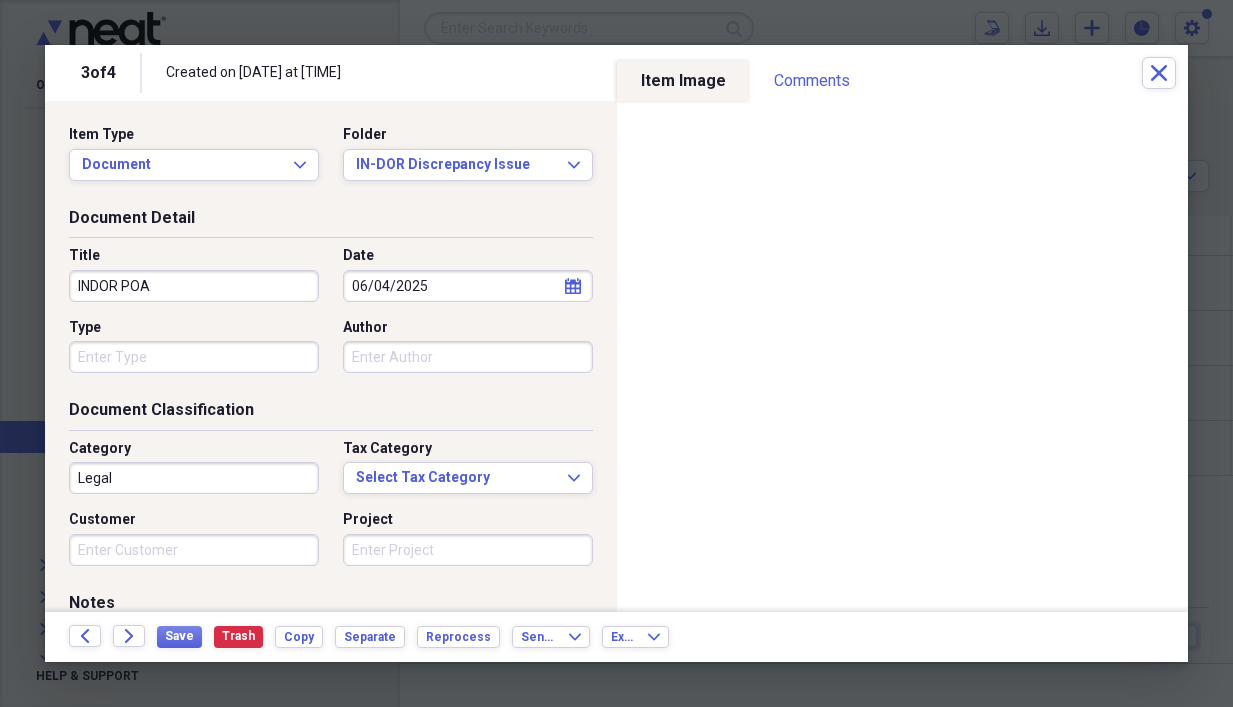 click on "Type" at bounding box center (194, 357) 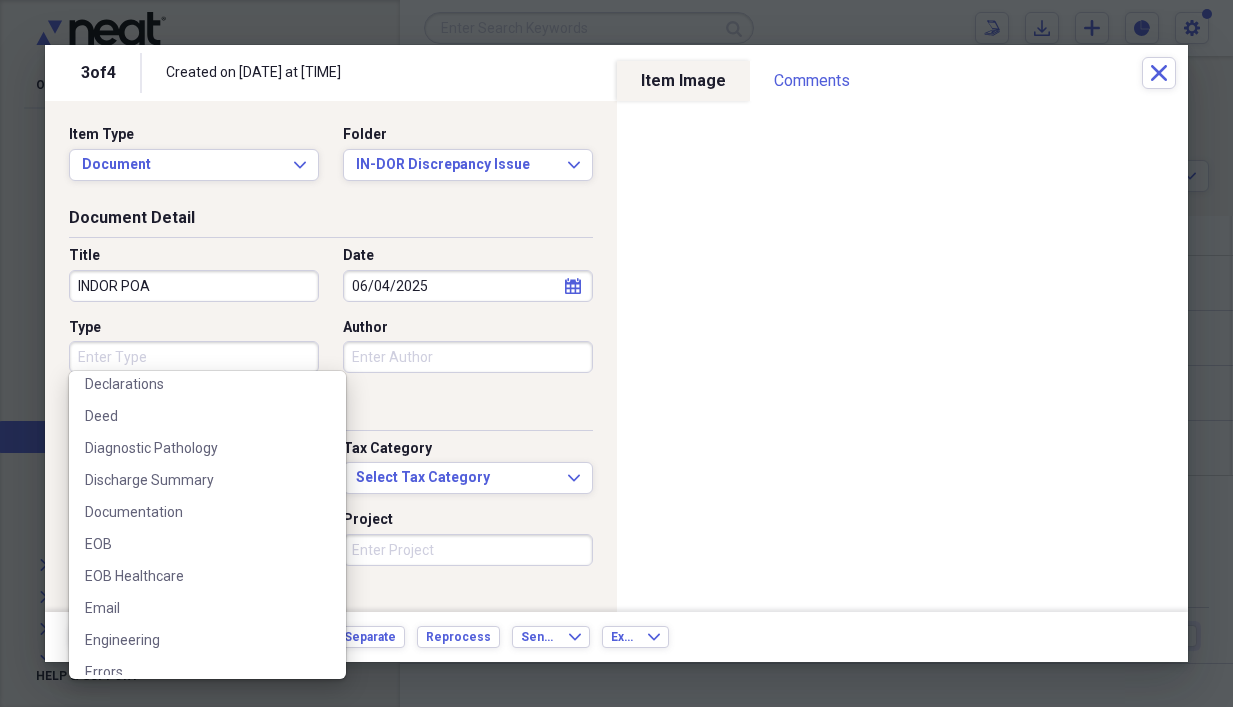 scroll, scrollTop: 828, scrollLeft: 0, axis: vertical 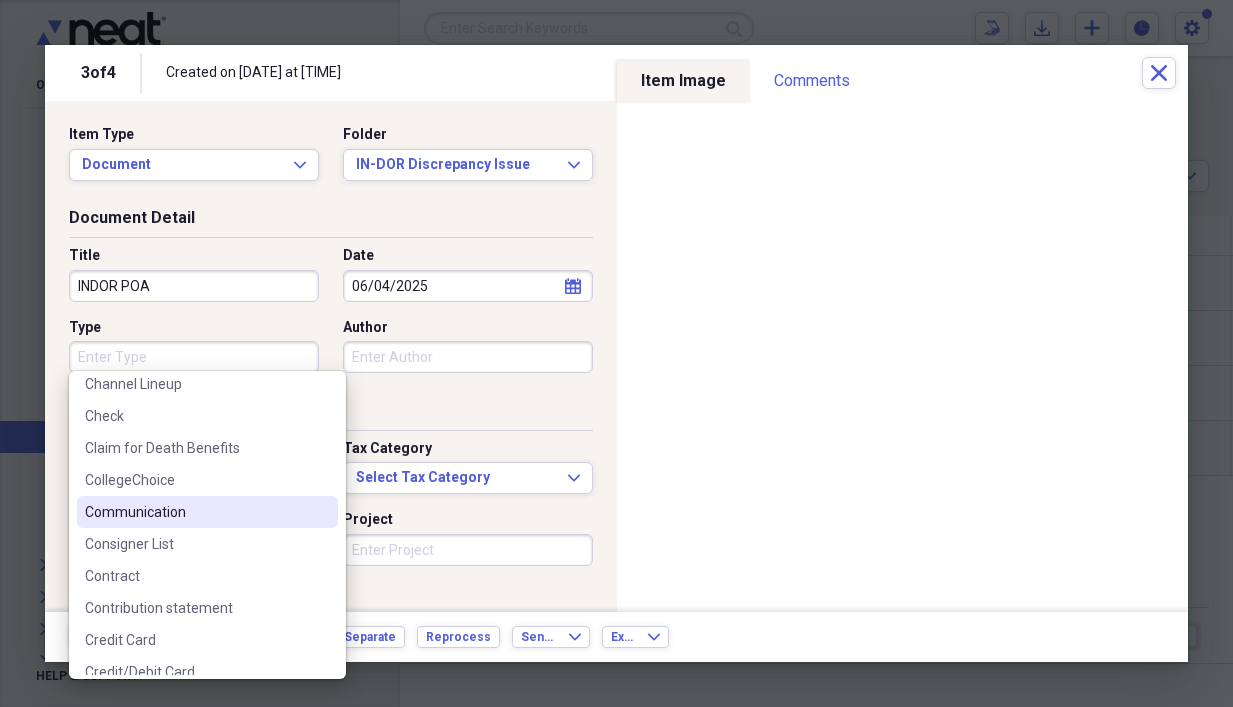 click on "Communication" at bounding box center [195, 512] 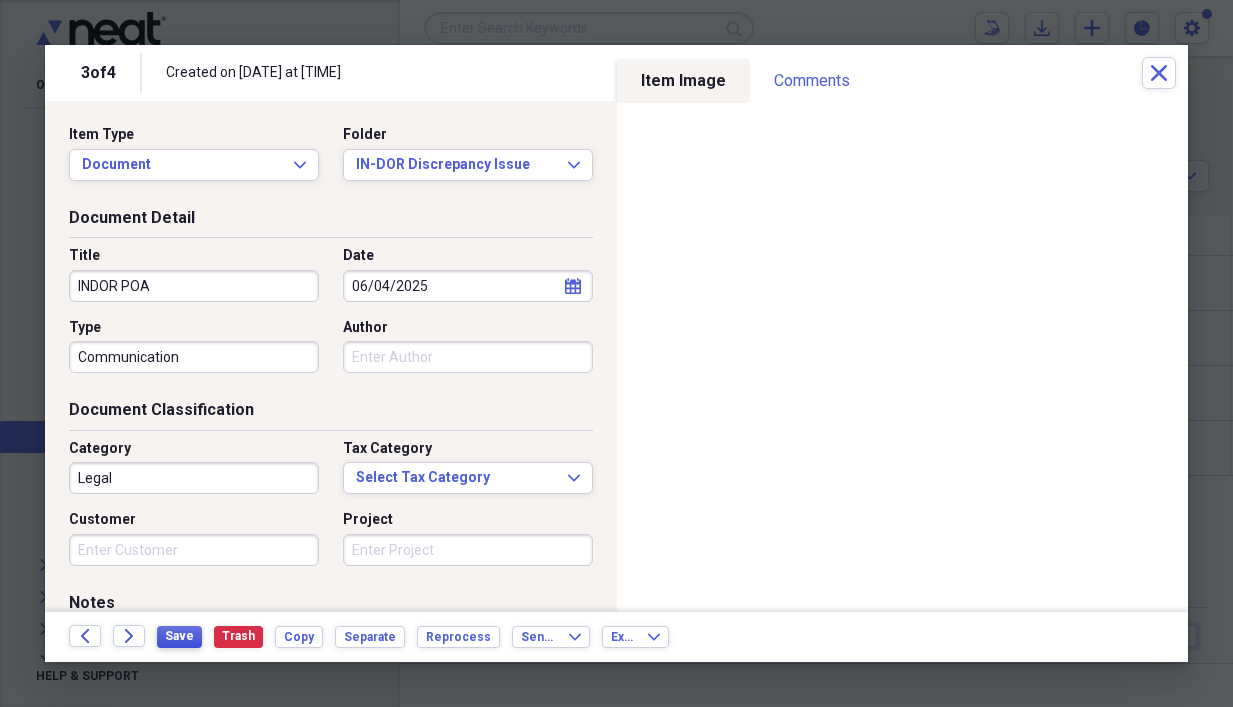 click on "Save" at bounding box center [179, 636] 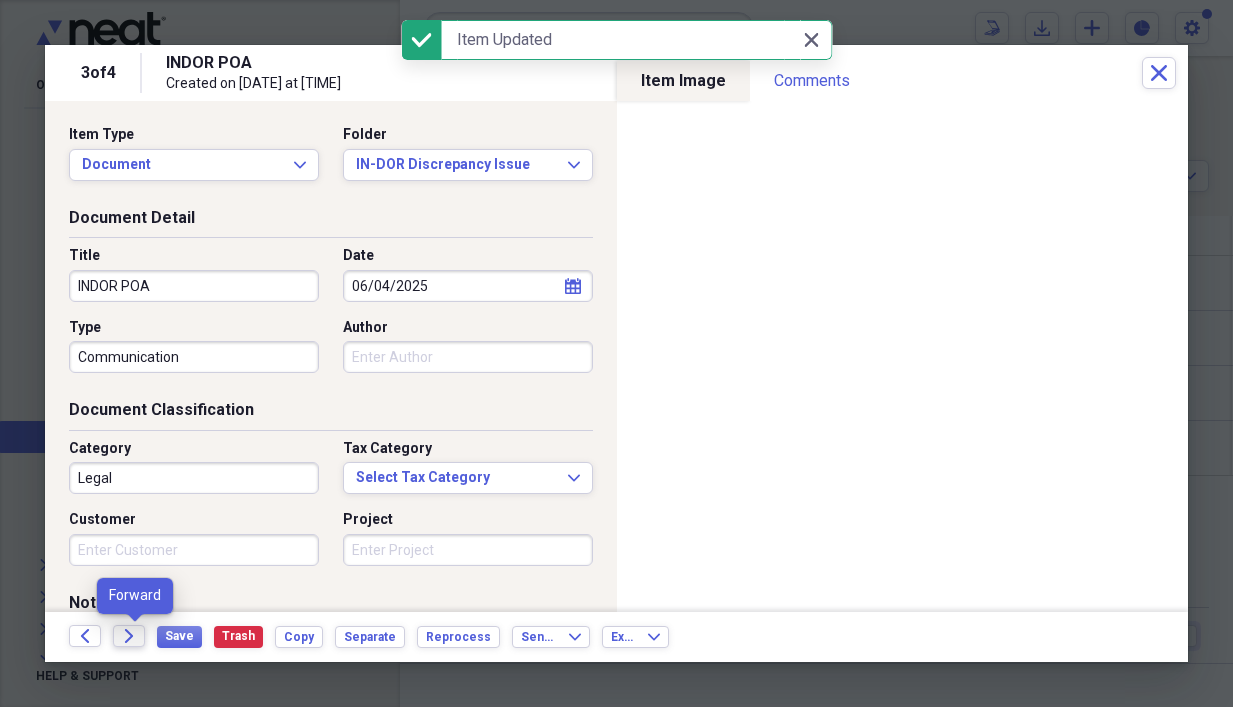 click on "Forward" 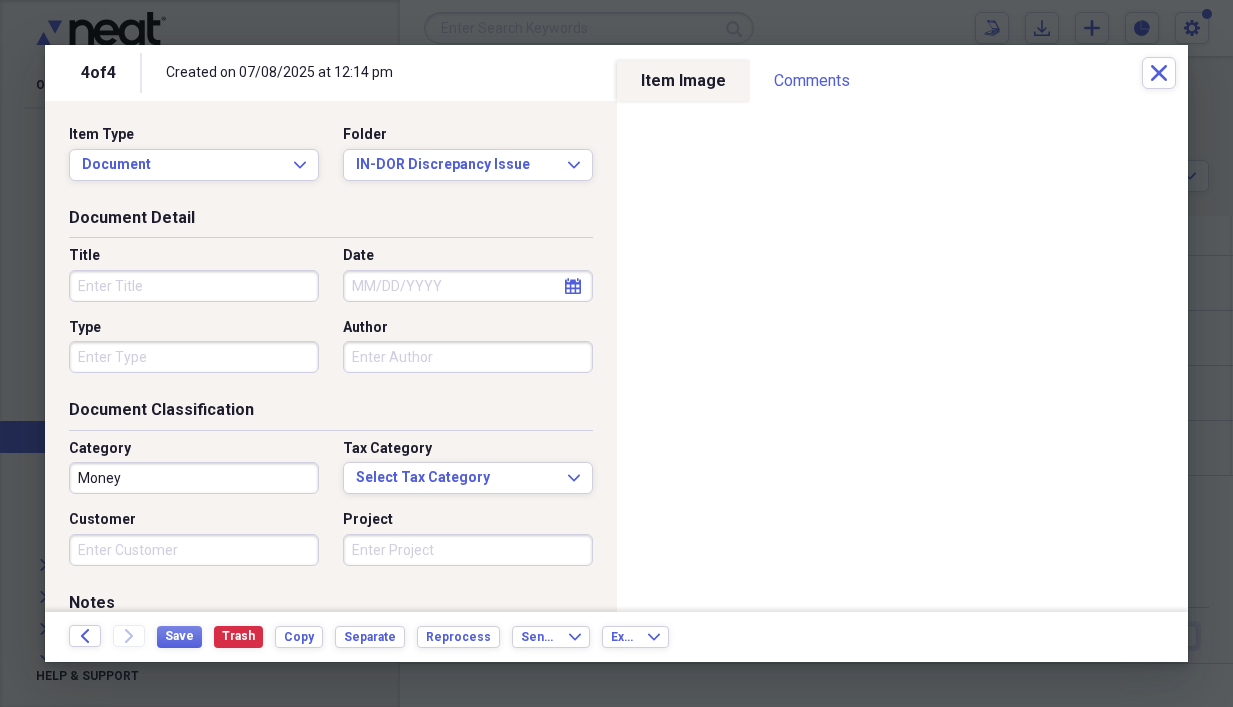 click on "Forward" 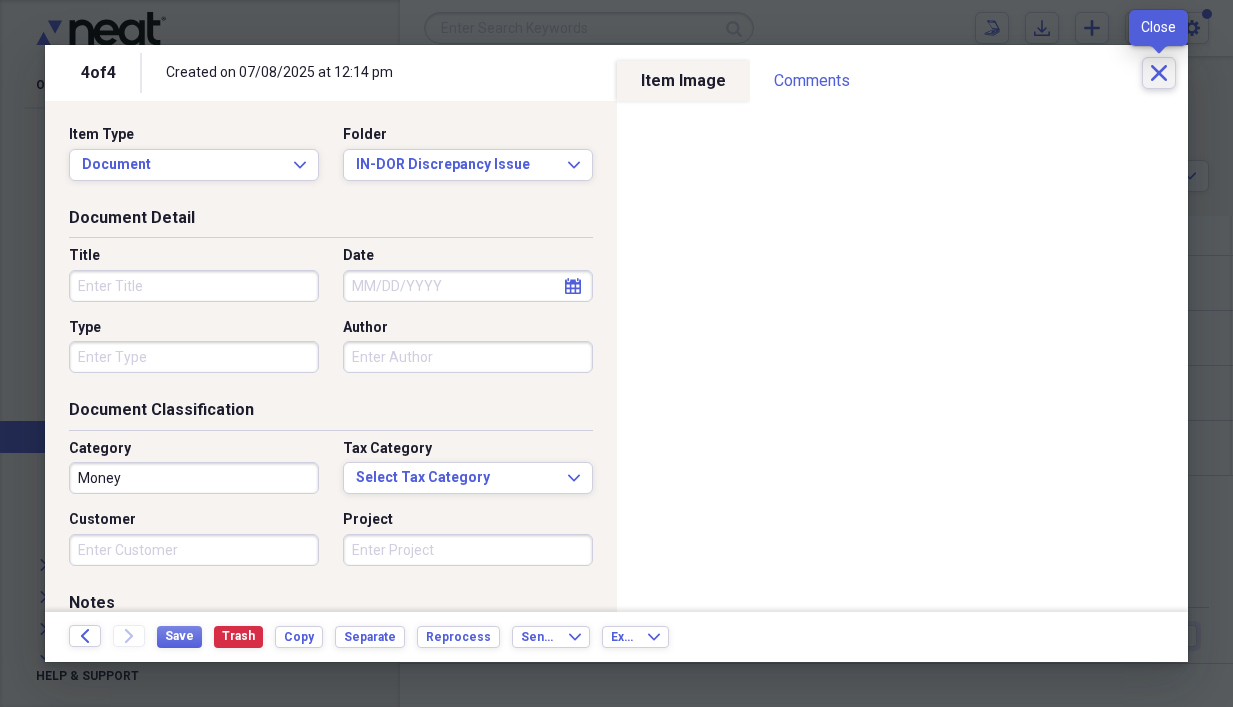 click on "Close" 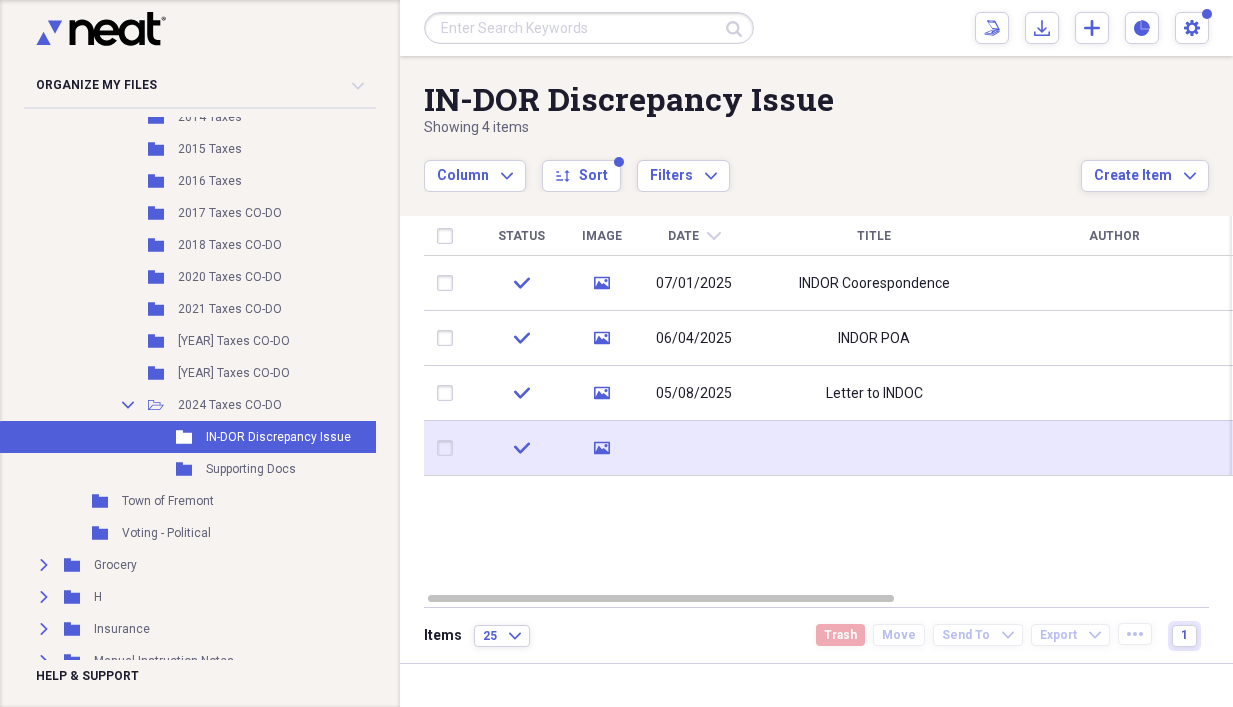 click at bounding box center [694, 448] 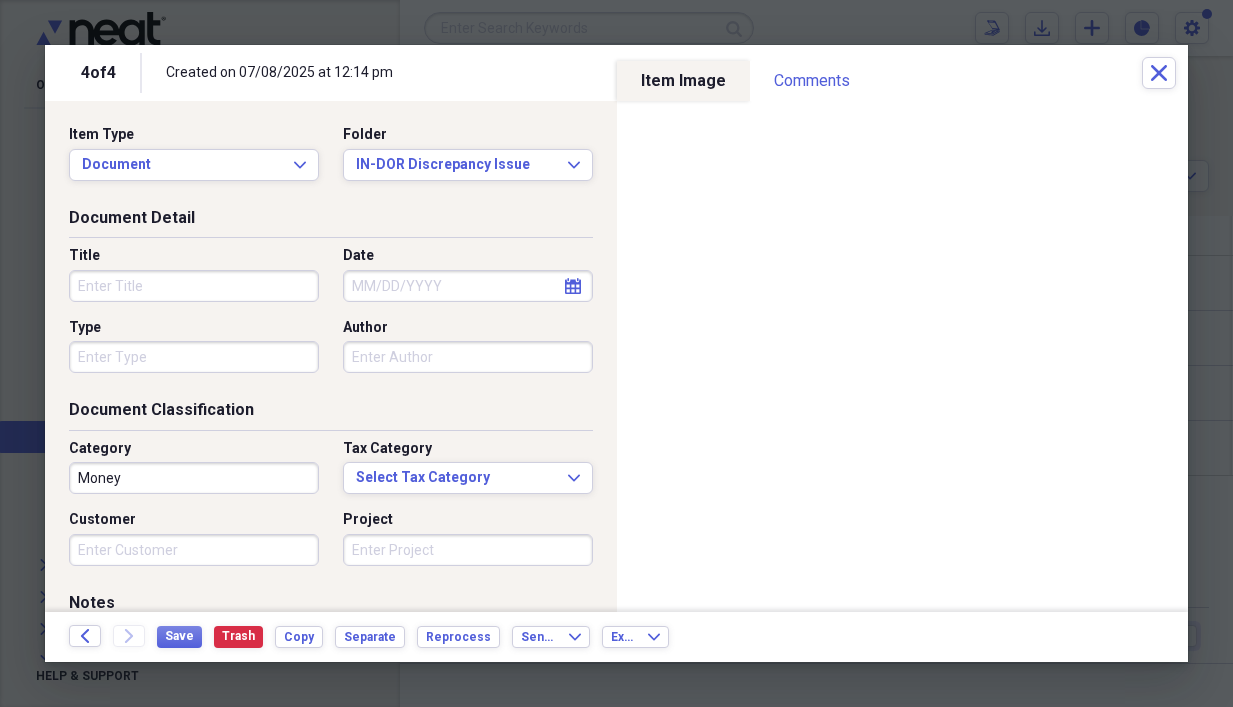 click on "Title" at bounding box center (194, 286) 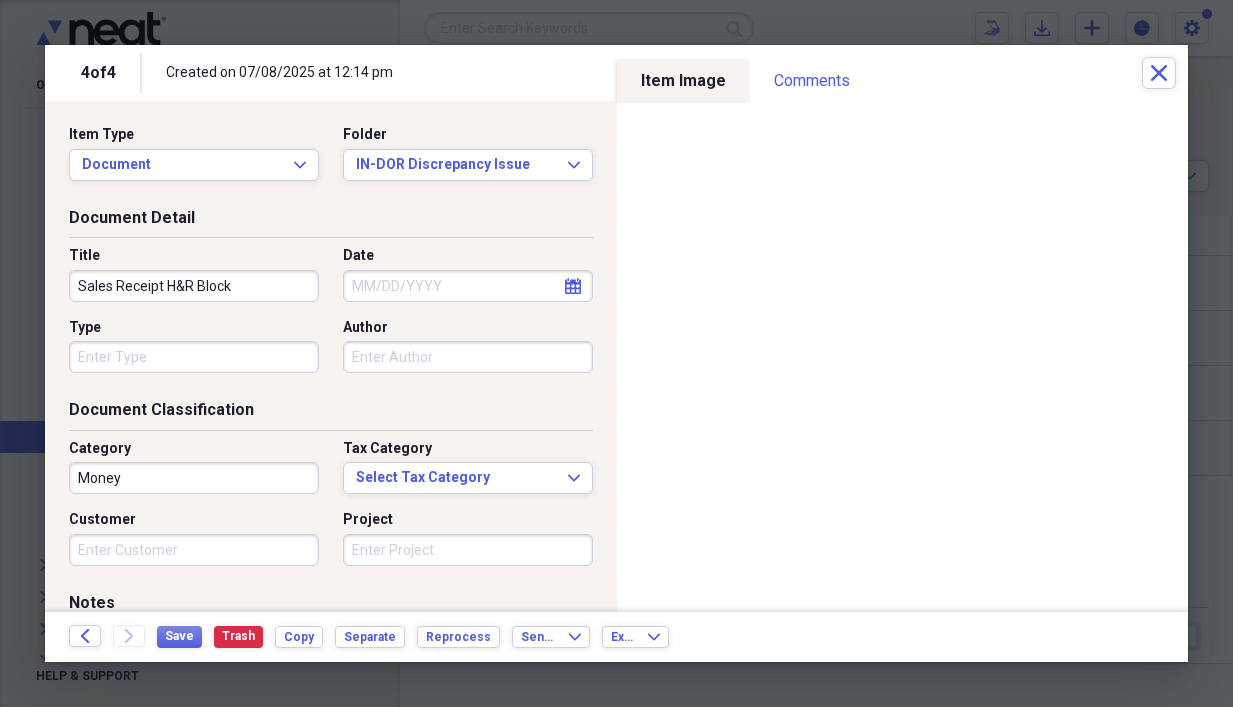 type on "Sales Receipt H&R Block" 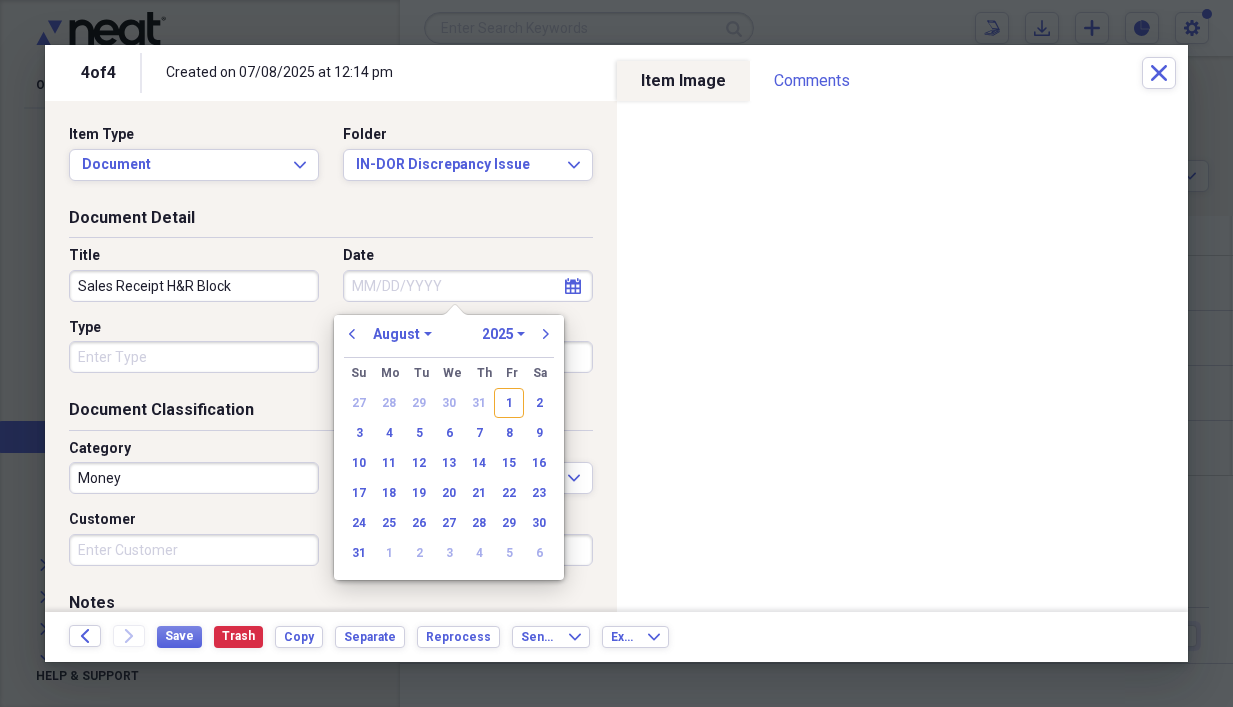 click on "January February March April May June July August September October November December" at bounding box center [402, 334] 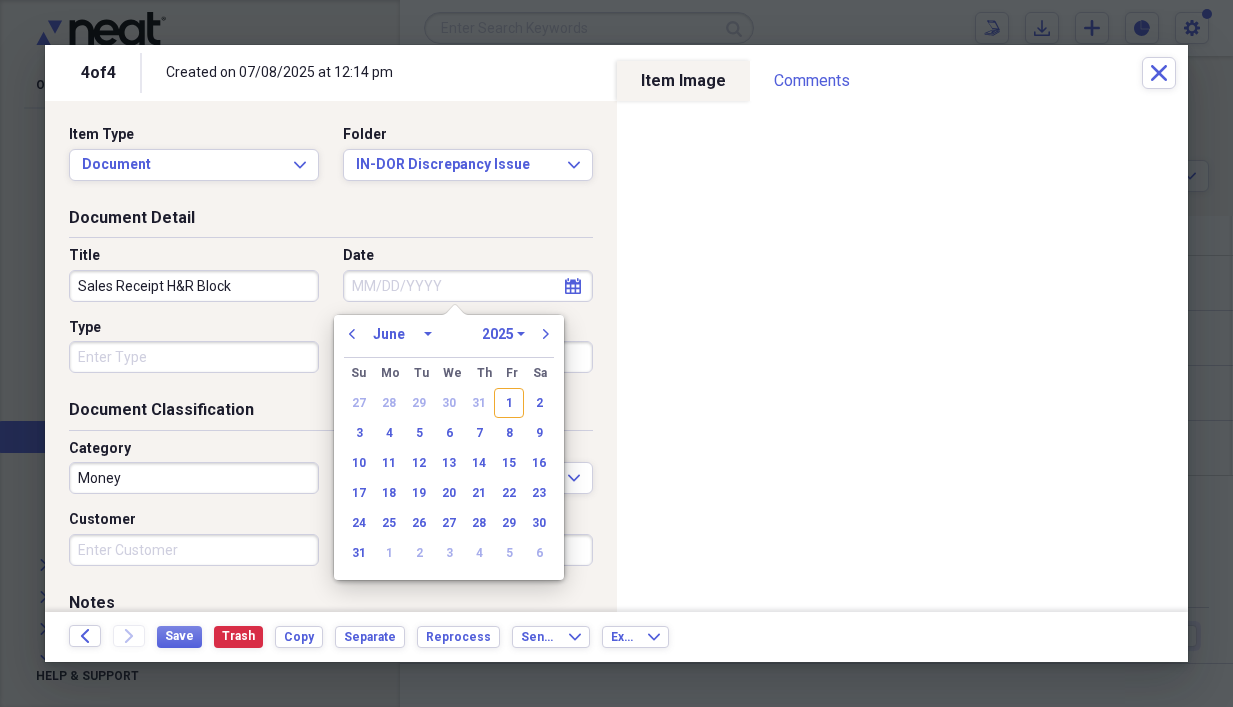 click on "January February March April May June July August September October November December" at bounding box center (402, 334) 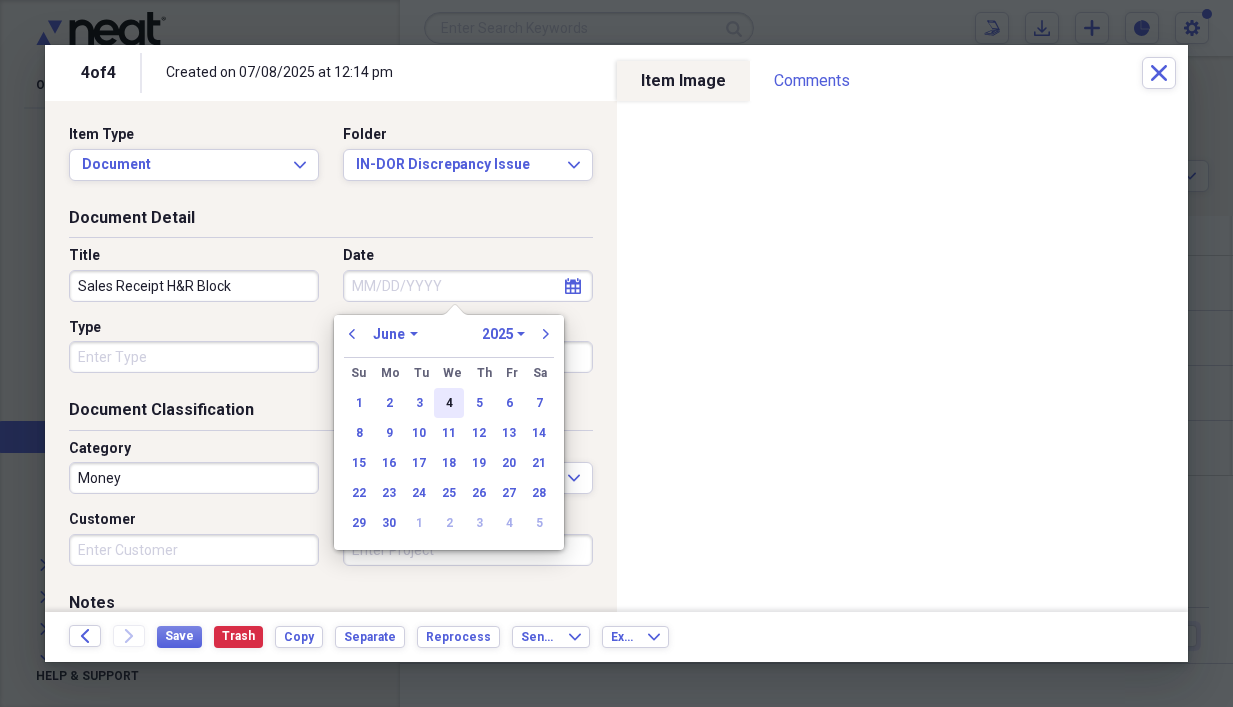 click on "4" at bounding box center [449, 403] 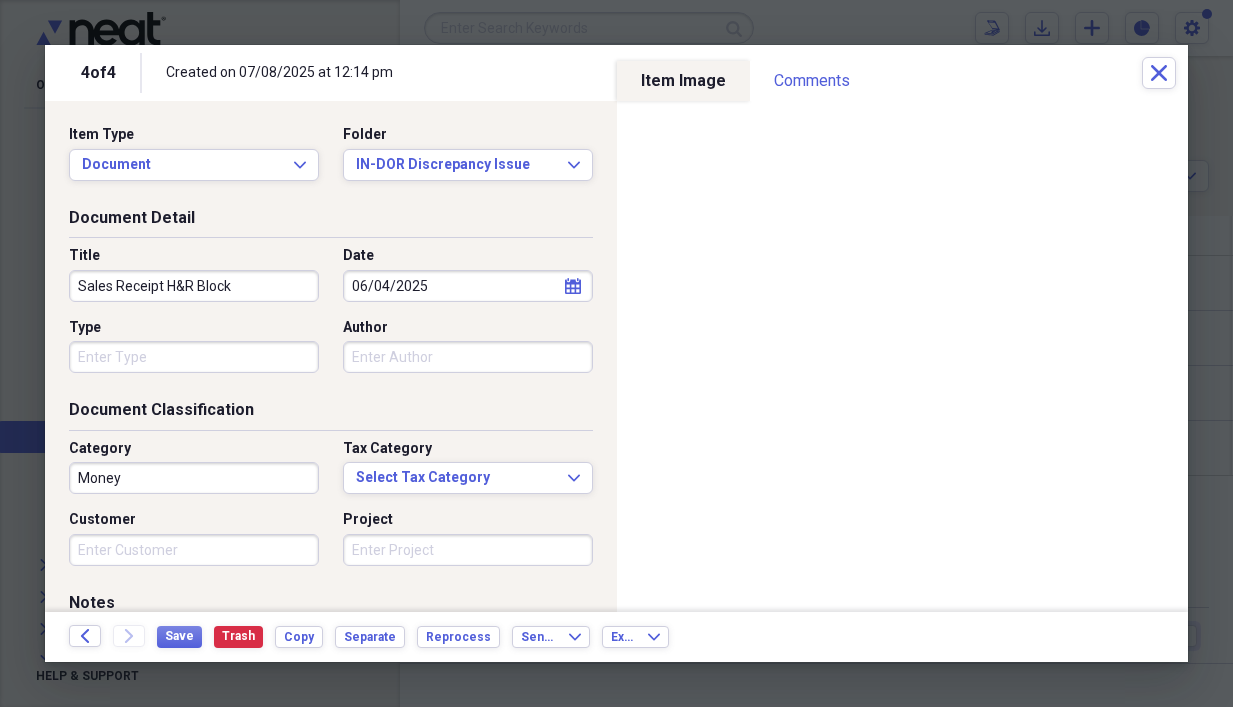 click on "Type" at bounding box center (194, 357) 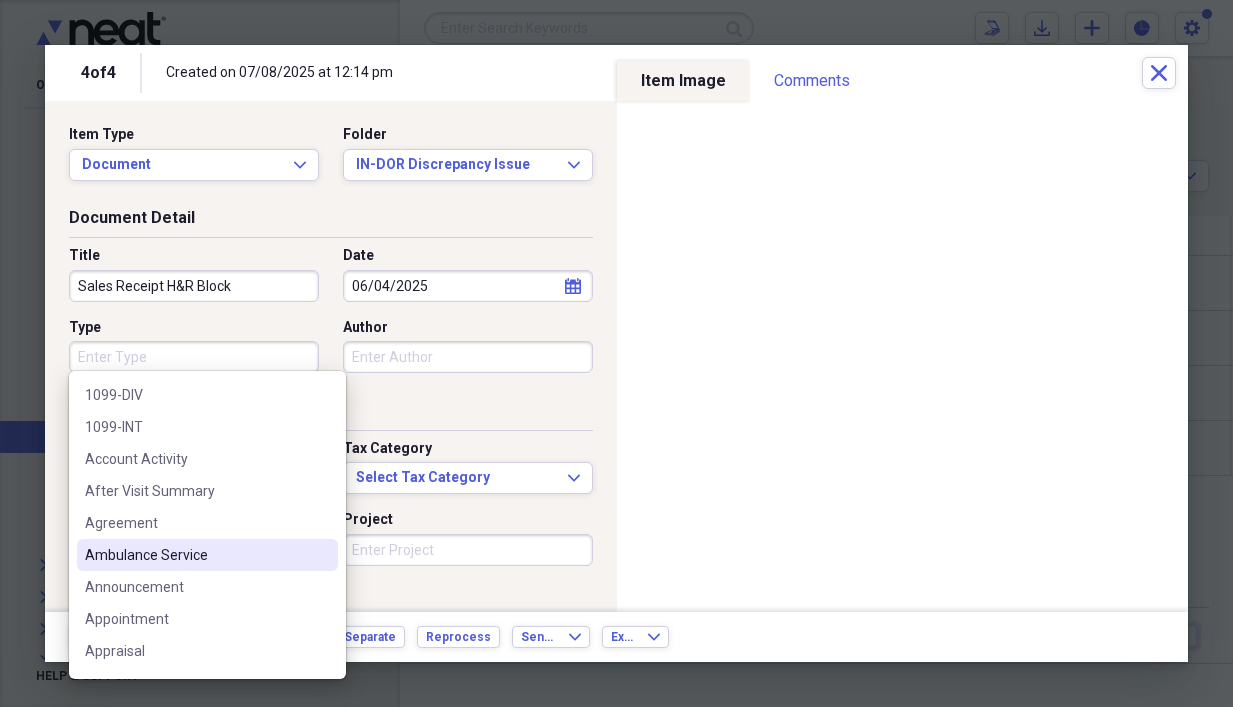 scroll, scrollTop: 667, scrollLeft: 0, axis: vertical 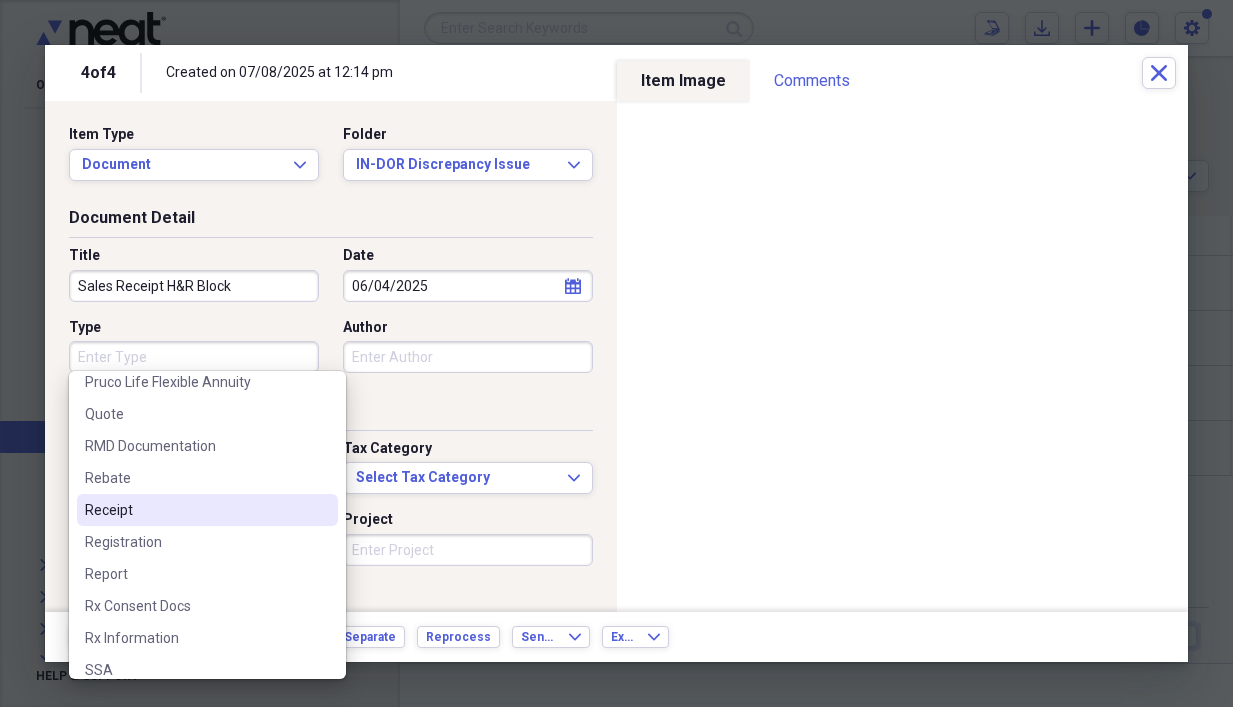click on "Receipt" at bounding box center [195, 510] 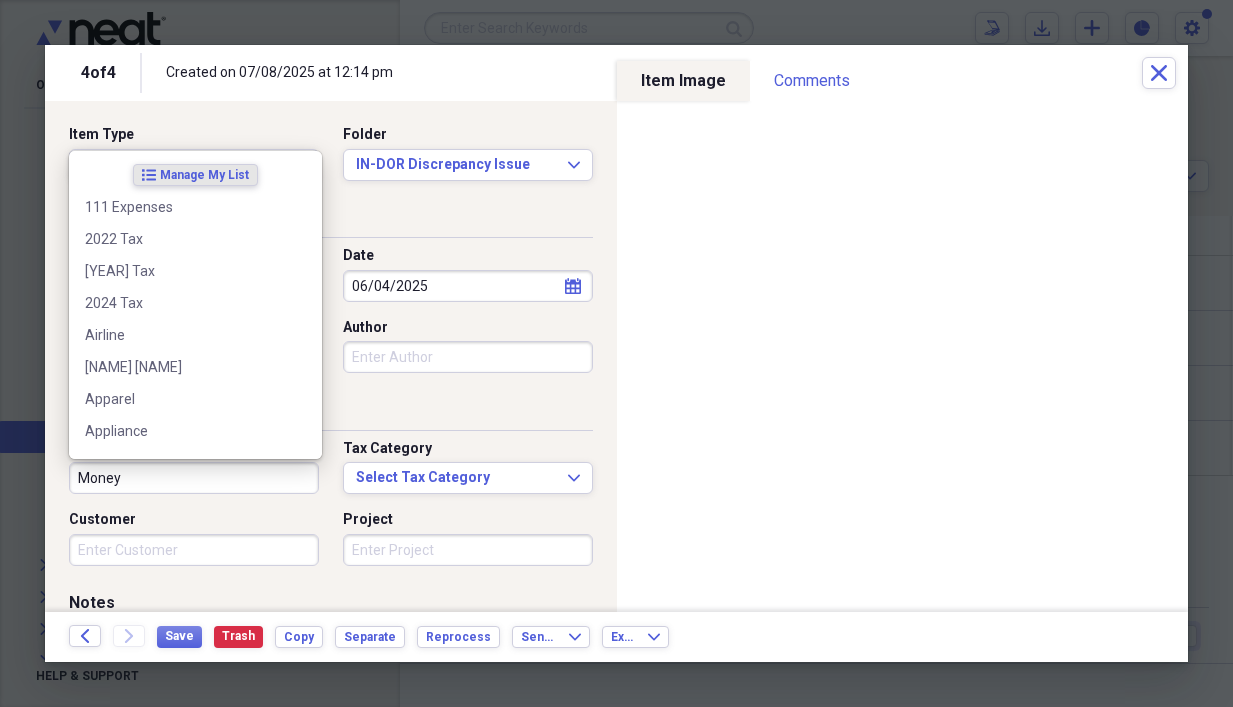 click on "Money" at bounding box center [194, 478] 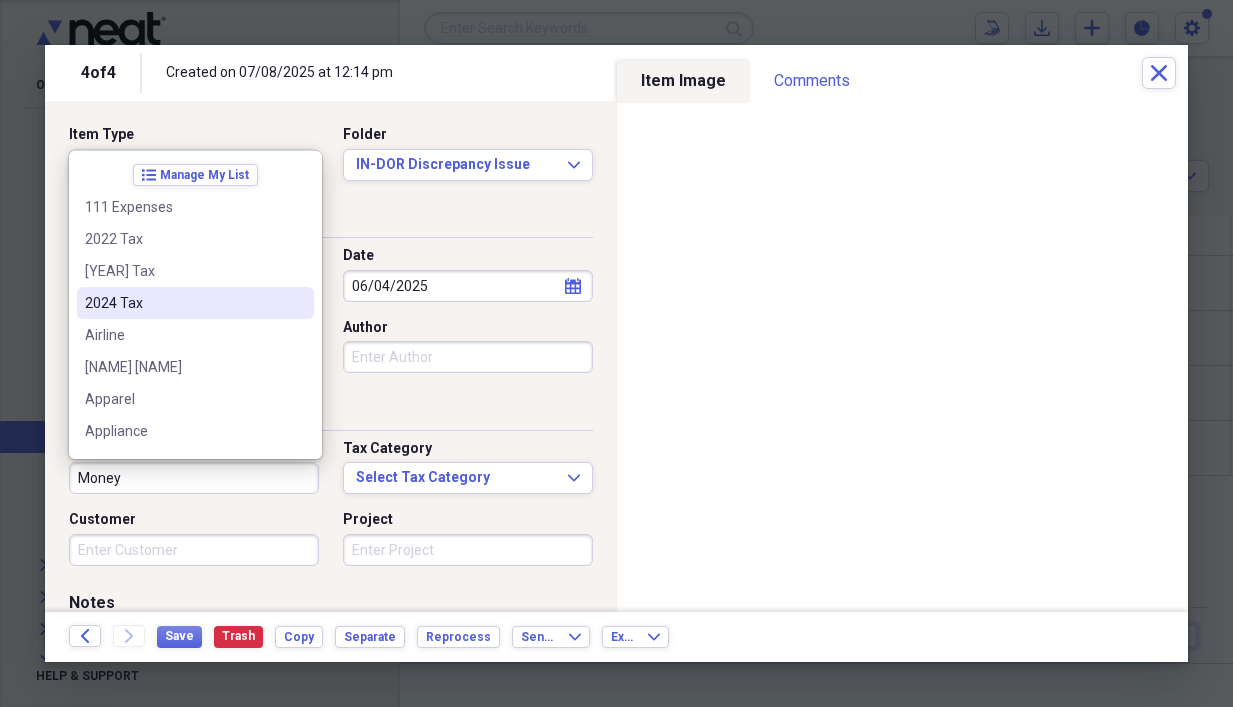 click on "2024 Tax" at bounding box center [183, 303] 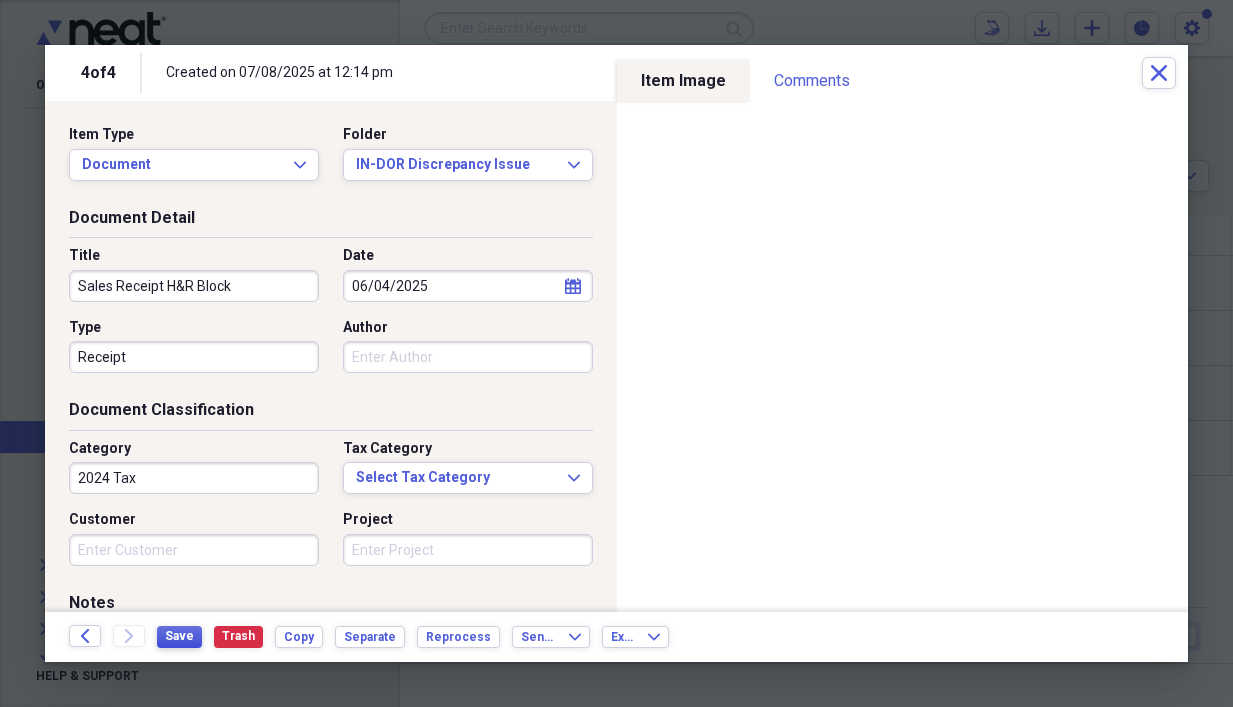 click on "Save" at bounding box center [179, 636] 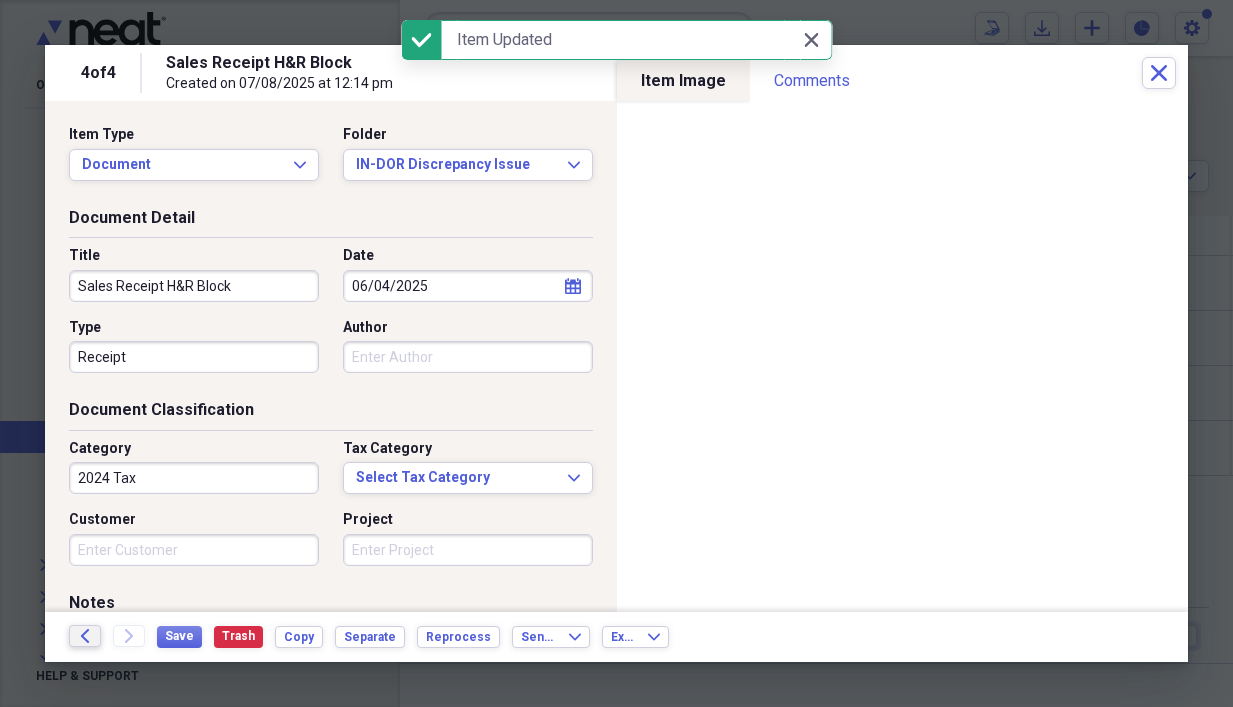 click 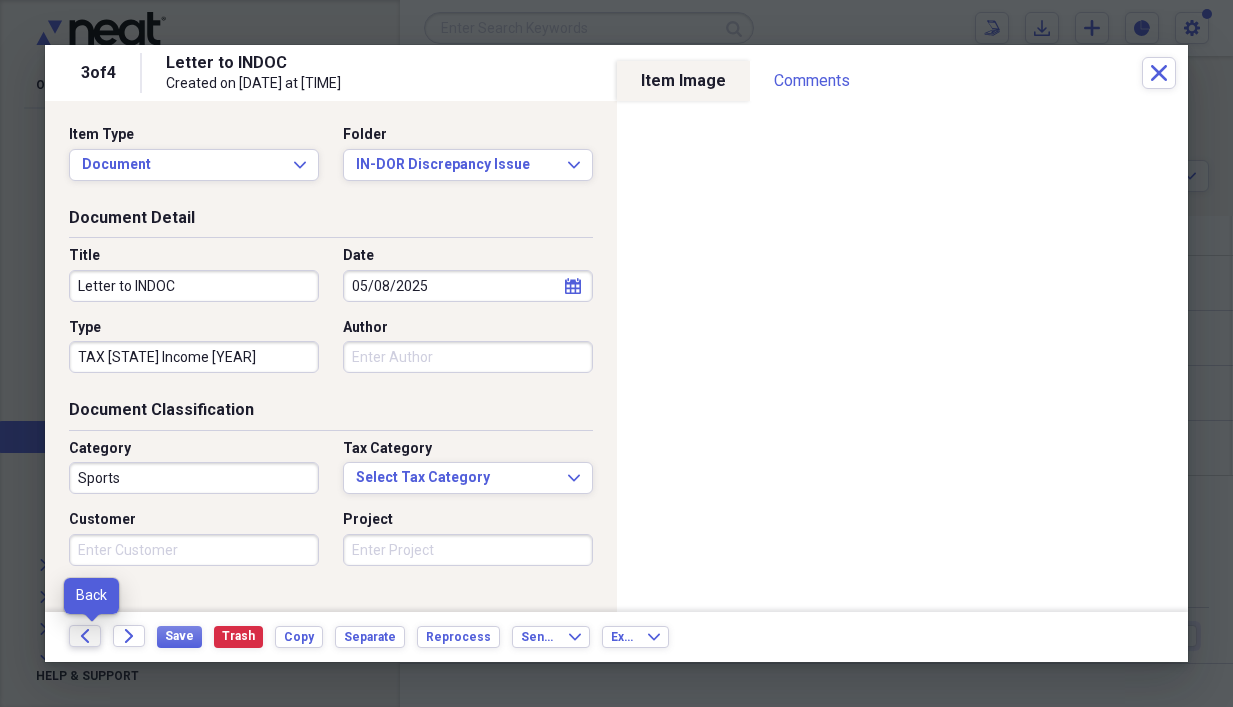 click on "Back" 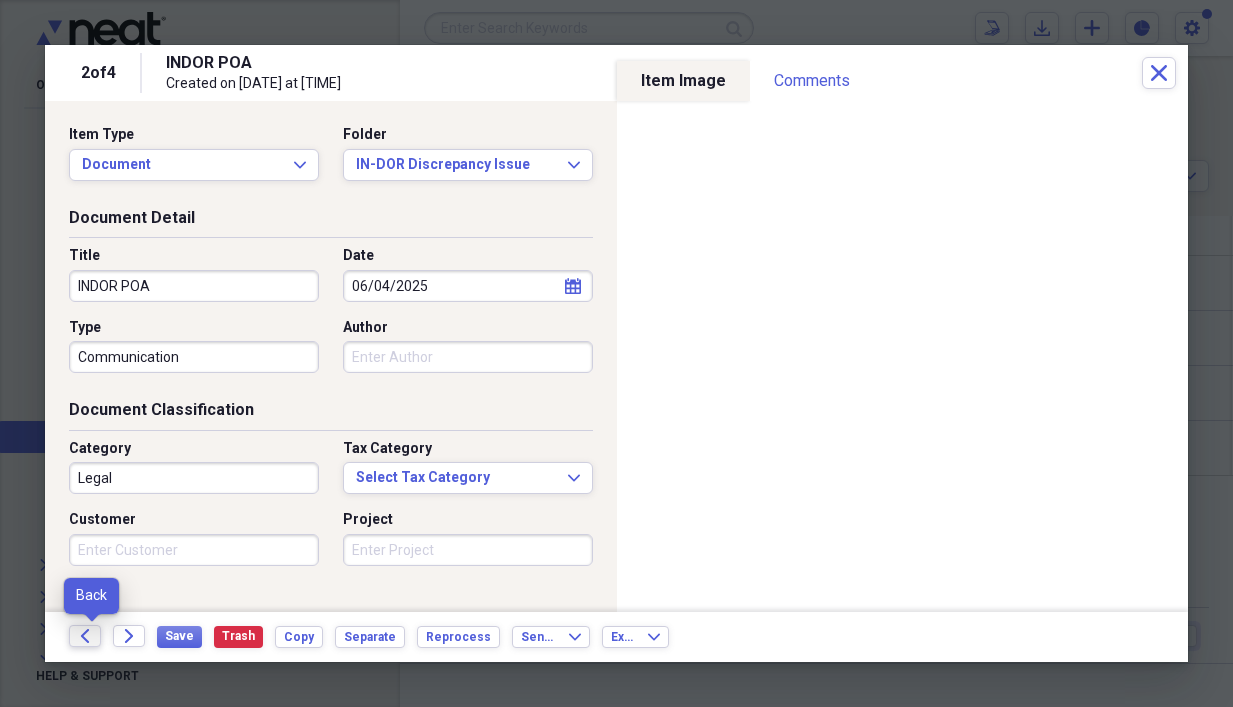 click on "Back" at bounding box center [85, 636] 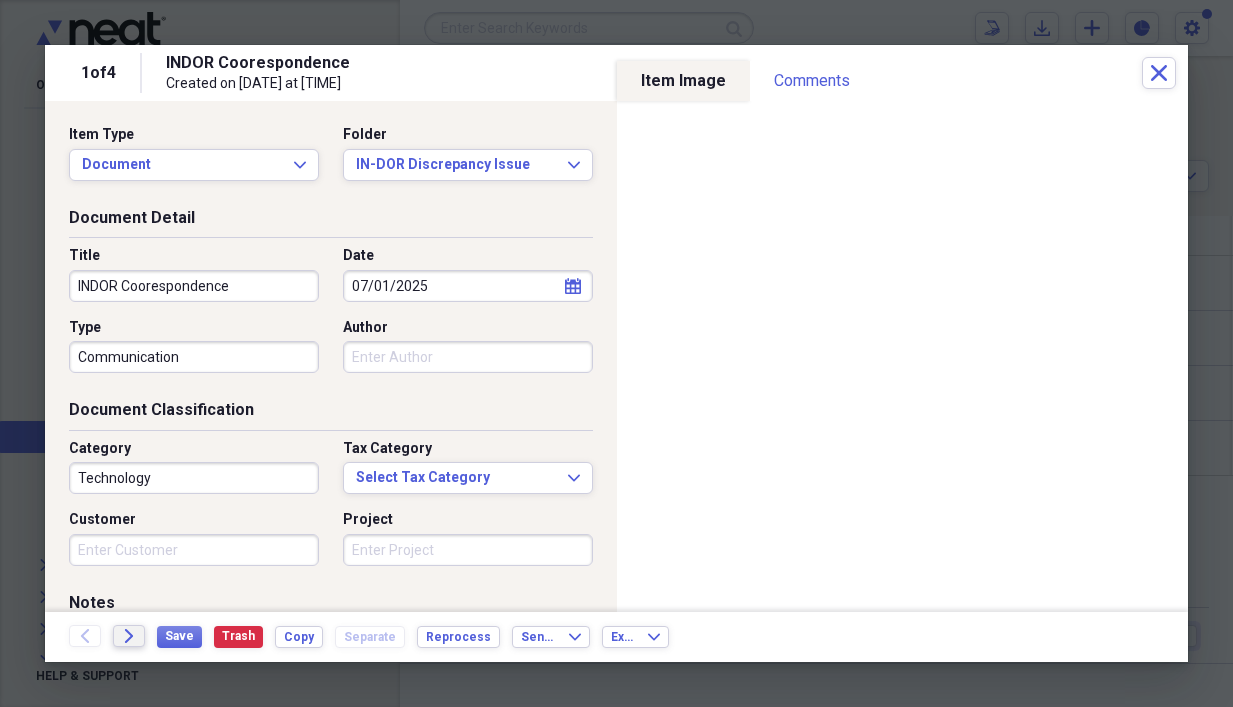 click on "Forward" 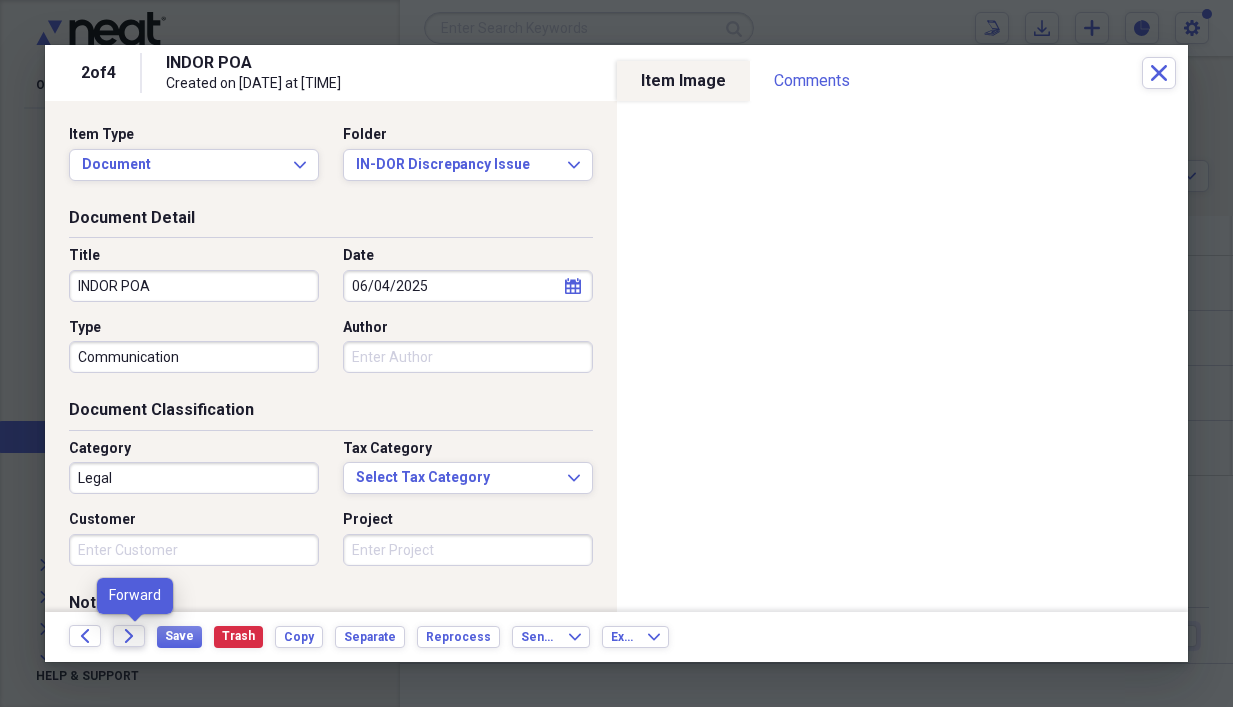 click 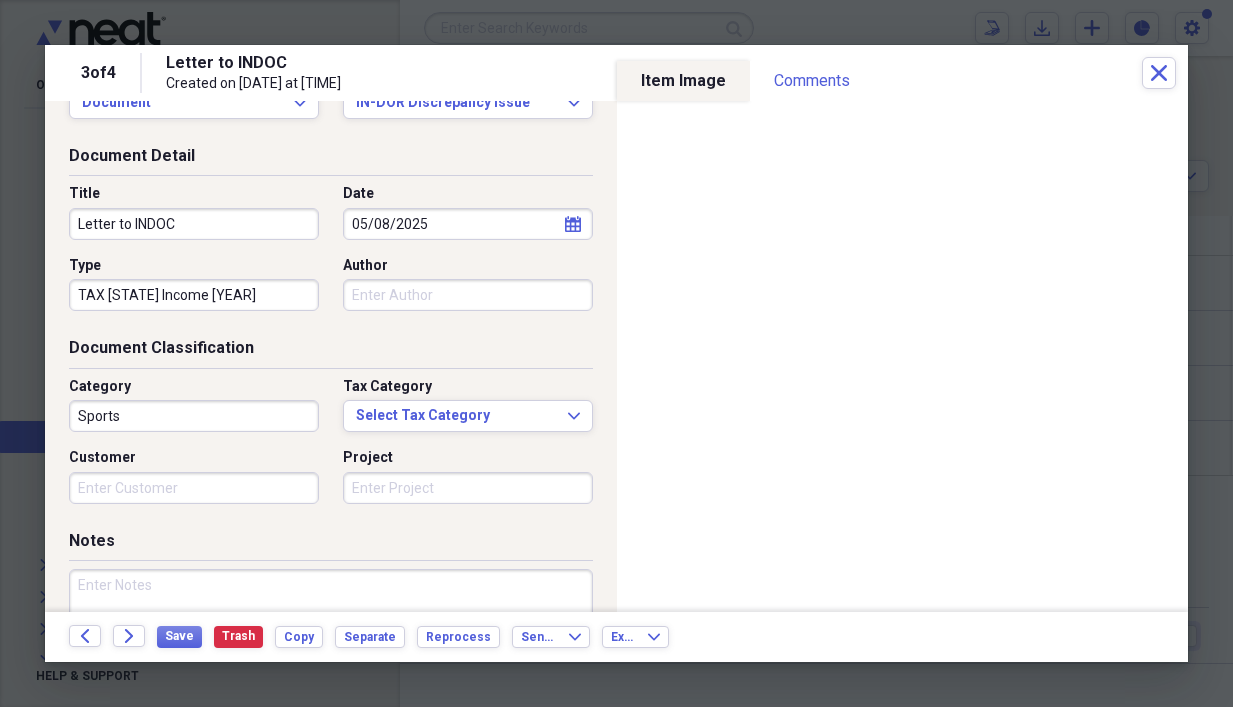 scroll, scrollTop: 0, scrollLeft: 0, axis: both 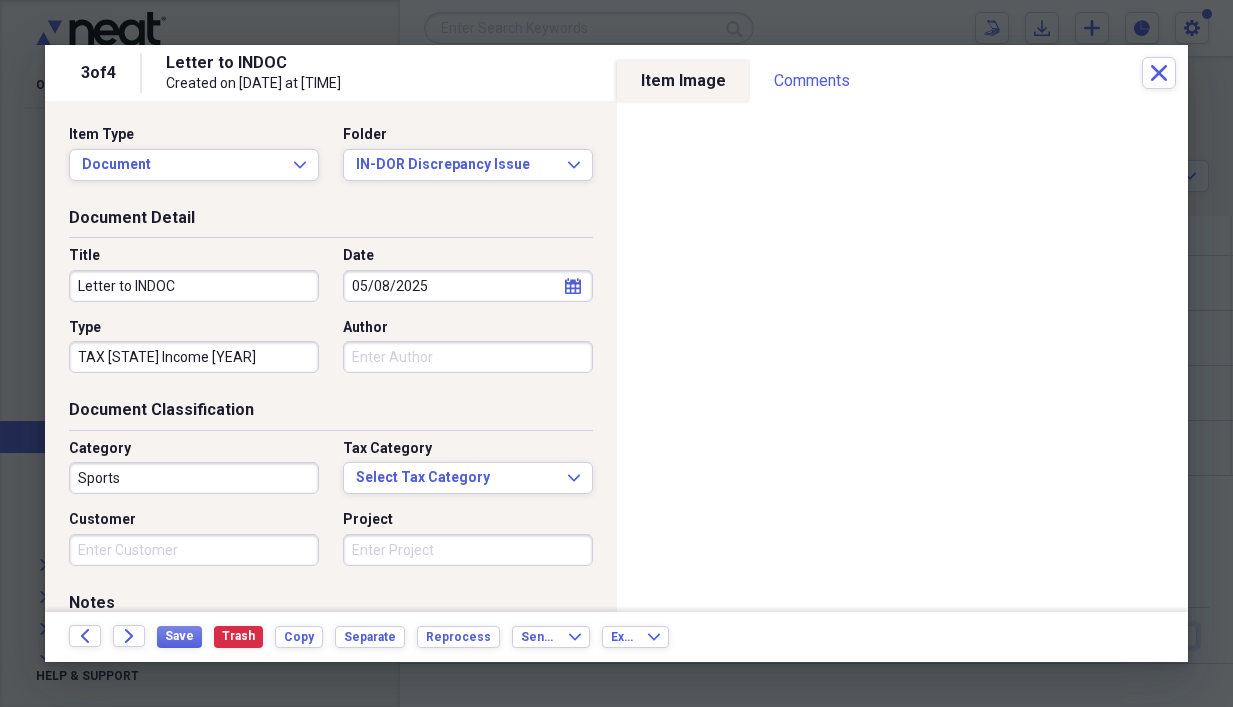 click on "calendar" 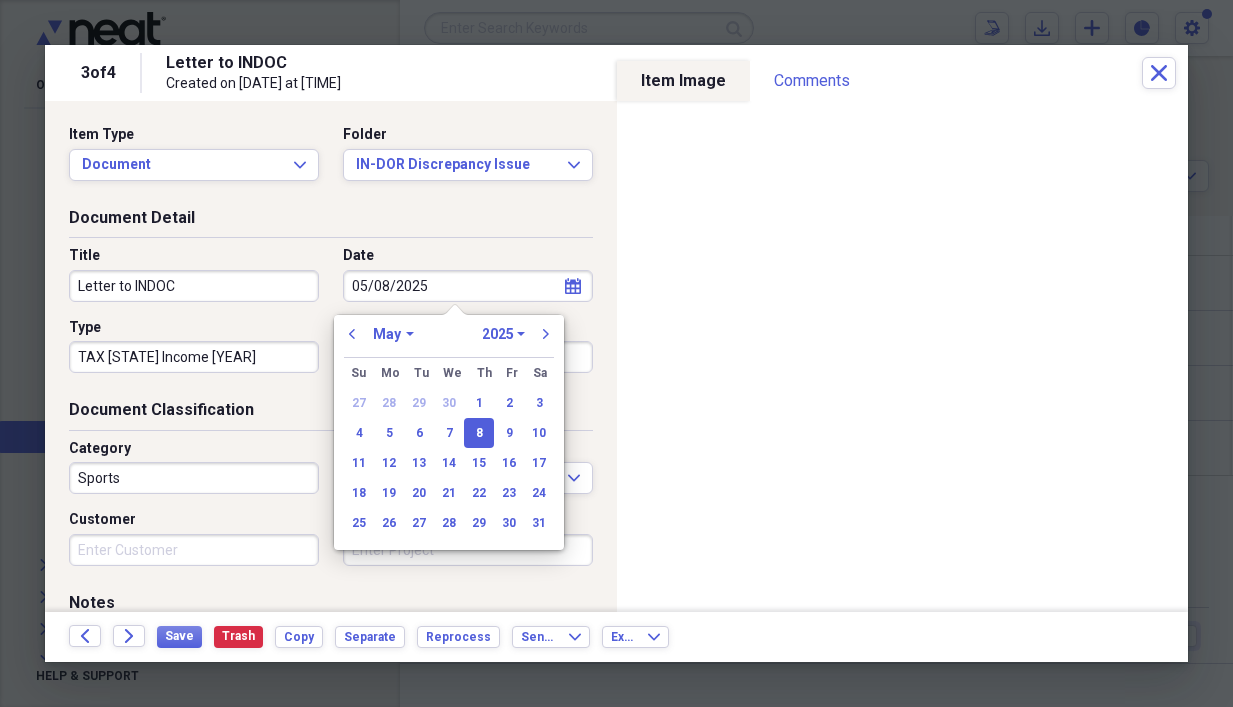 click on "Document Detail" at bounding box center (331, 222) 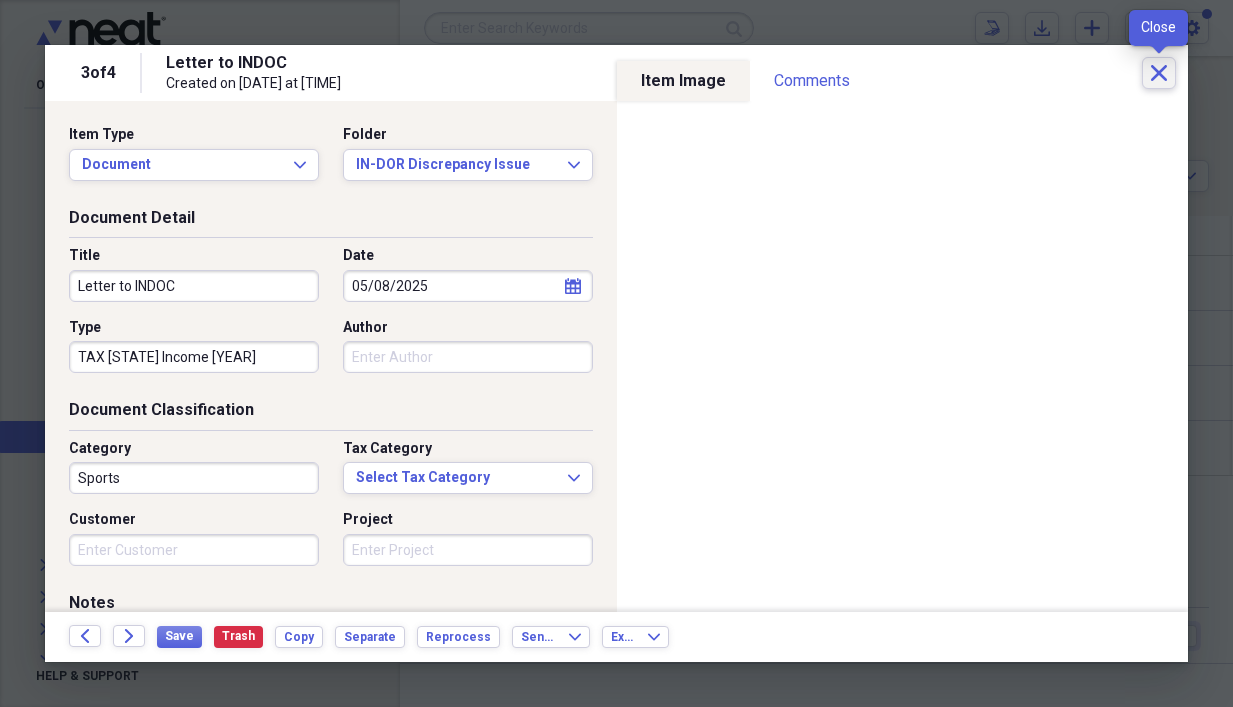 click on "Close" 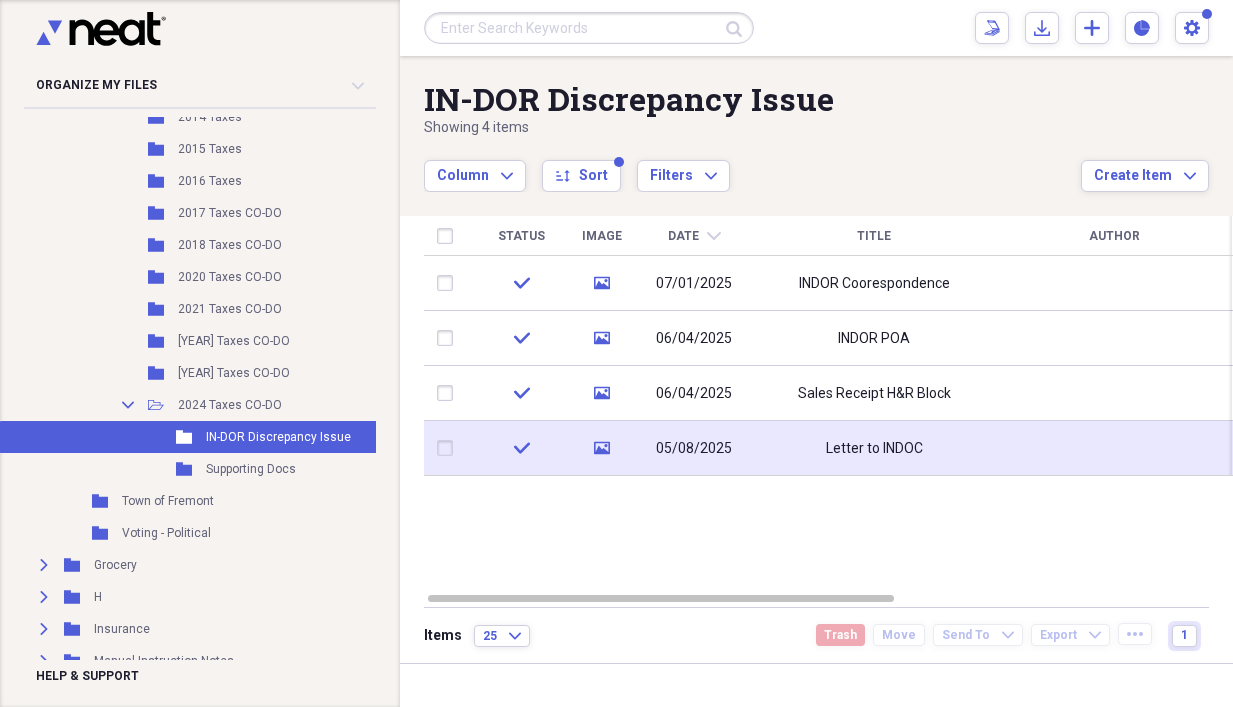 click on "check" at bounding box center [521, 448] 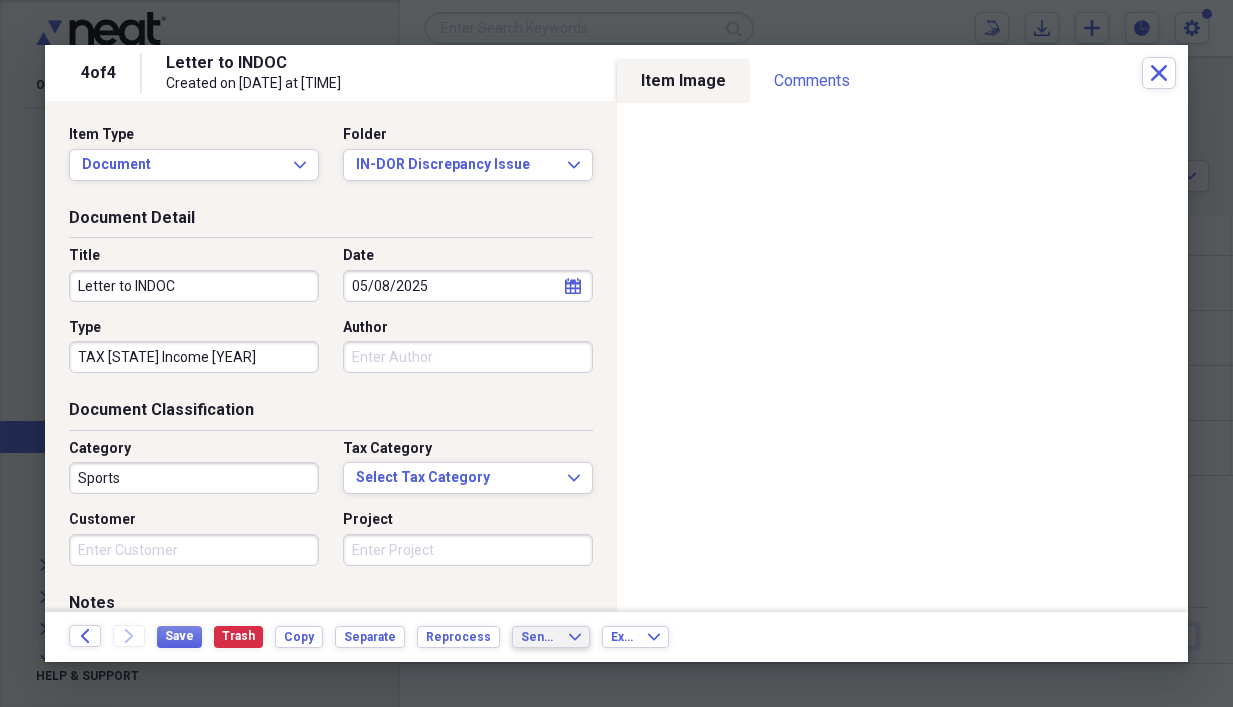 click on "Expand" 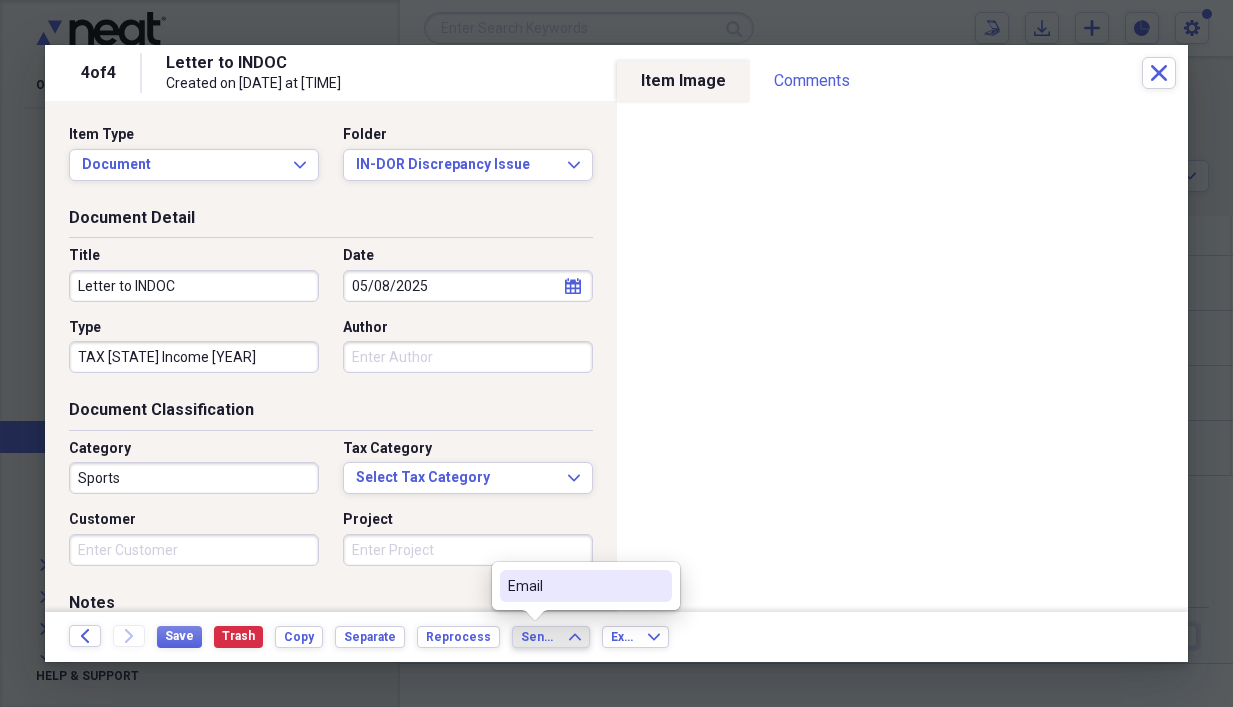 click 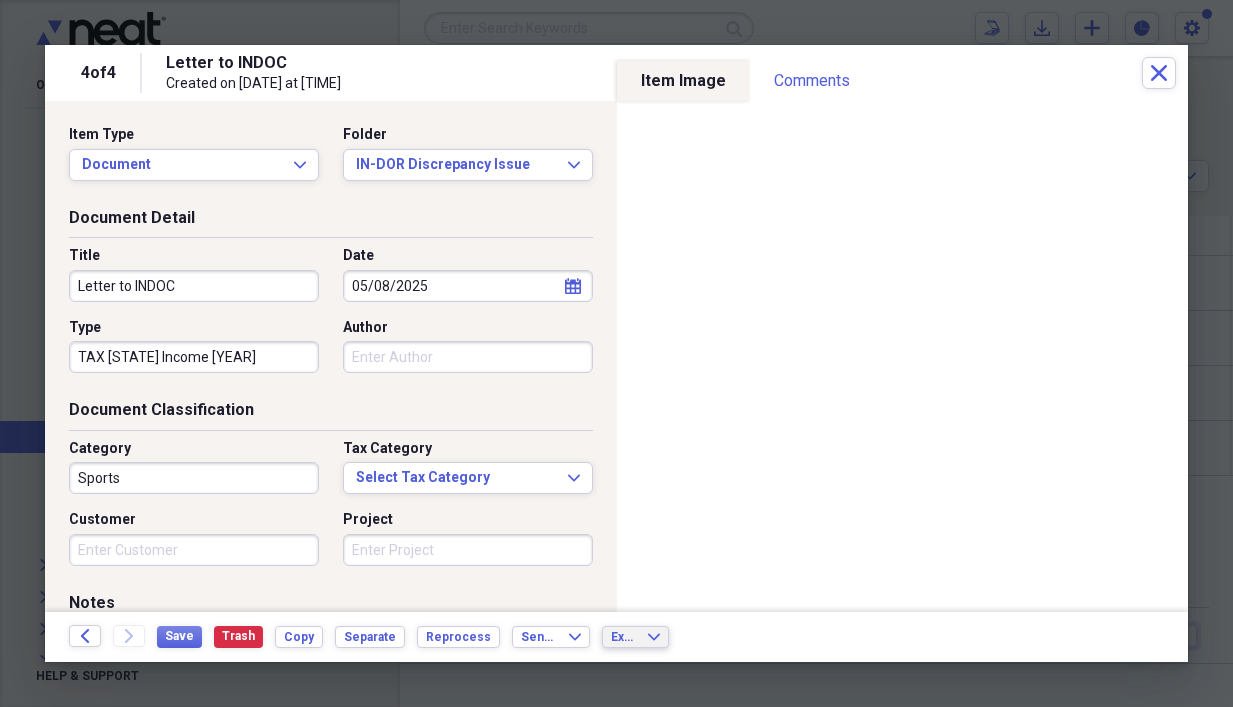 click on "Expand" 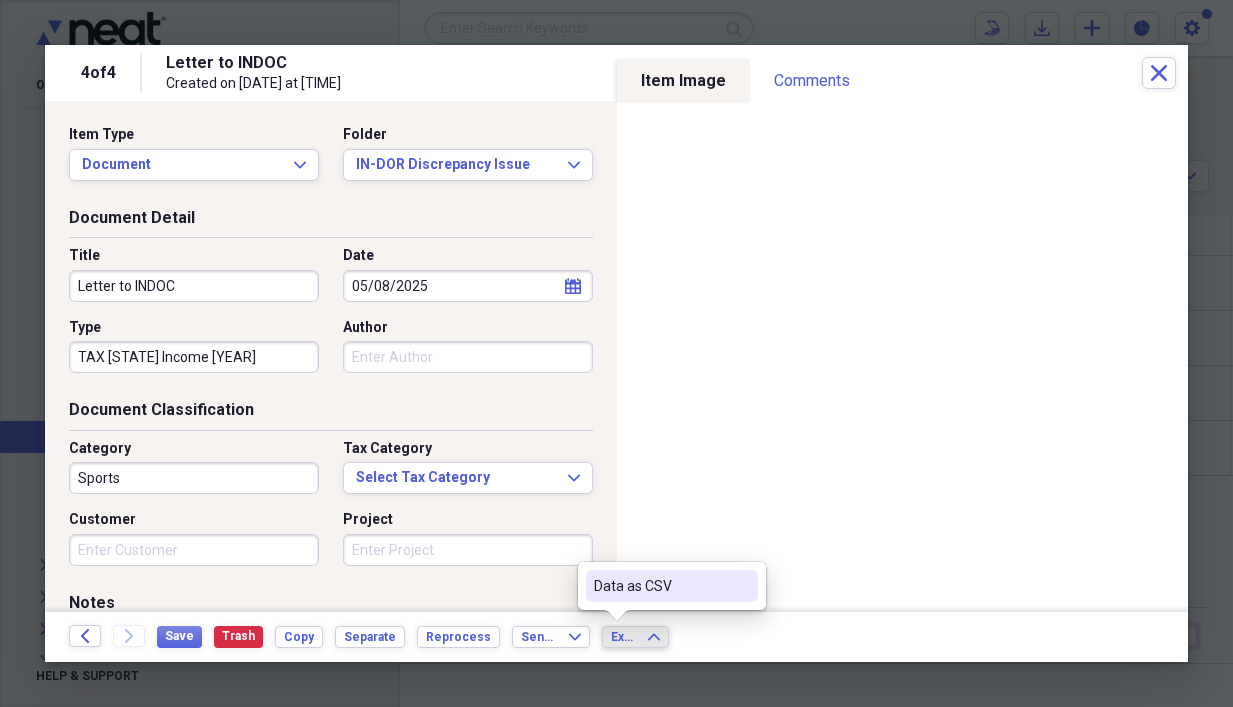 click on "Expand" 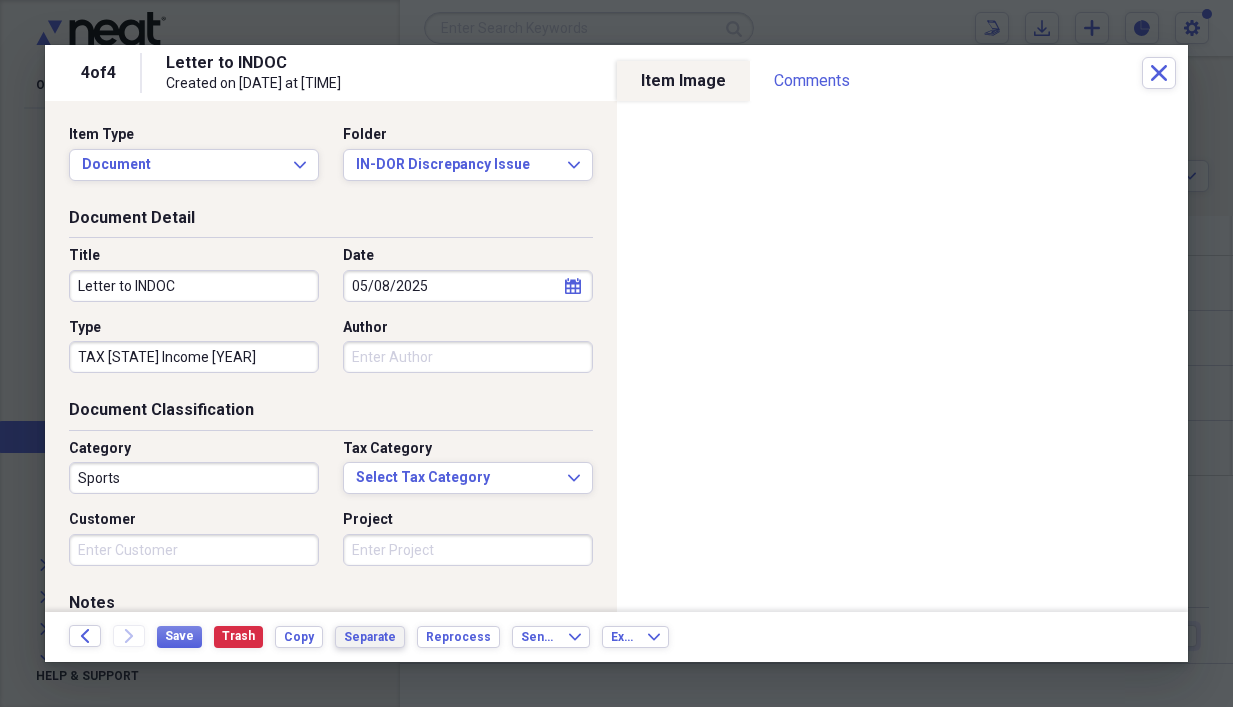 click on "Separate" at bounding box center [370, 637] 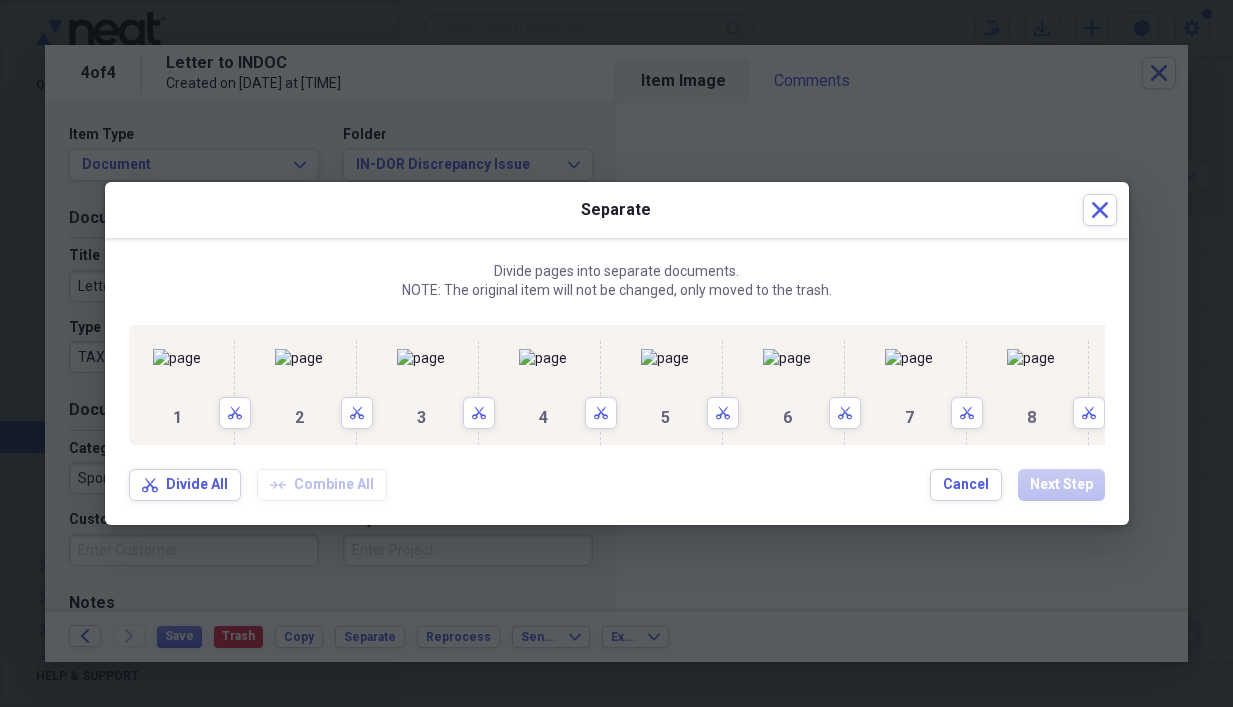drag, startPoint x: 689, startPoint y: 344, endPoint x: 137, endPoint y: 366, distance: 552.43823 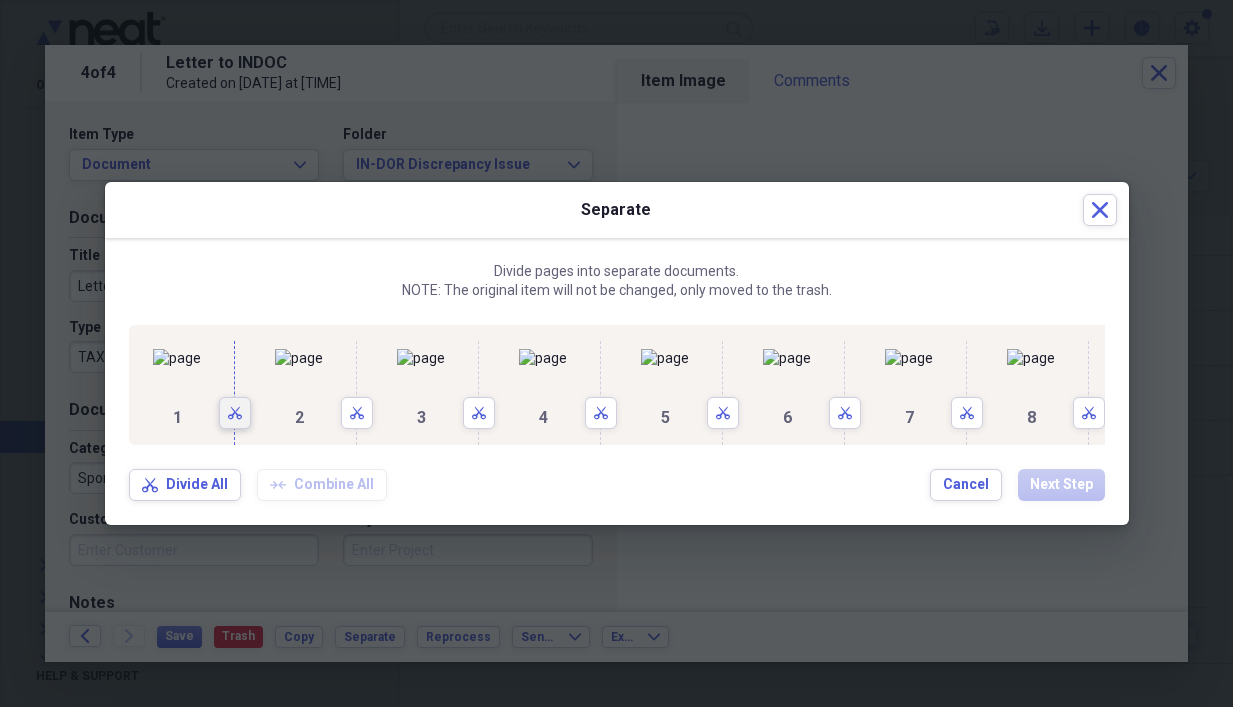 click 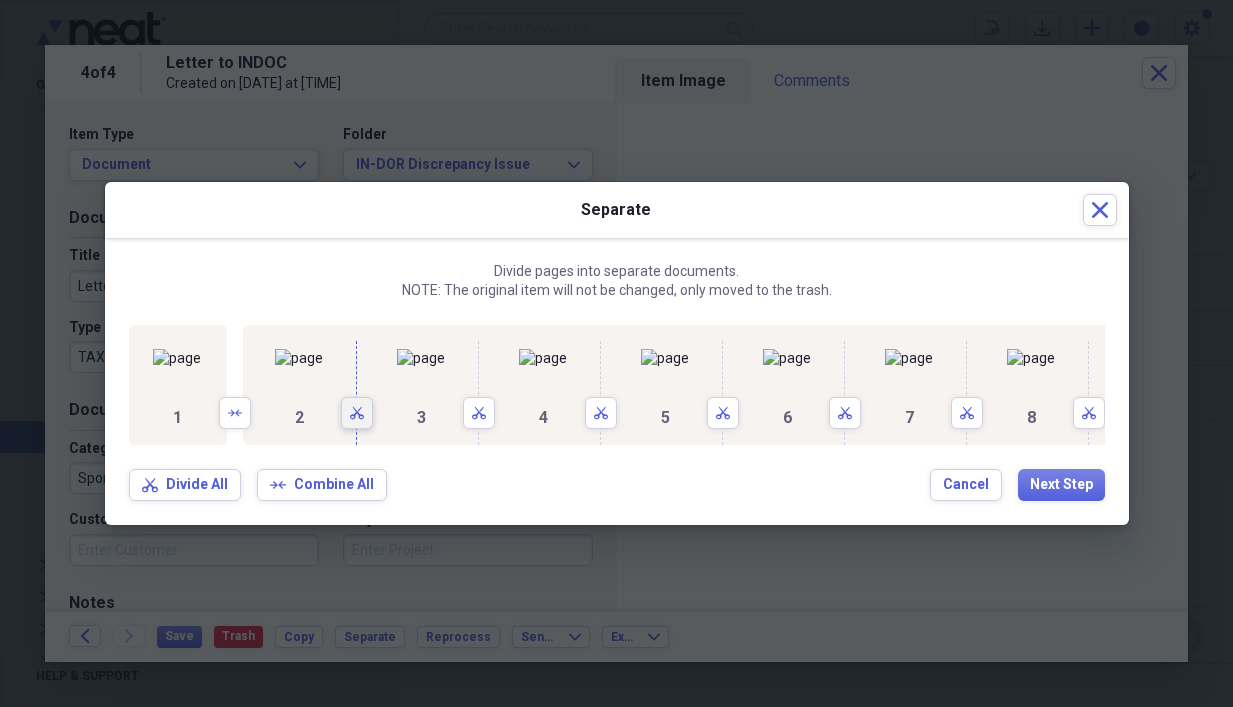 click on "Scissors" 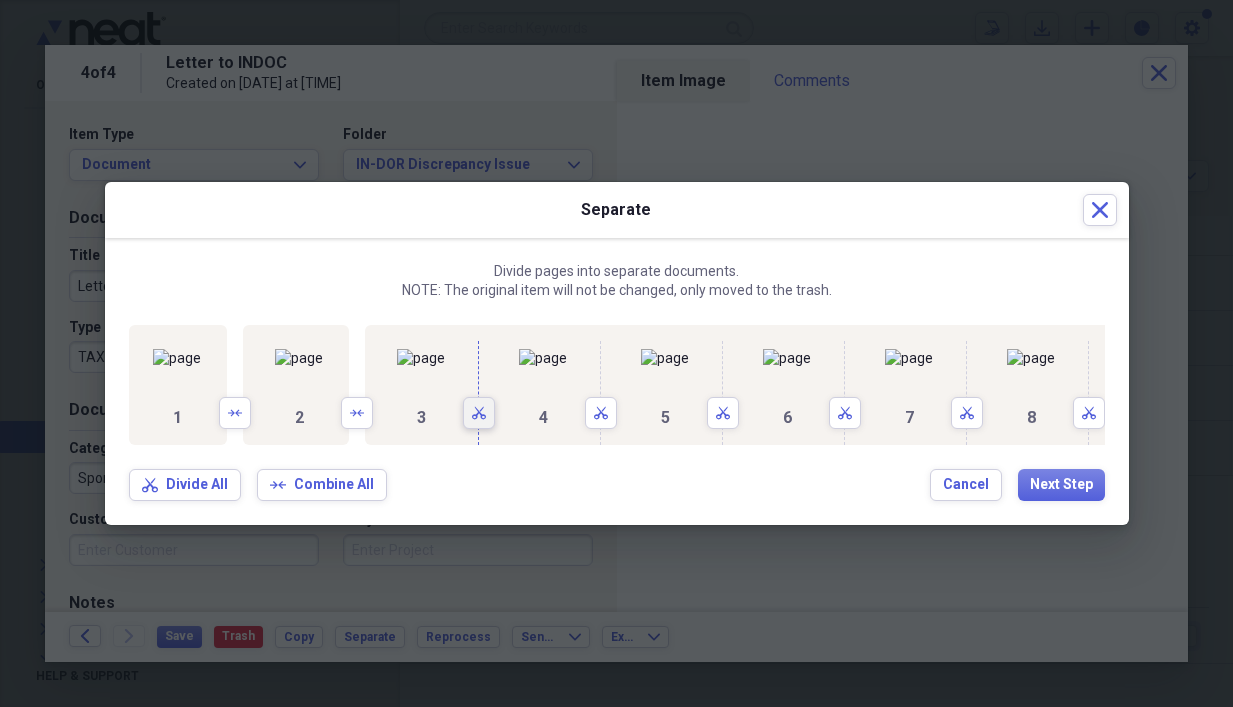 click on "Scissors" 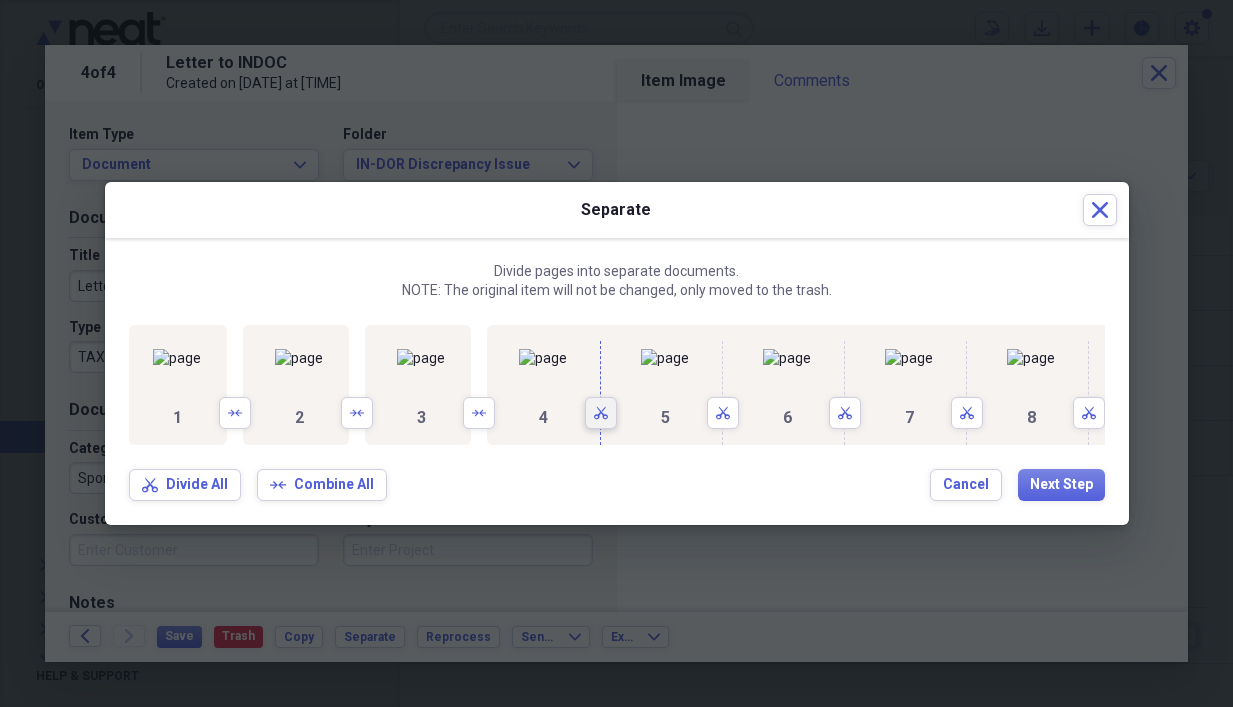 click 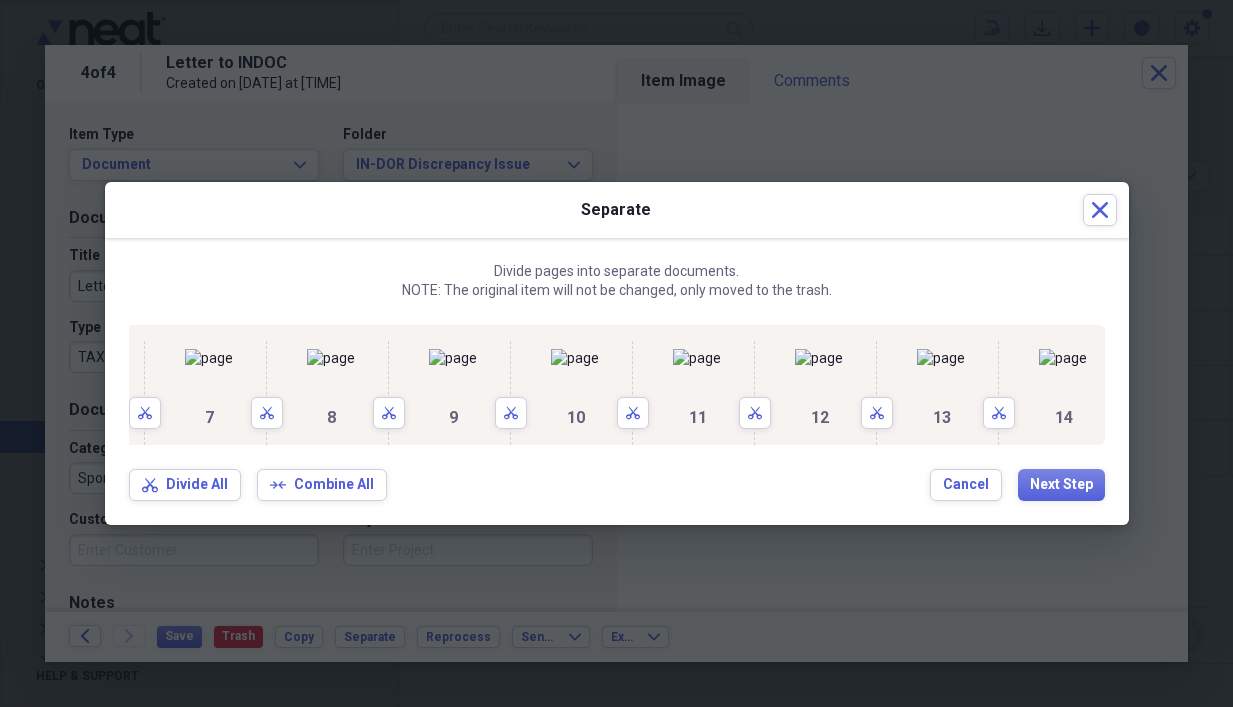scroll, scrollTop: 0, scrollLeft: 1350, axis: horizontal 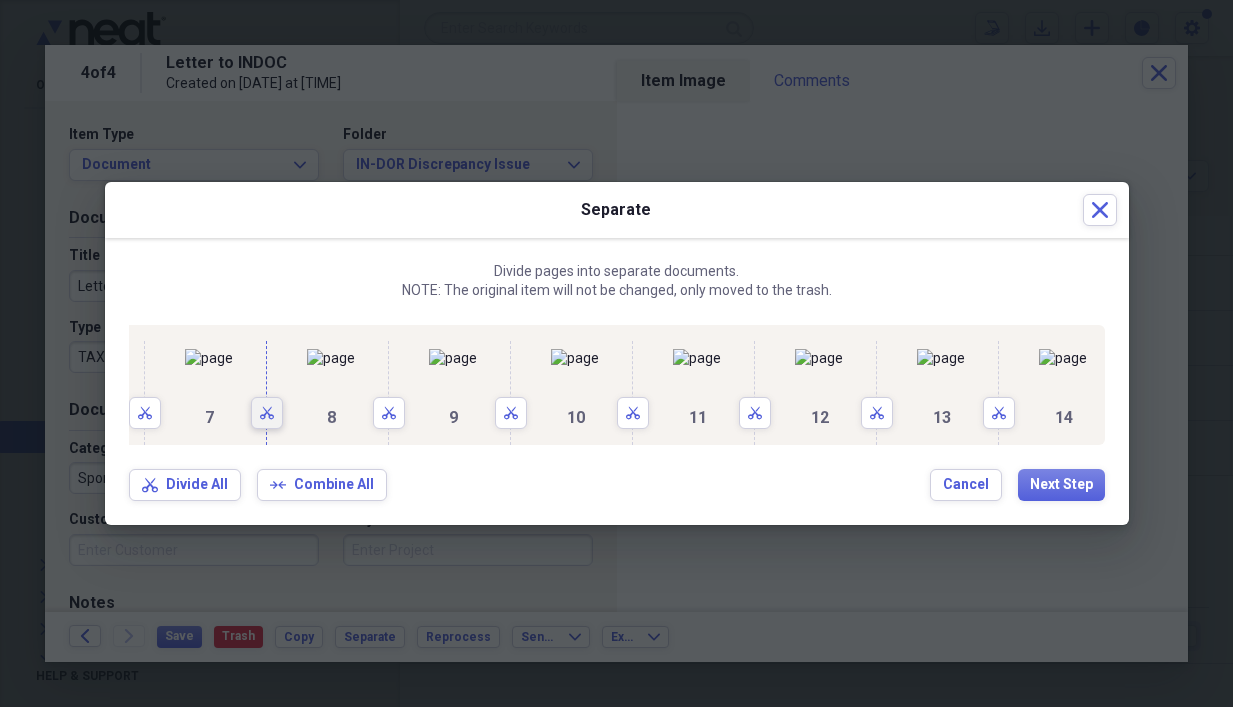 click on "Scissors" at bounding box center (267, 413) 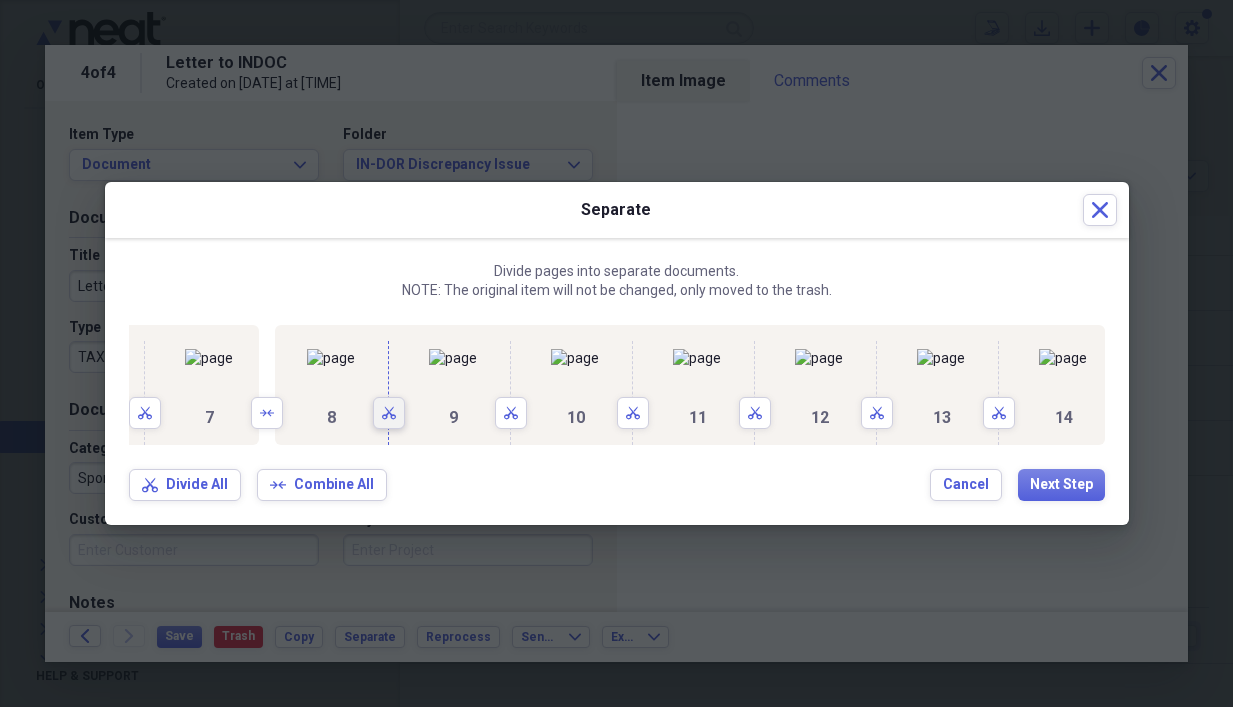 click on "Scissors" 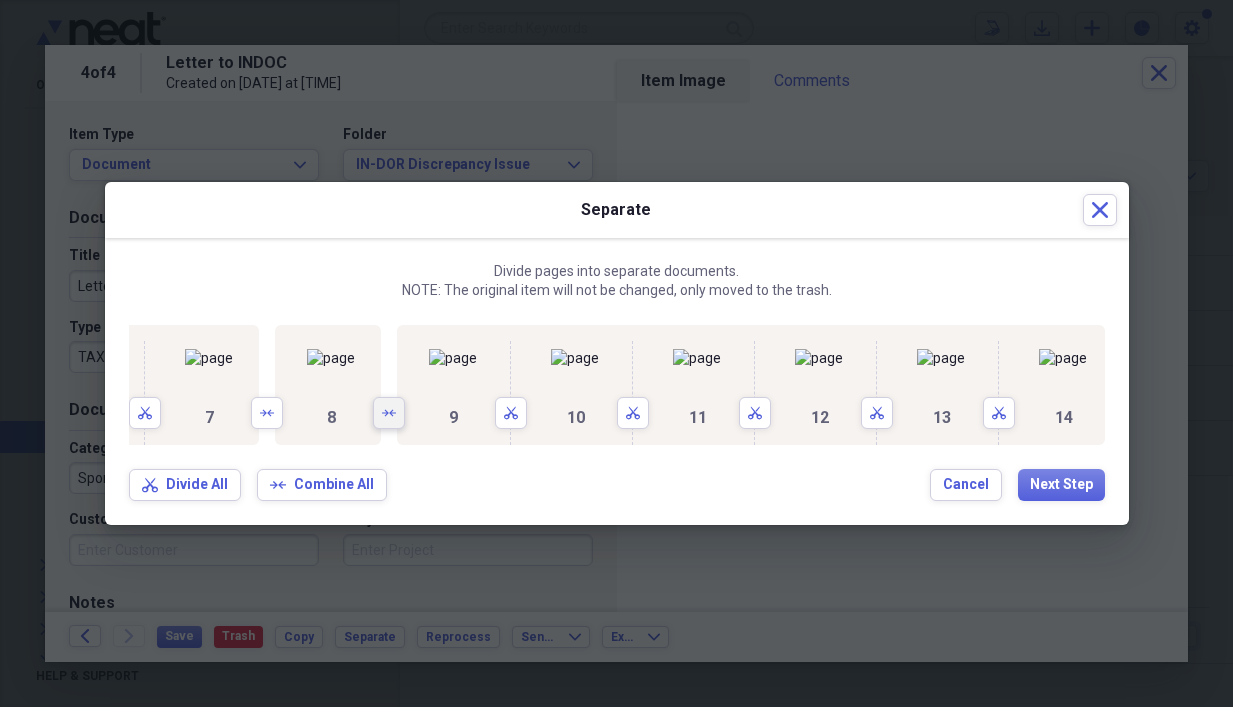scroll, scrollTop: 0, scrollLeft: 1841, axis: horizontal 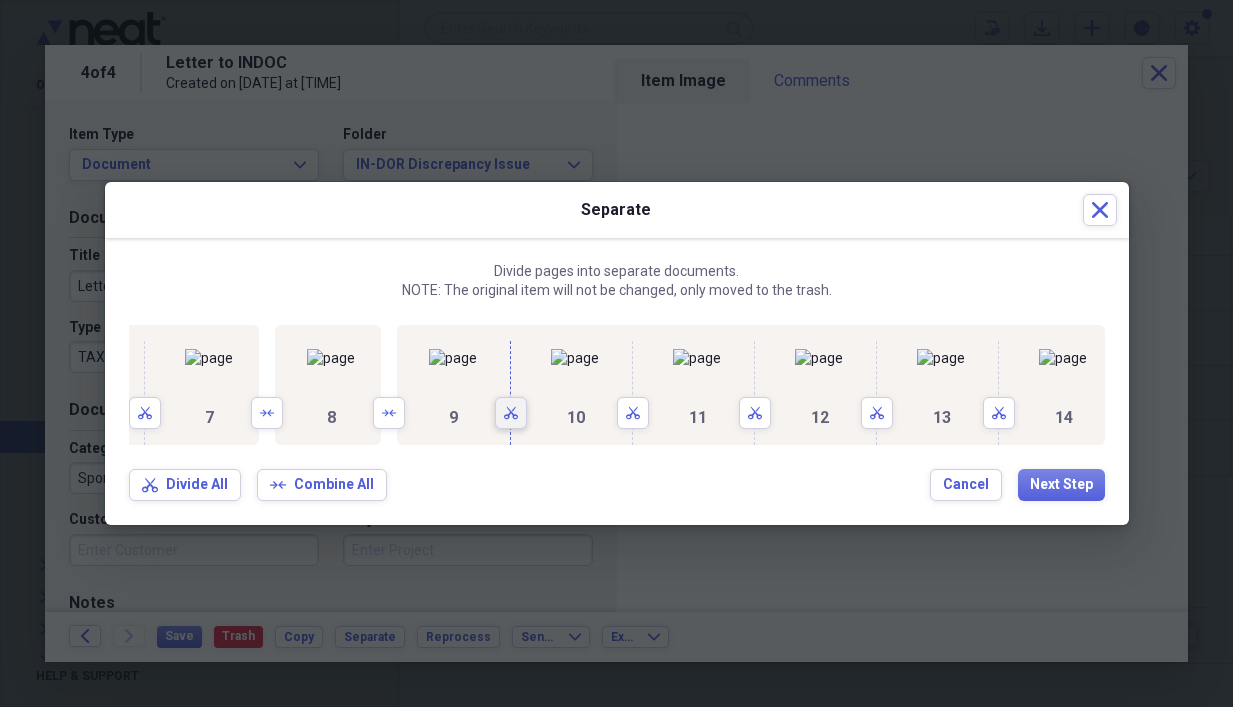 click 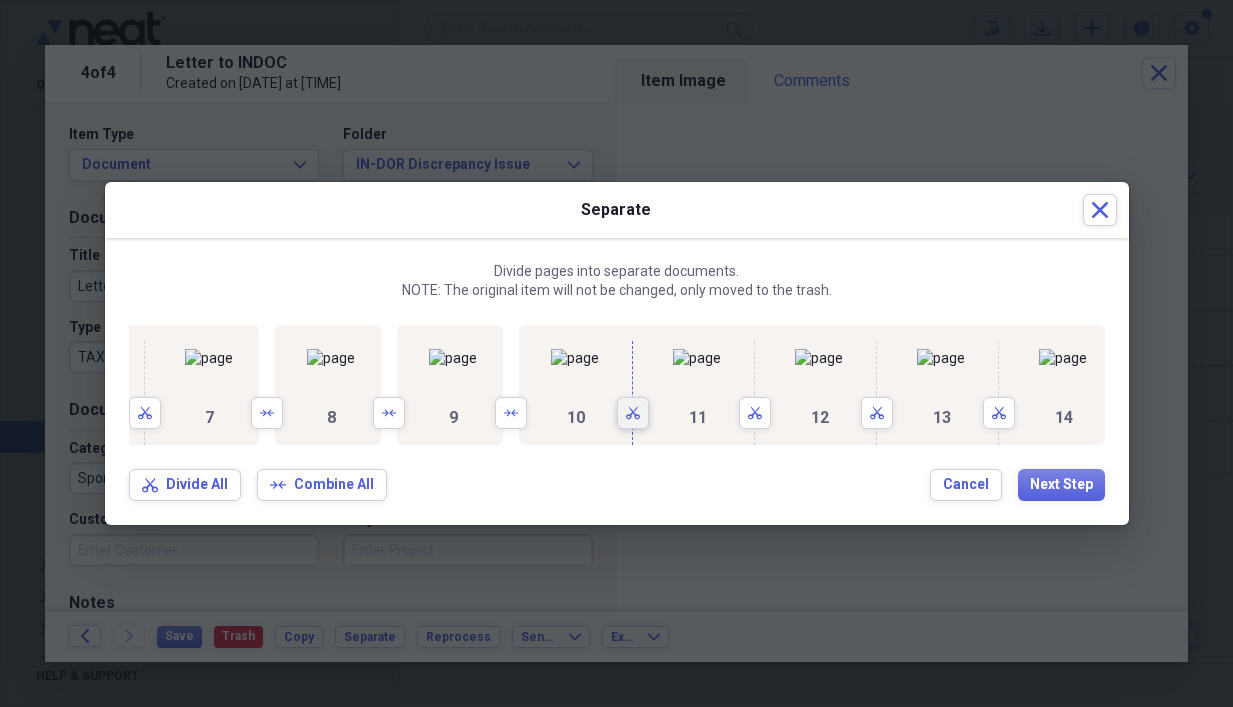 click on "Scissors" 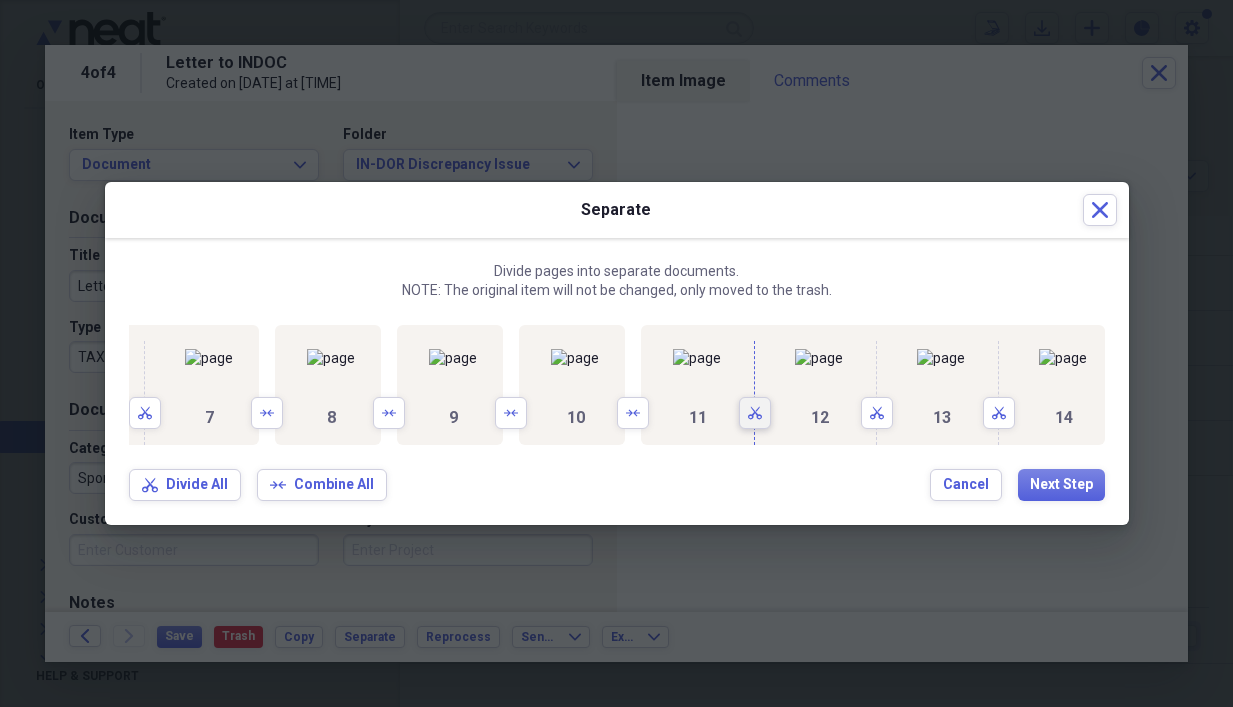 click on "Scissors" 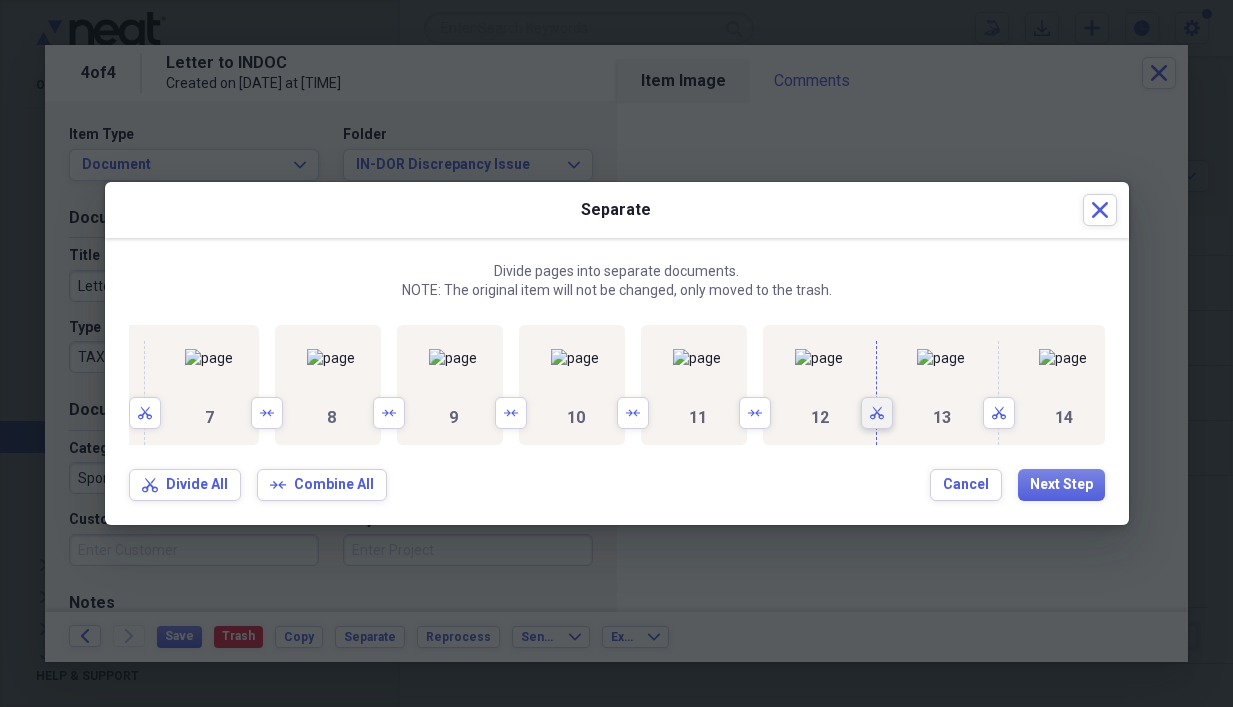 click on "Scissors" 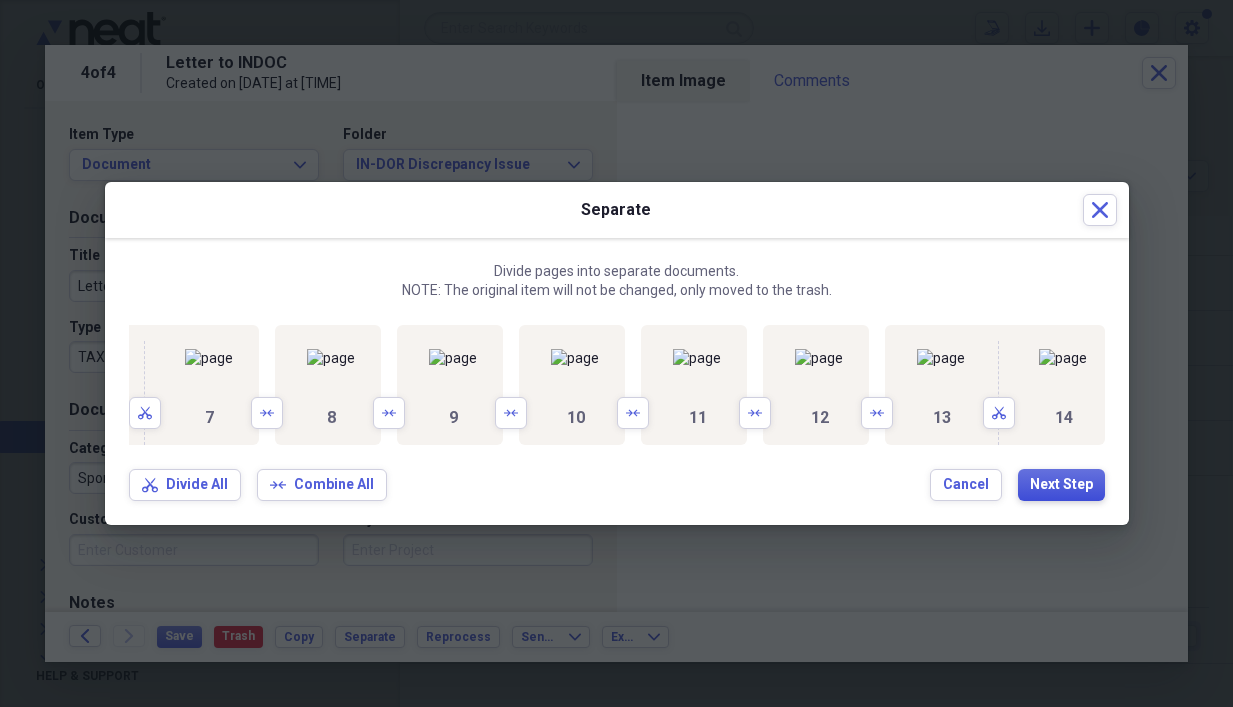 click on "Next Step" at bounding box center (1061, 485) 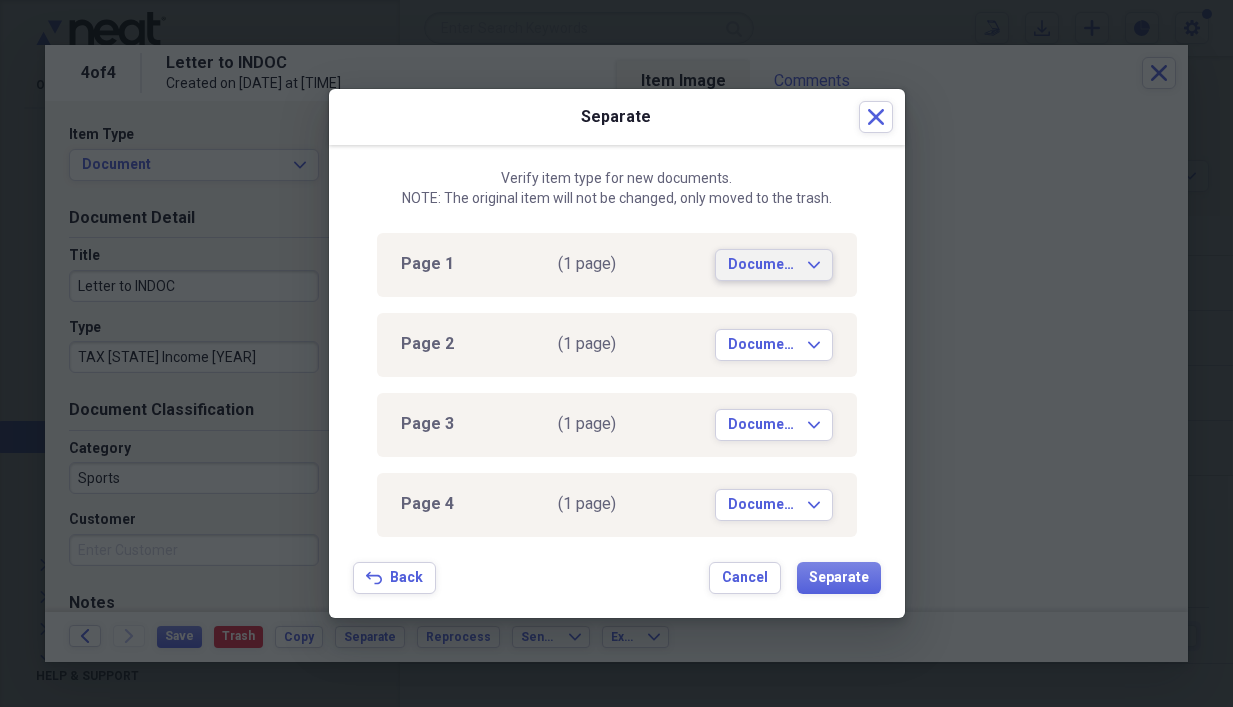 click on "Expand" 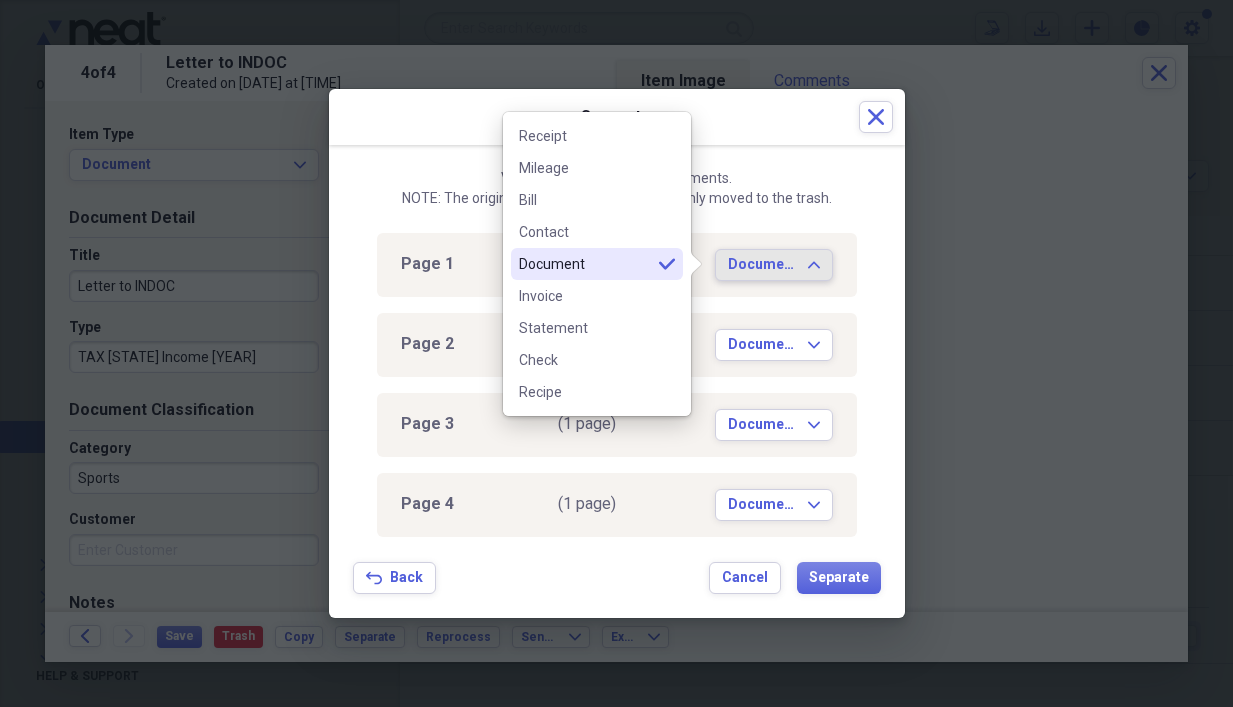 click on "Expand" 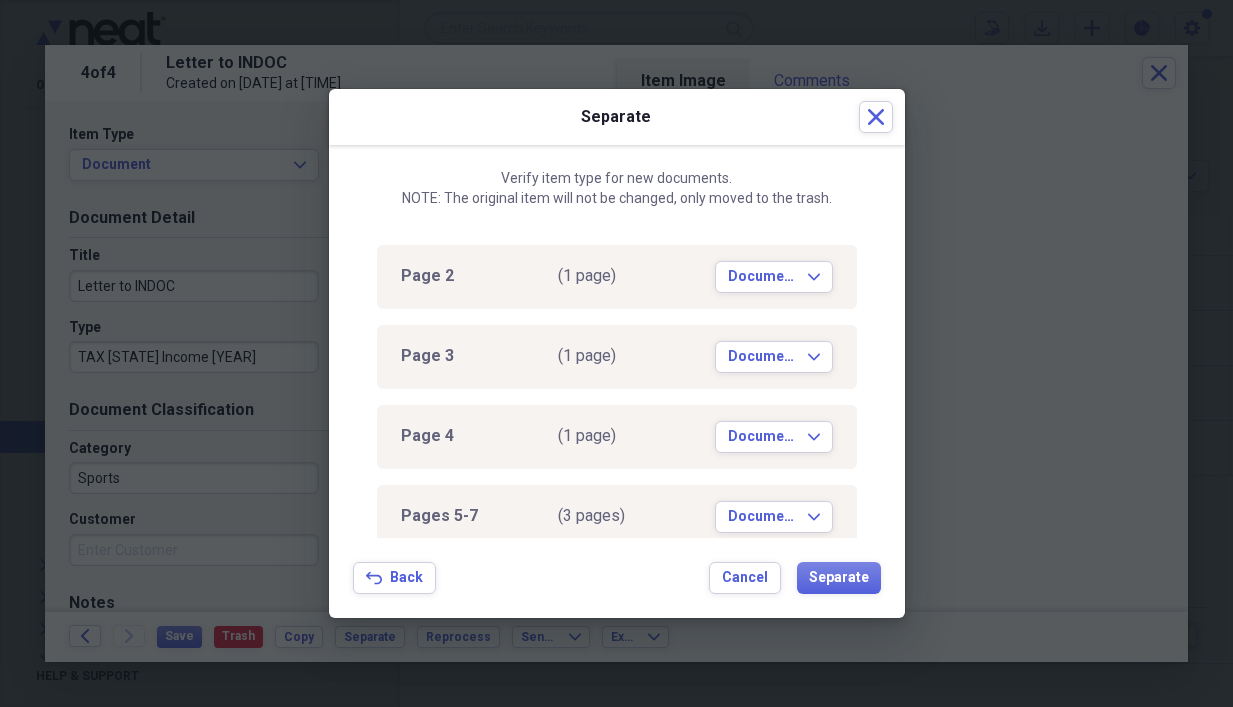 scroll, scrollTop: 0, scrollLeft: 0, axis: both 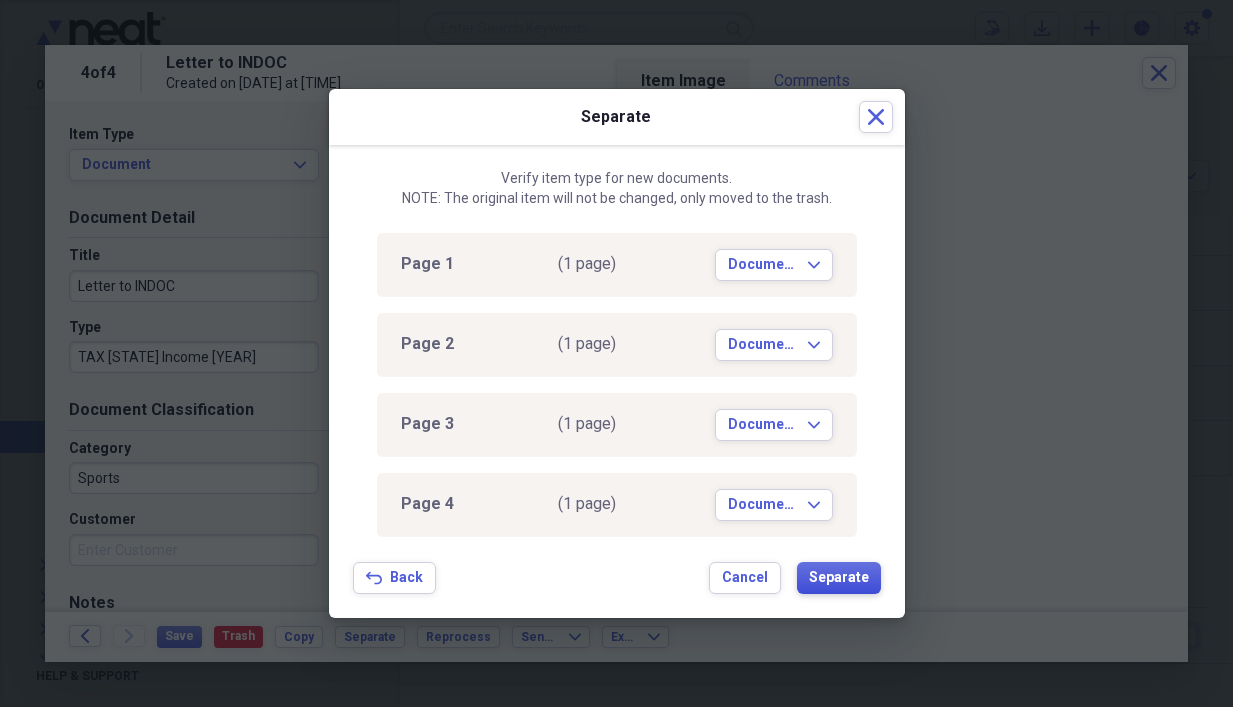 click on "Separate" at bounding box center [839, 578] 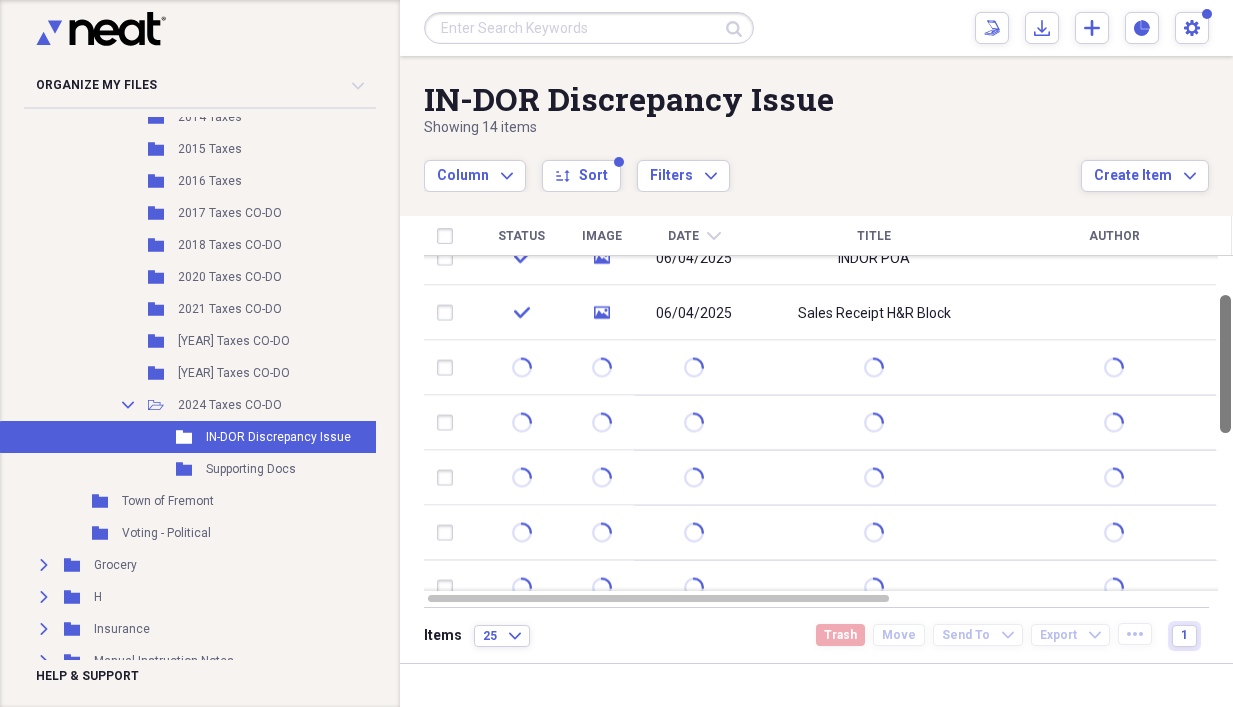 drag, startPoint x: 1225, startPoint y: 320, endPoint x: 1227, endPoint y: 444, distance: 124.01613 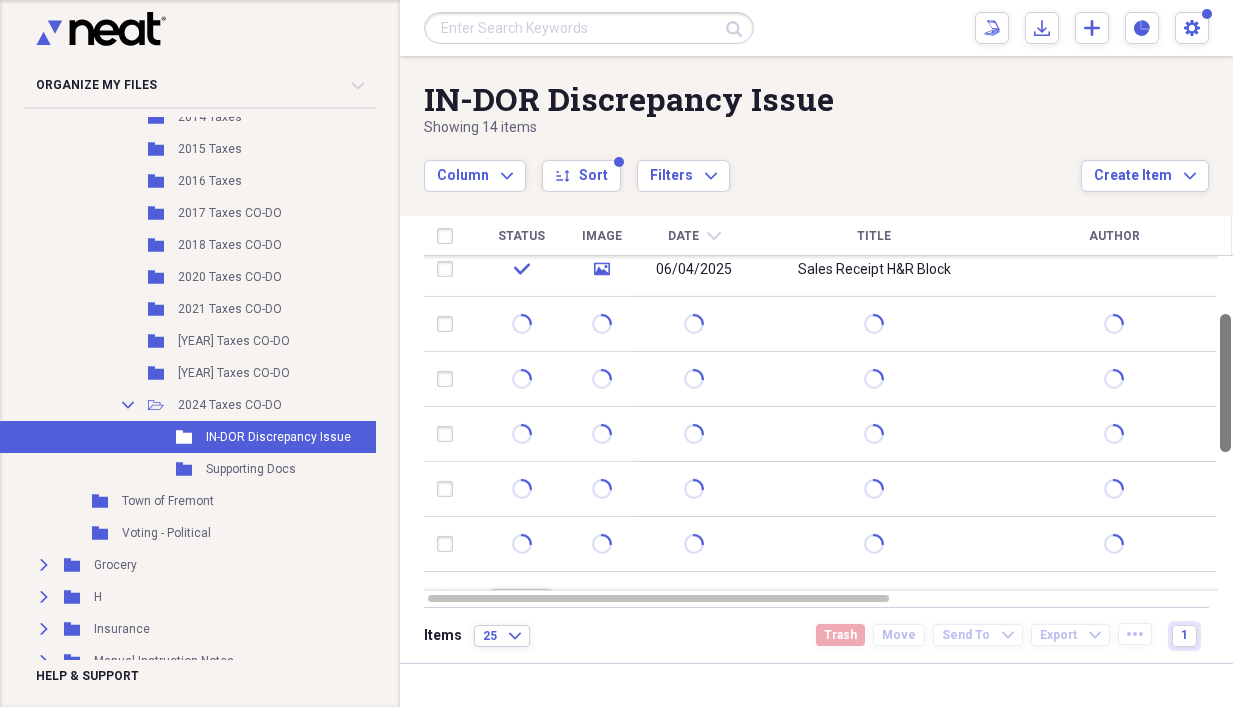 drag, startPoint x: 1226, startPoint y: 418, endPoint x: 1227, endPoint y: 437, distance: 19.026299 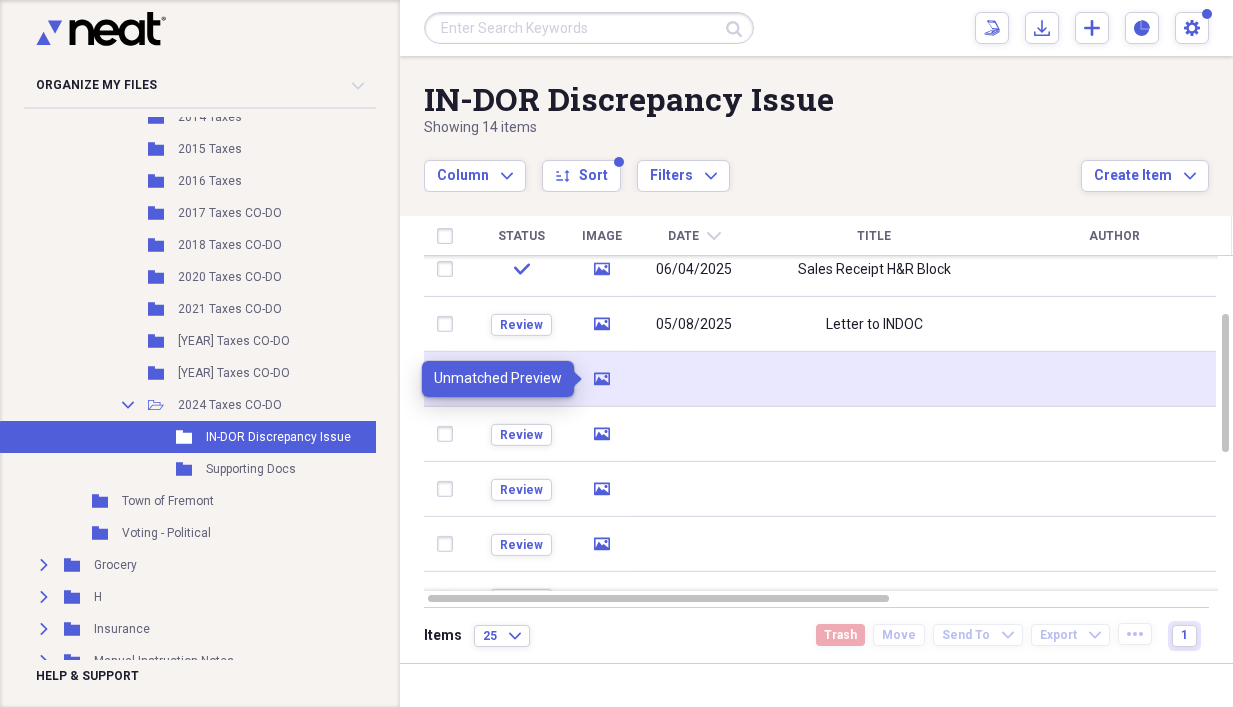 click on "media" 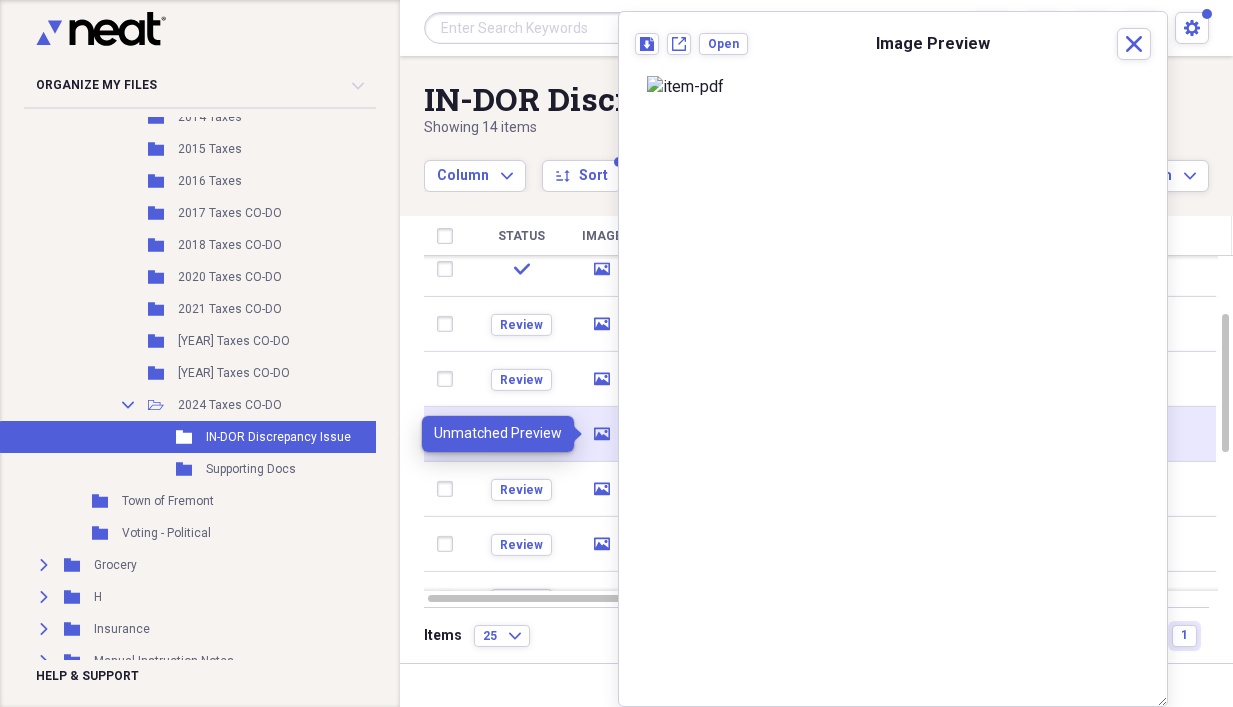 click 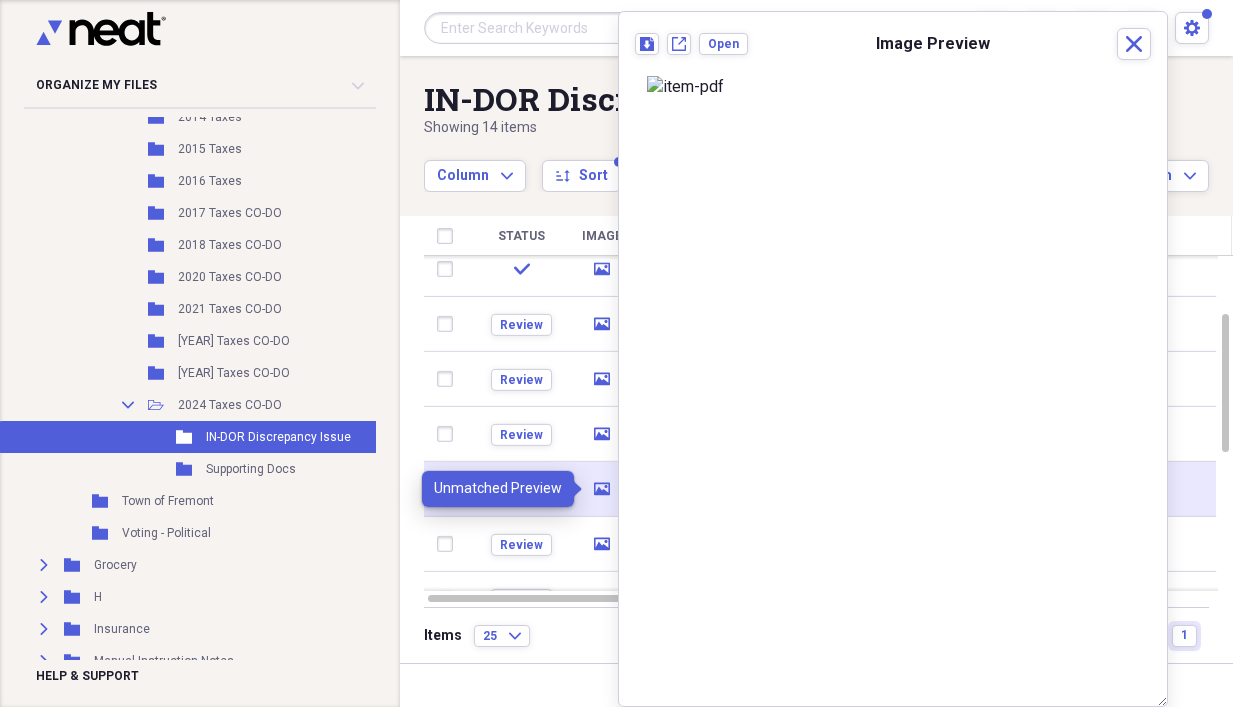 click on "media" 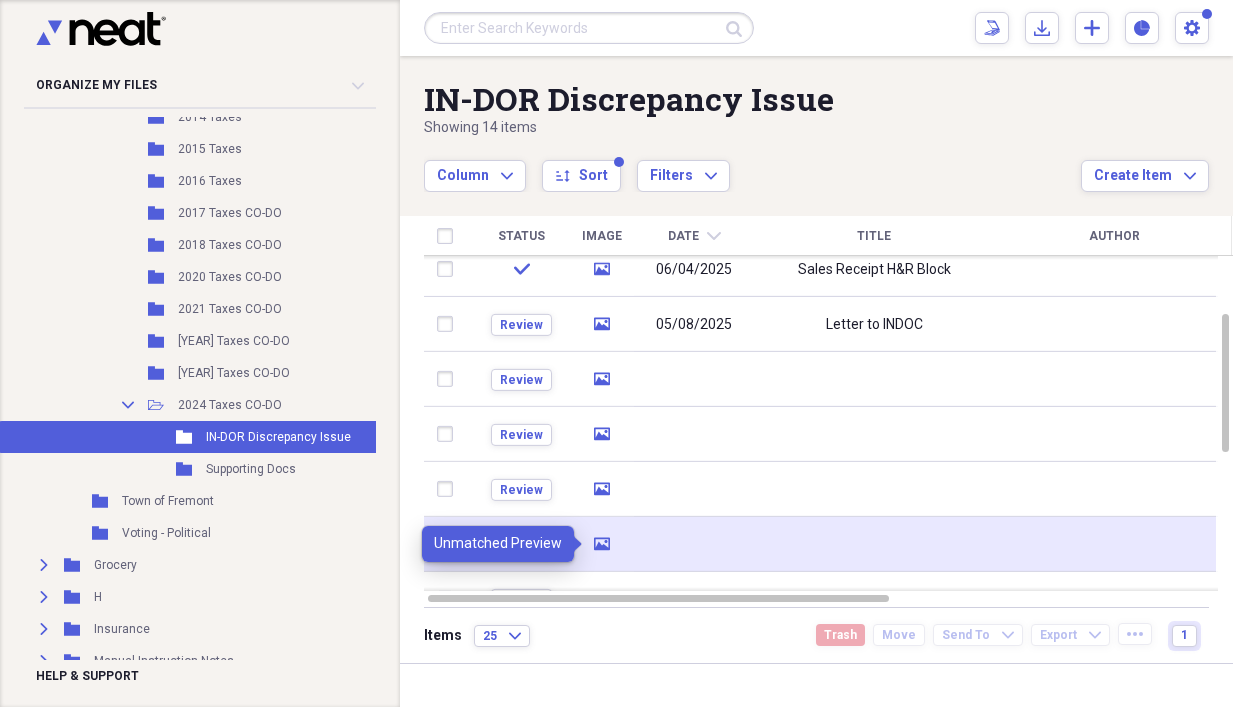 click 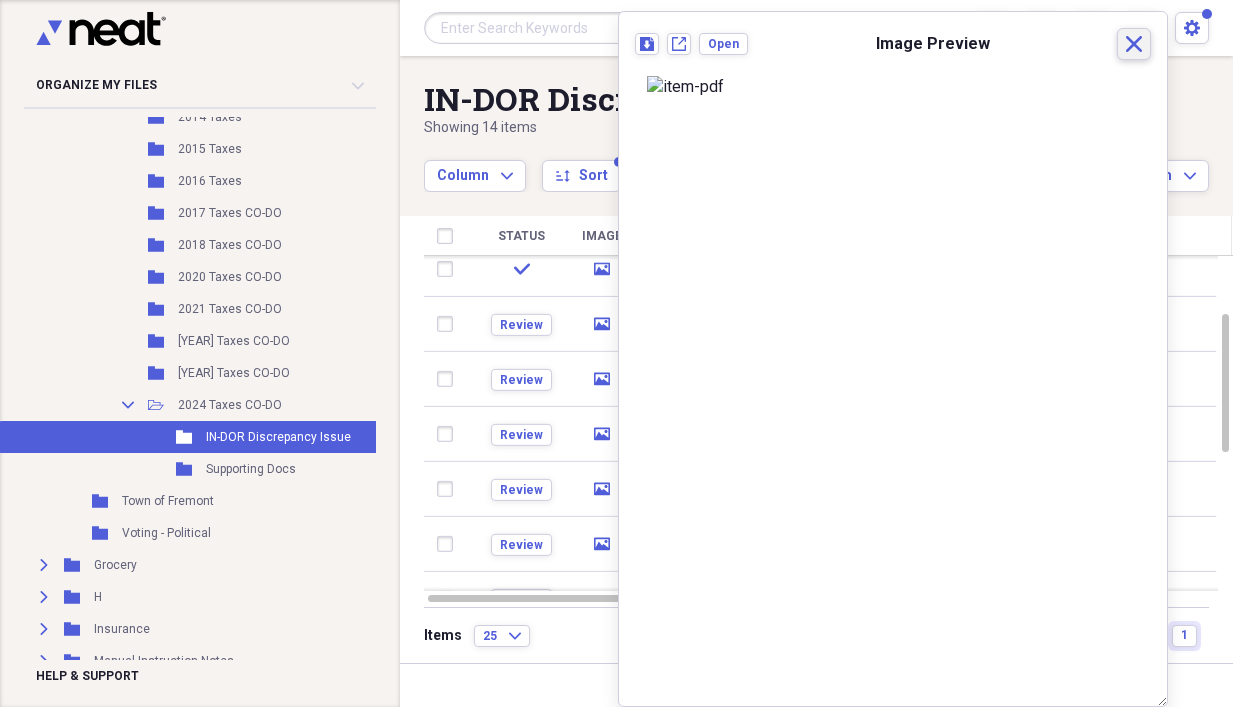 click on "Close" 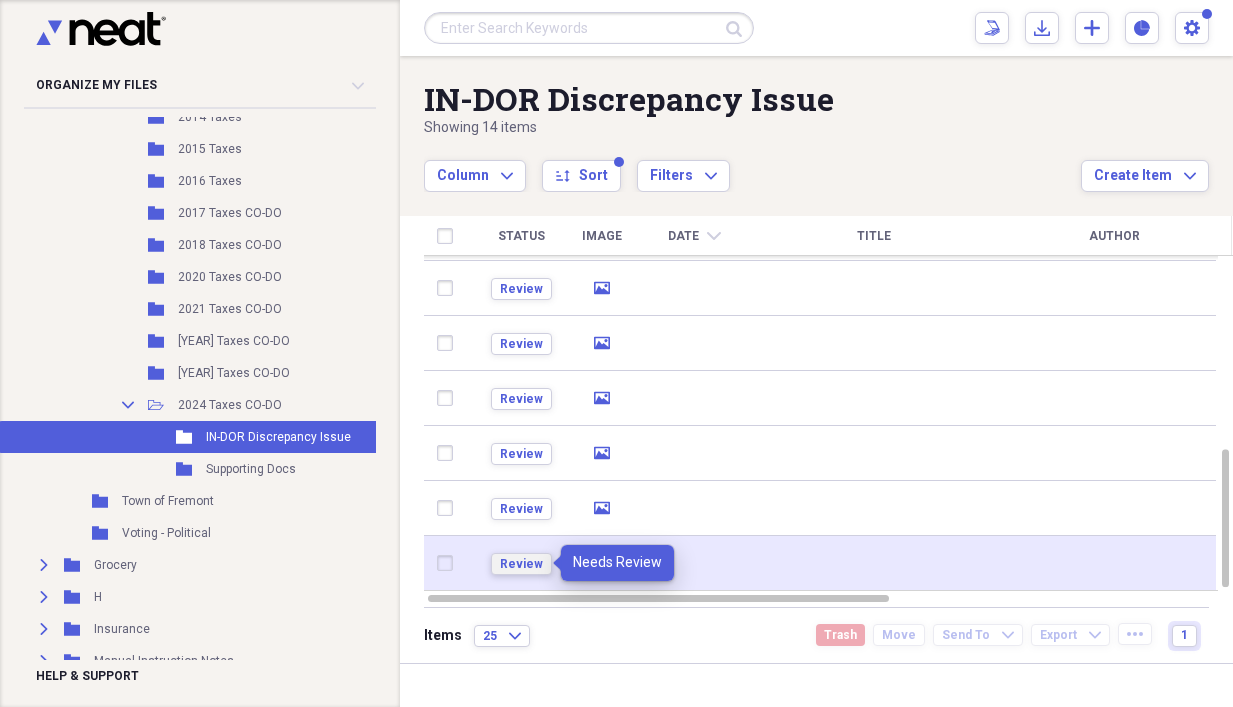 click on "Review" at bounding box center (521, 564) 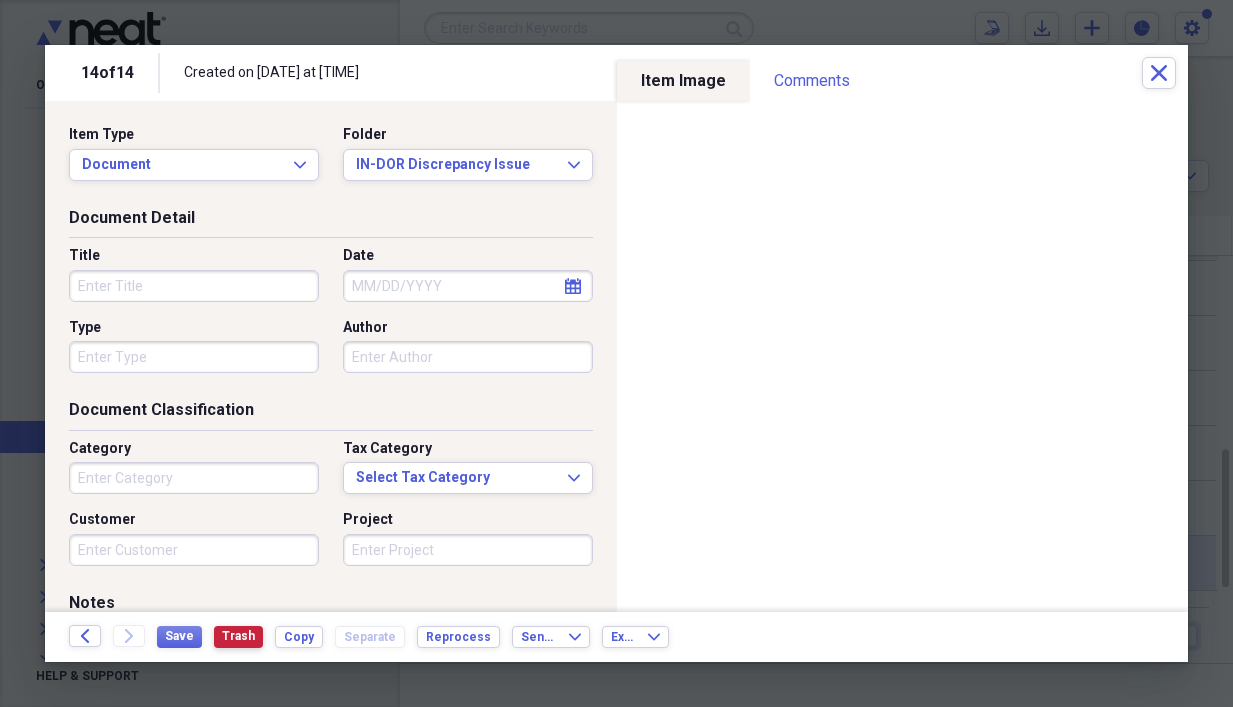 click on "Trash" at bounding box center [238, 636] 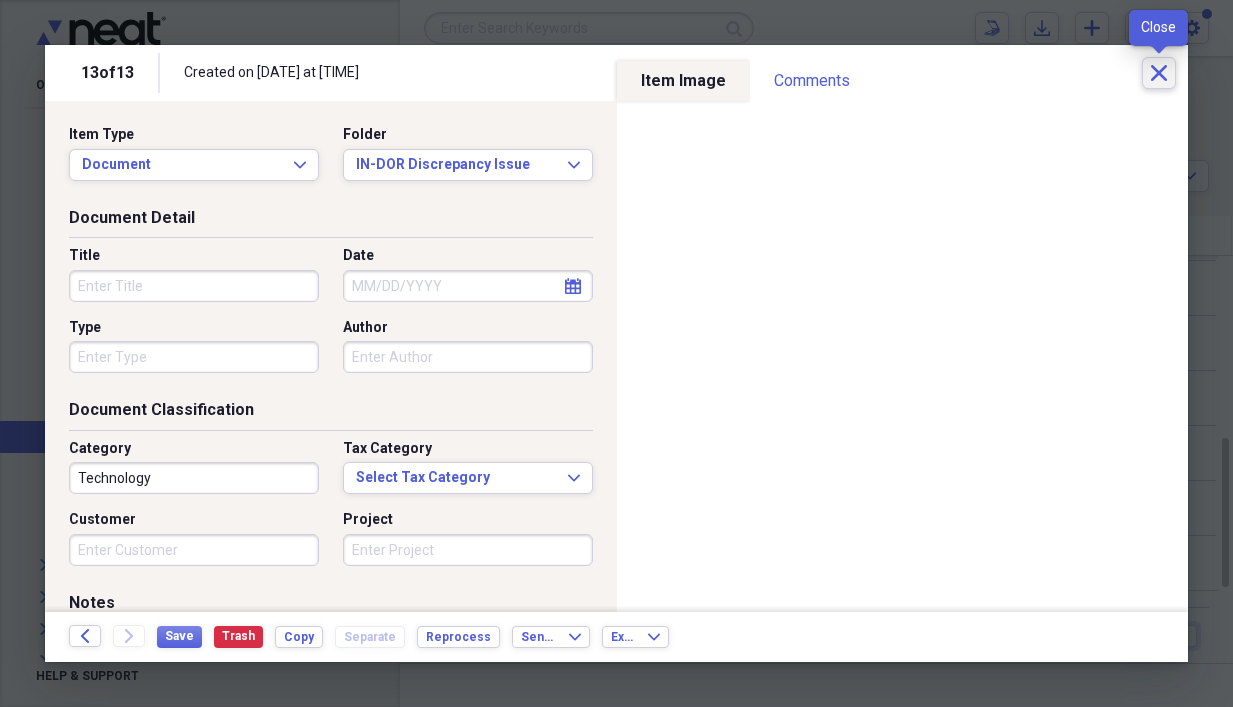 click 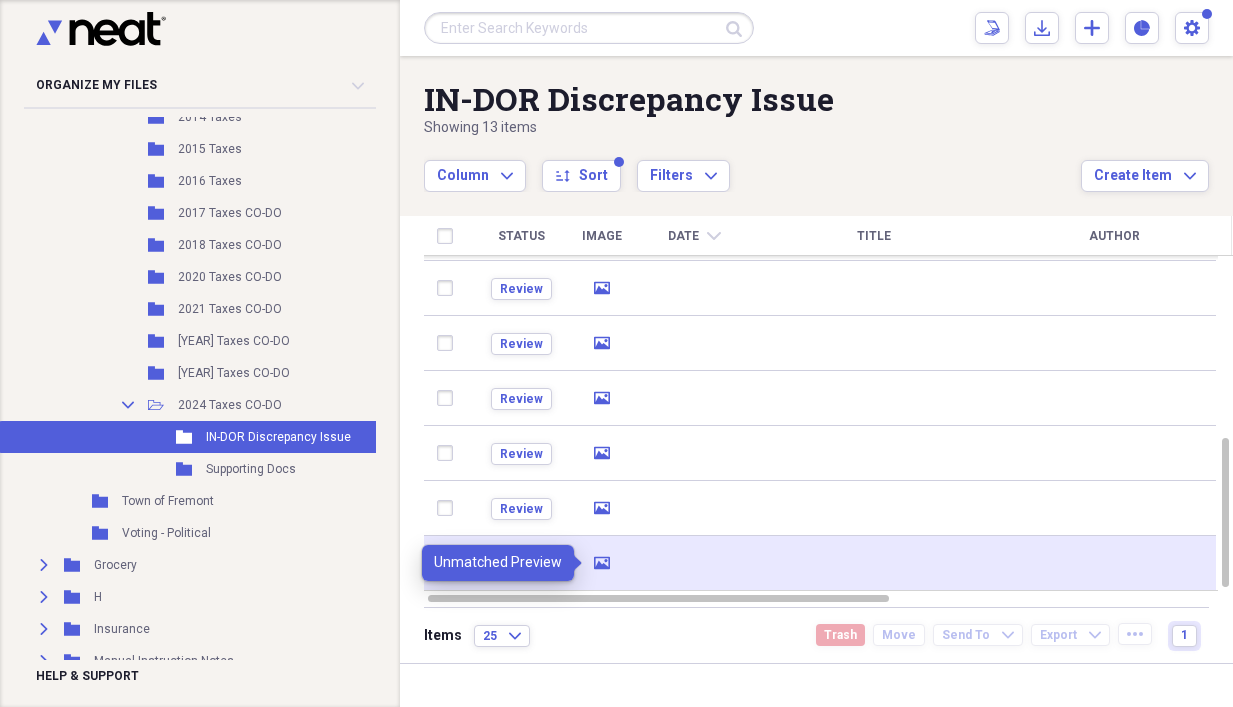 click 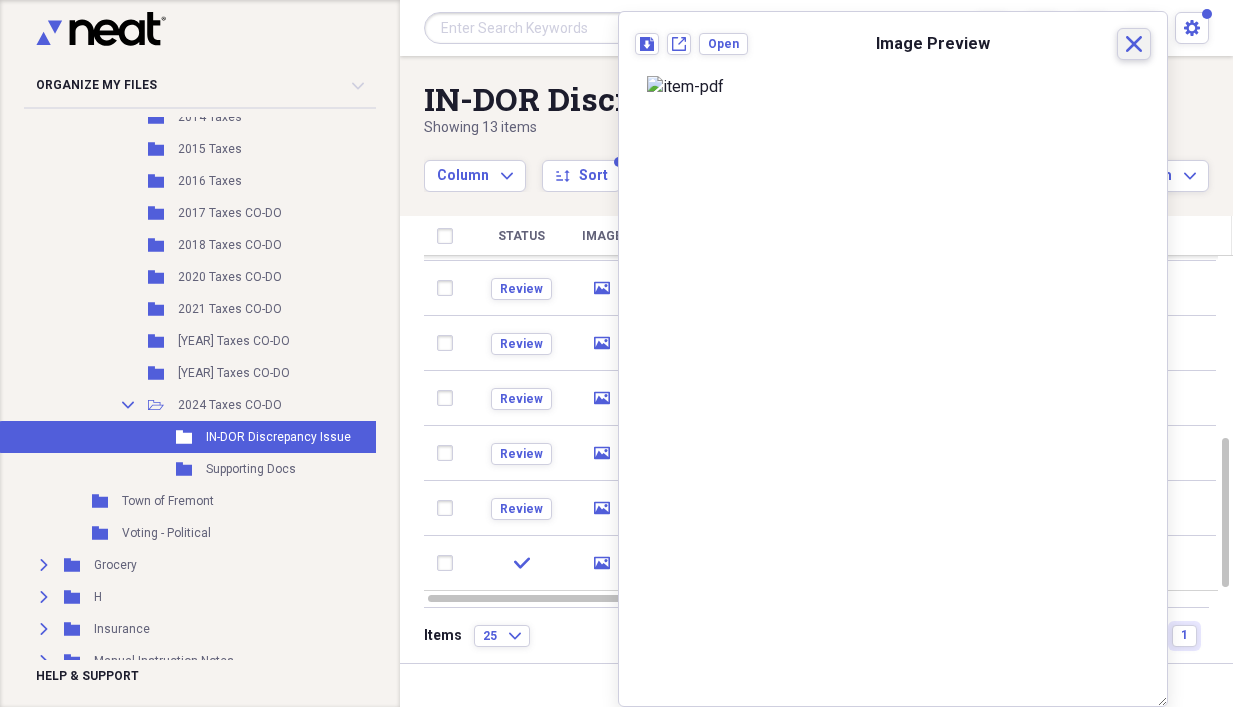 click 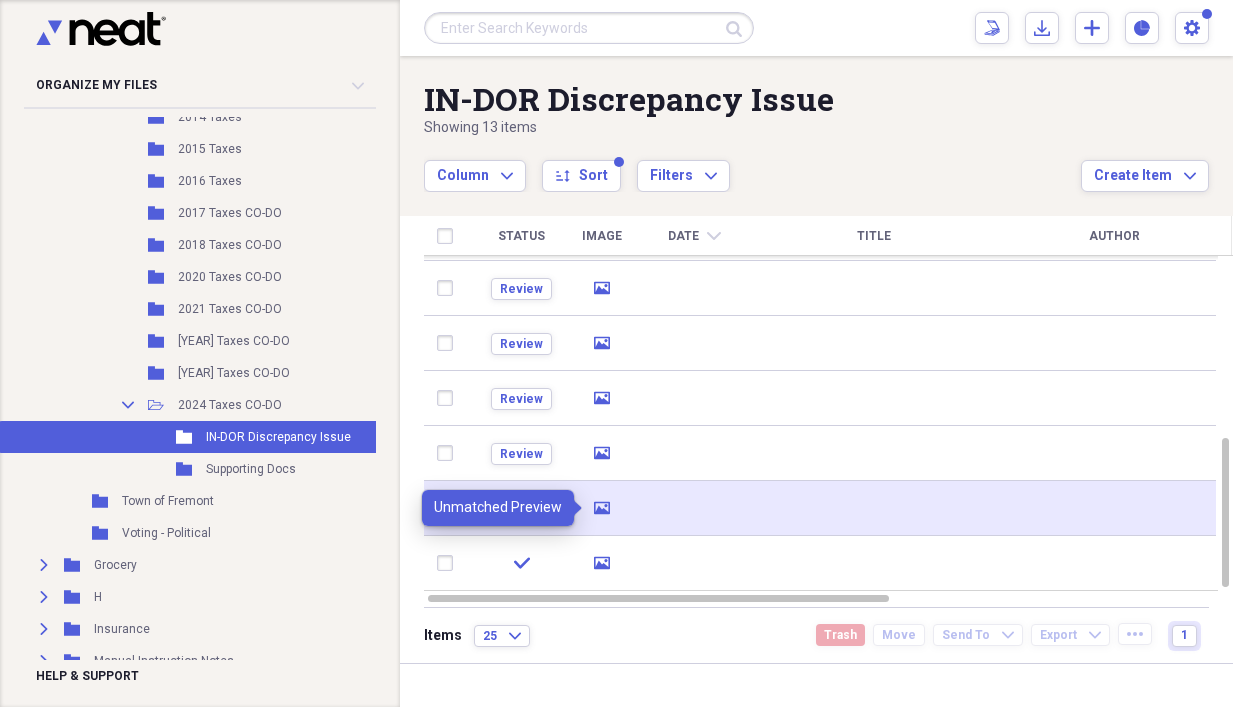 click on "media" 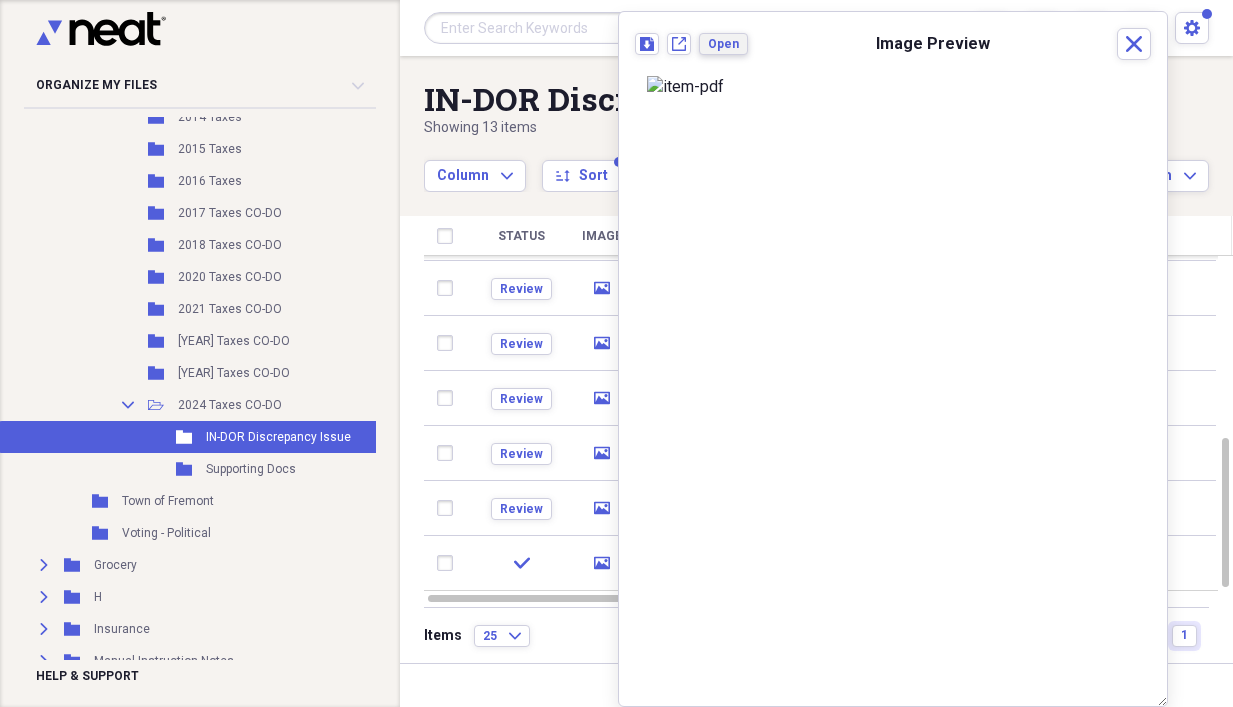 click on "Open" at bounding box center [723, 44] 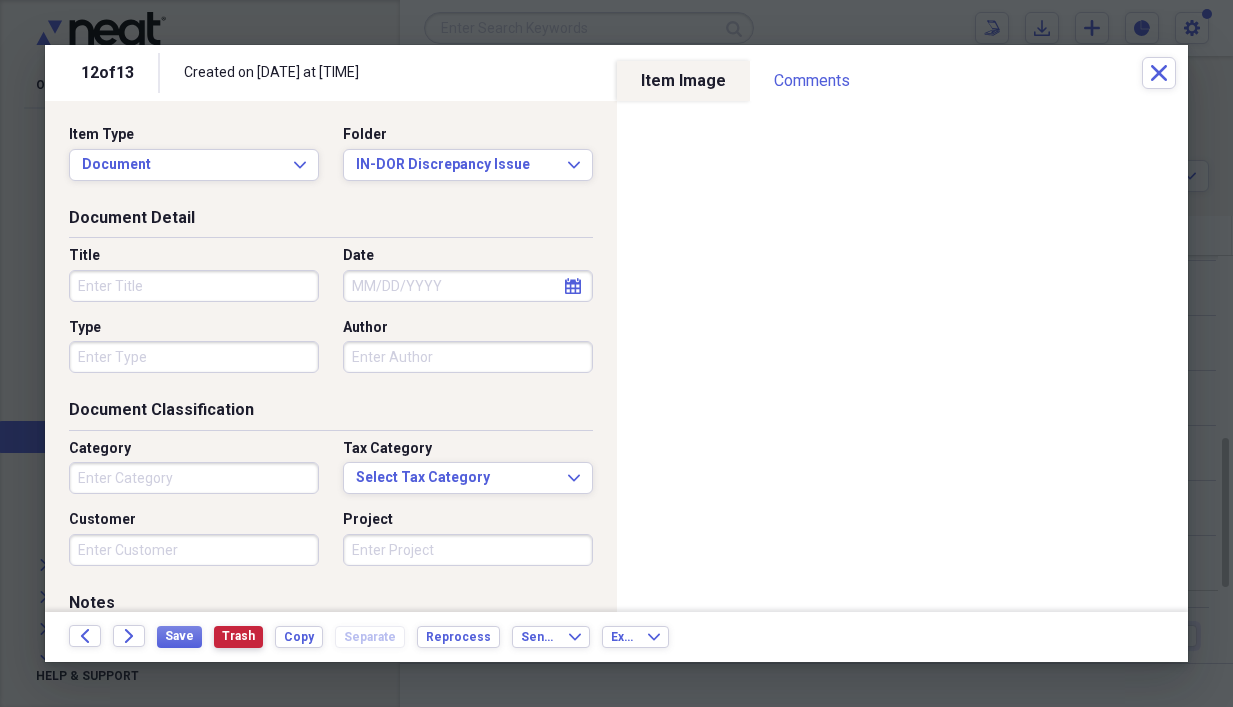click on "Trash" at bounding box center (238, 636) 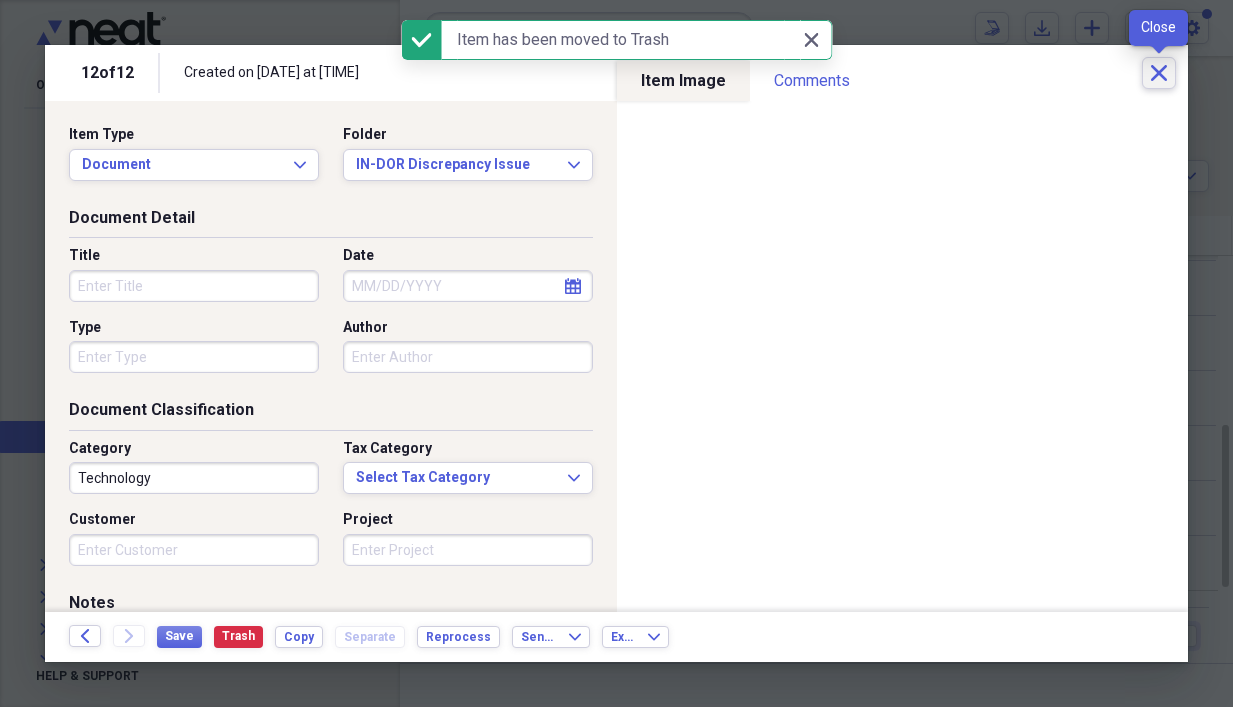 click on "Close" 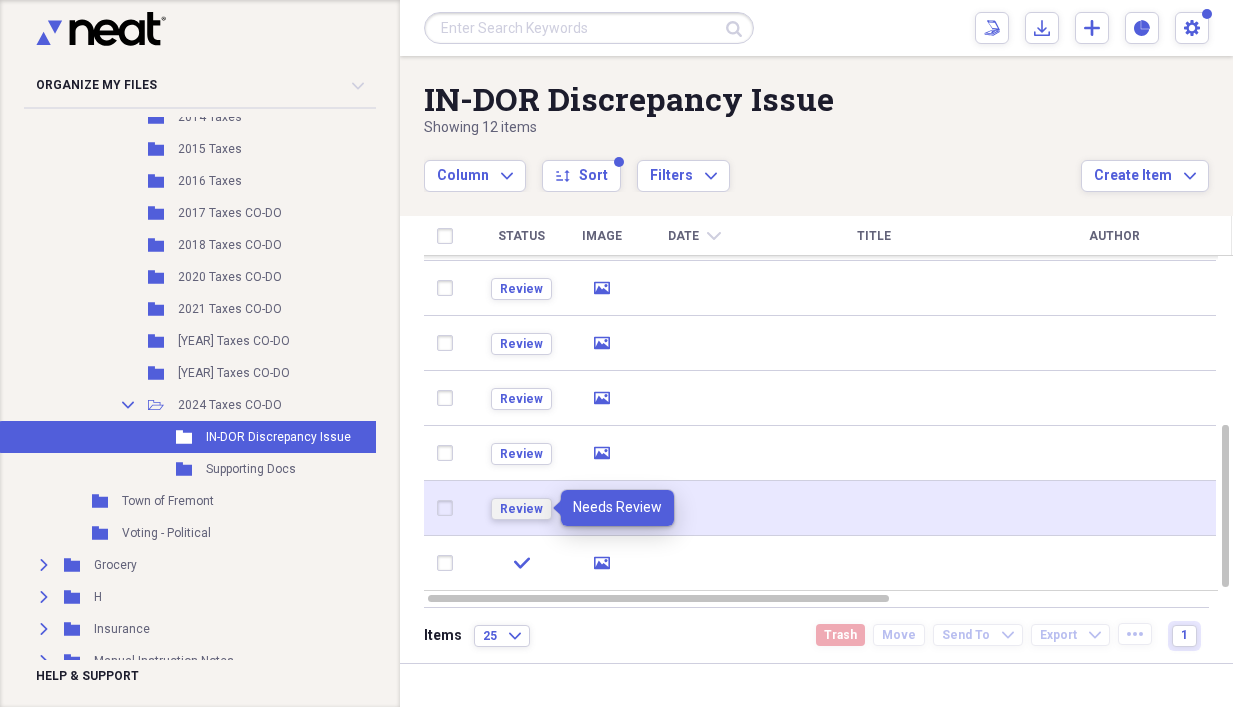 click on "Review" at bounding box center [521, 509] 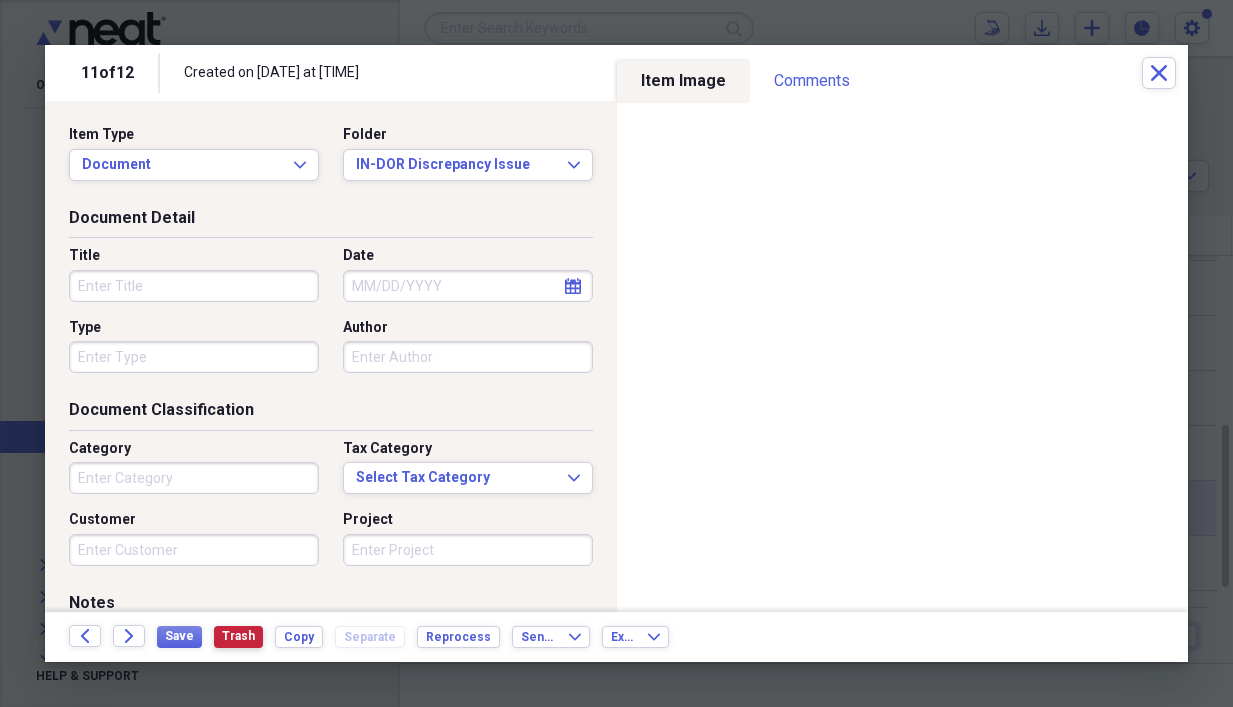 click on "Trash" at bounding box center [238, 636] 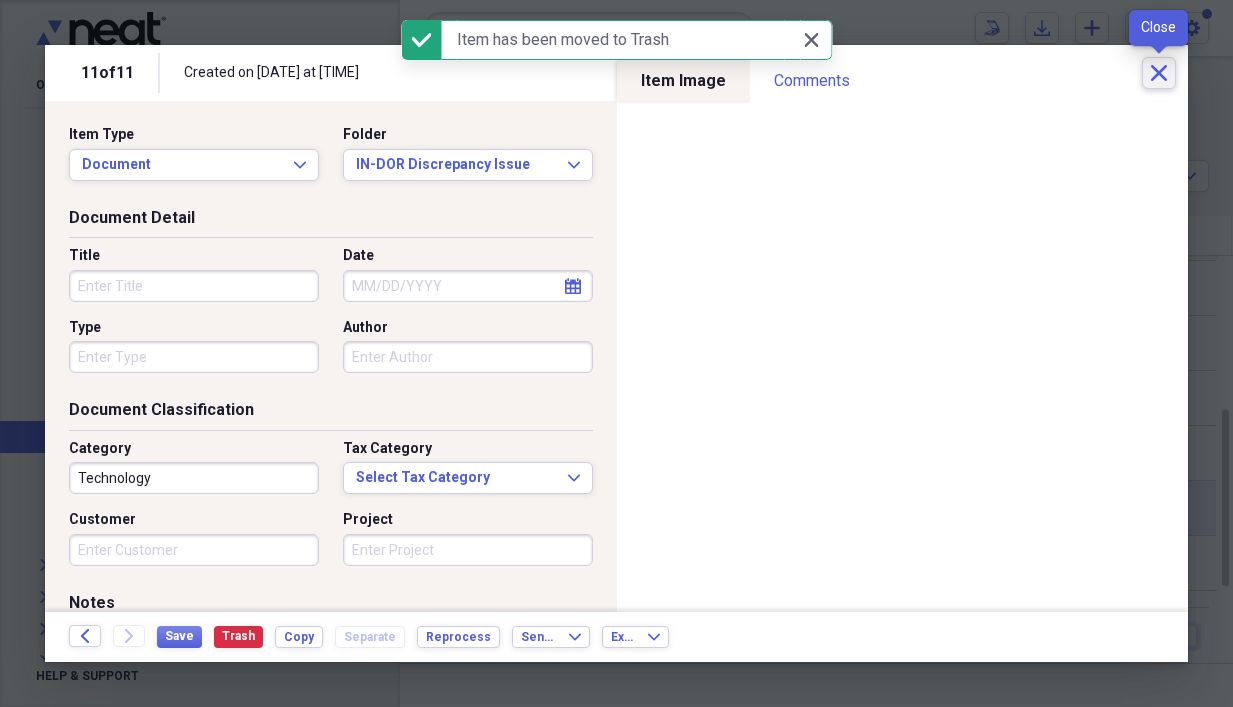 click on "Close" at bounding box center (1159, 73) 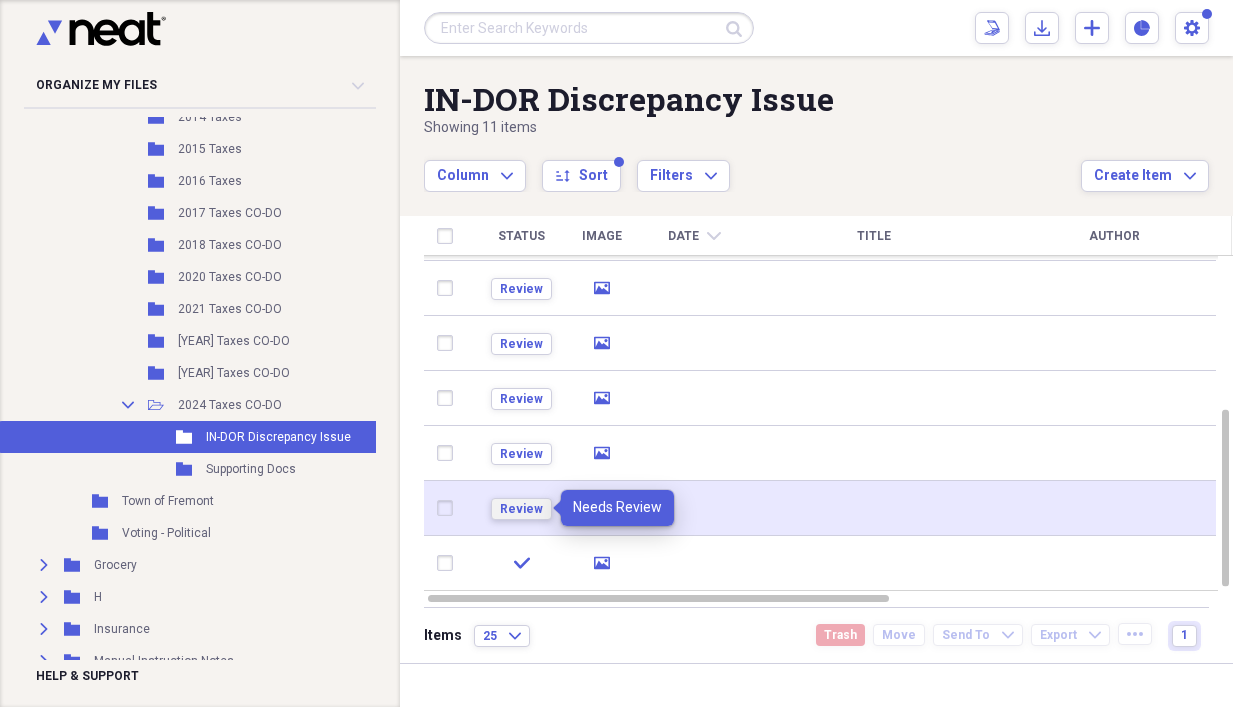 click on "Review" at bounding box center [521, 509] 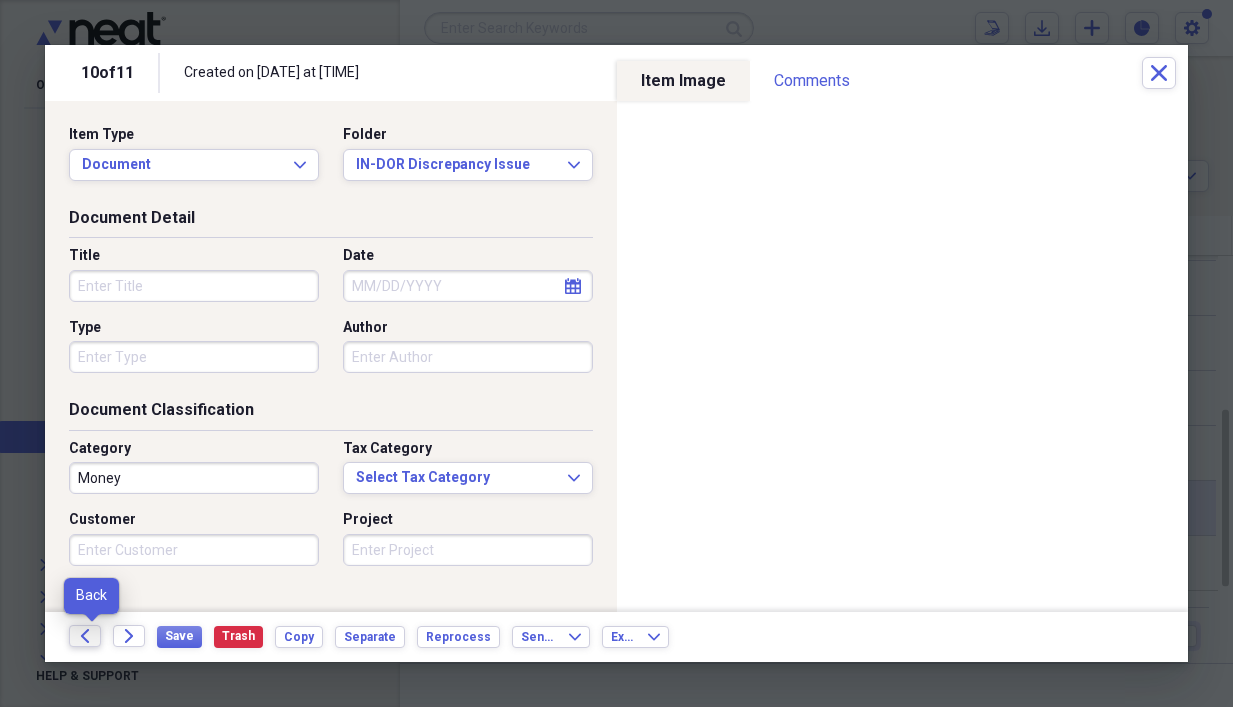 click 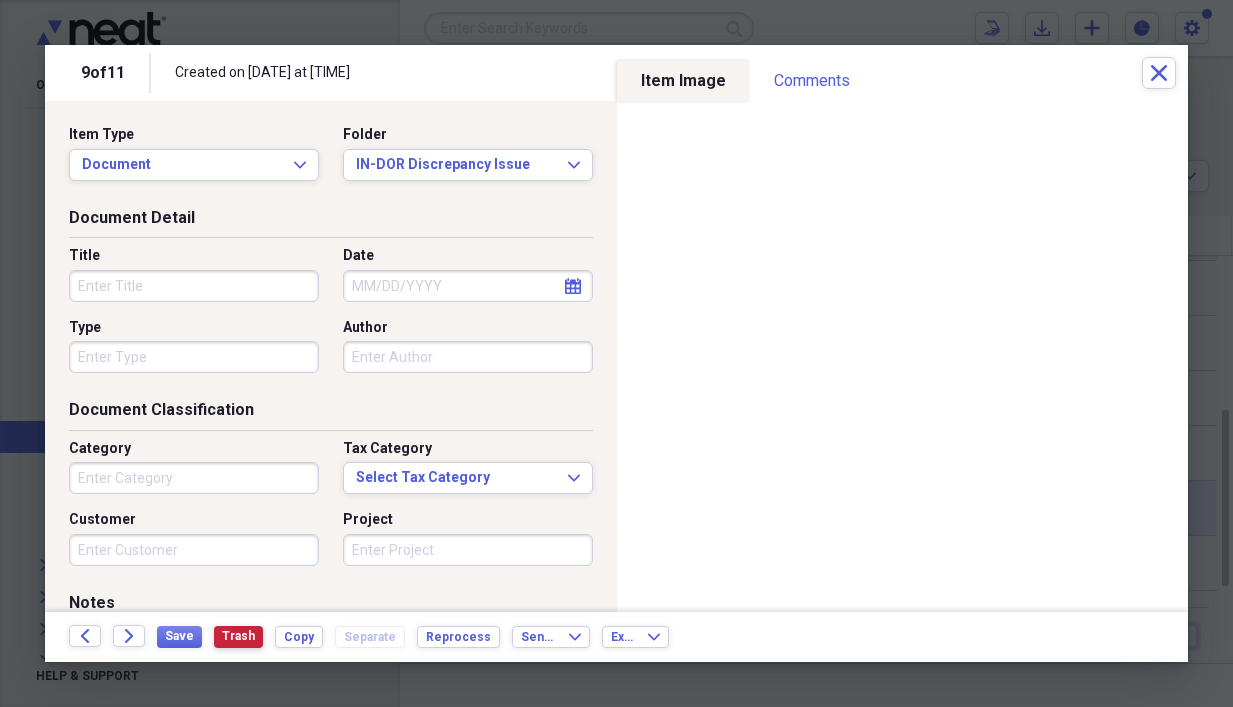 click on "Trash" at bounding box center [238, 636] 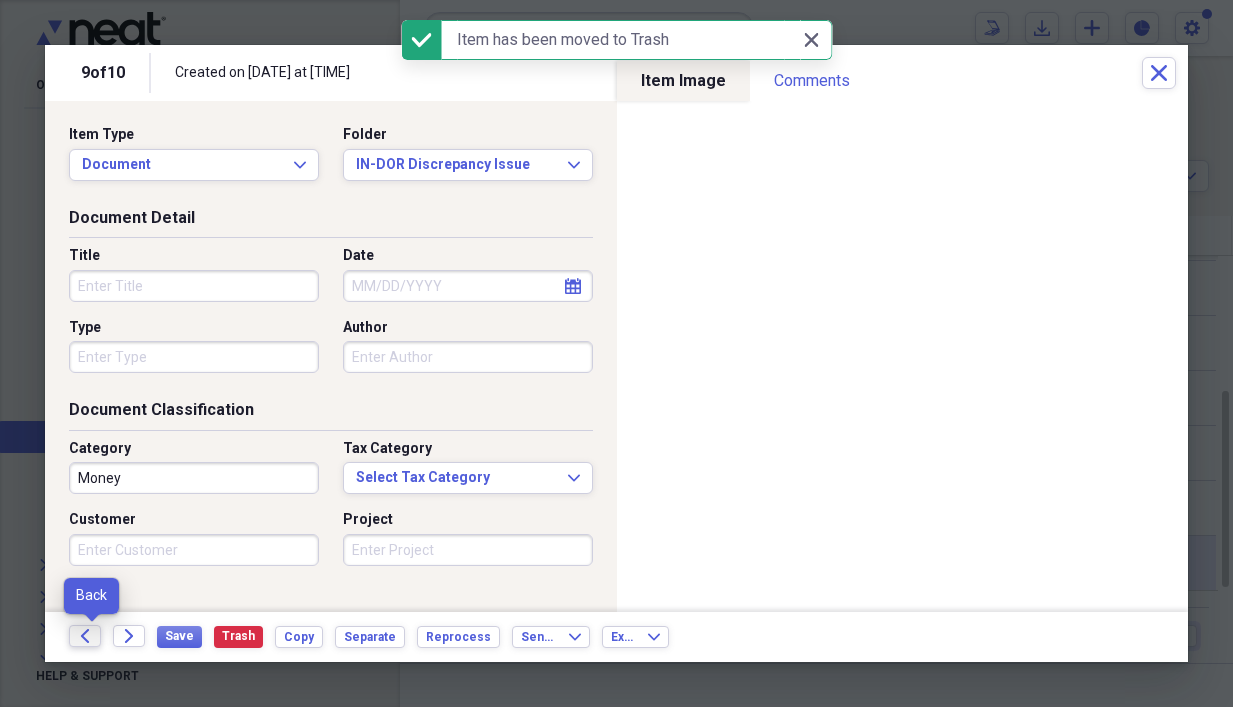 click on "Back" 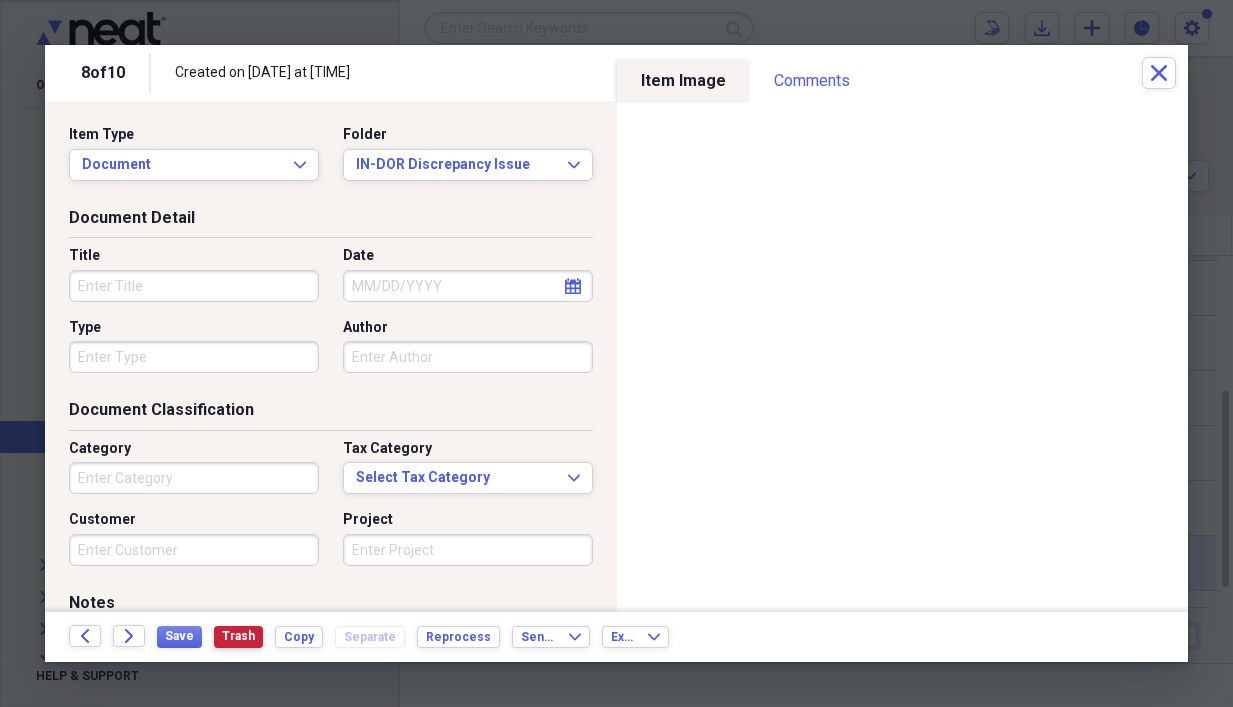 click on "Trash" at bounding box center (238, 636) 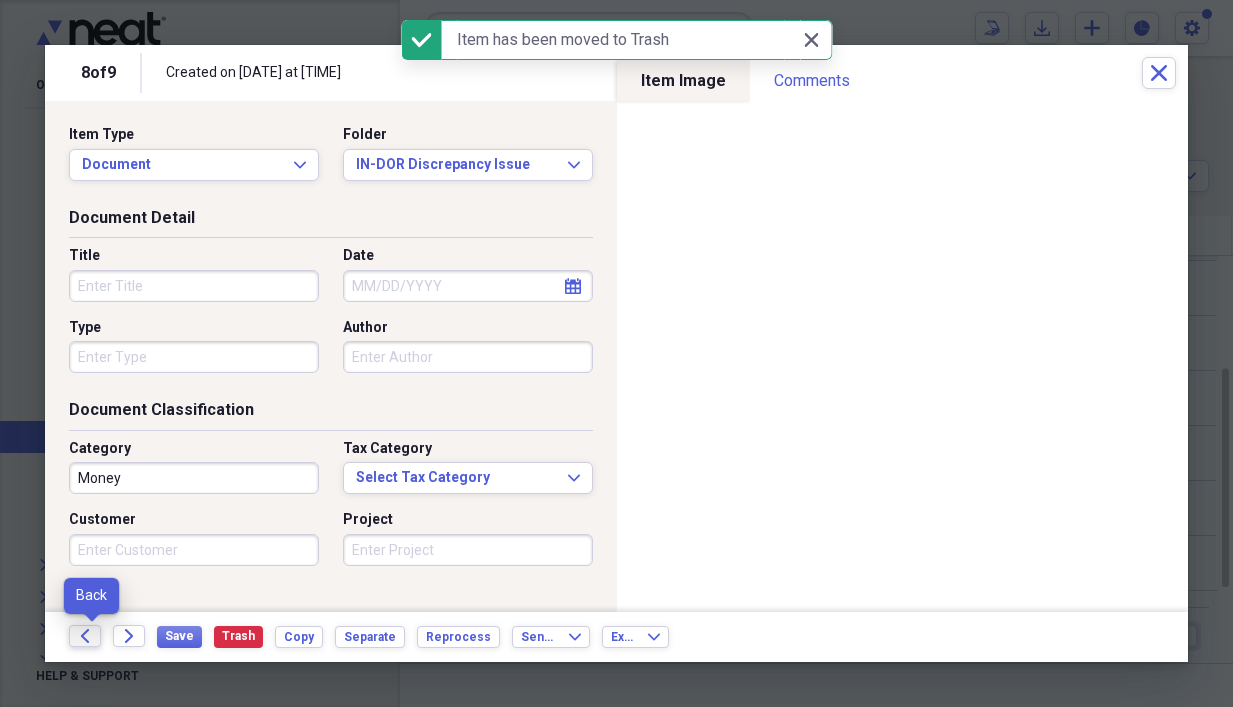 click 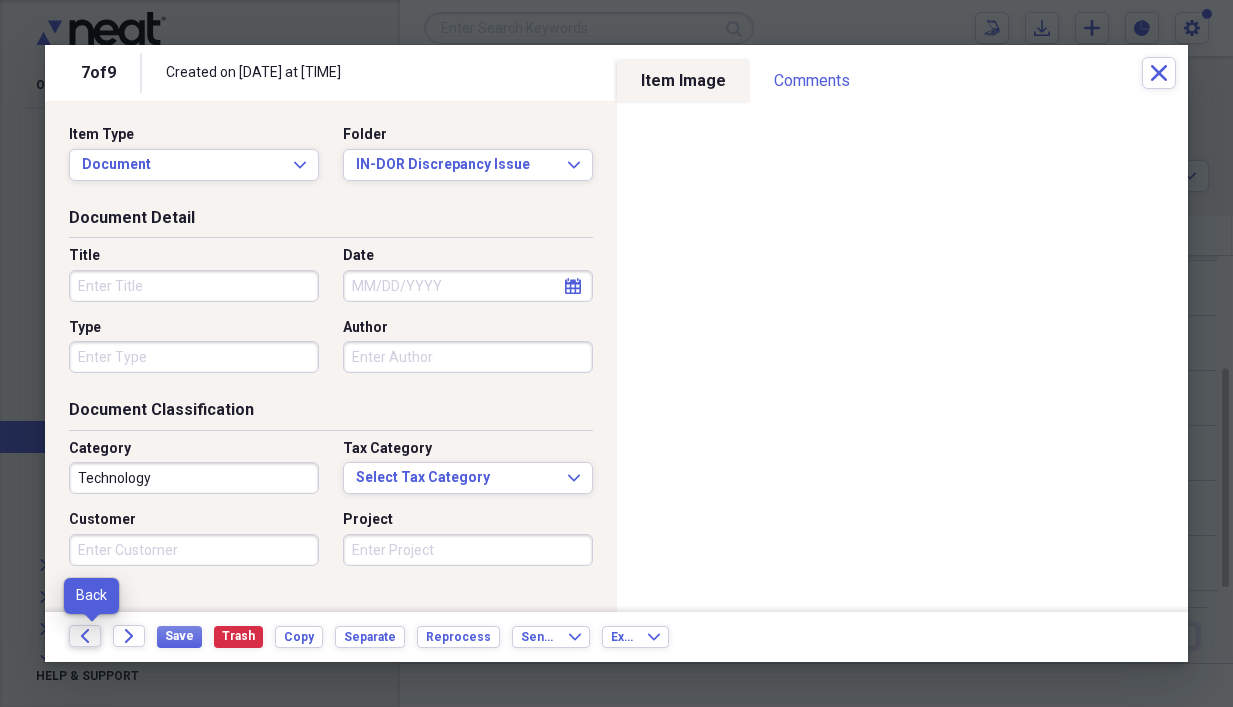 click on "Back" 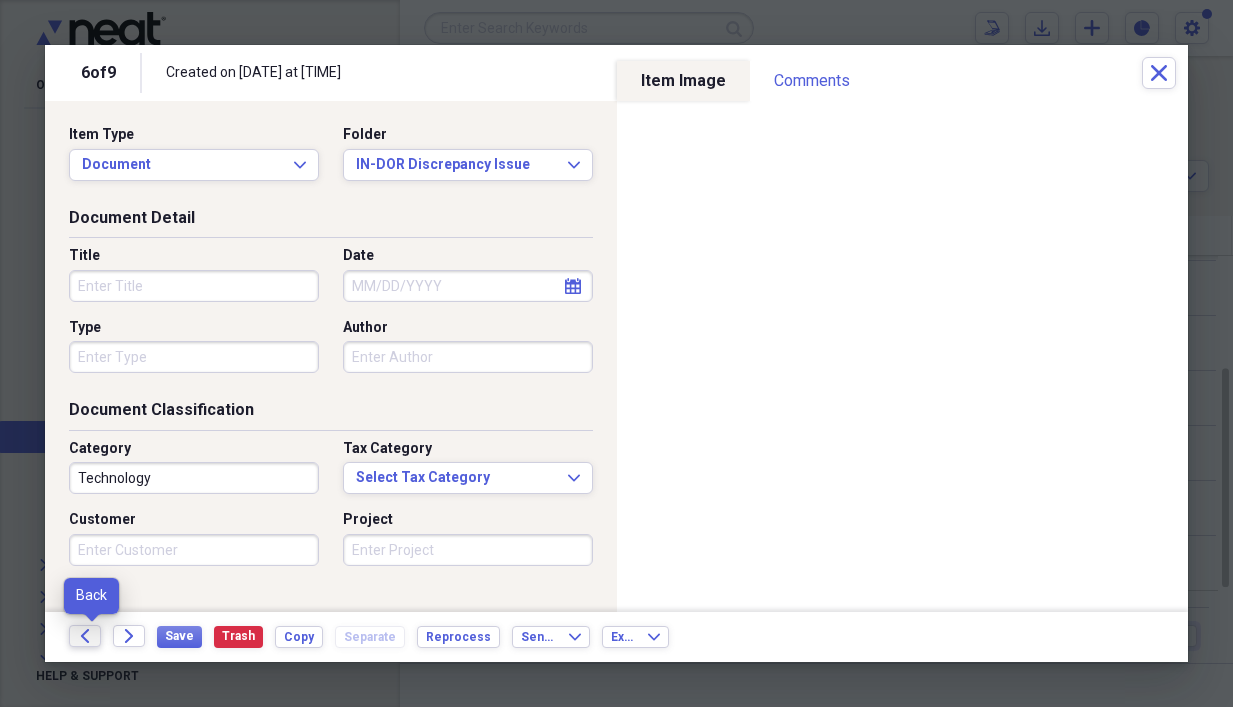 click on "Back" 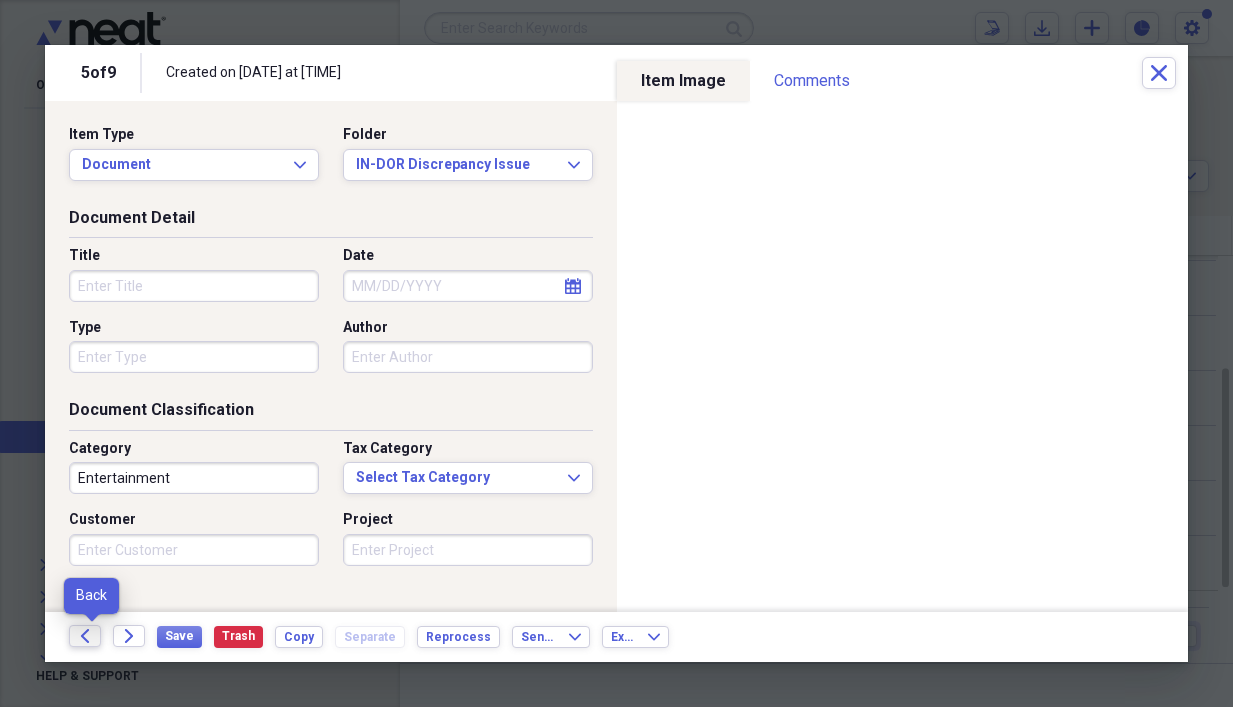 click on "Back" 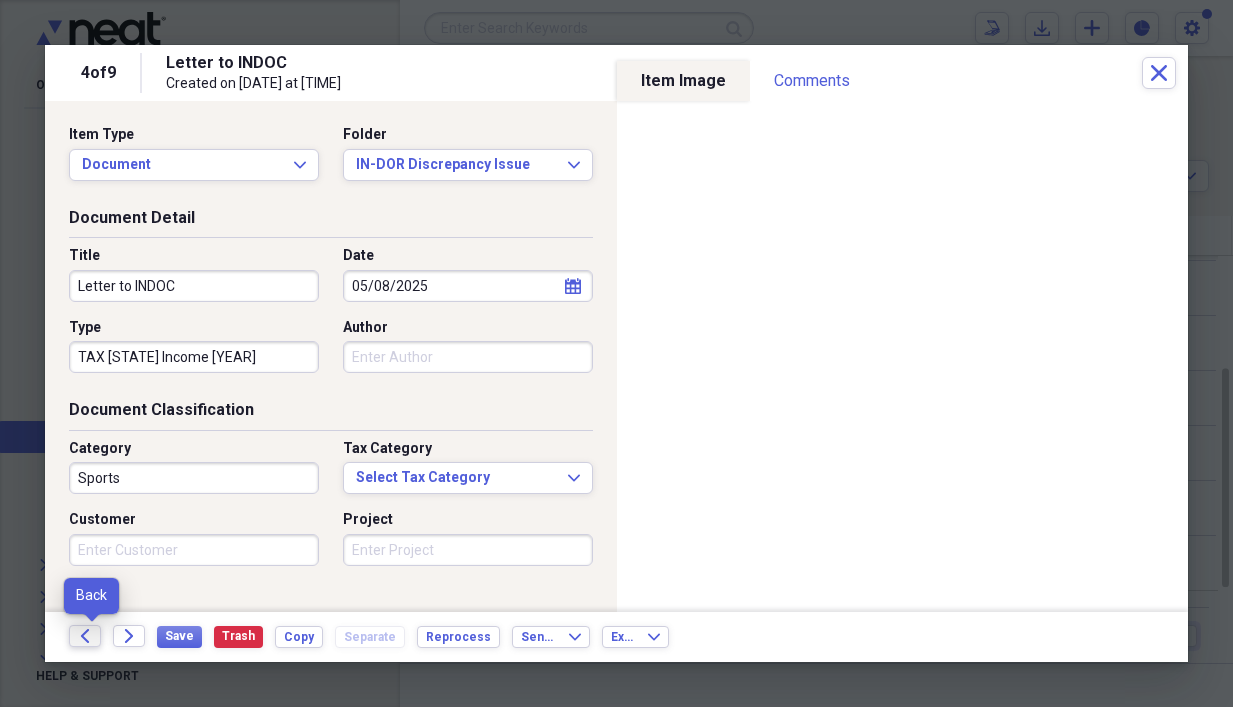 click on "Back" 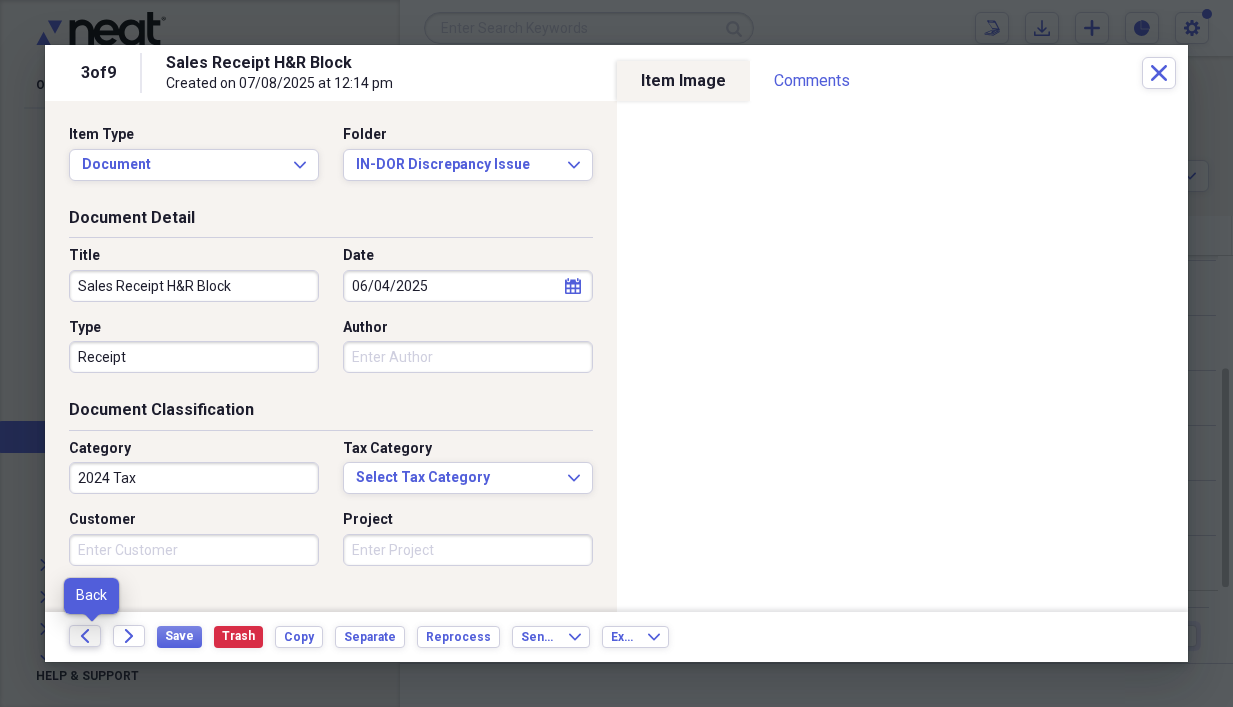 click on "Back" 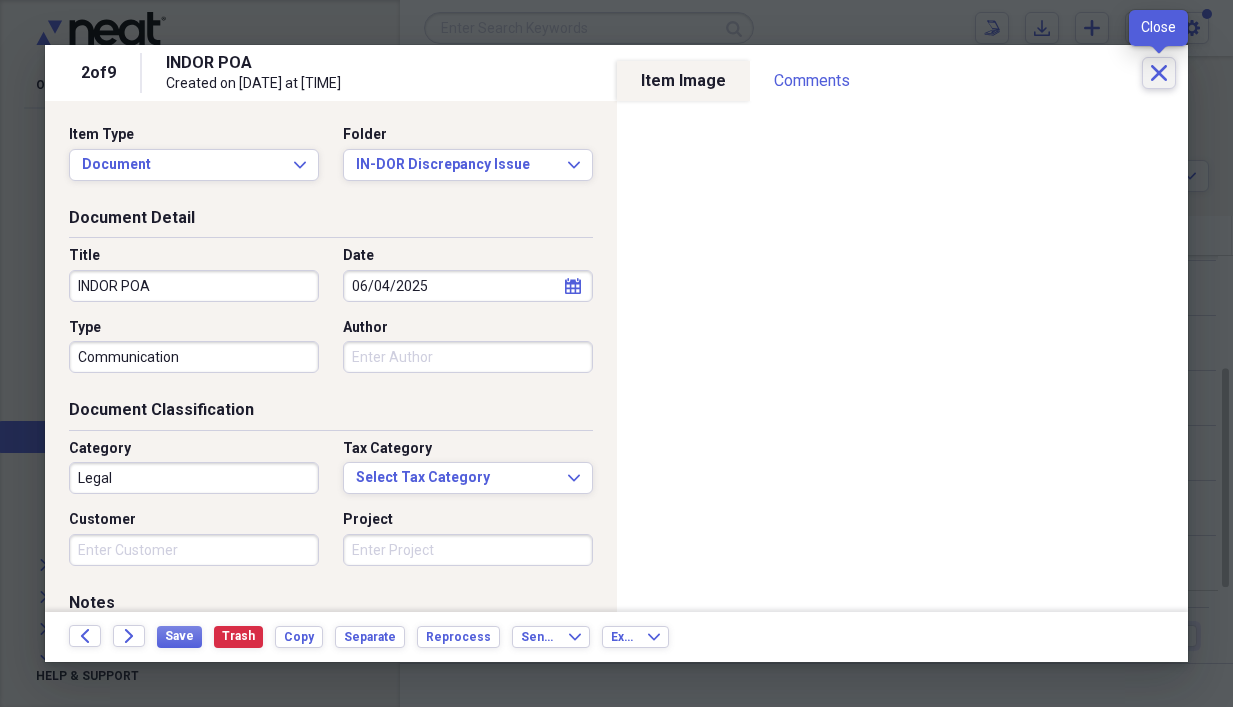 click on "Close" 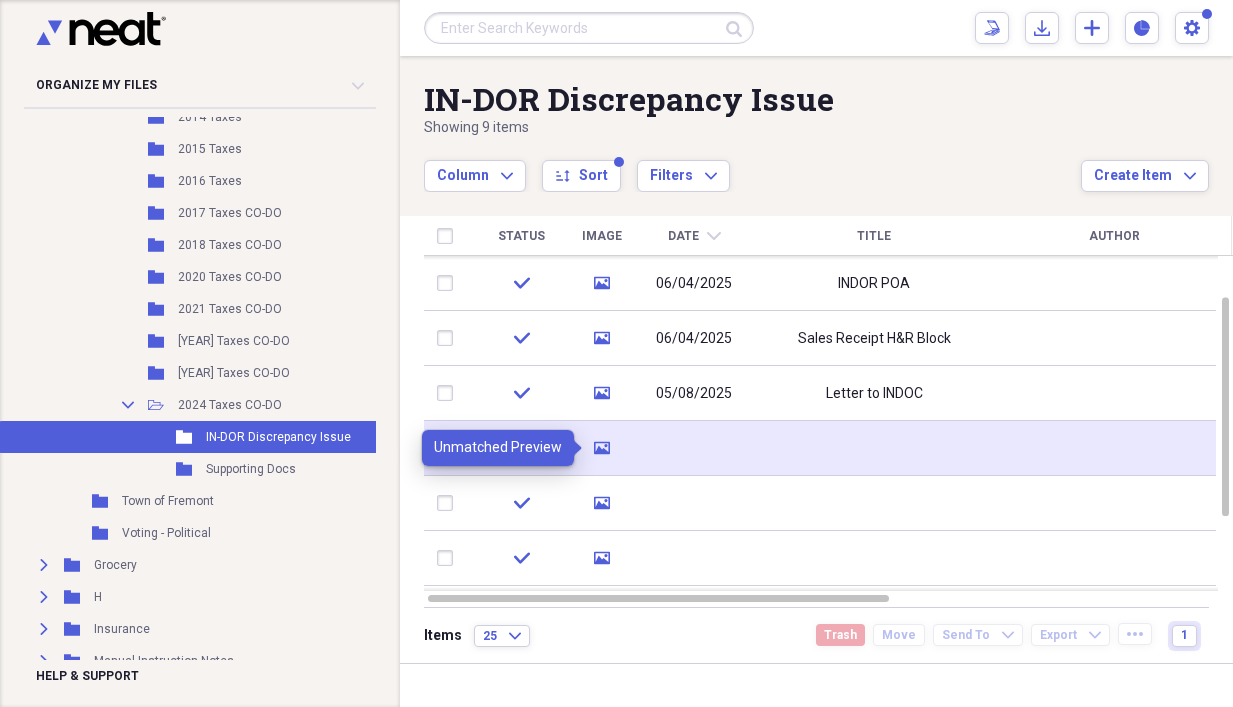 click on "media" 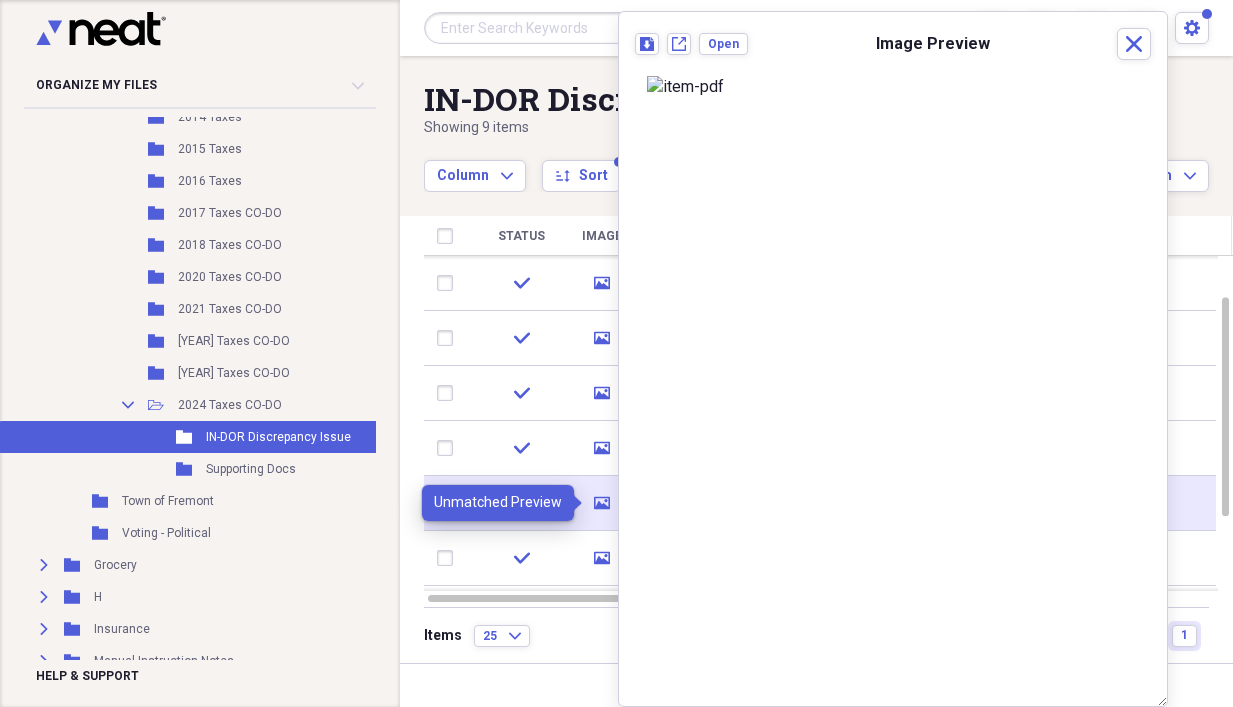 click 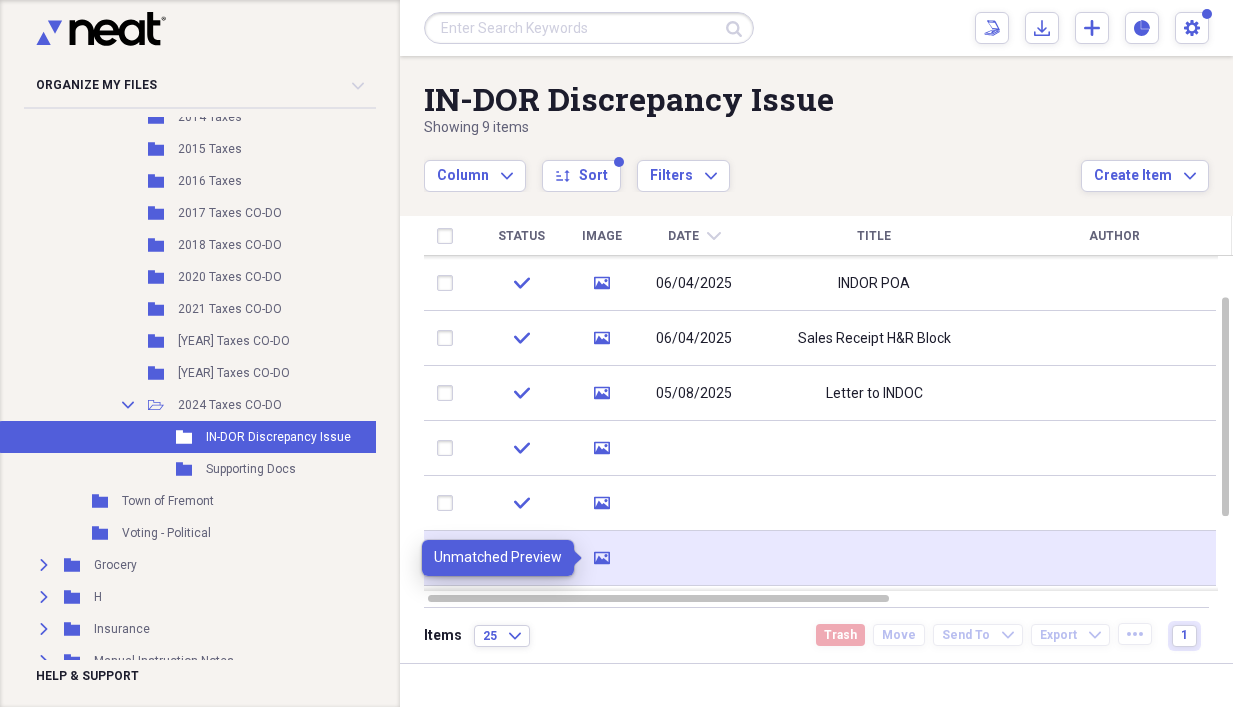 click on "media" 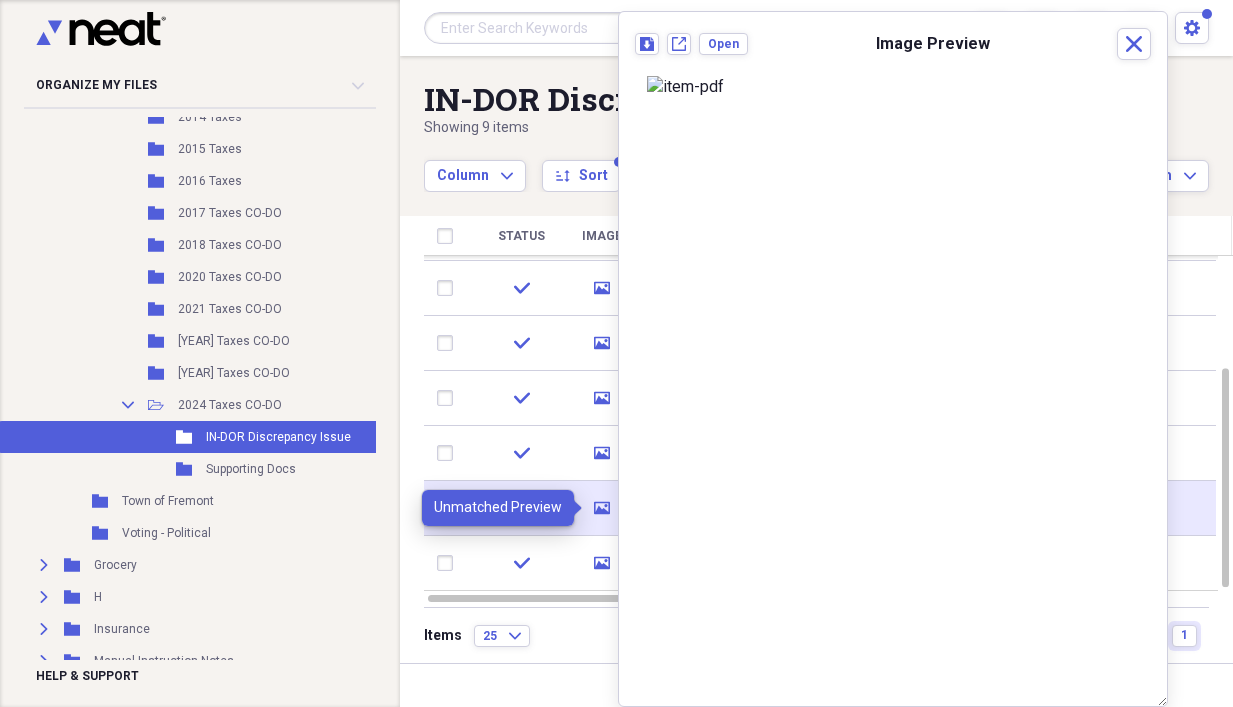 click 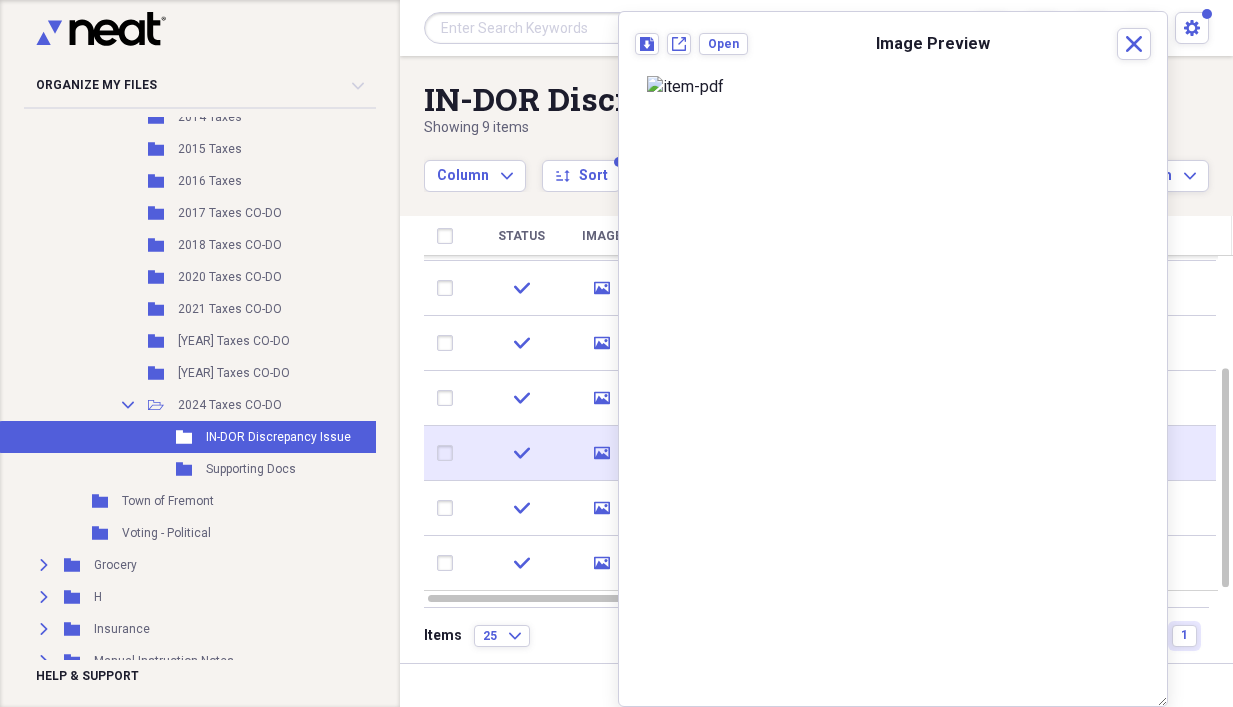 click on "media" 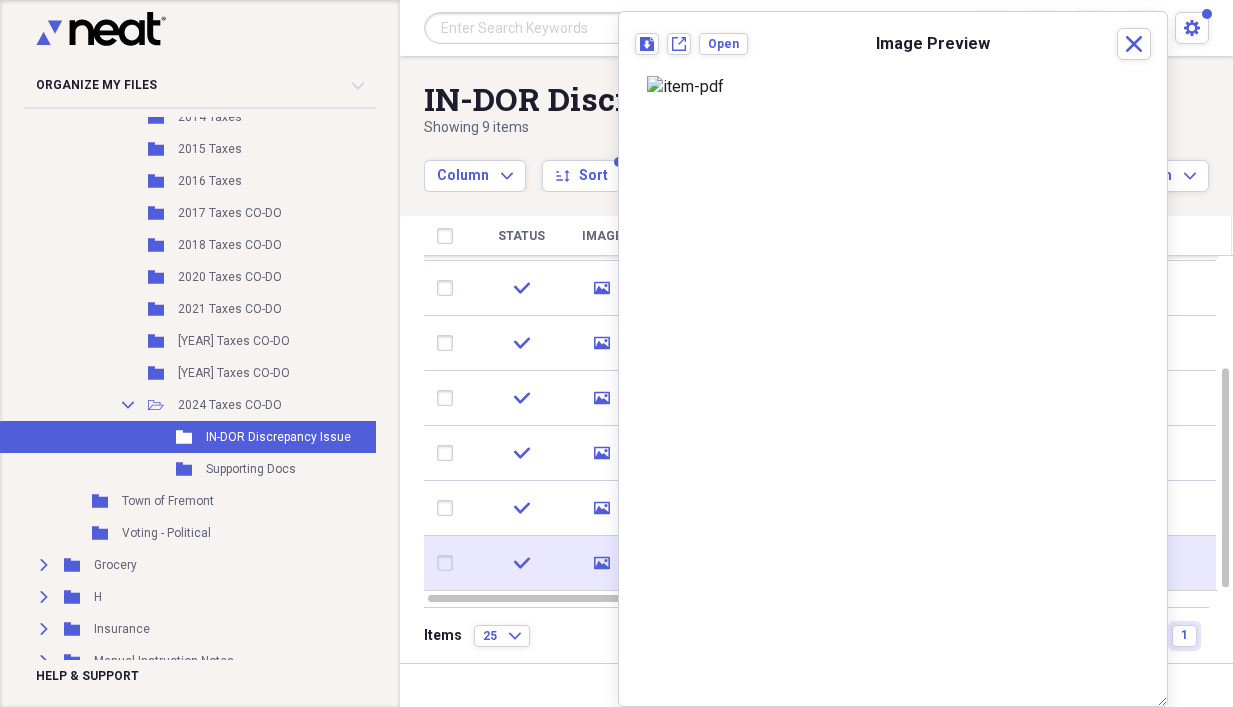 click on "media" 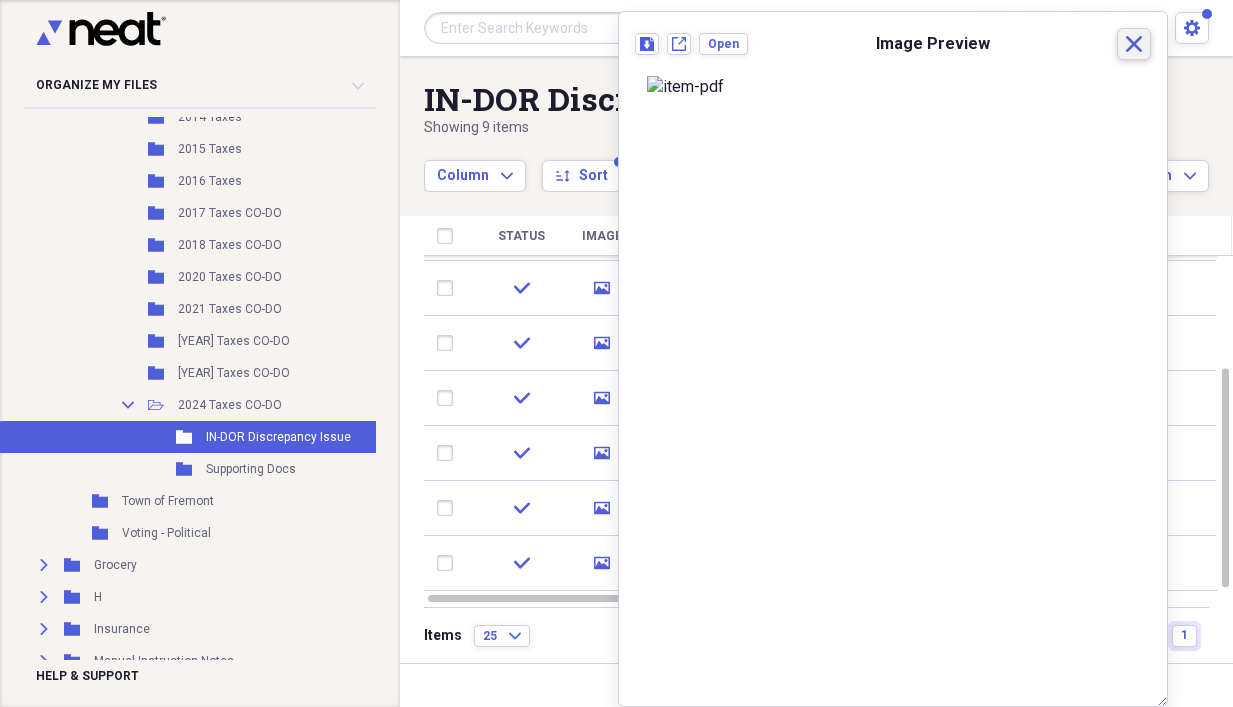 click on "Close" 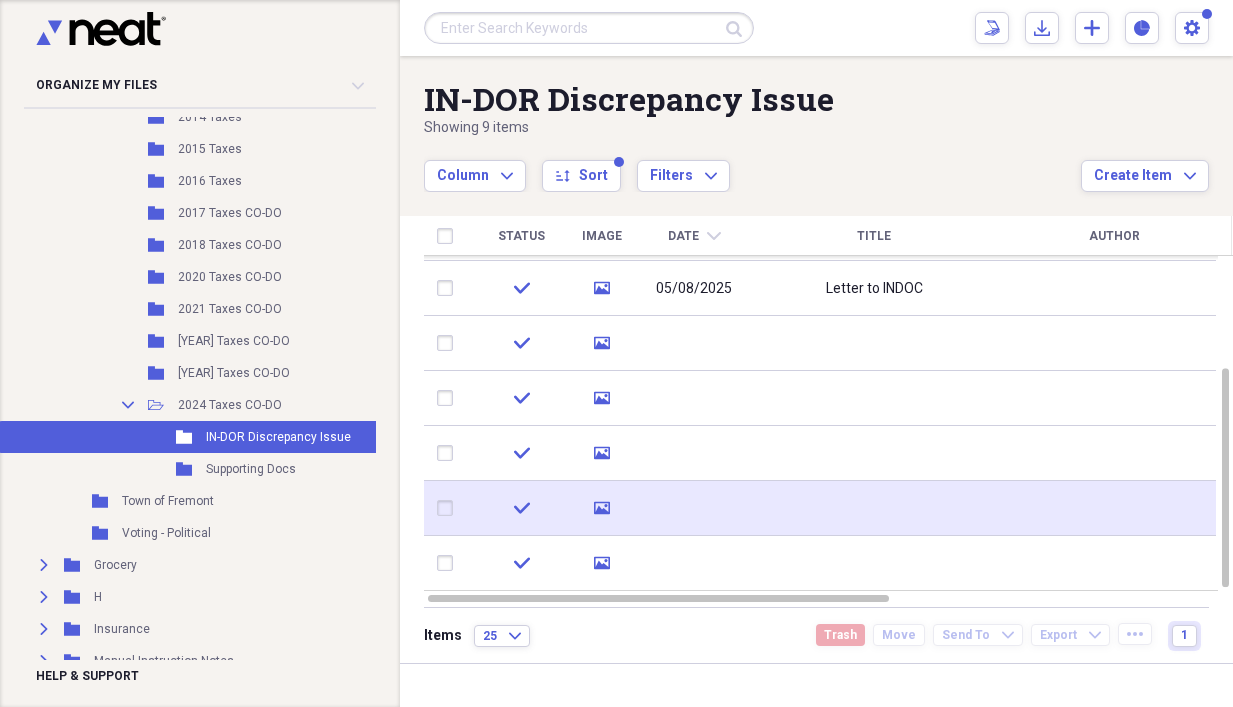 click 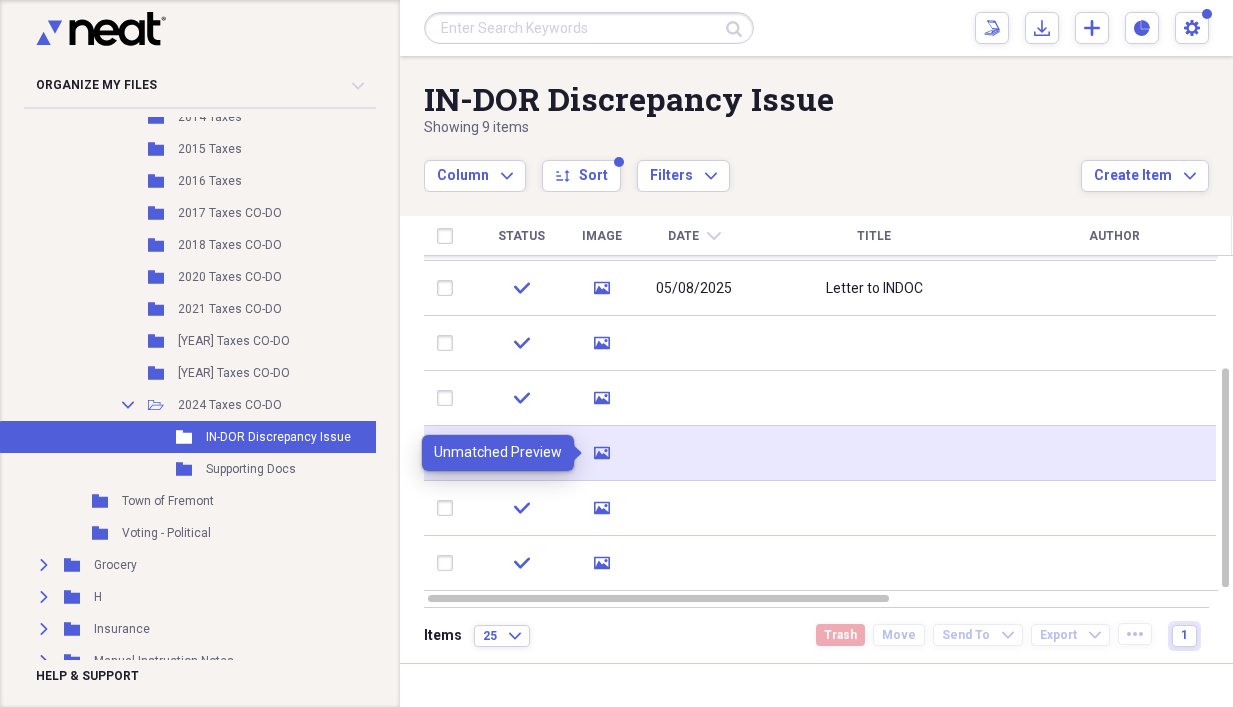 click on "media" 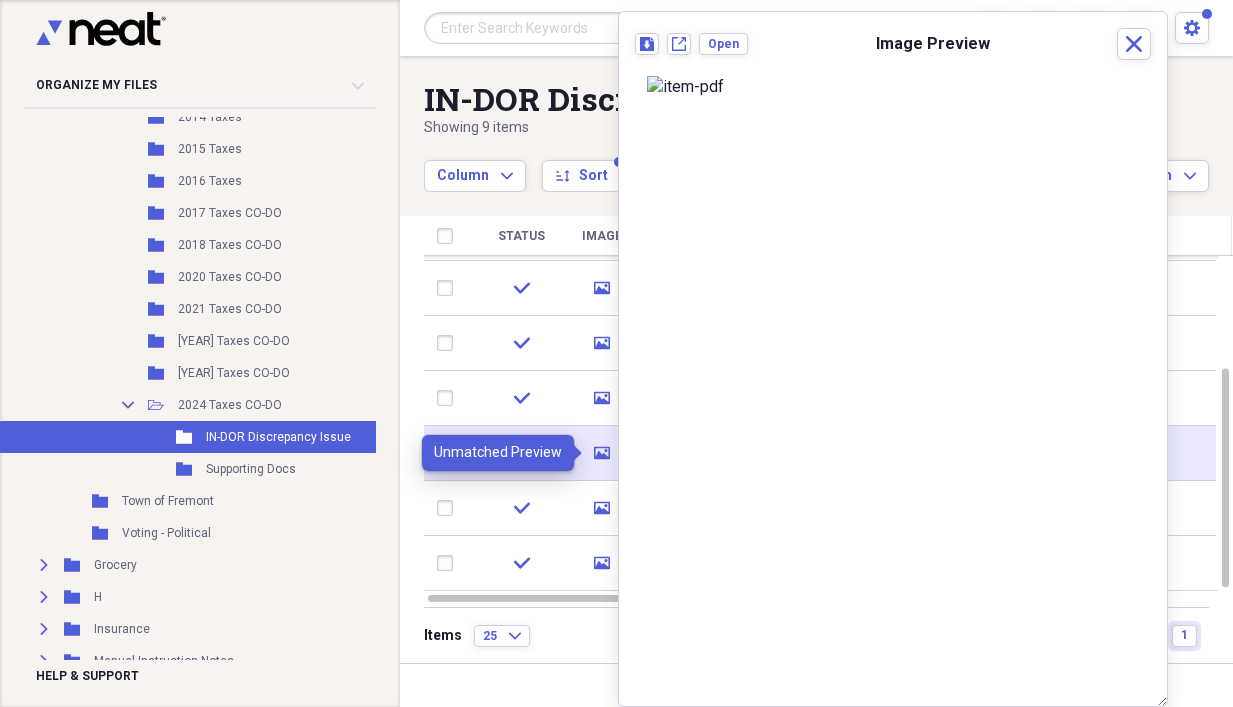 click on "media" 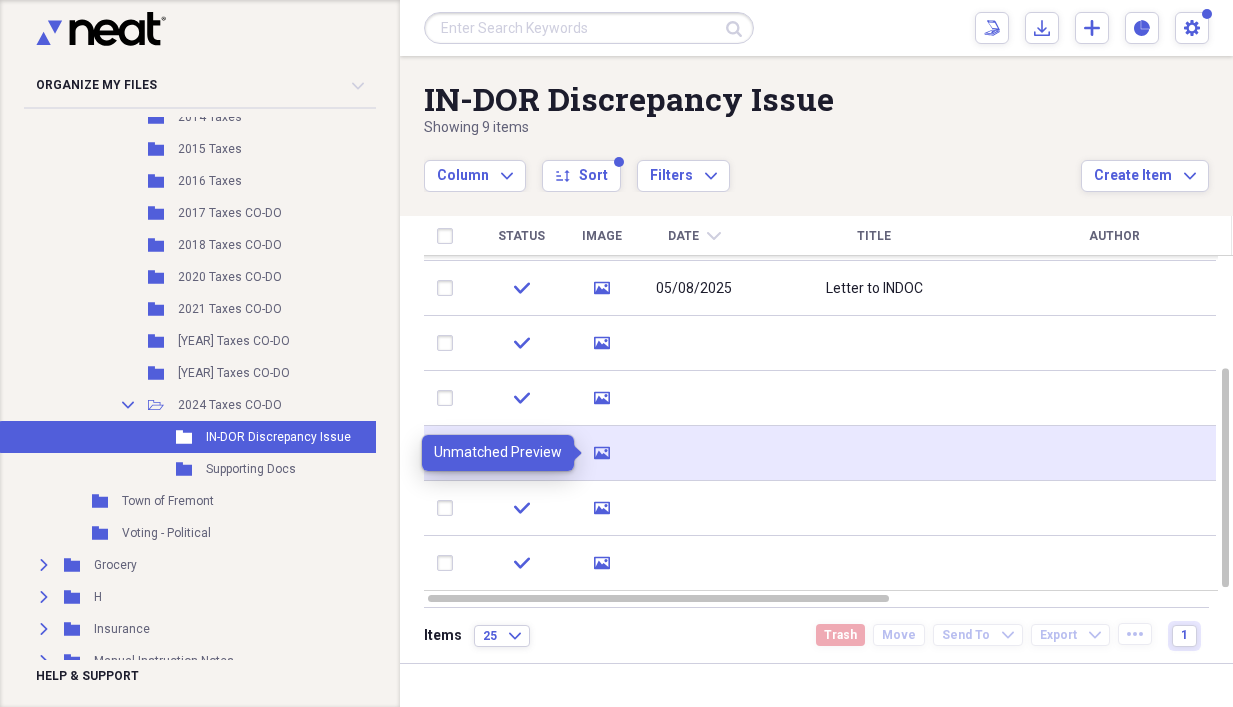 click on "media" 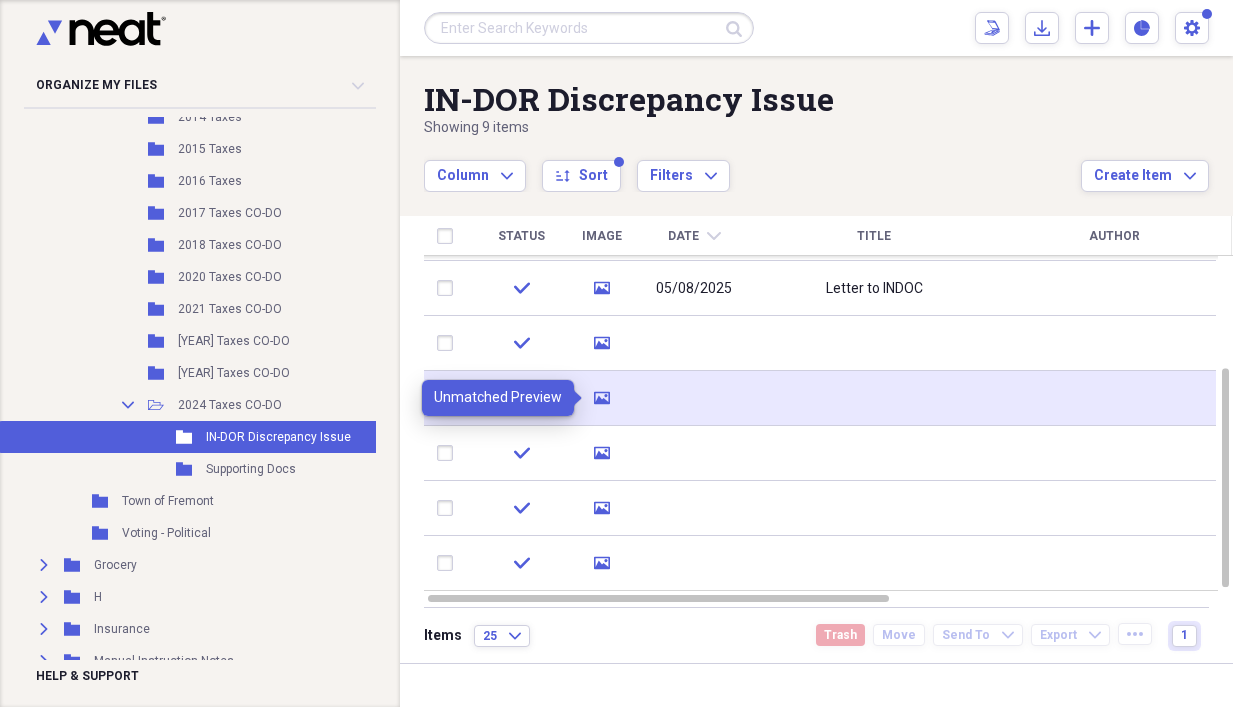 click 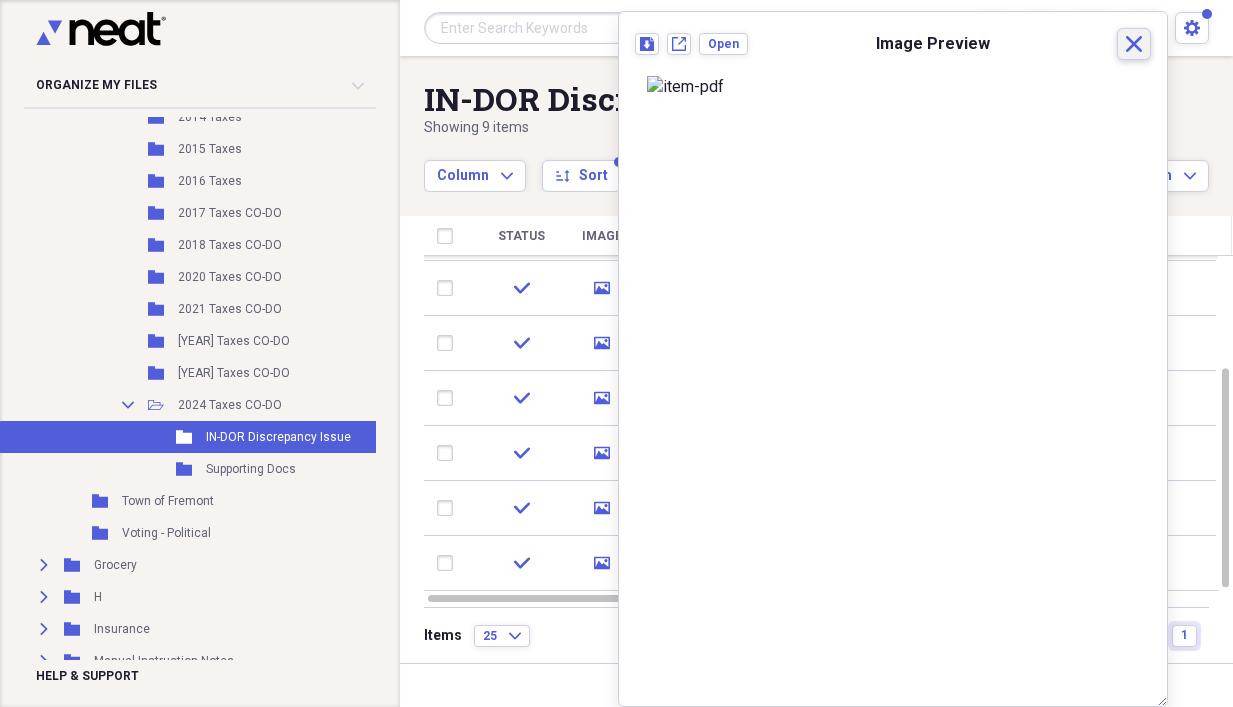click 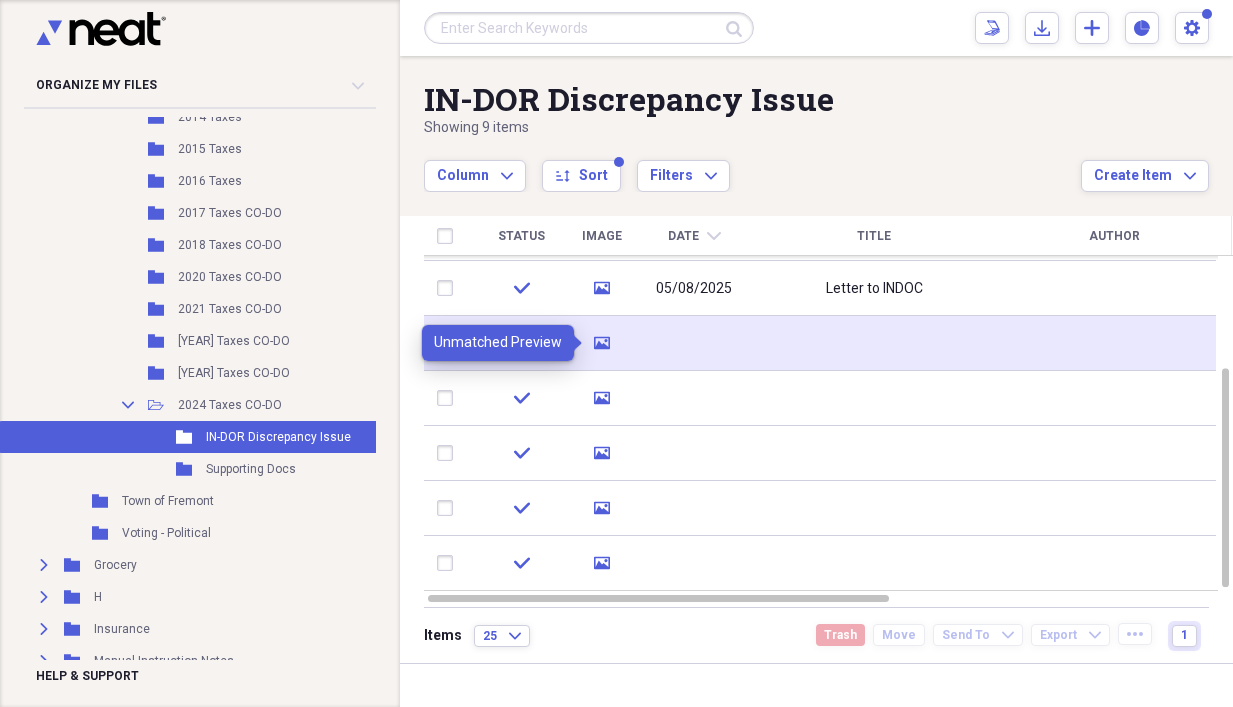 click on "media" 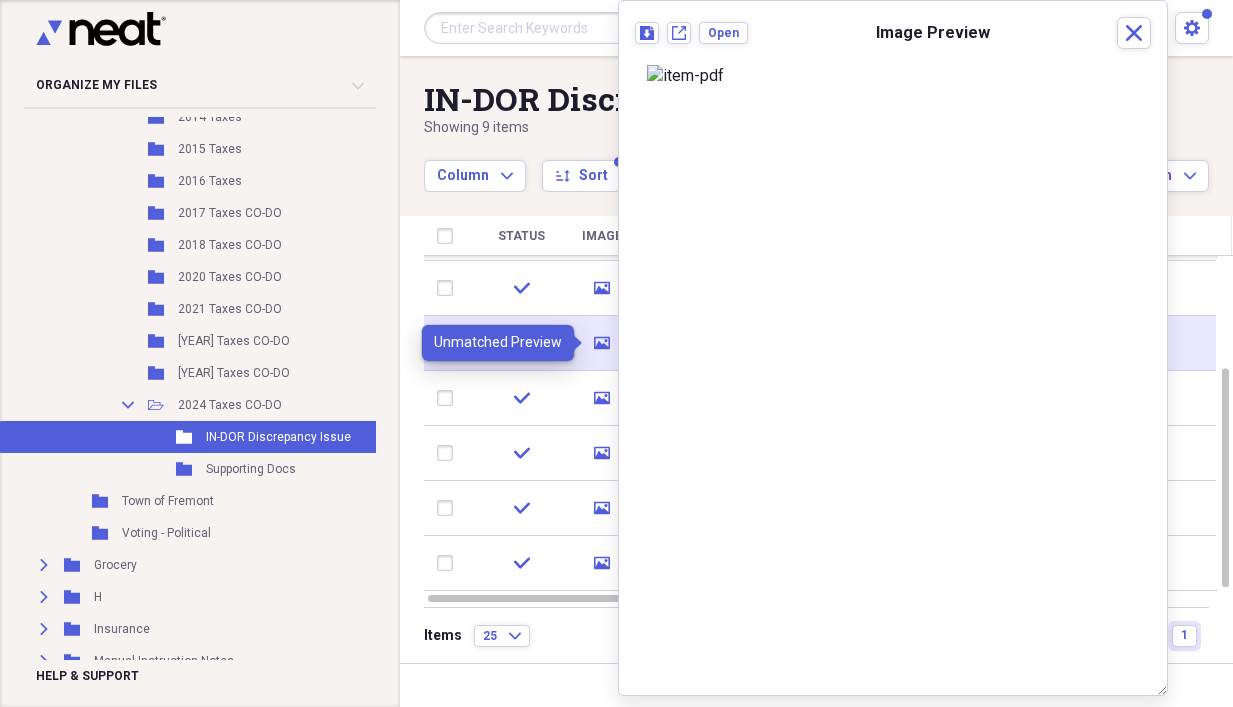 click 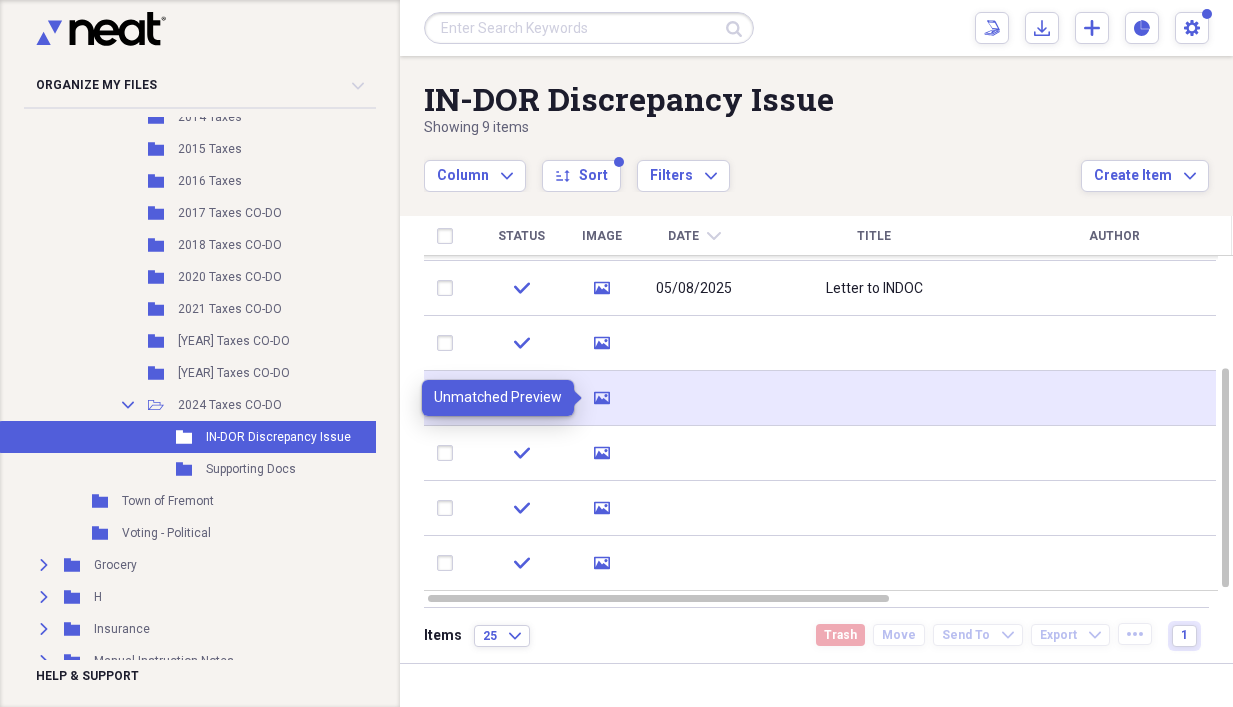 click 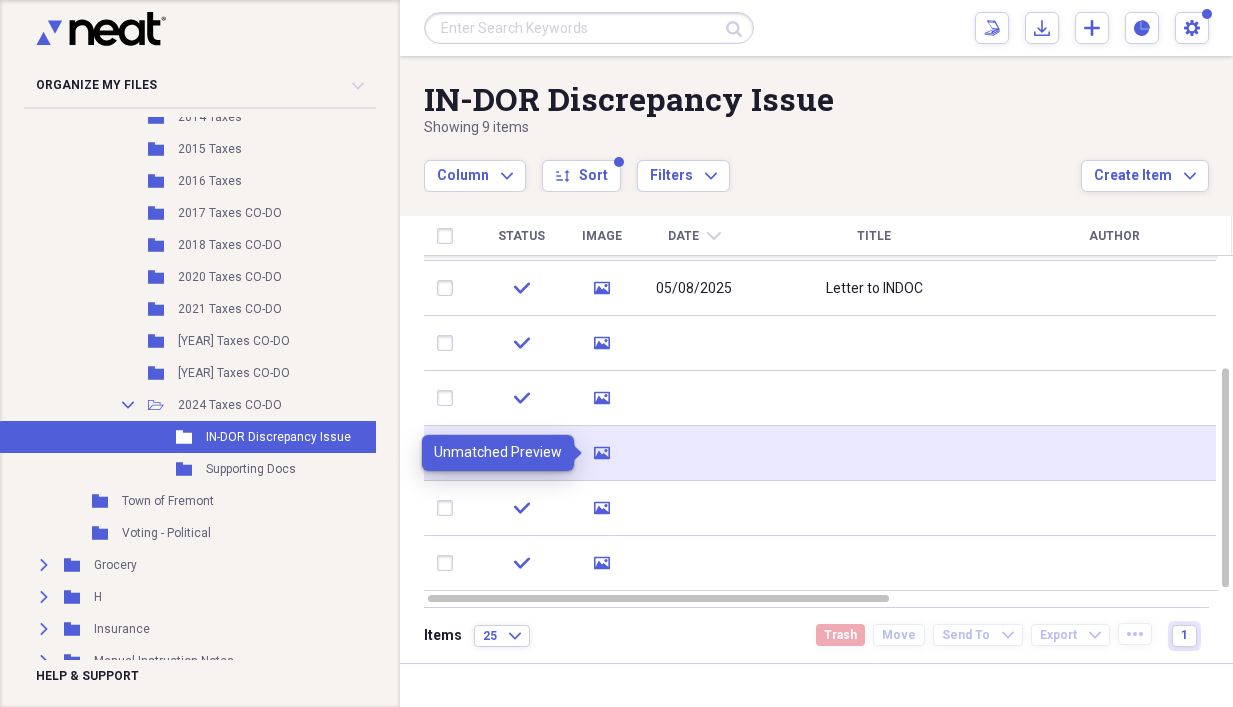 click on "media" 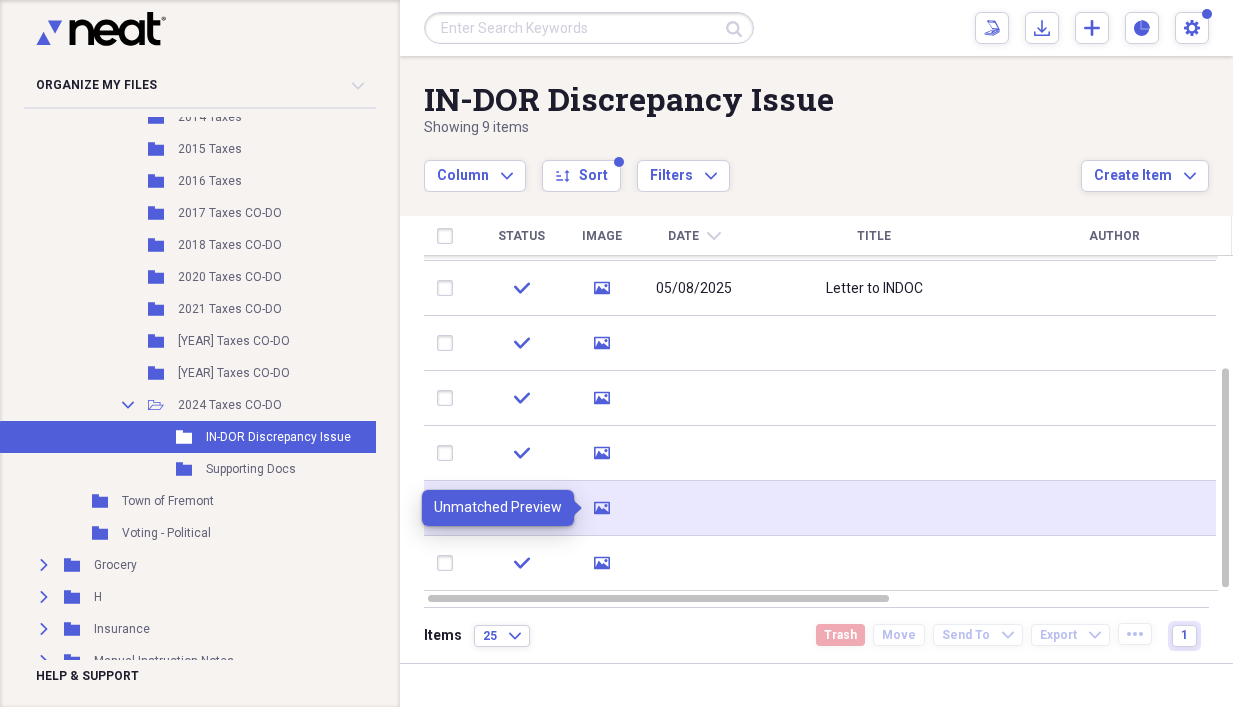 click on "media" 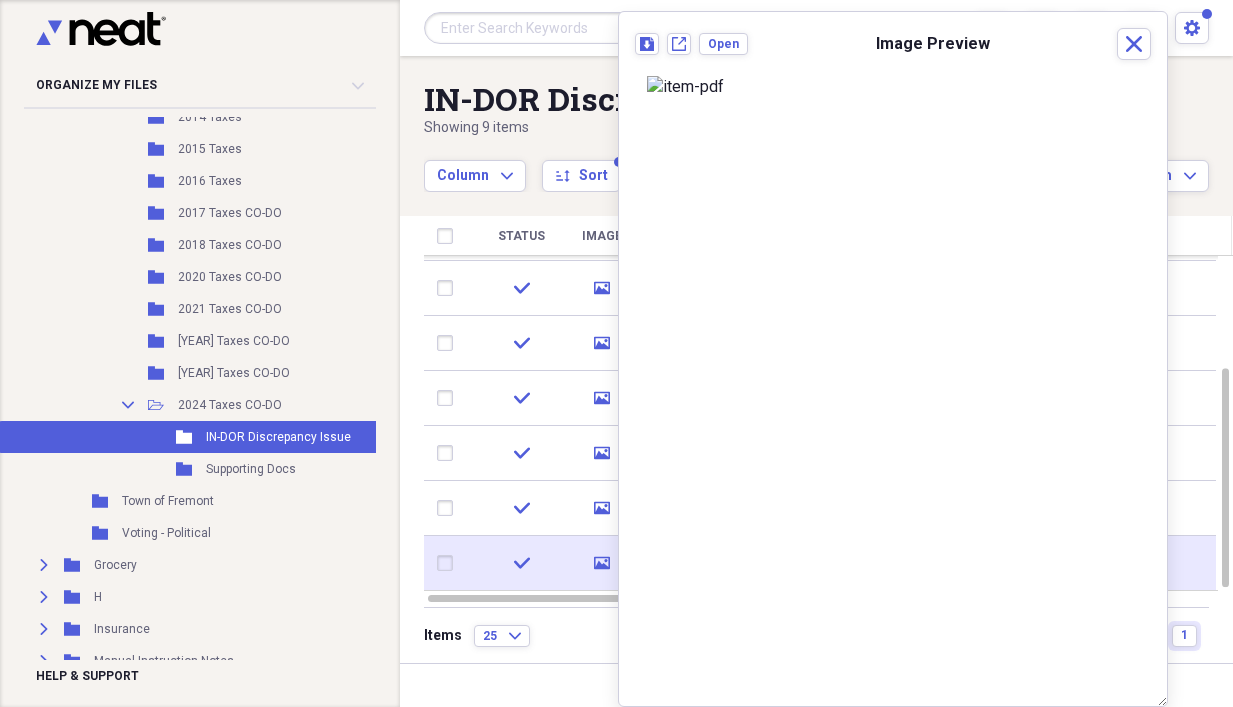 click 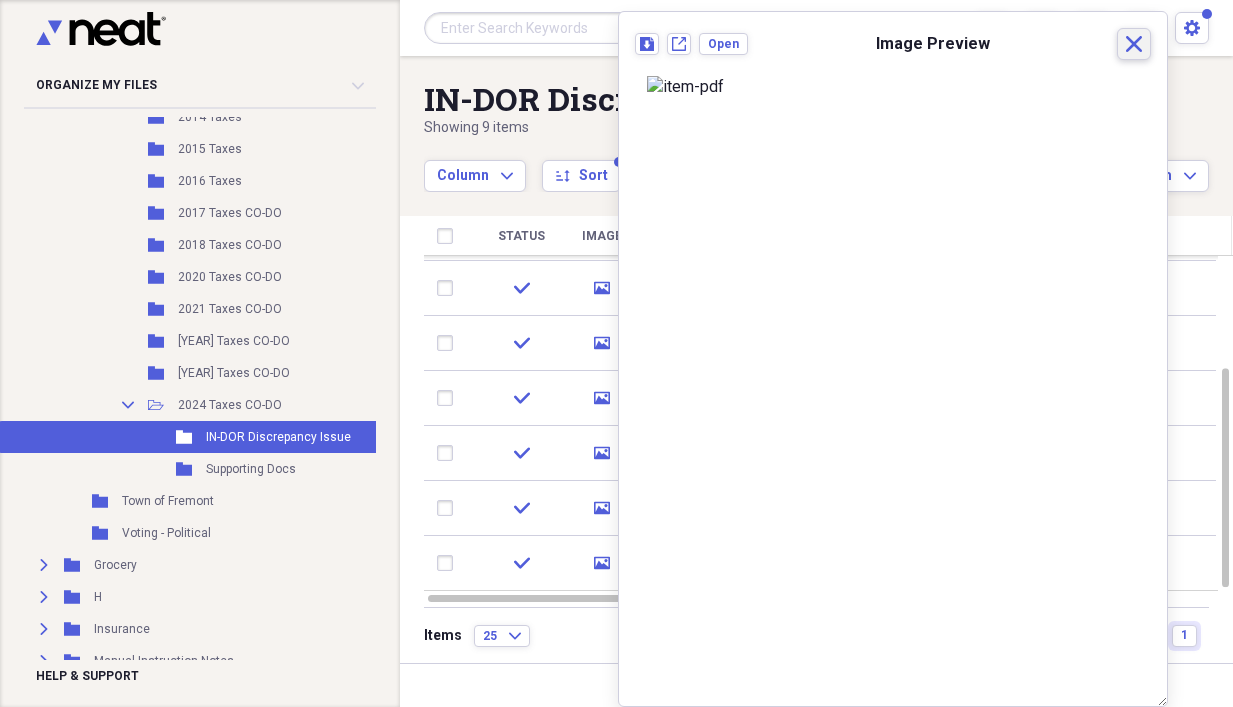 click 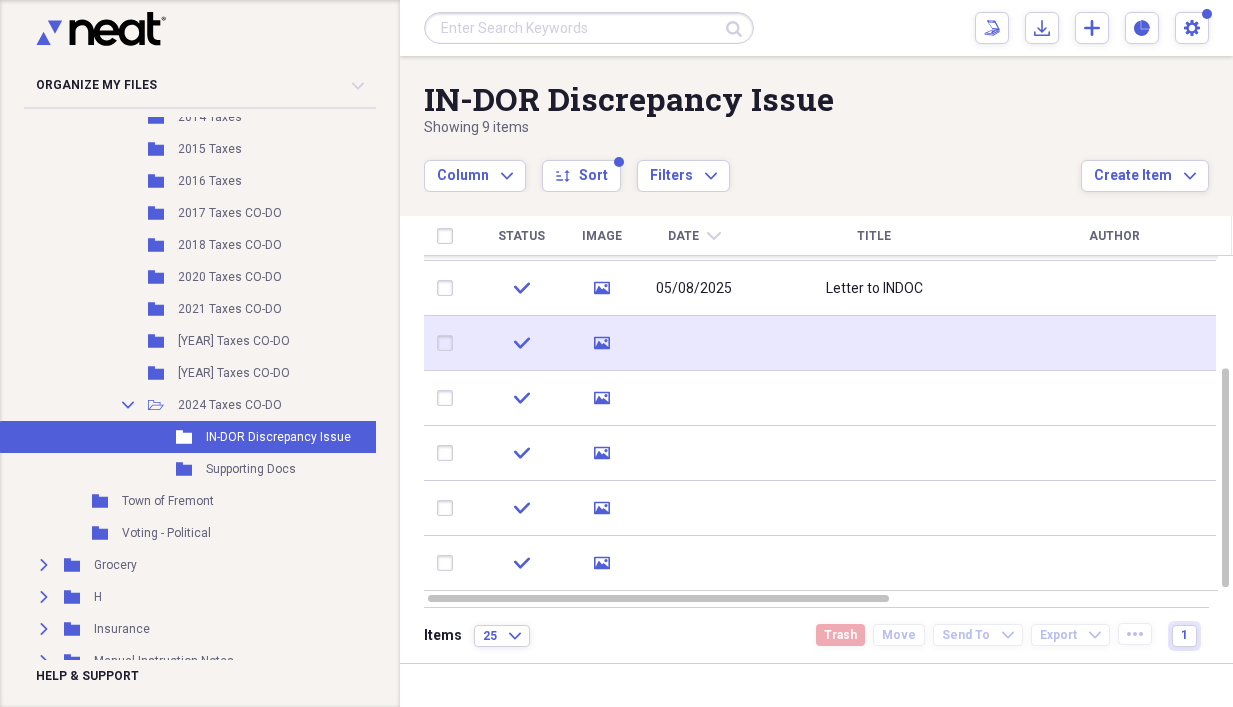 click at bounding box center [449, 343] 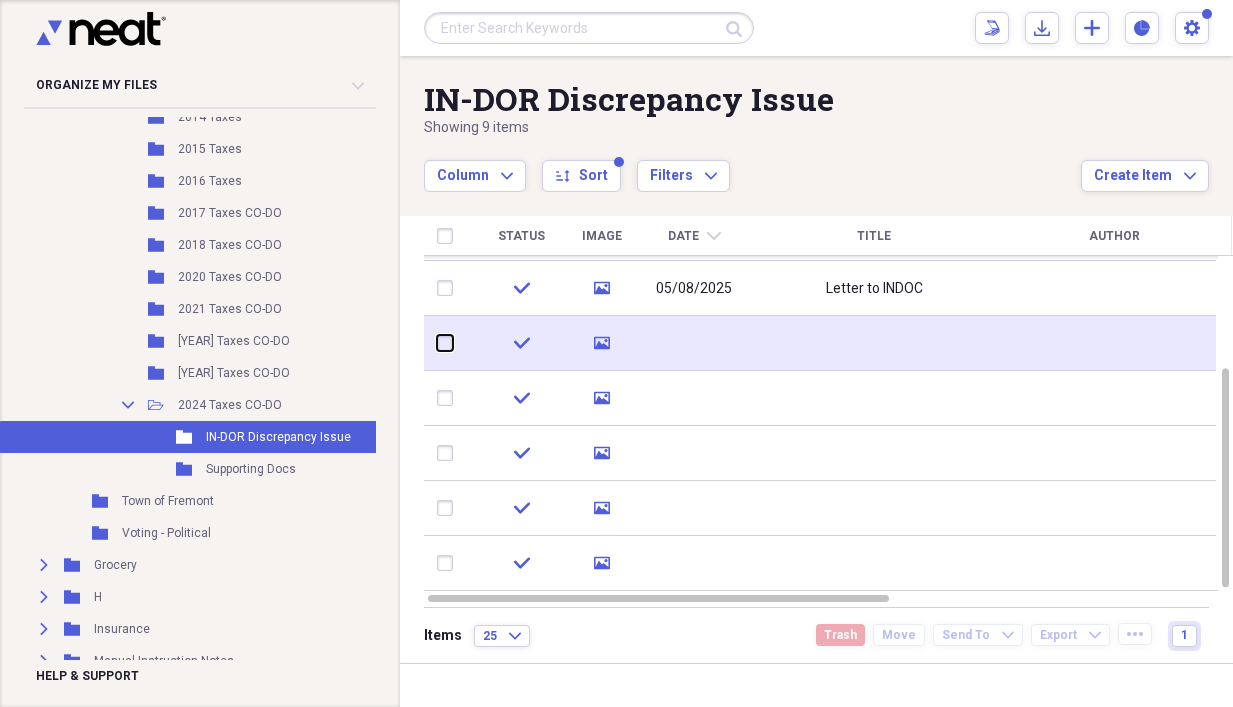 click at bounding box center [437, 343] 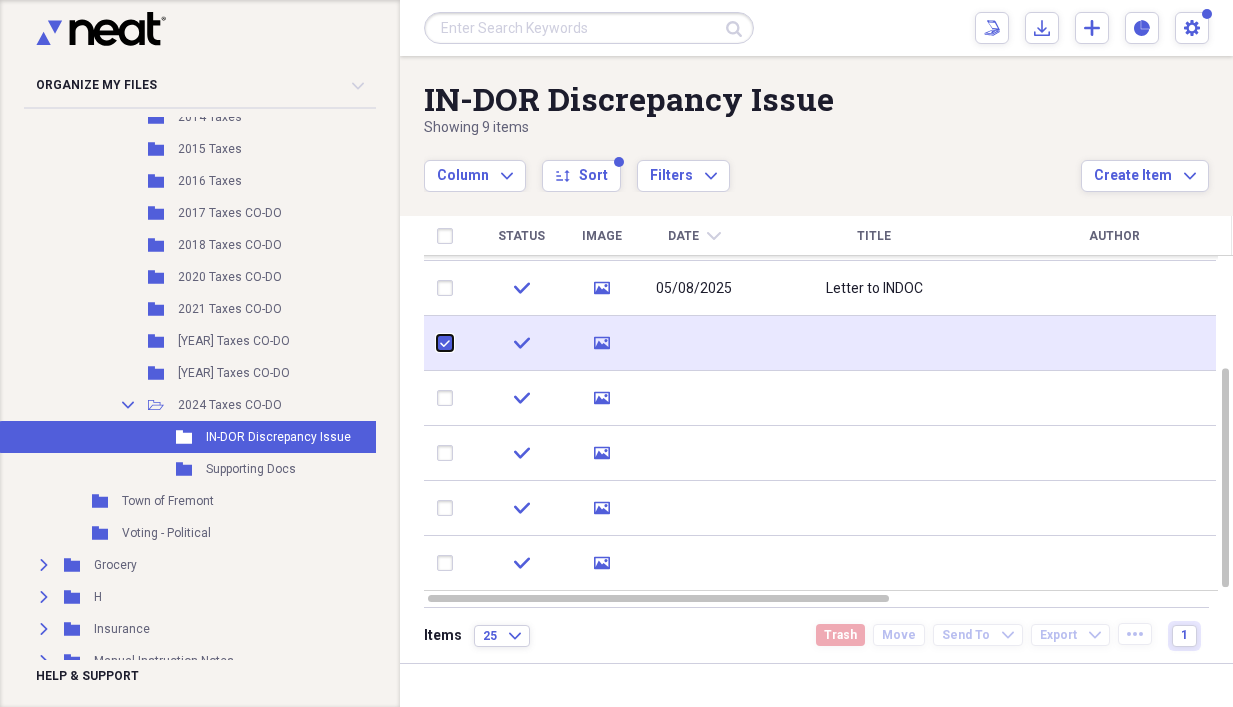 checkbox on "true" 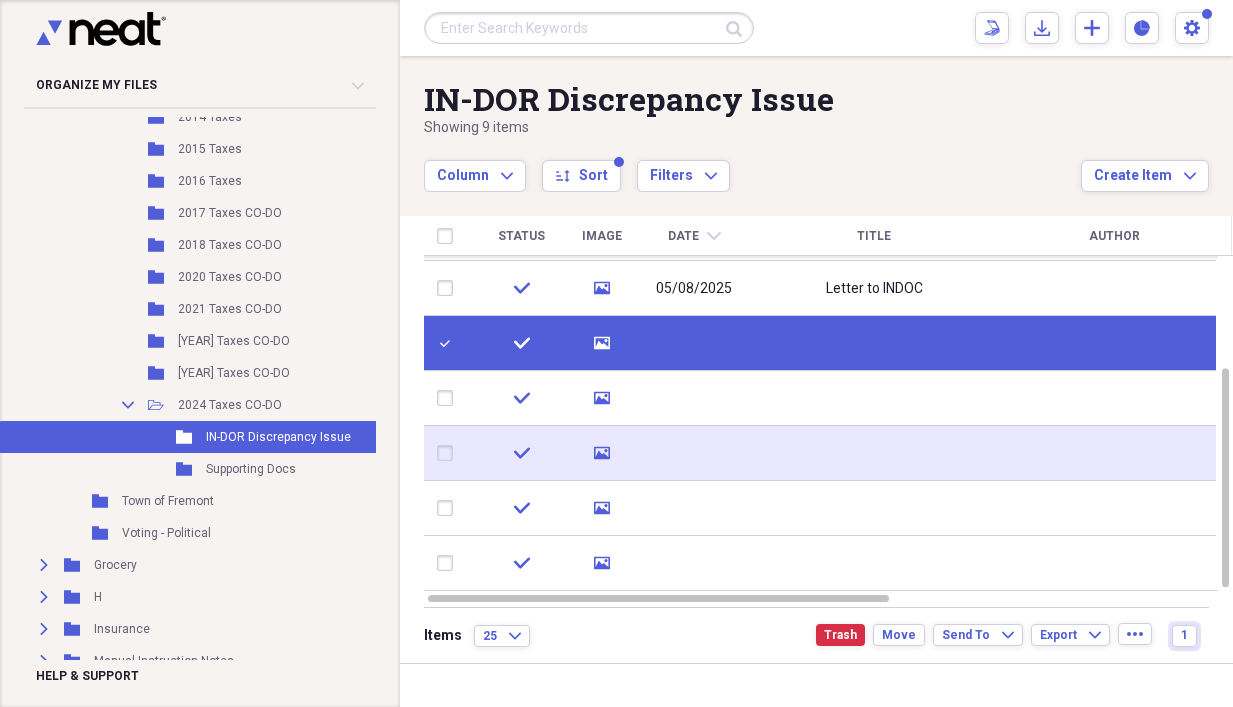 drag, startPoint x: 444, startPoint y: 392, endPoint x: 449, endPoint y: 432, distance: 40.311287 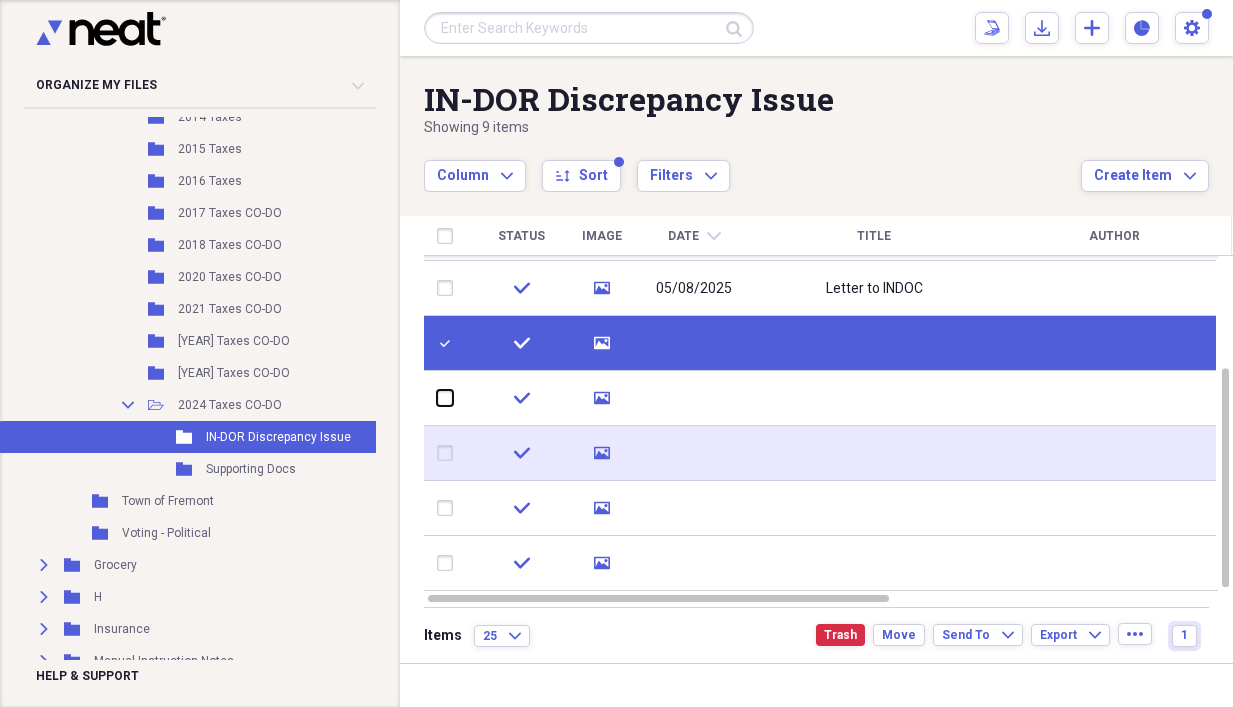 click at bounding box center (437, 398) 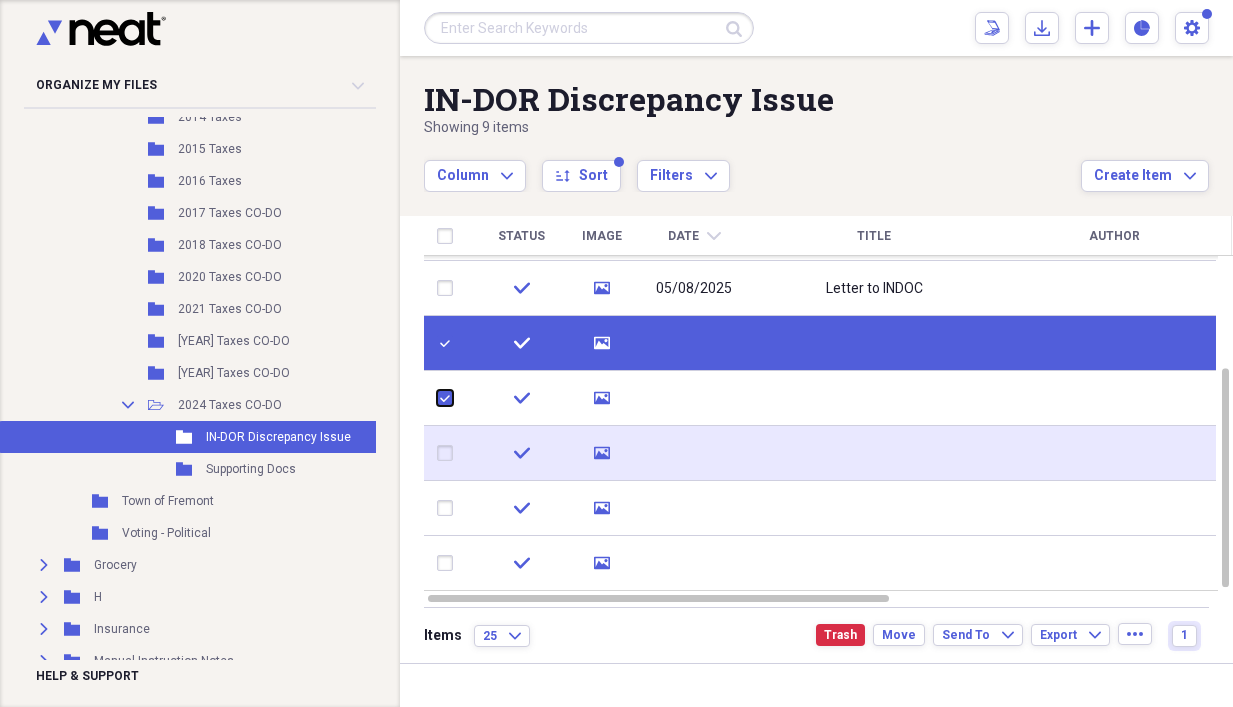 checkbox on "true" 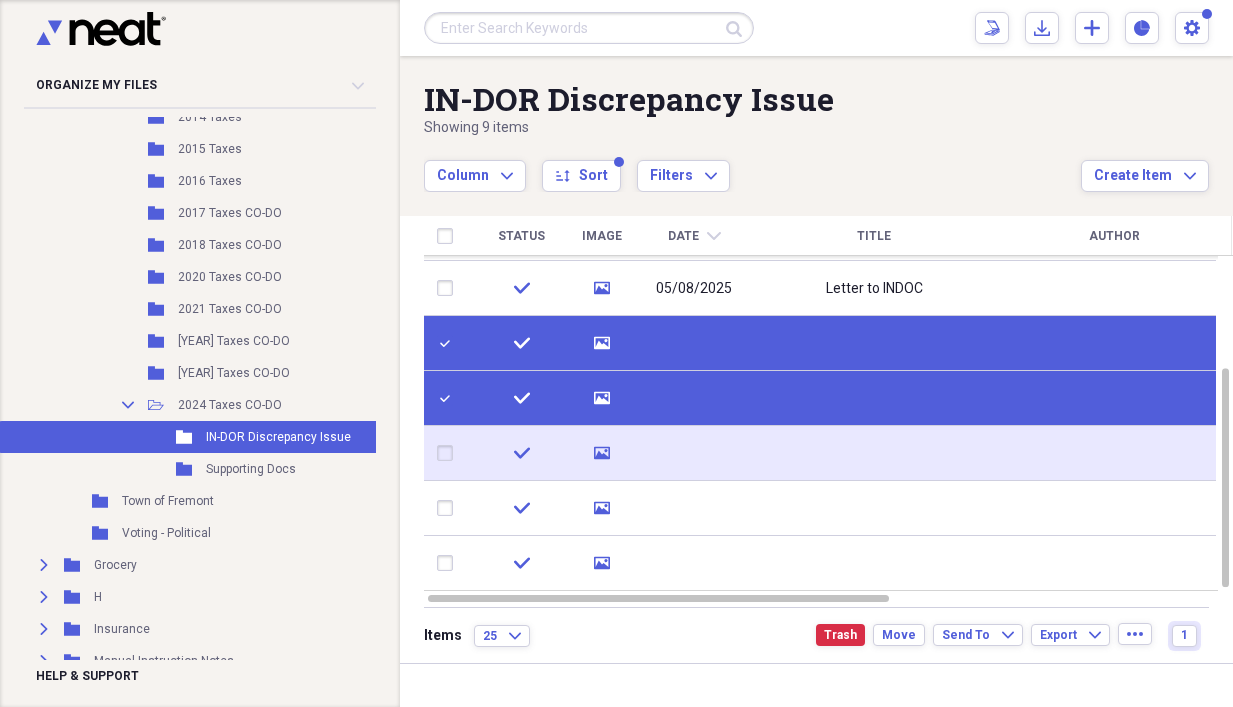 click at bounding box center (449, 453) 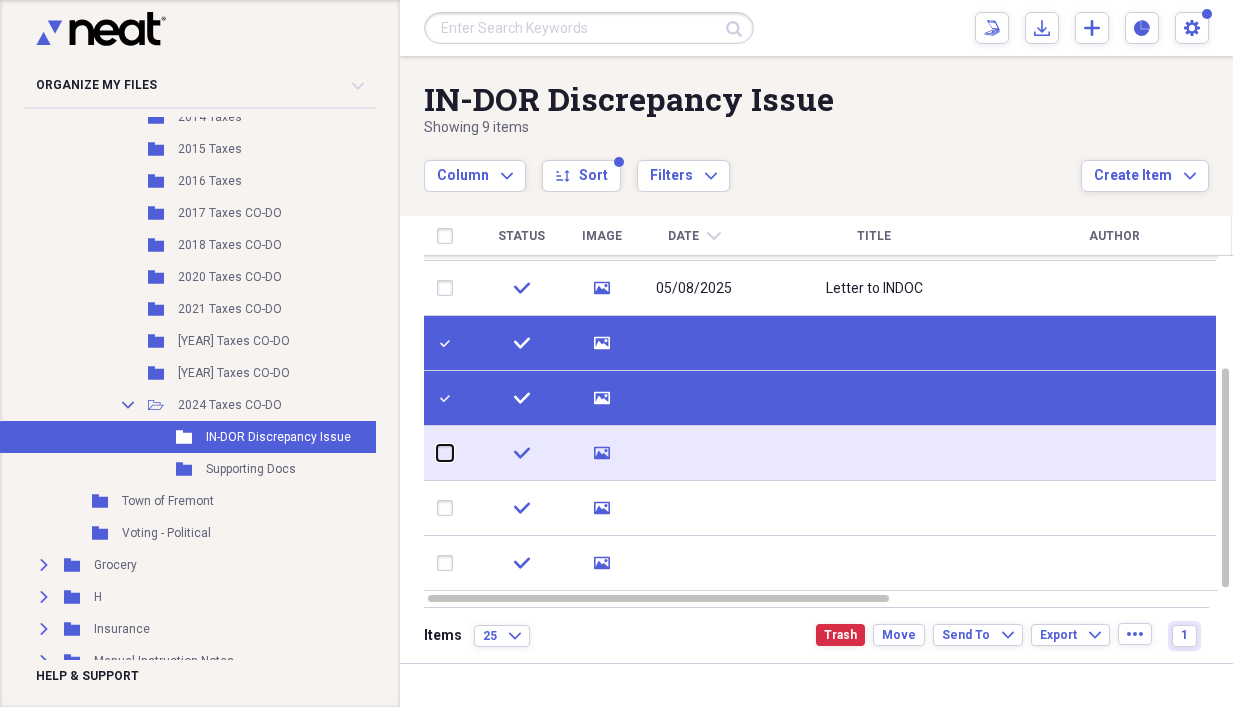 click at bounding box center [437, 453] 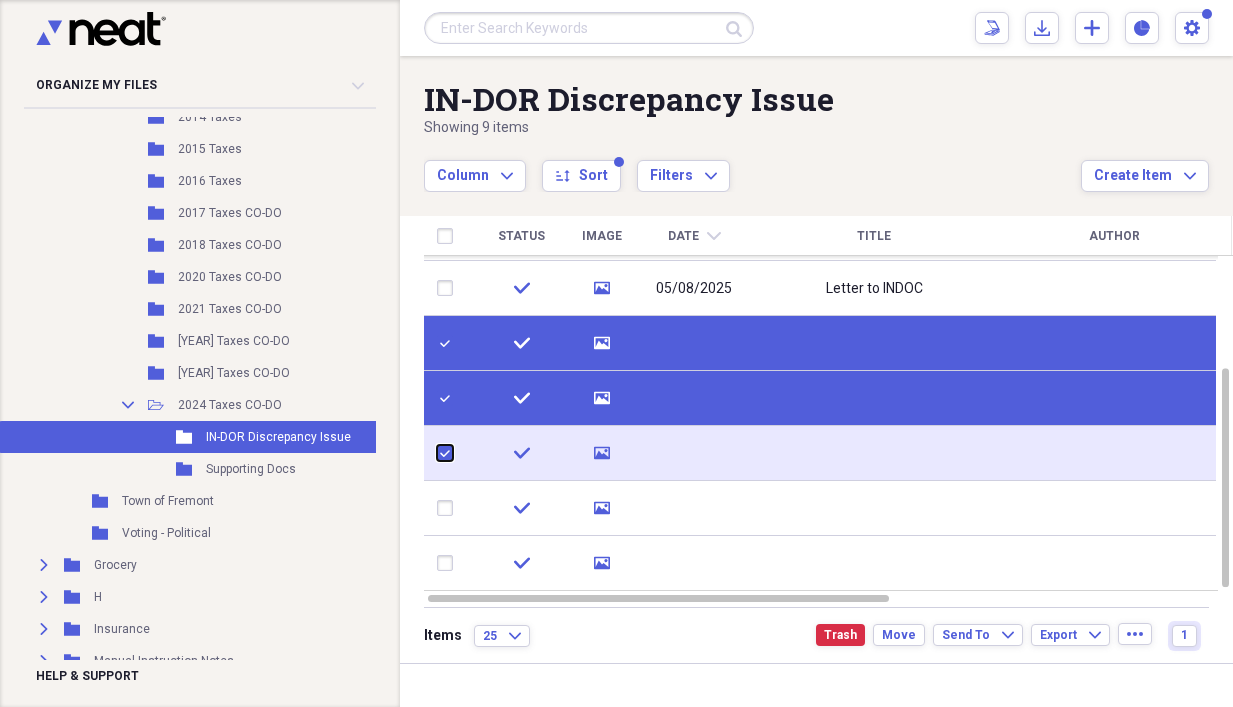 checkbox on "true" 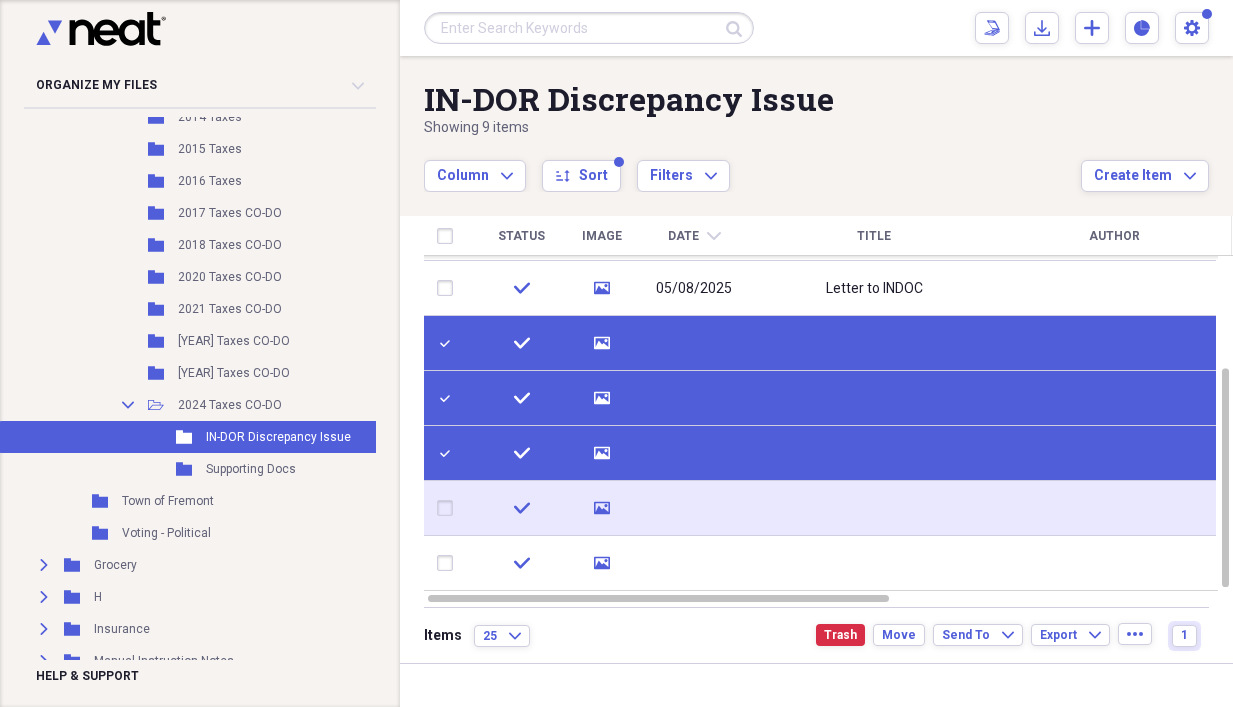 click at bounding box center [449, 508] 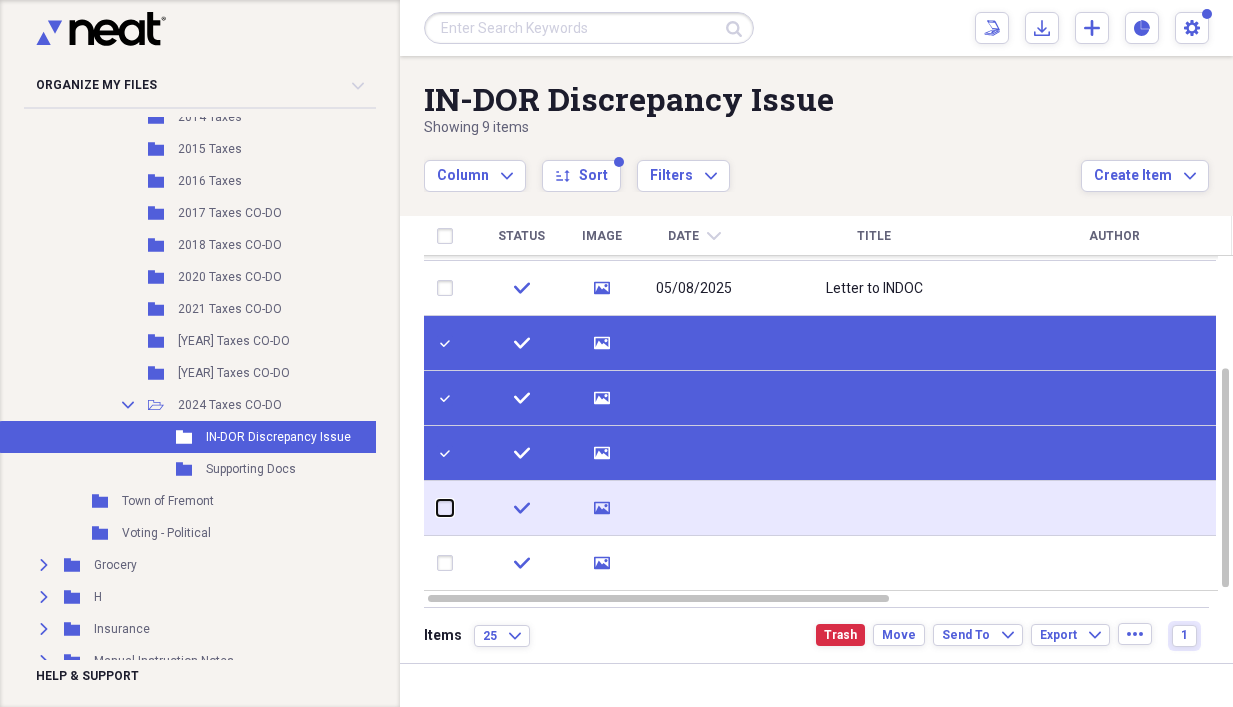 click at bounding box center (437, 508) 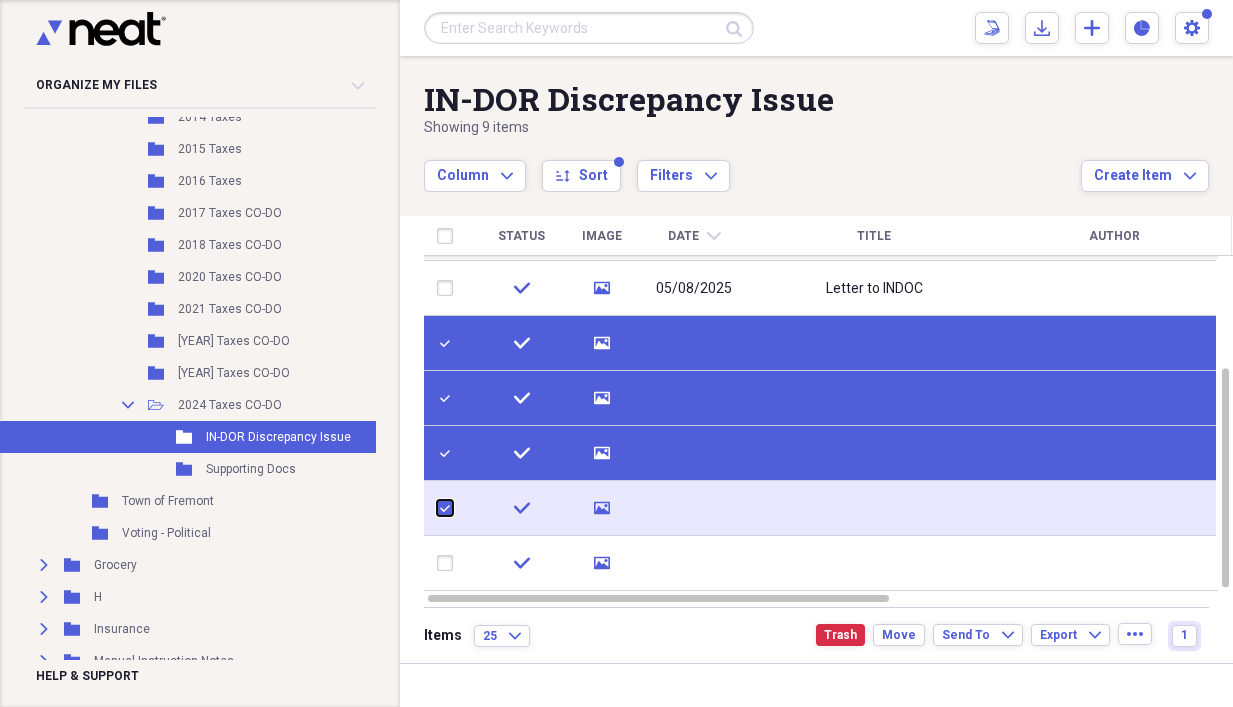 checkbox on "true" 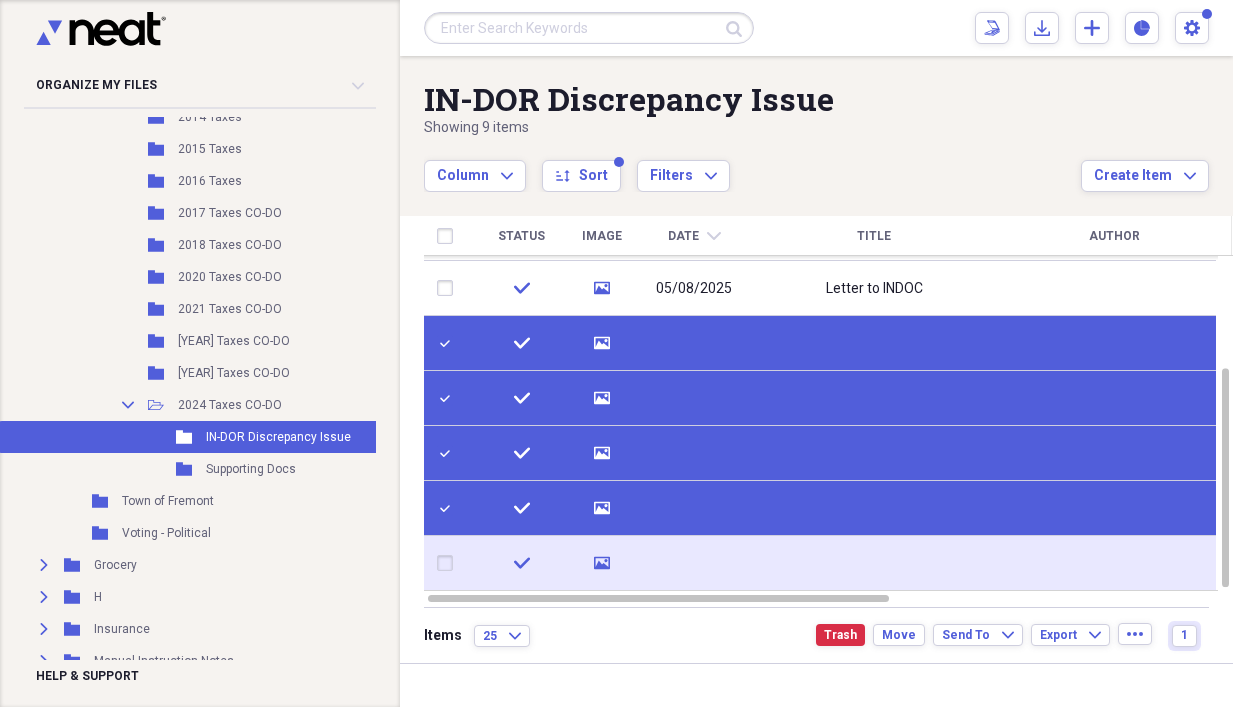 click at bounding box center [449, 563] 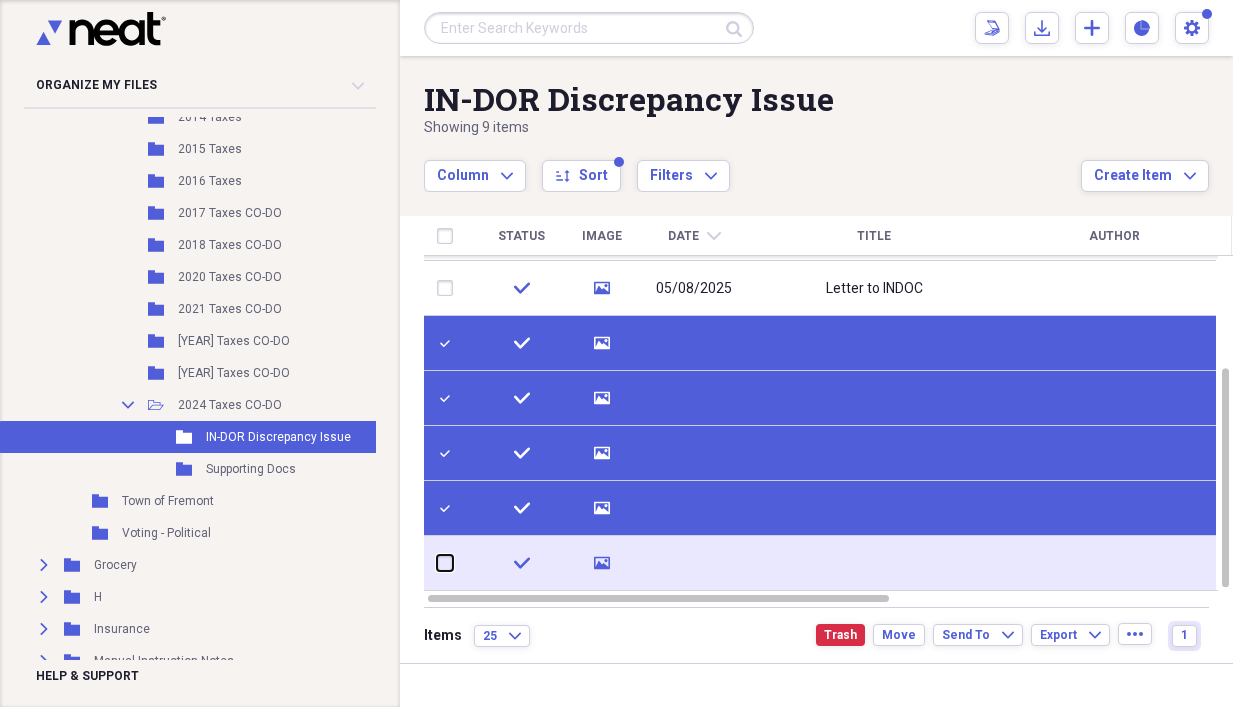 click at bounding box center (437, 563) 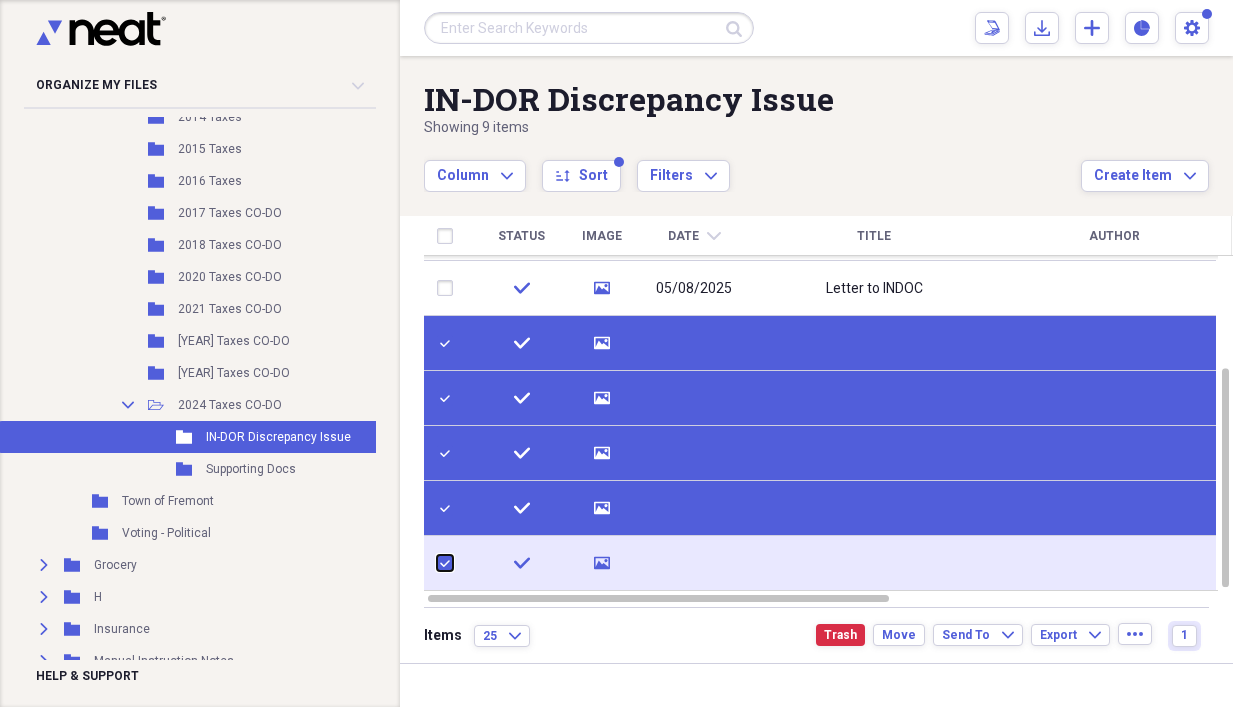 checkbox on "true" 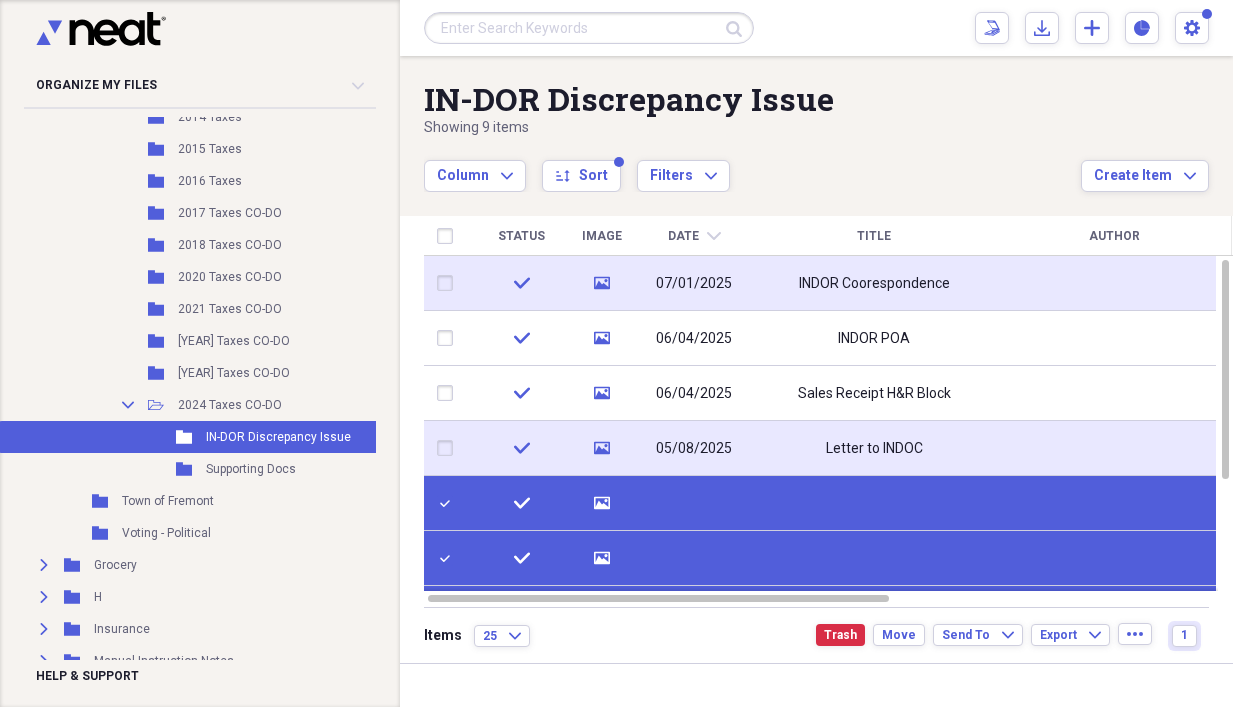 click at bounding box center (449, 448) 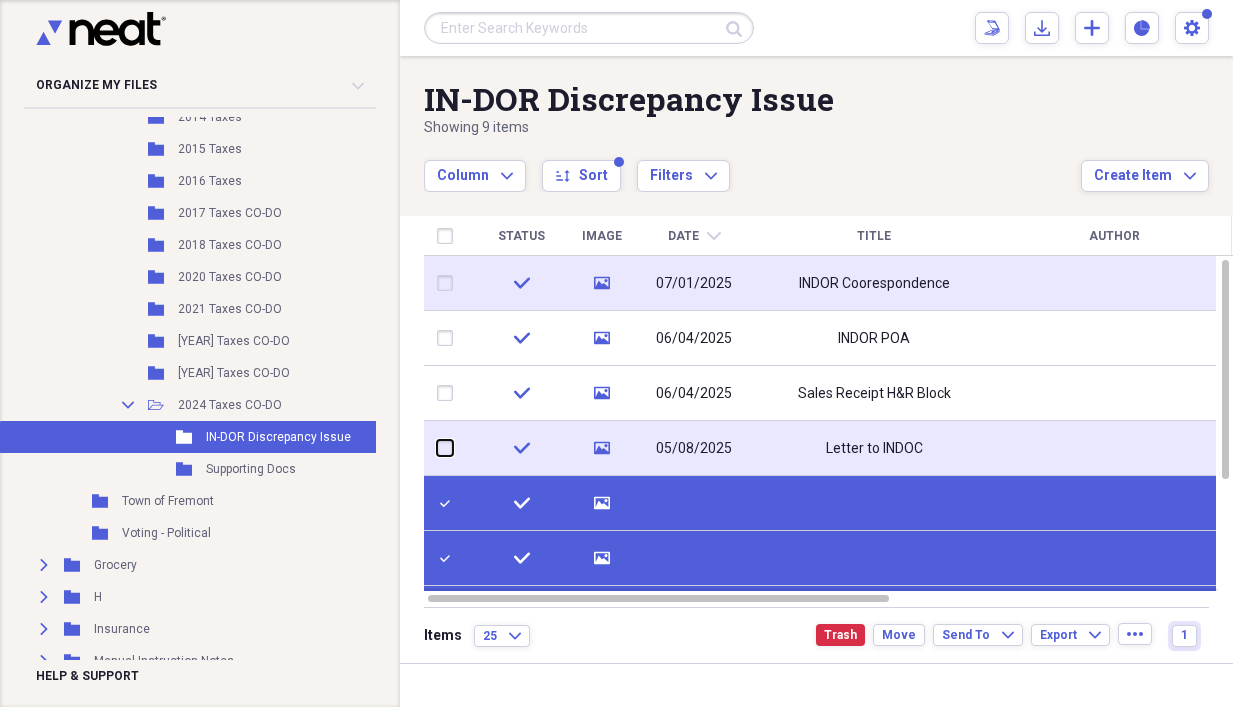 click at bounding box center (437, 448) 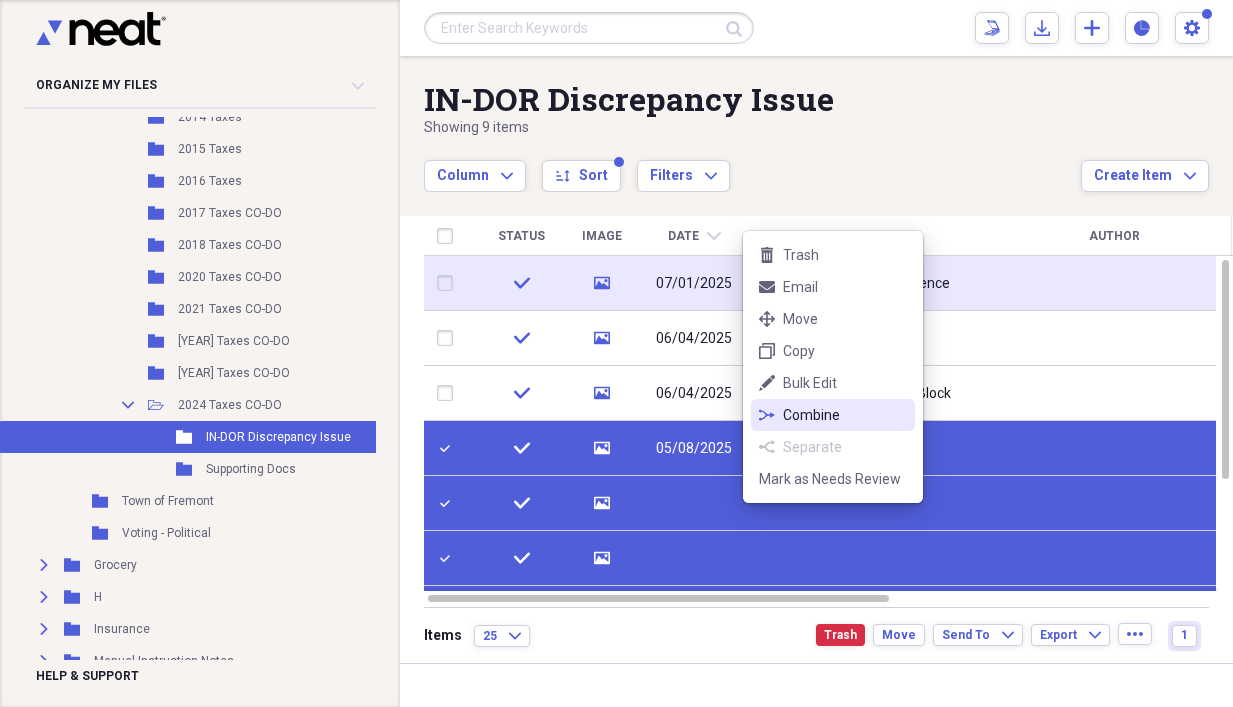 click on "Combine" at bounding box center (845, 415) 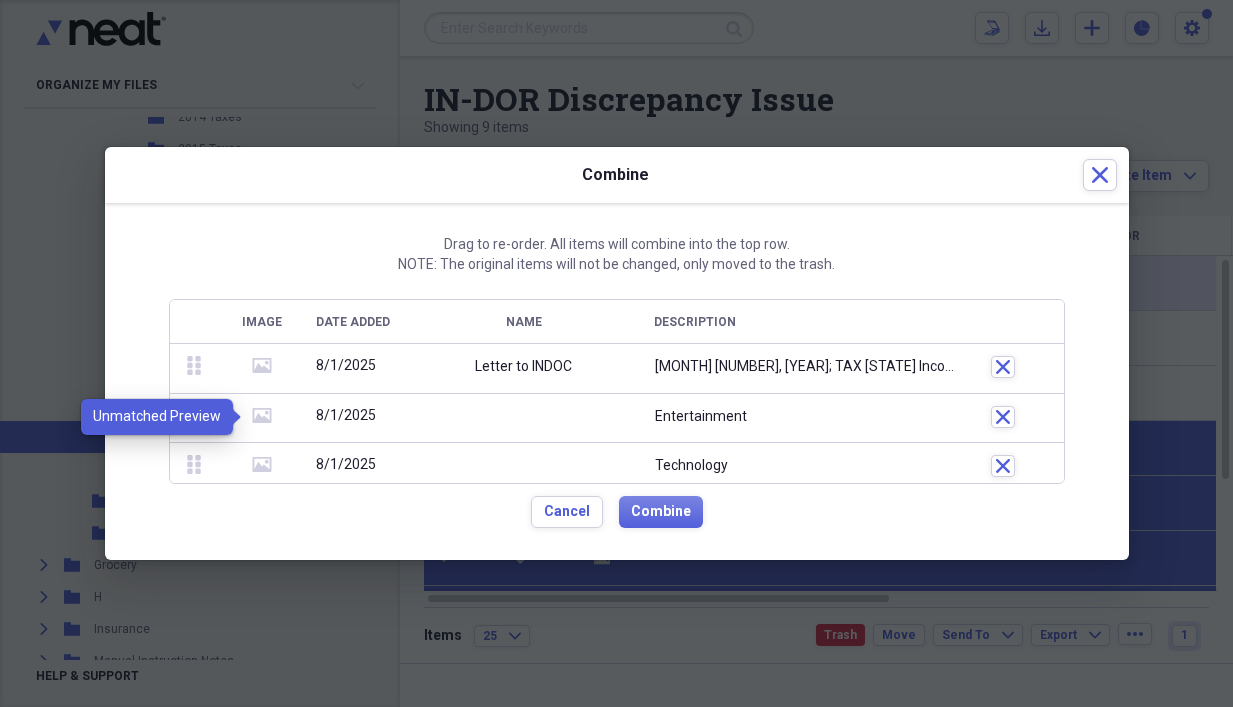 click 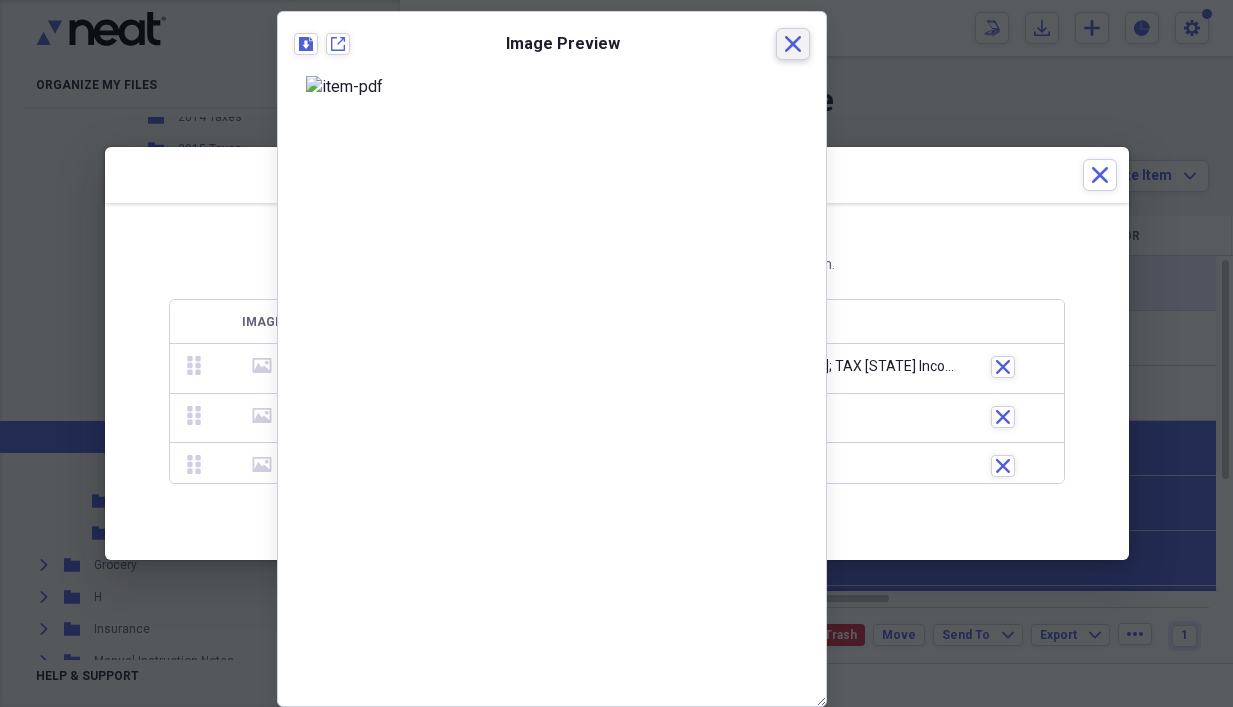 click on "Close" 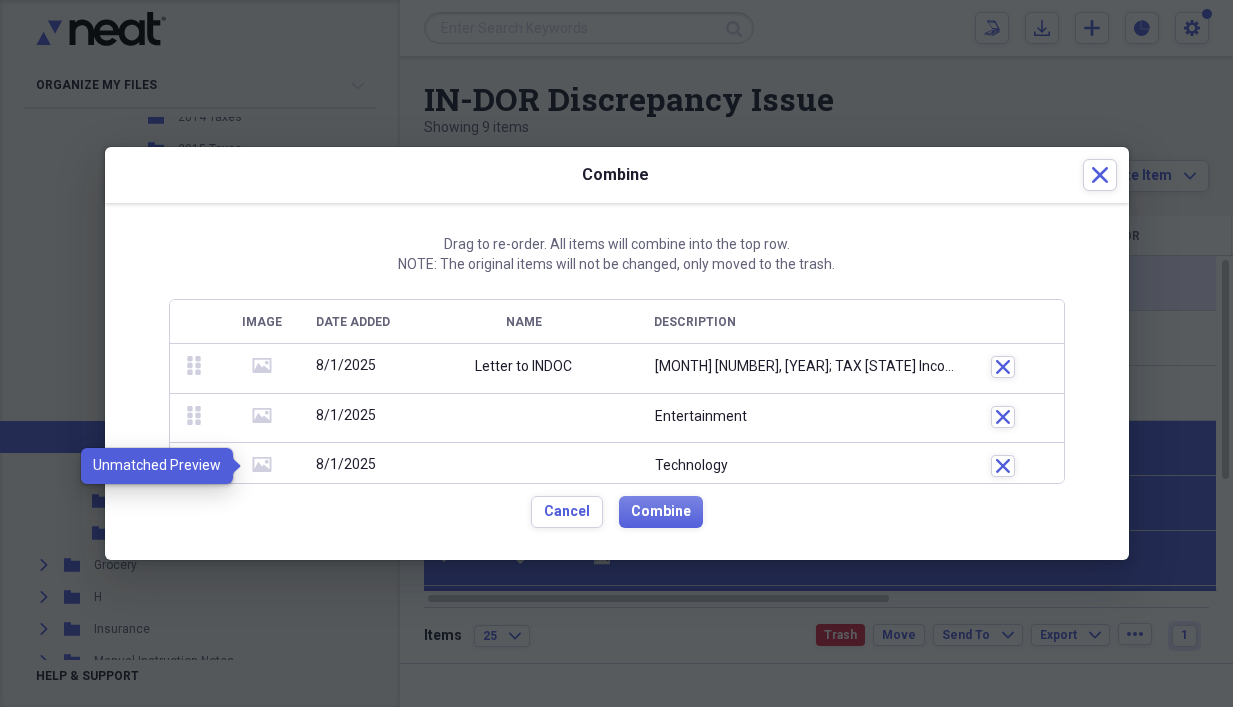 click 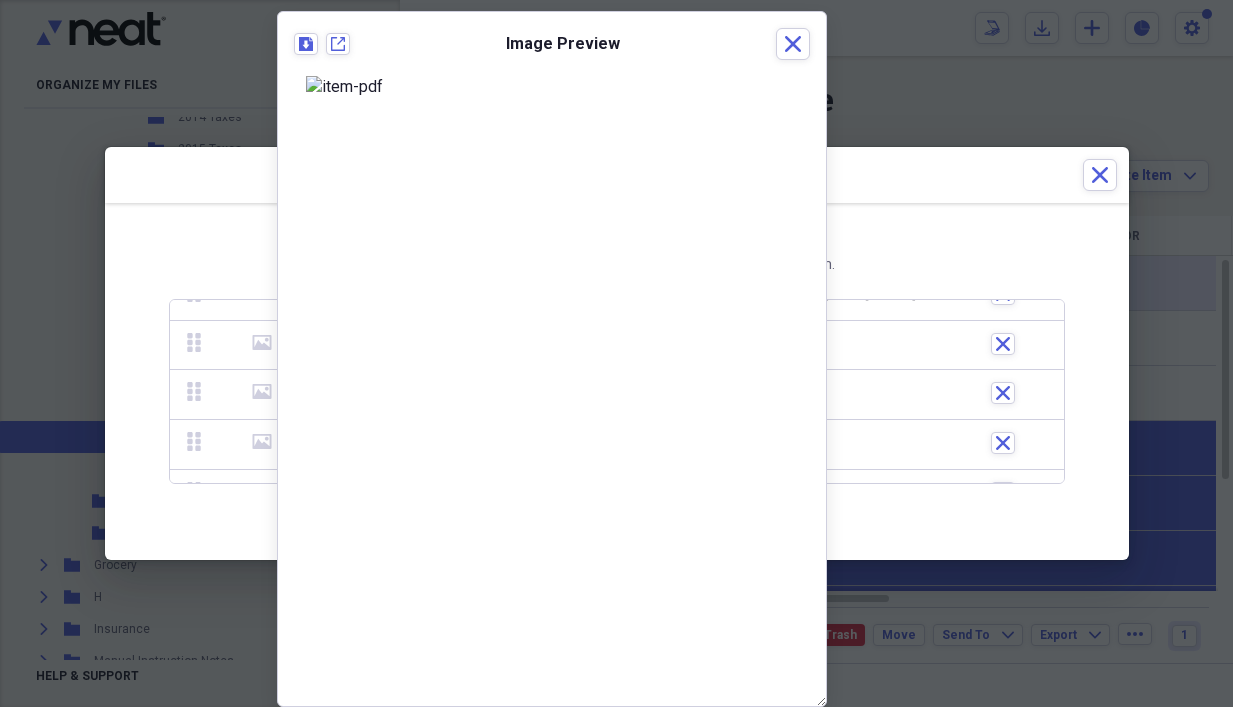 scroll, scrollTop: 22, scrollLeft: 0, axis: vertical 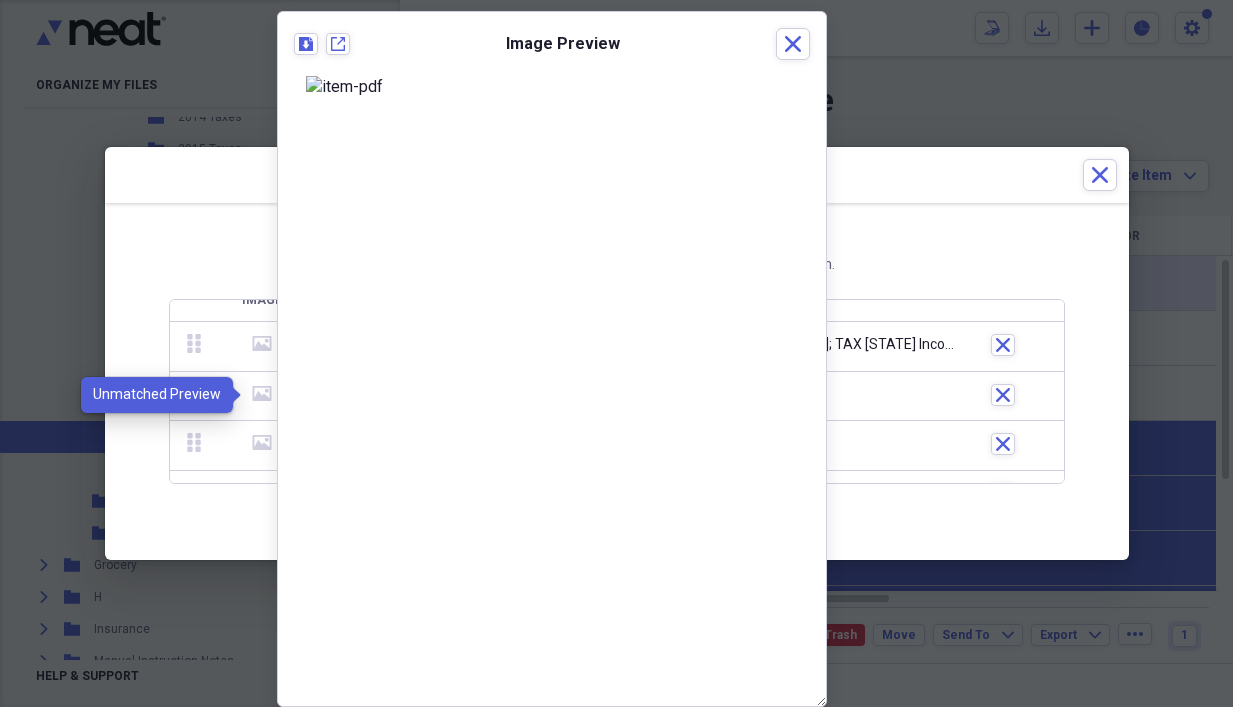click on "media" 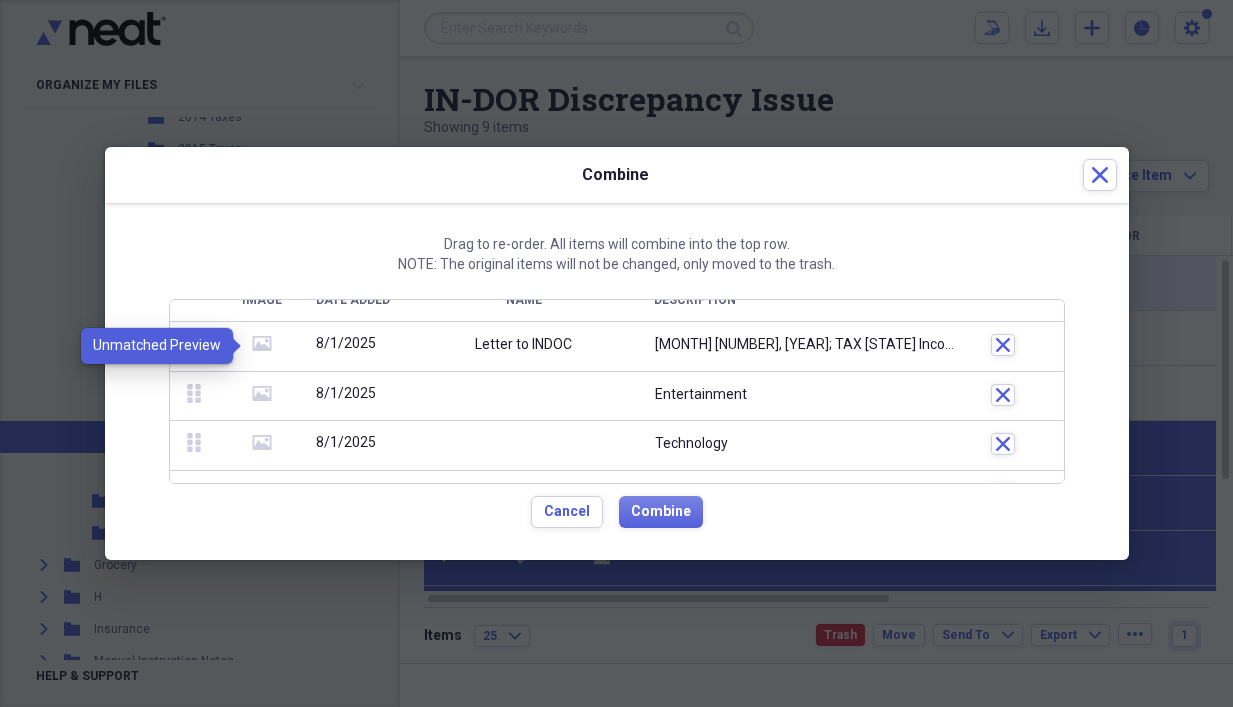 click on "media" 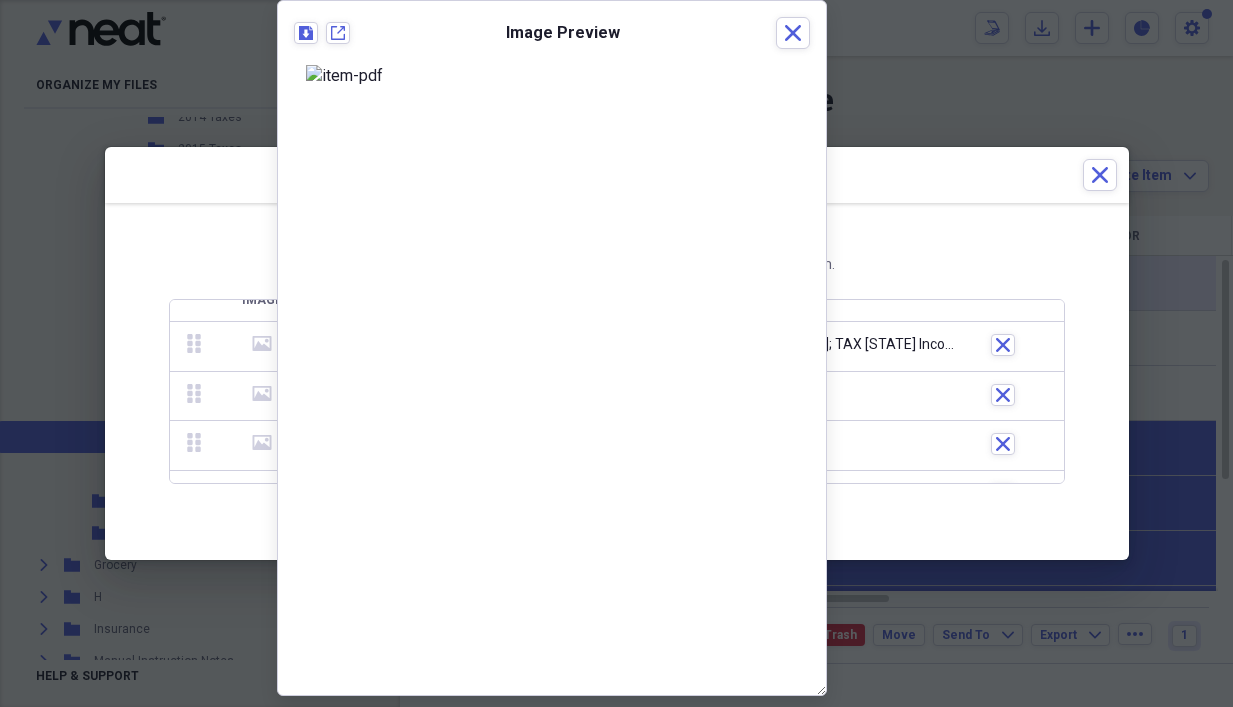 drag, startPoint x: 518, startPoint y: 14, endPoint x: 581, endPoint y: 13, distance: 63.007935 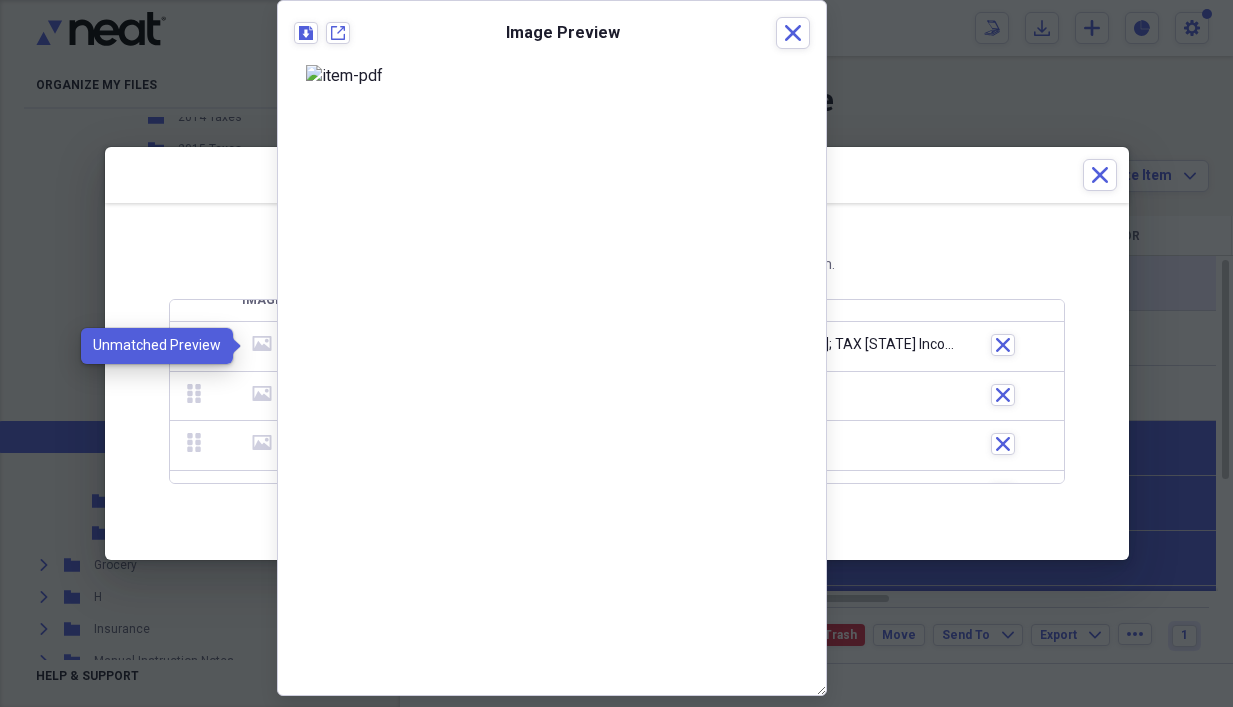 click 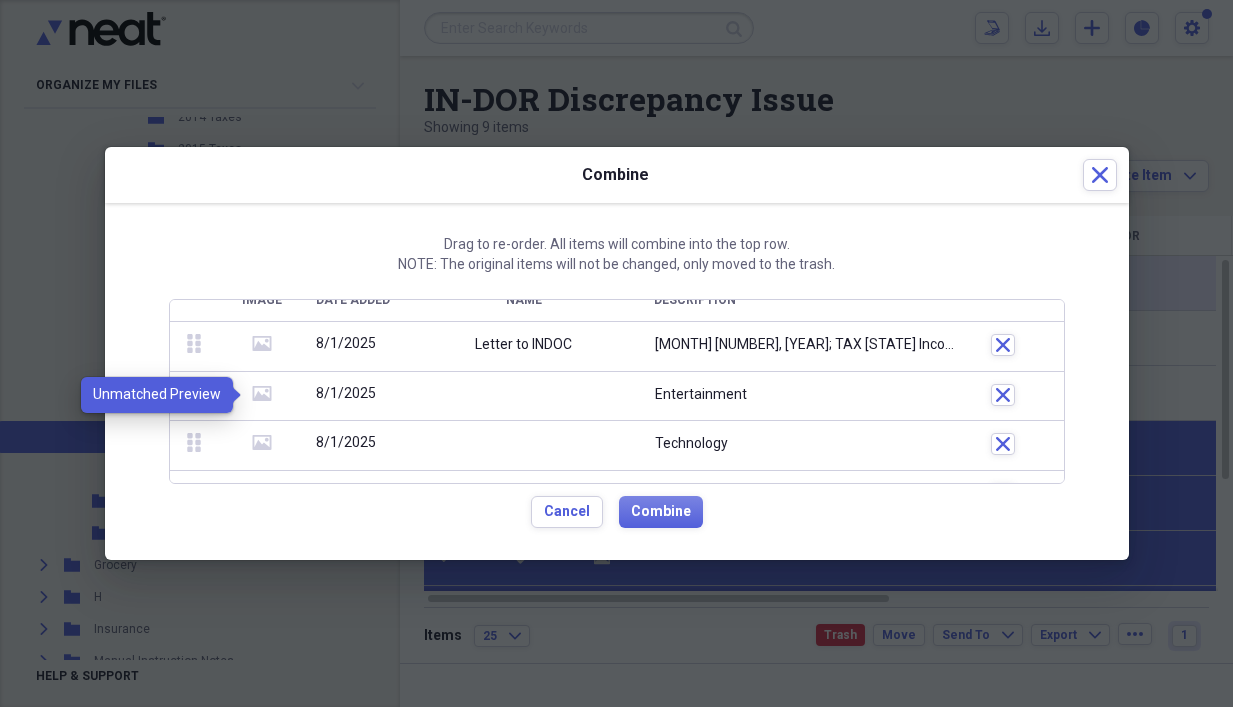 click on "media" 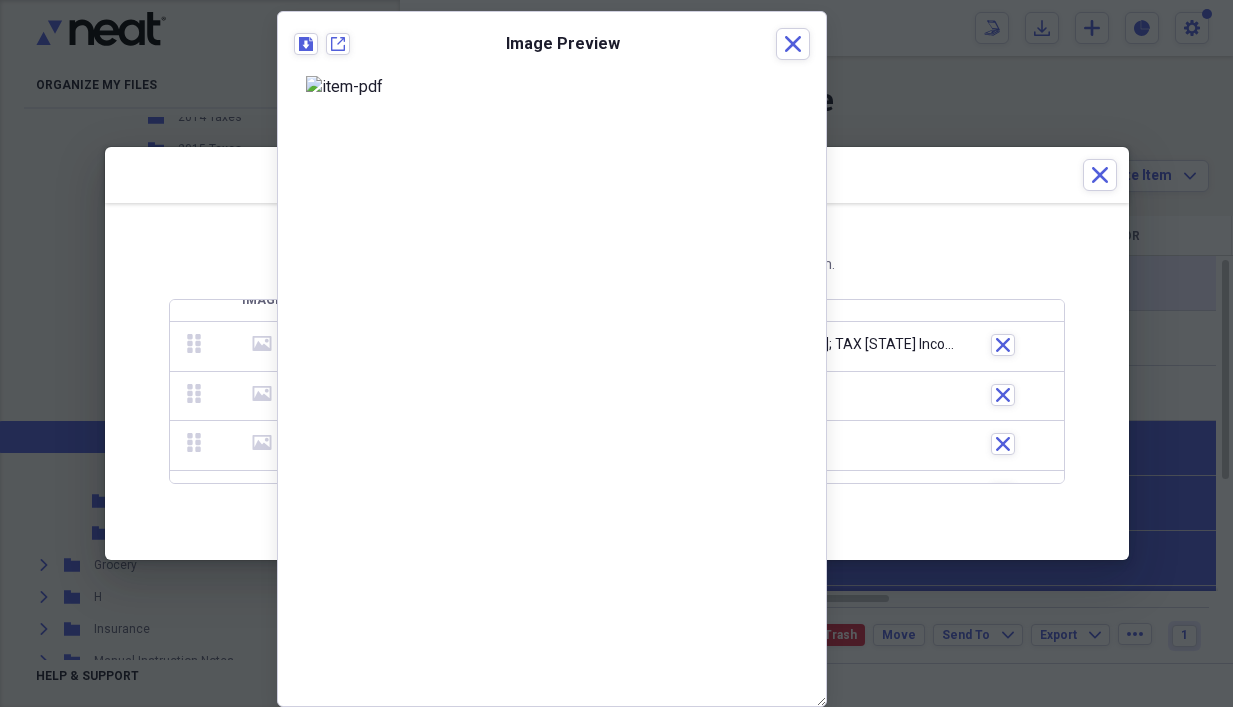 click on "media" 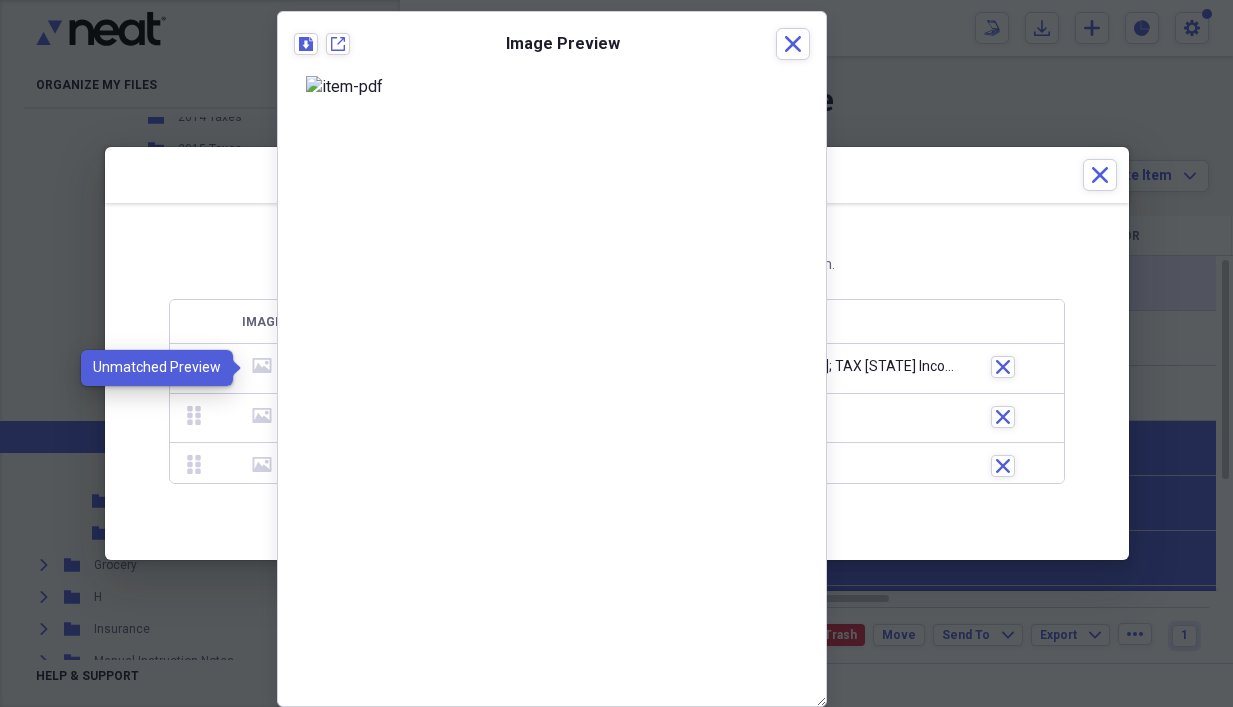 click on "media" 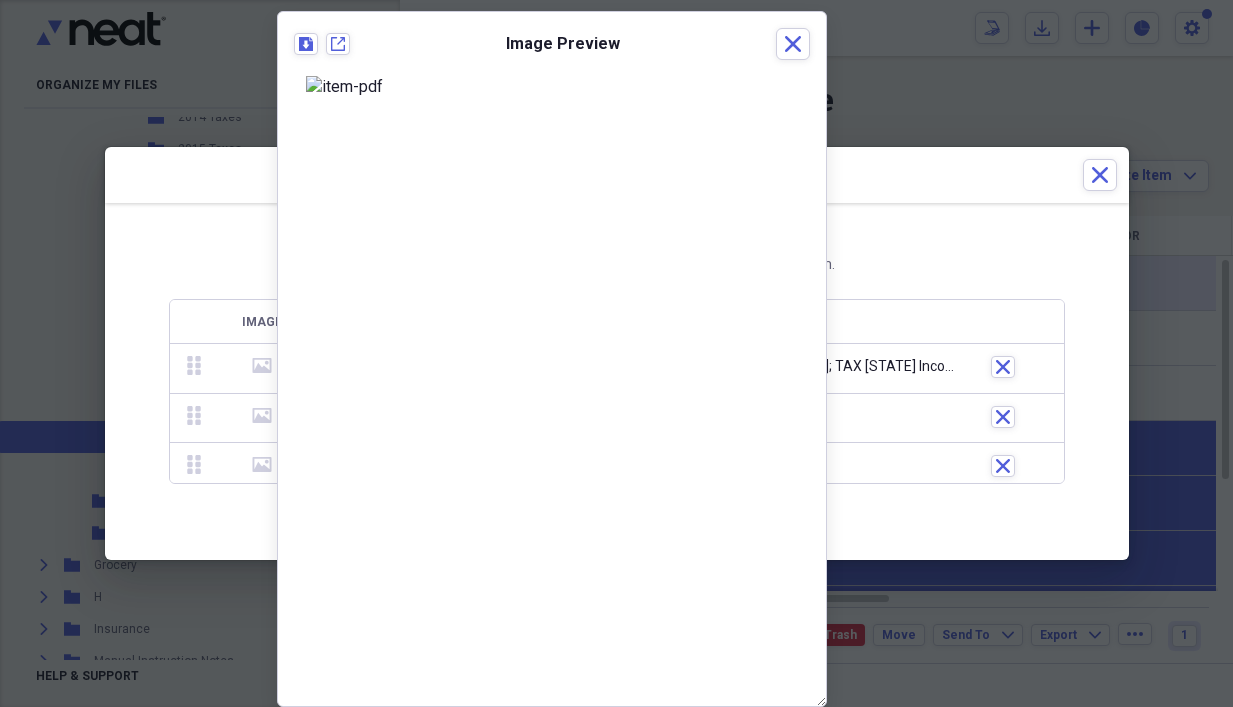 click on "Drag to re-order. All items will combine into the top row. NOTE: The original items will not be changed, only moved to the trash.   Image Date Added Name Description   drag-vertical media [DATE] Letter to INDOC [DATE]; TAX [STATE] Income [YEAR]; Sports Close drag-vertical media [DATE] Entertainment Close drag-vertical media [DATE] Technology Close drag-vertical media [DATE] Technology Close drag-vertical media [DATE] Money Close drag-vertical media [DATE] Technology Close
To pick up a draggable item, press the space bar.
While dragging, use the arrow keys to move the item.
Press space again to drop the item in its new position, or press escape to cancel.
Cancel Combine" at bounding box center [617, 381] 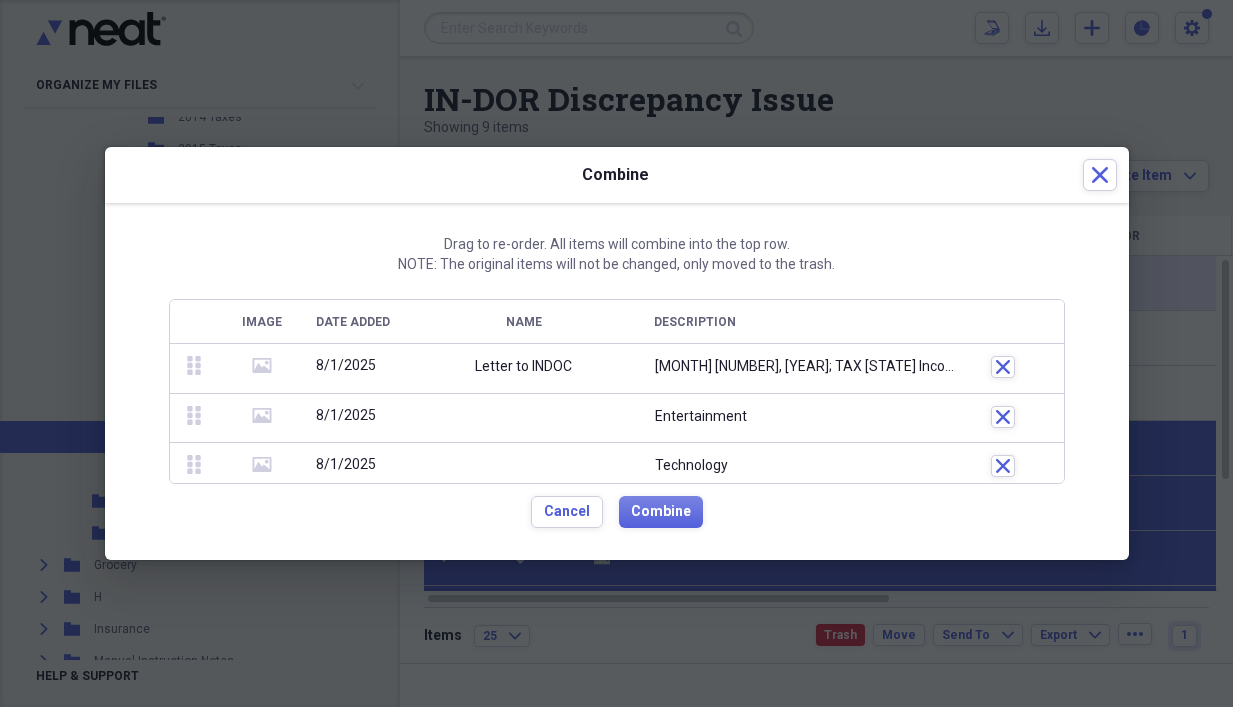 scroll, scrollTop: 133, scrollLeft: 0, axis: vertical 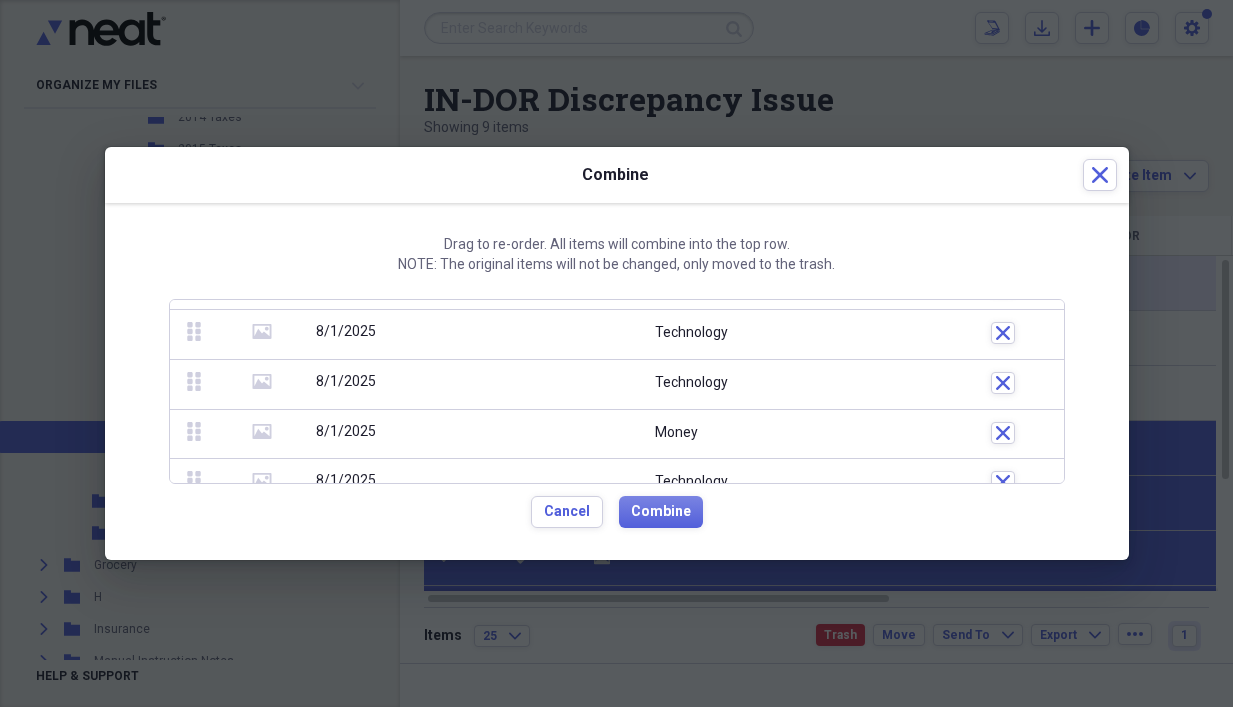 click on "media" 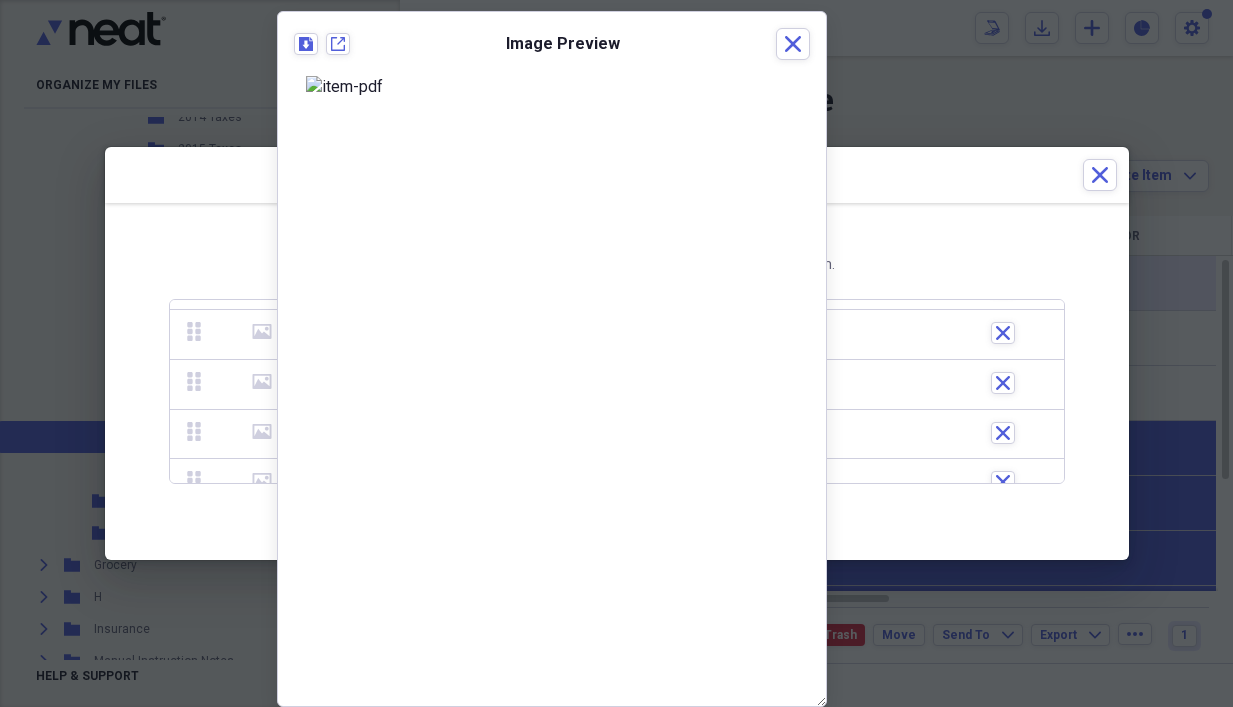 click 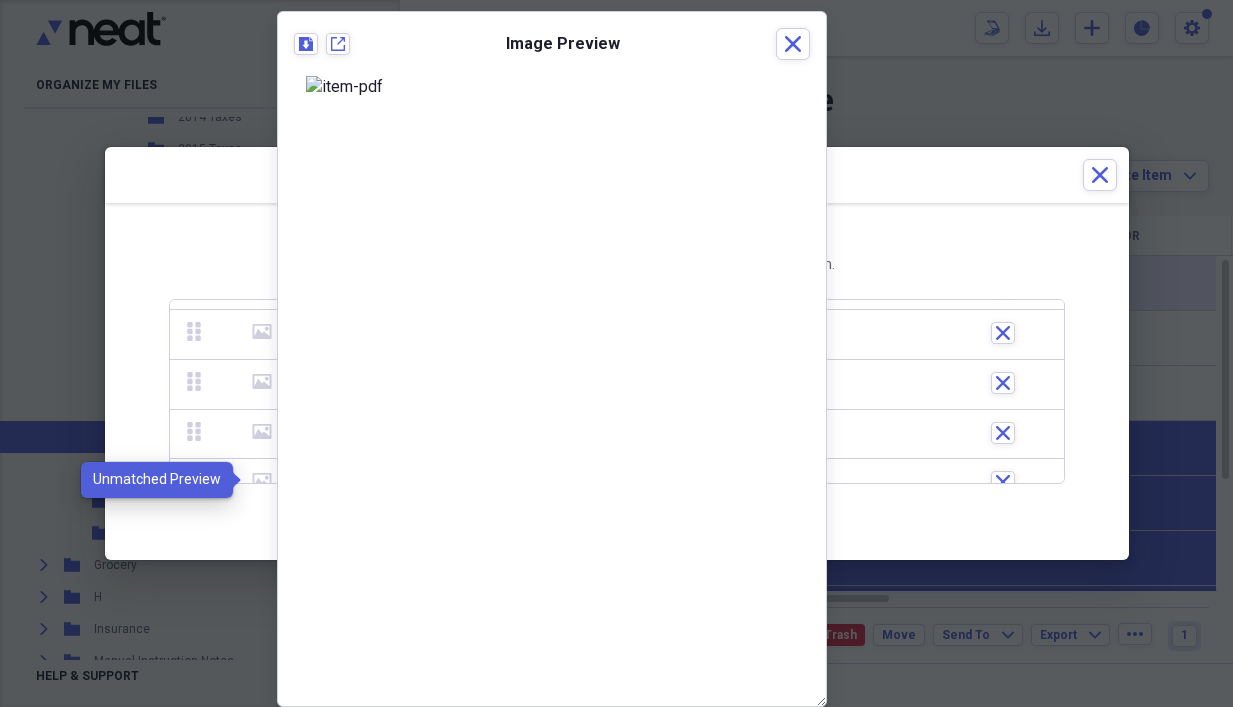 click on "media" 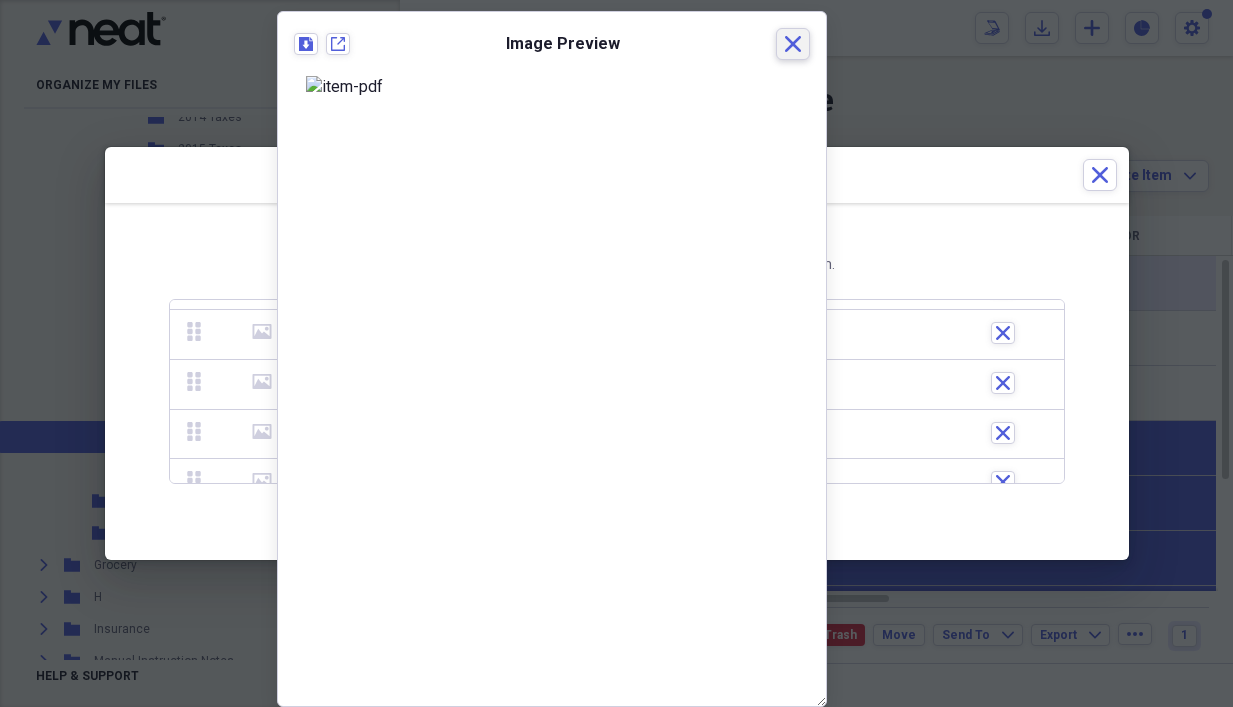 click on "Close" 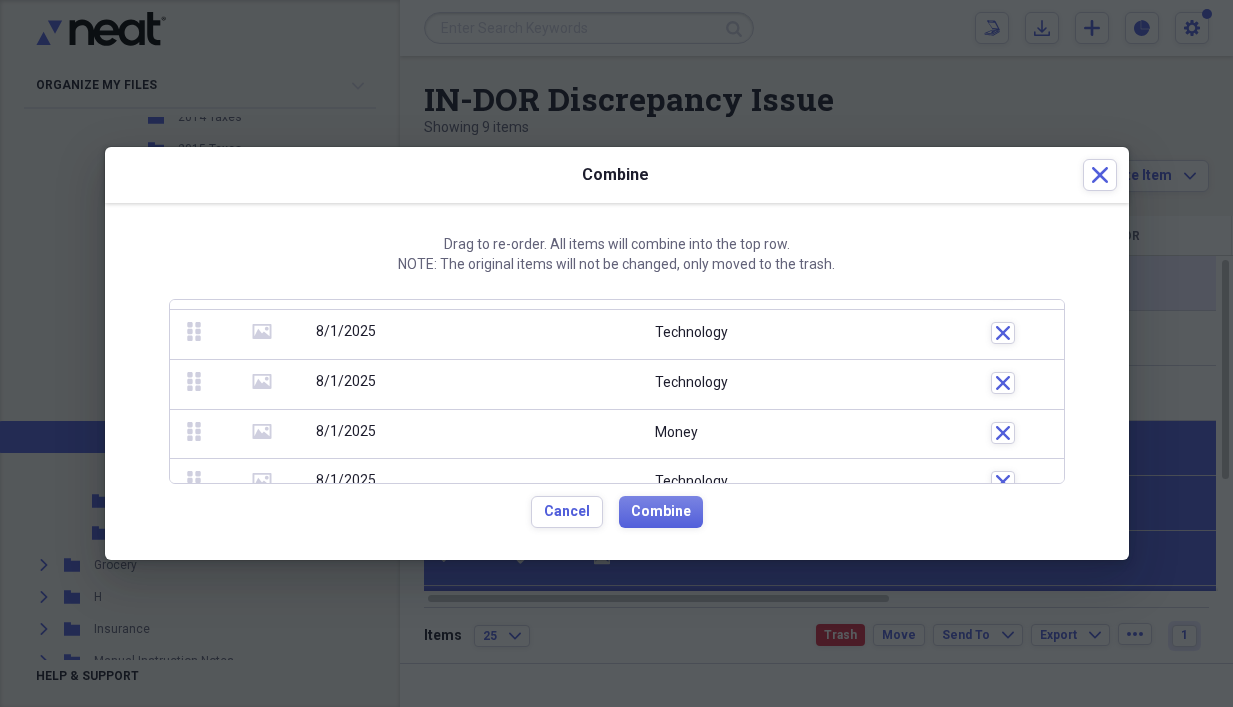 click at bounding box center [524, 484] 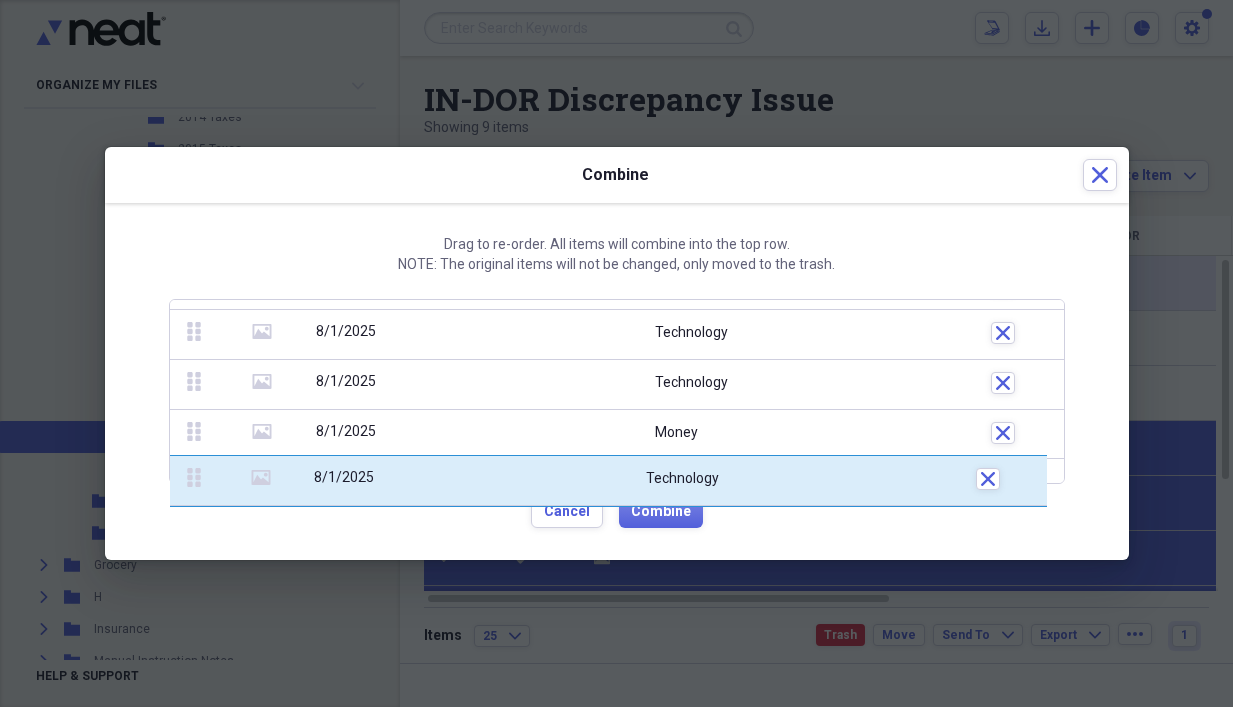 click on "Letter to INDOC [MONTH] [NUMBER], [YEAR]; TAX [STATE] Income [YEAR]; Sports Close Close Close Close Close Close Close" at bounding box center [617, 360] 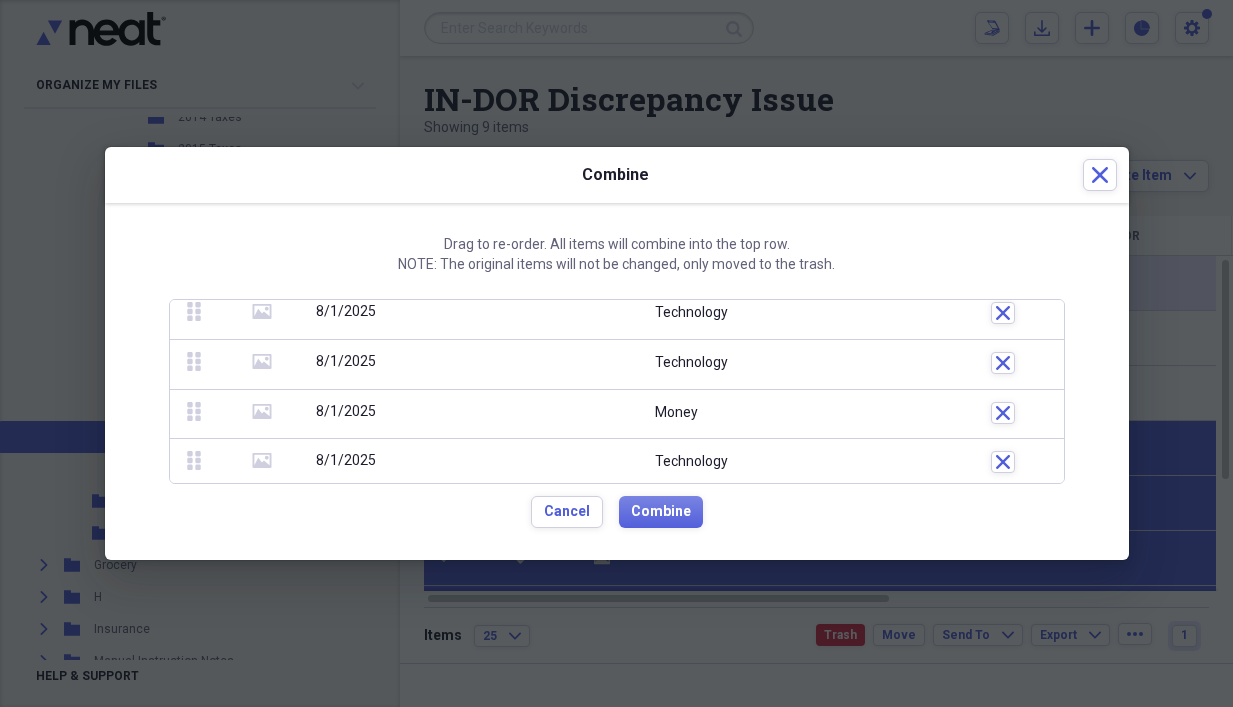 scroll, scrollTop: 155, scrollLeft: 0, axis: vertical 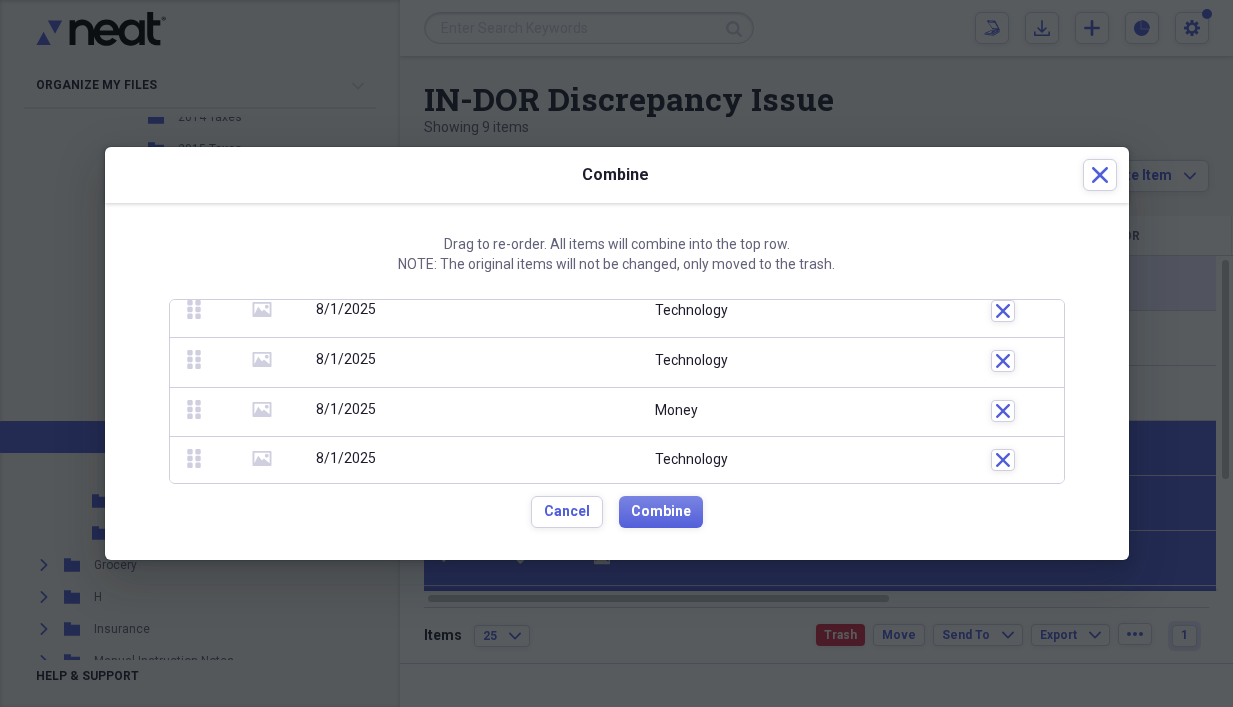 click on "media" 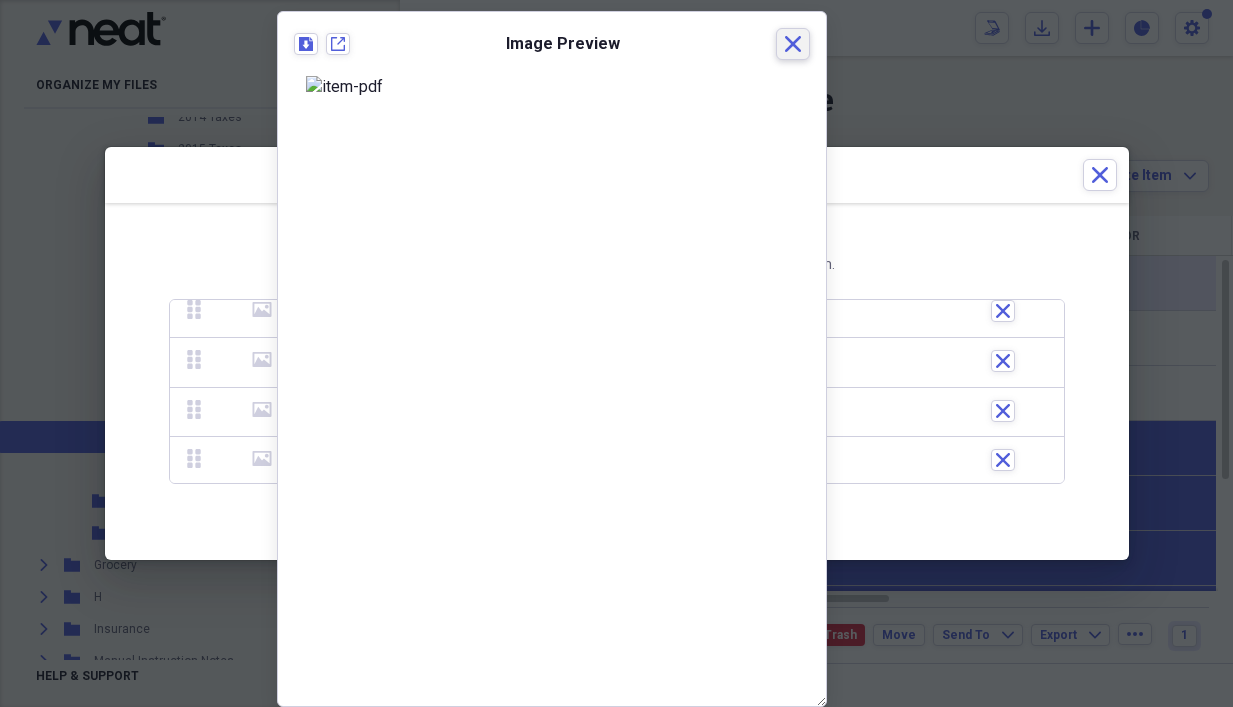 click on "Close" 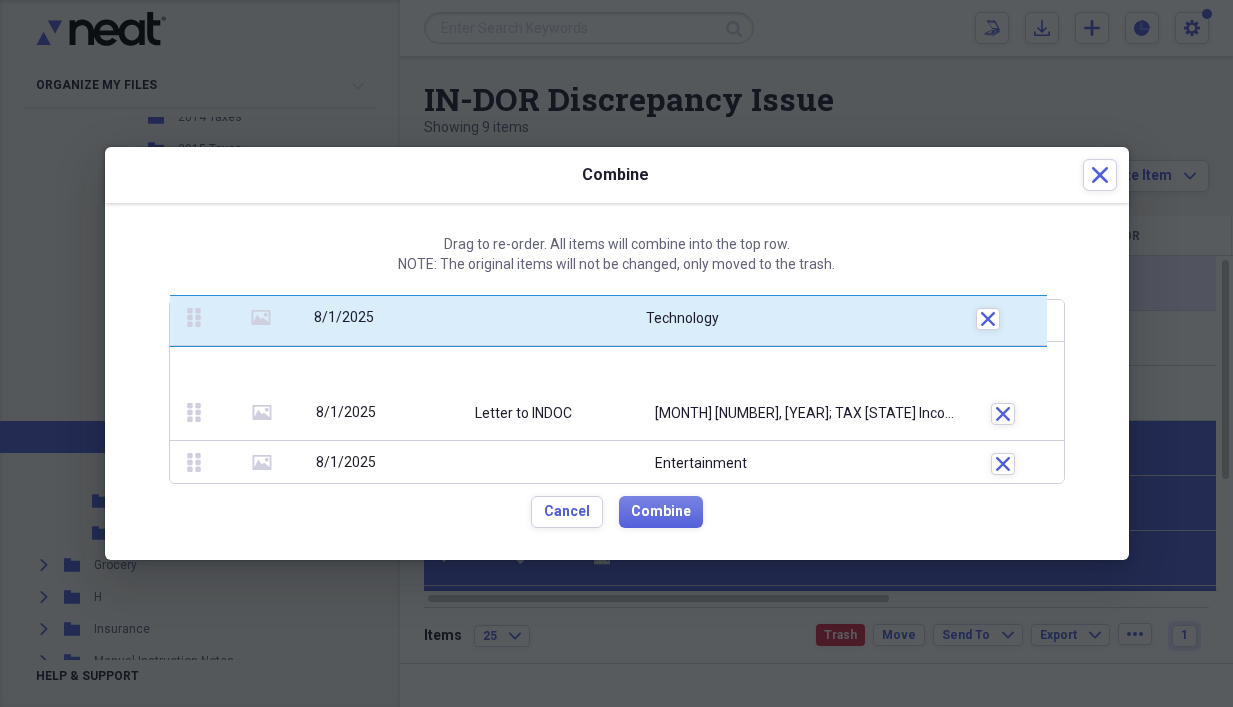 scroll, scrollTop: 0, scrollLeft: 0, axis: both 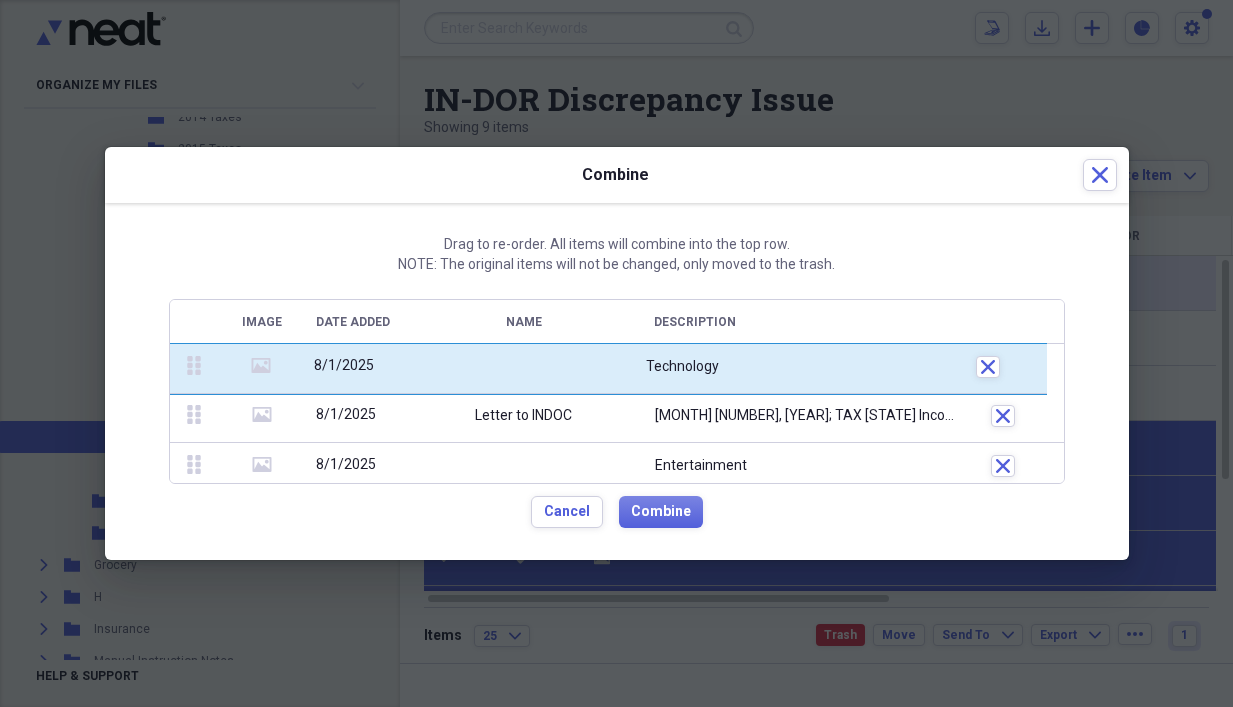 drag, startPoint x: 193, startPoint y: 458, endPoint x: 270, endPoint y: 368, distance: 118.44408 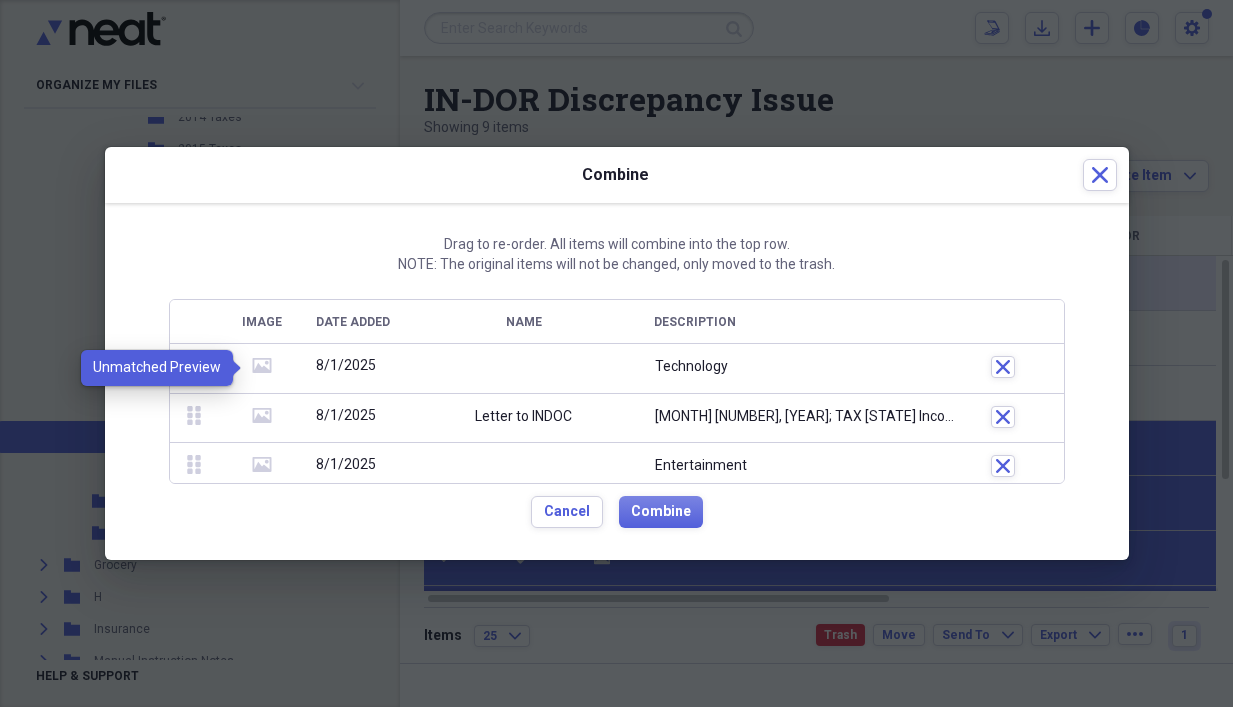click 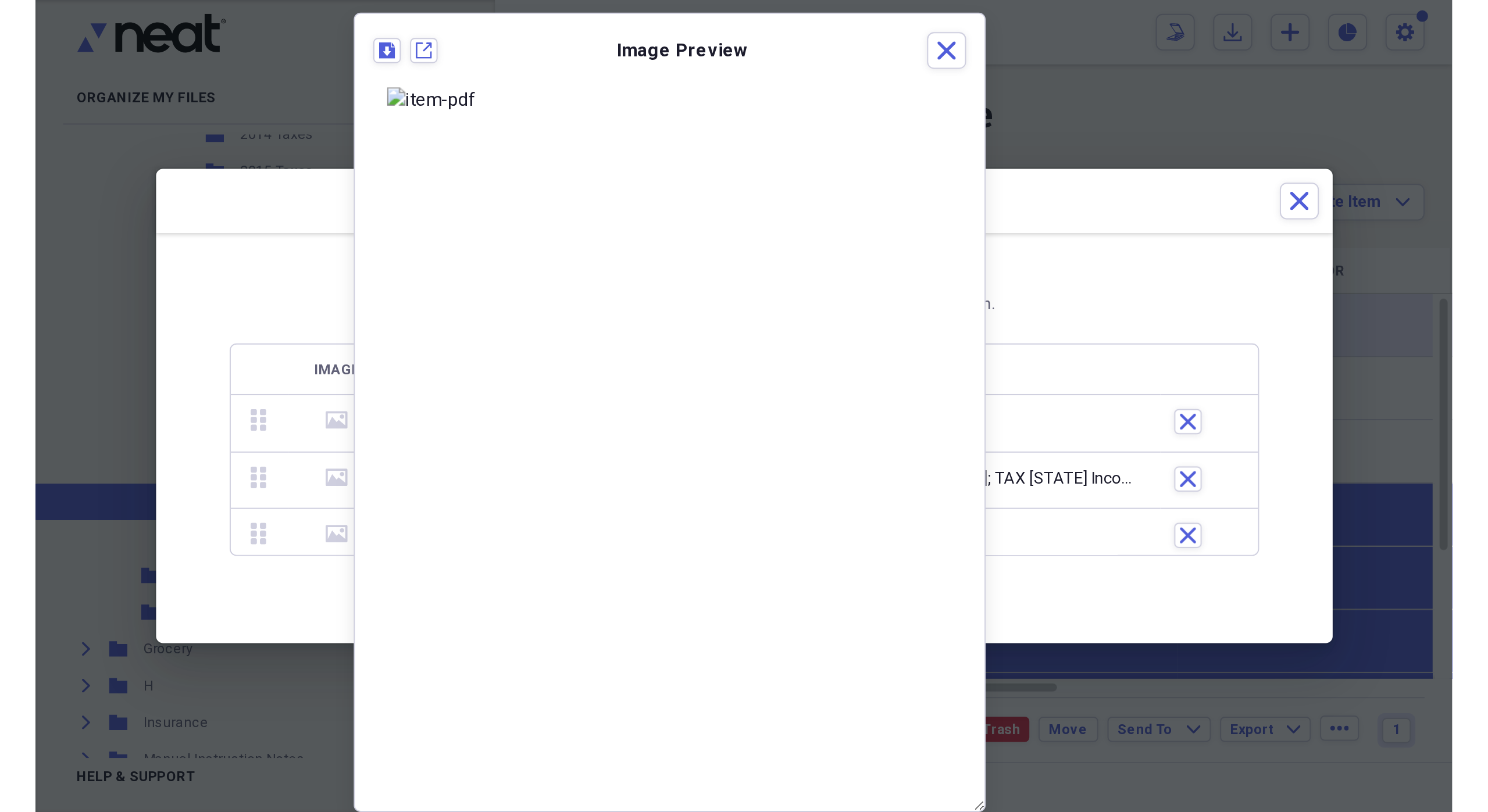 scroll, scrollTop: 2, scrollLeft: 0, axis: vertical 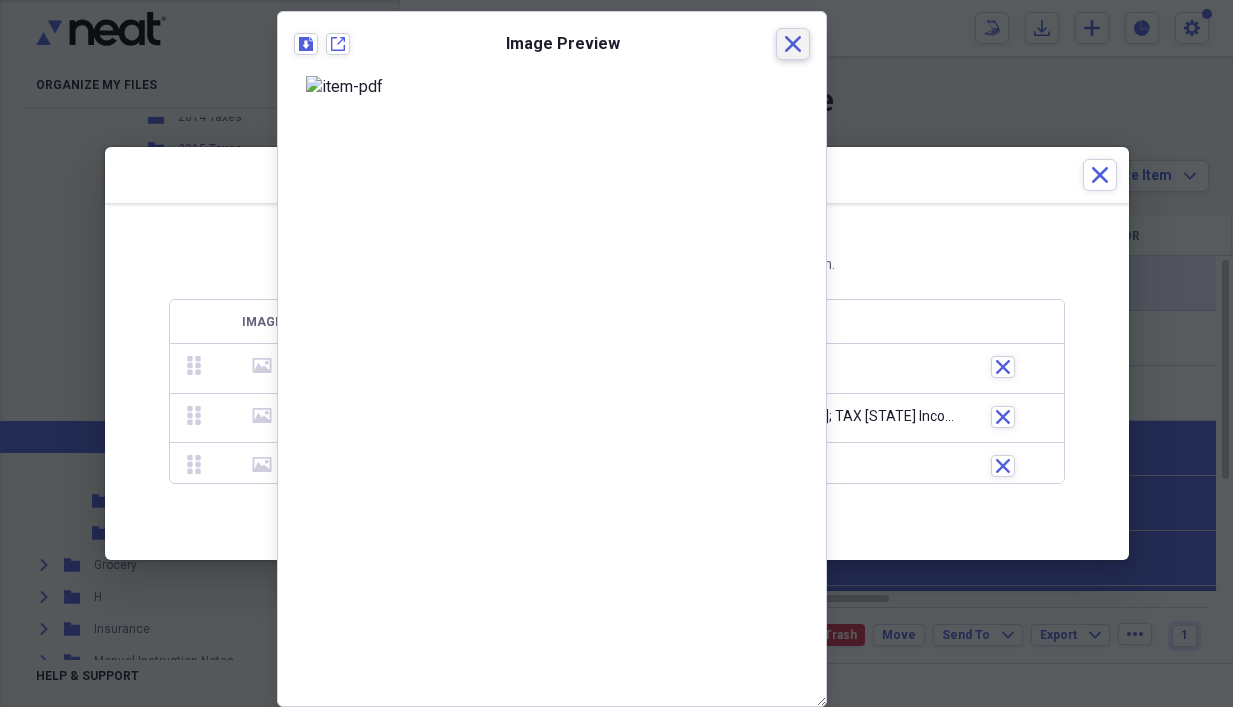 click on "Close" 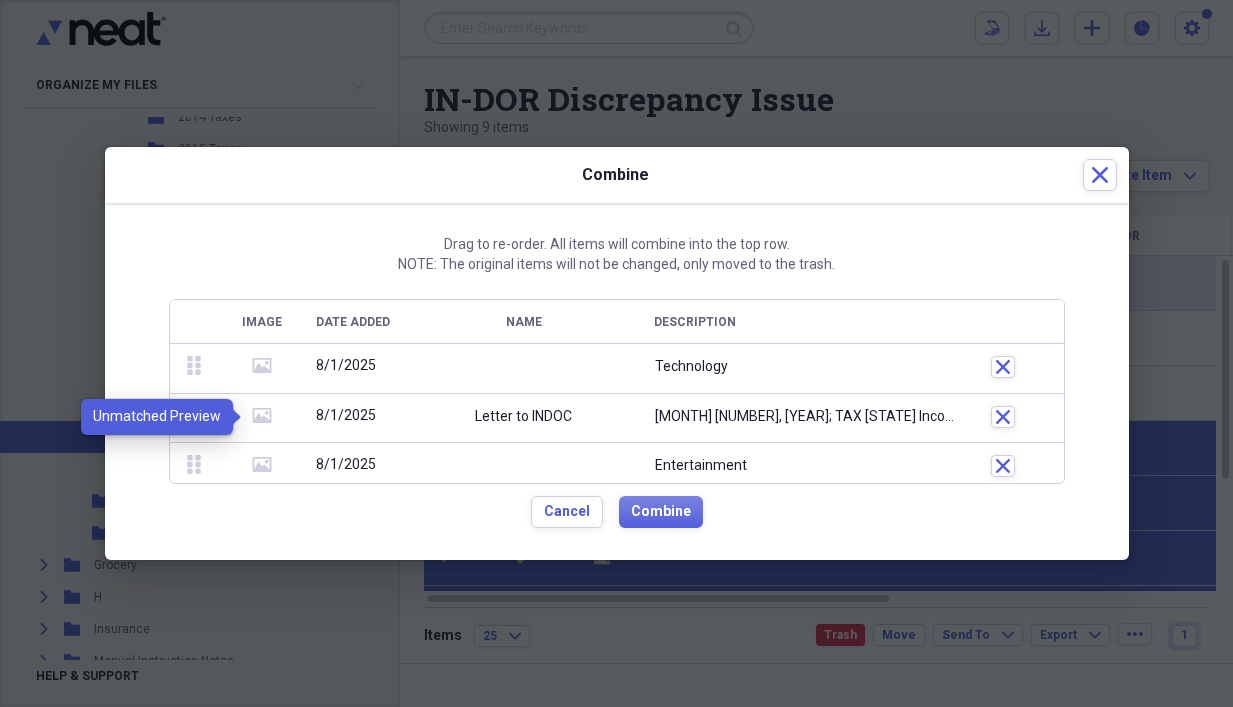 click 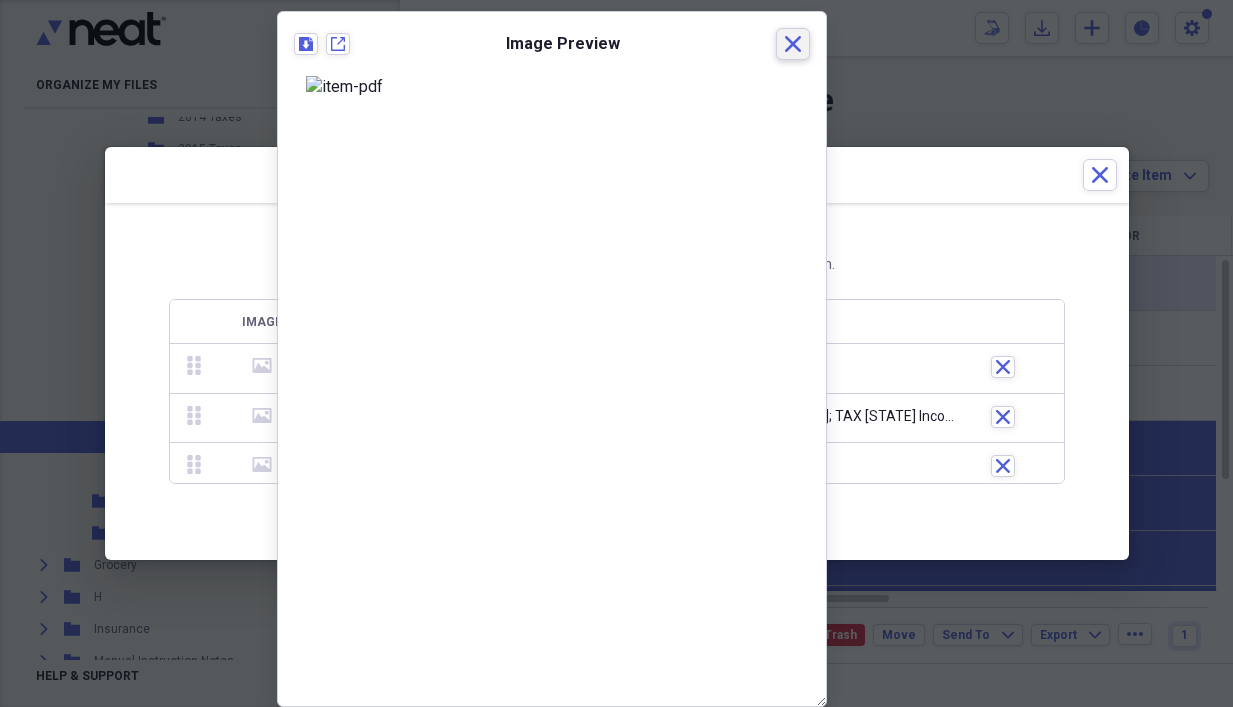 click on "Close" at bounding box center (793, 44) 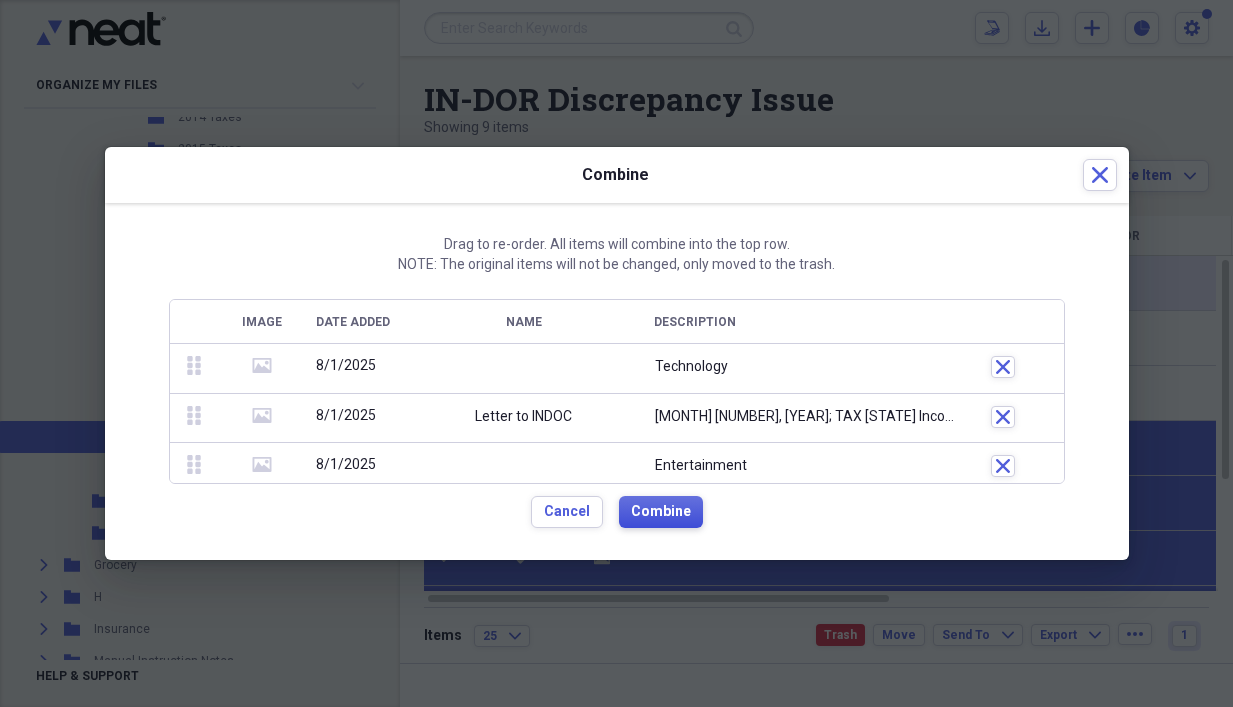 click on "Combine" at bounding box center [661, 512] 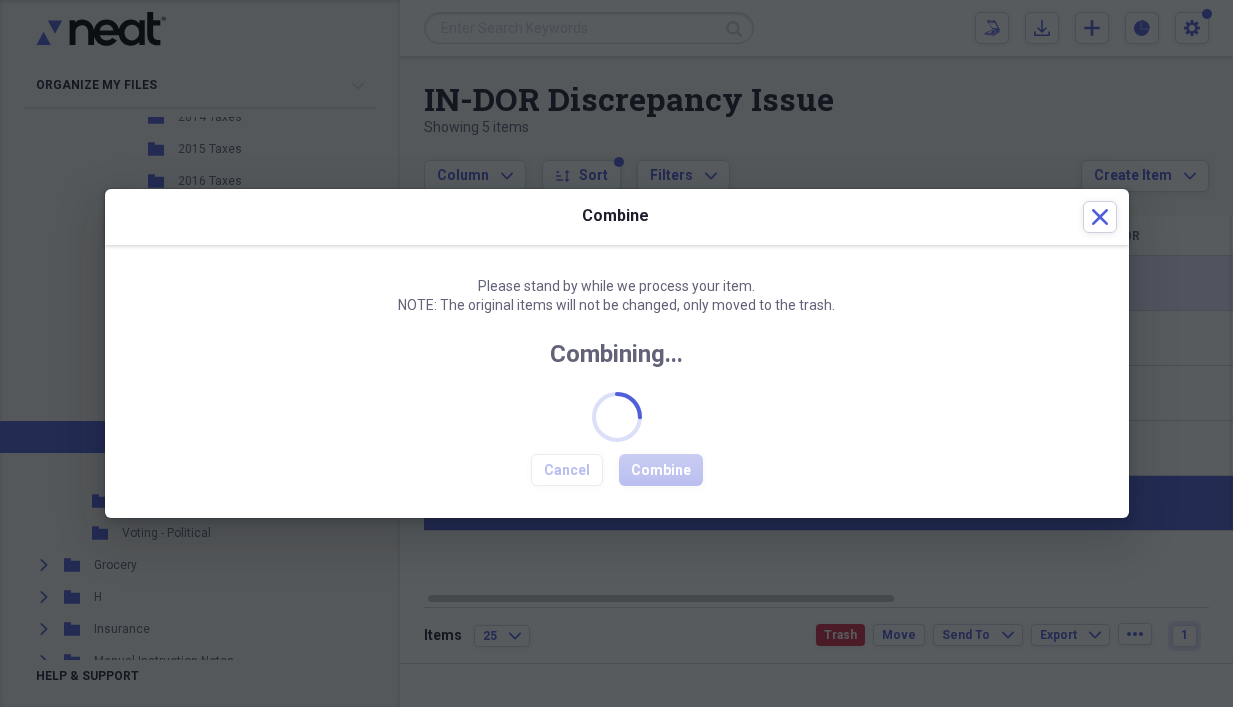 checkbox on "false" 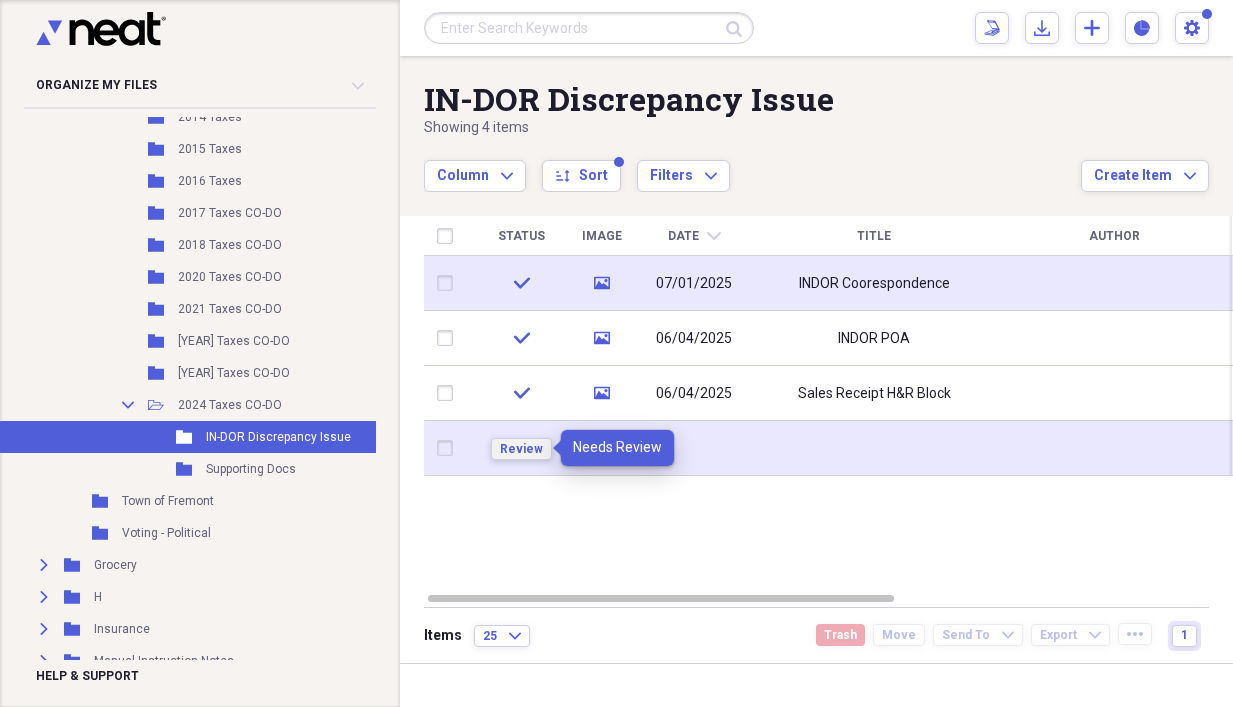 click on "Review" at bounding box center (521, 449) 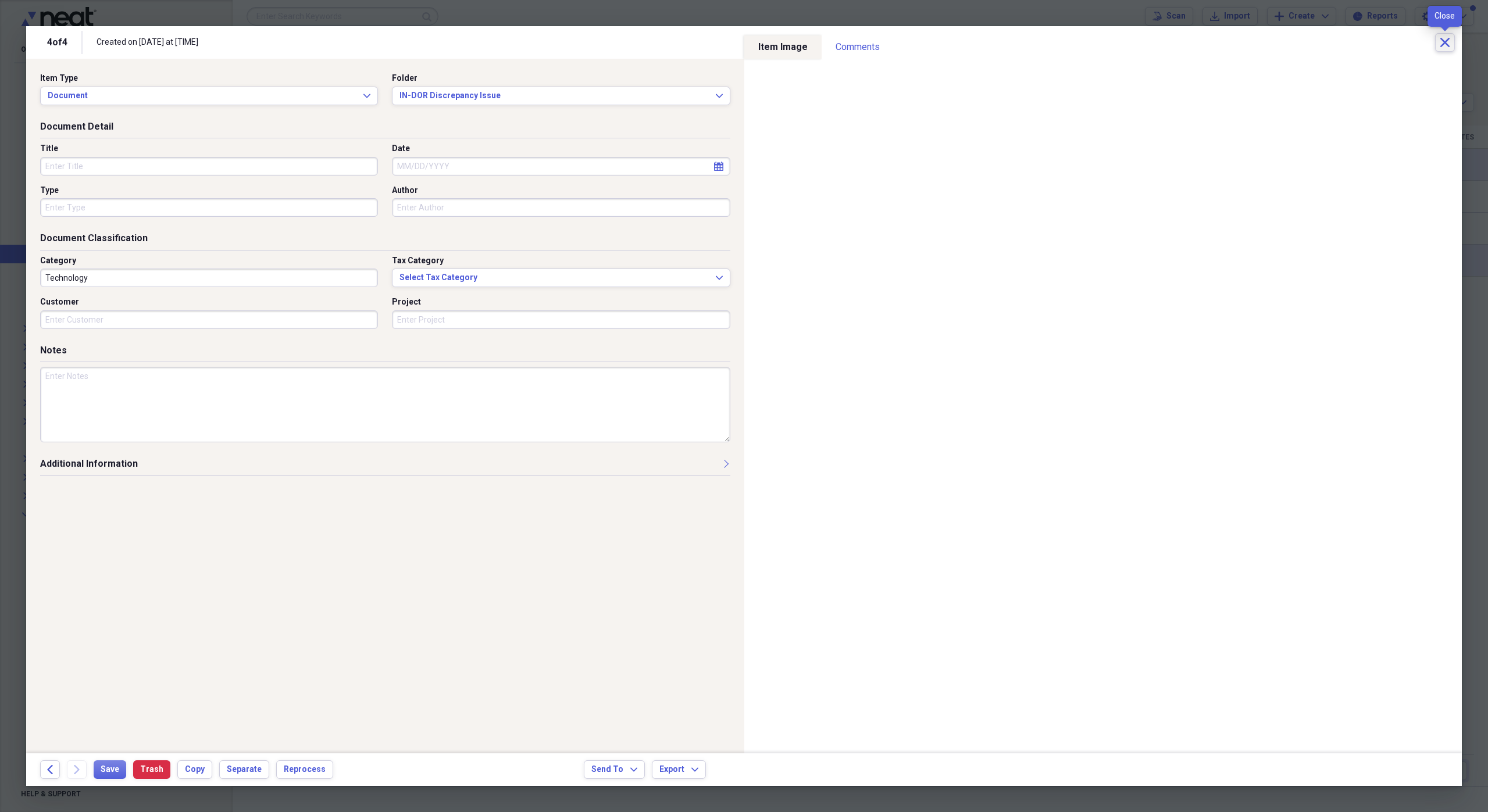 click on "Close" 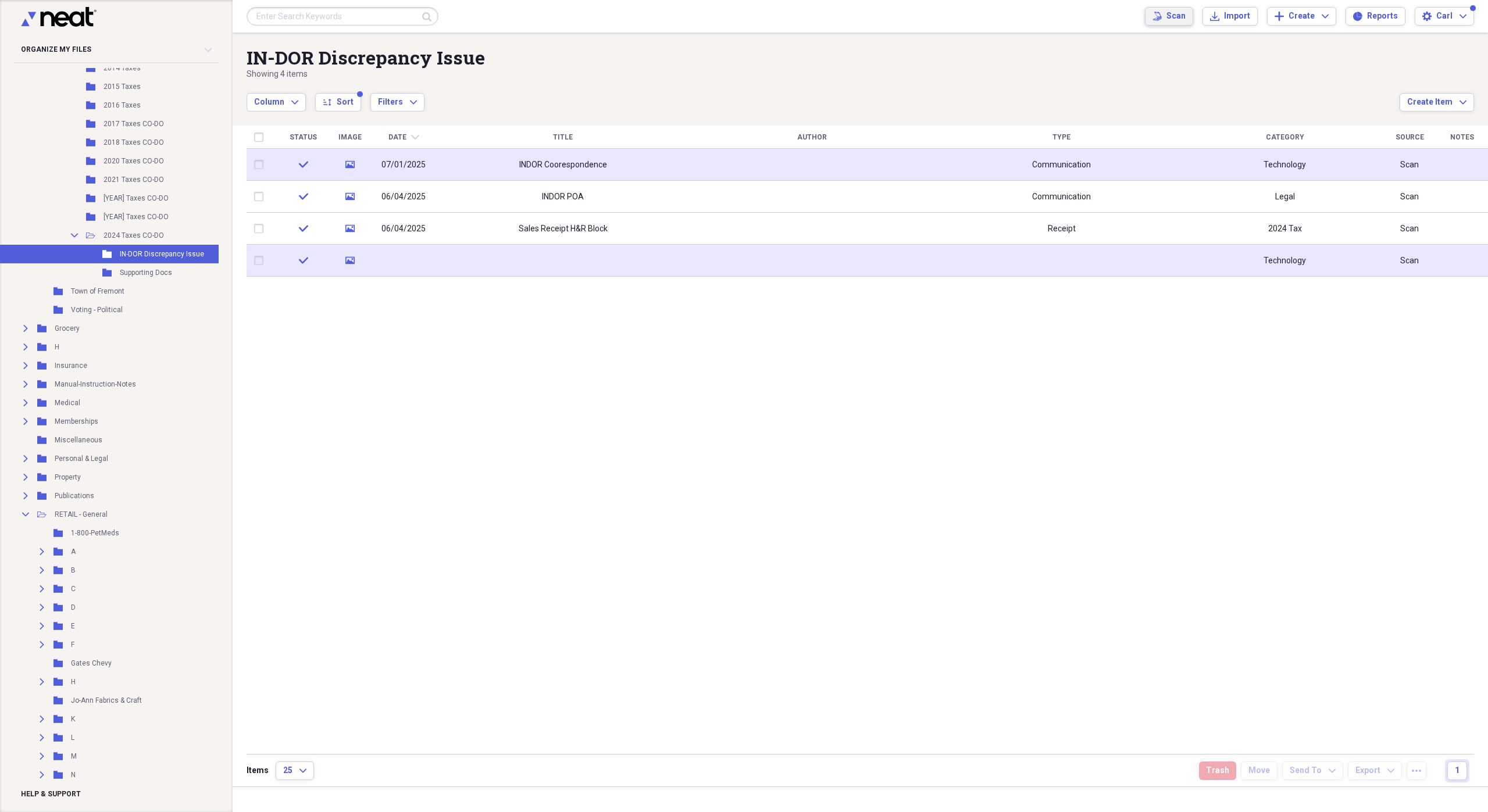 click on "Scan" at bounding box center (1176, 16) 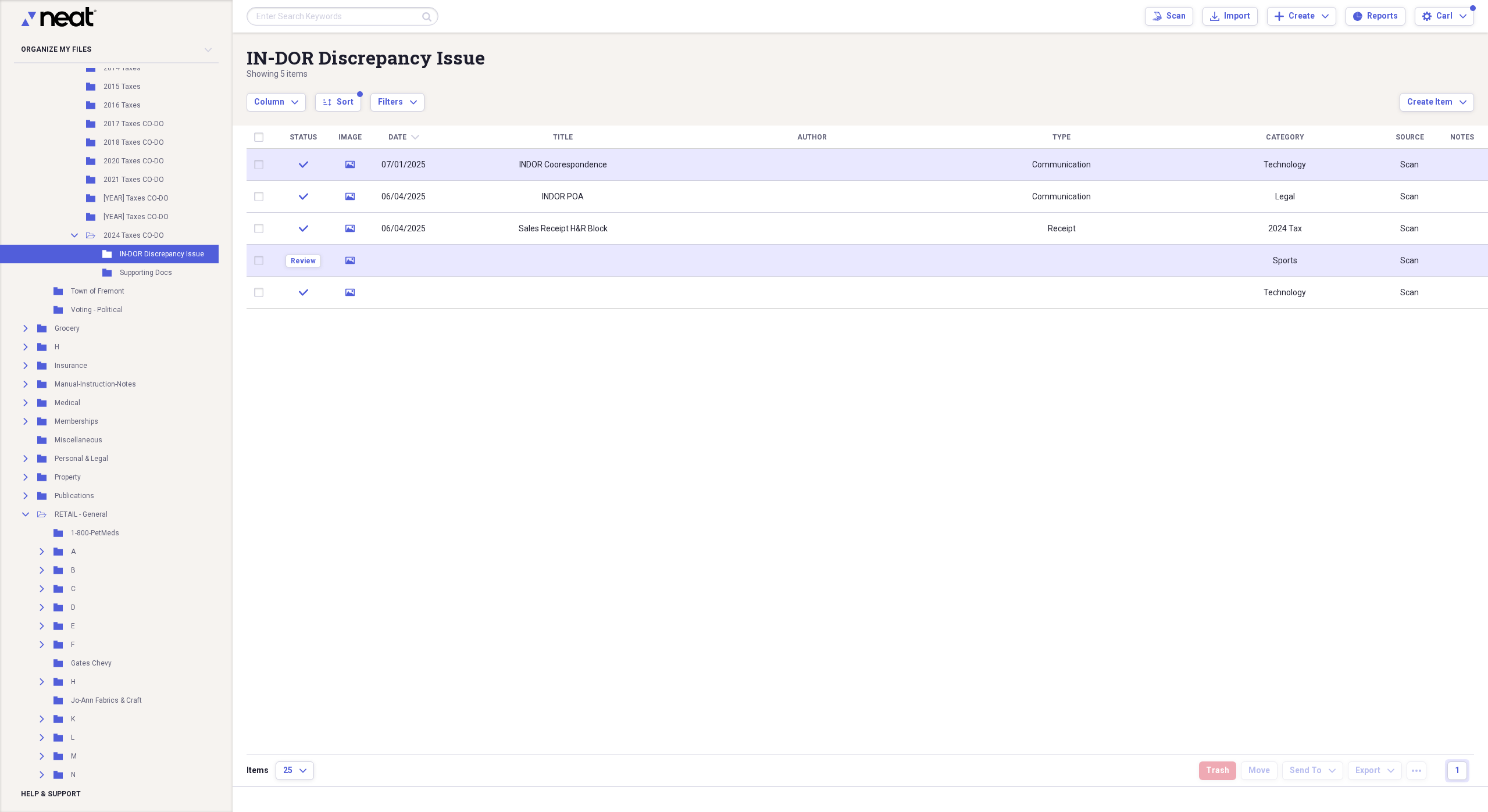 click at bounding box center (261, 260) 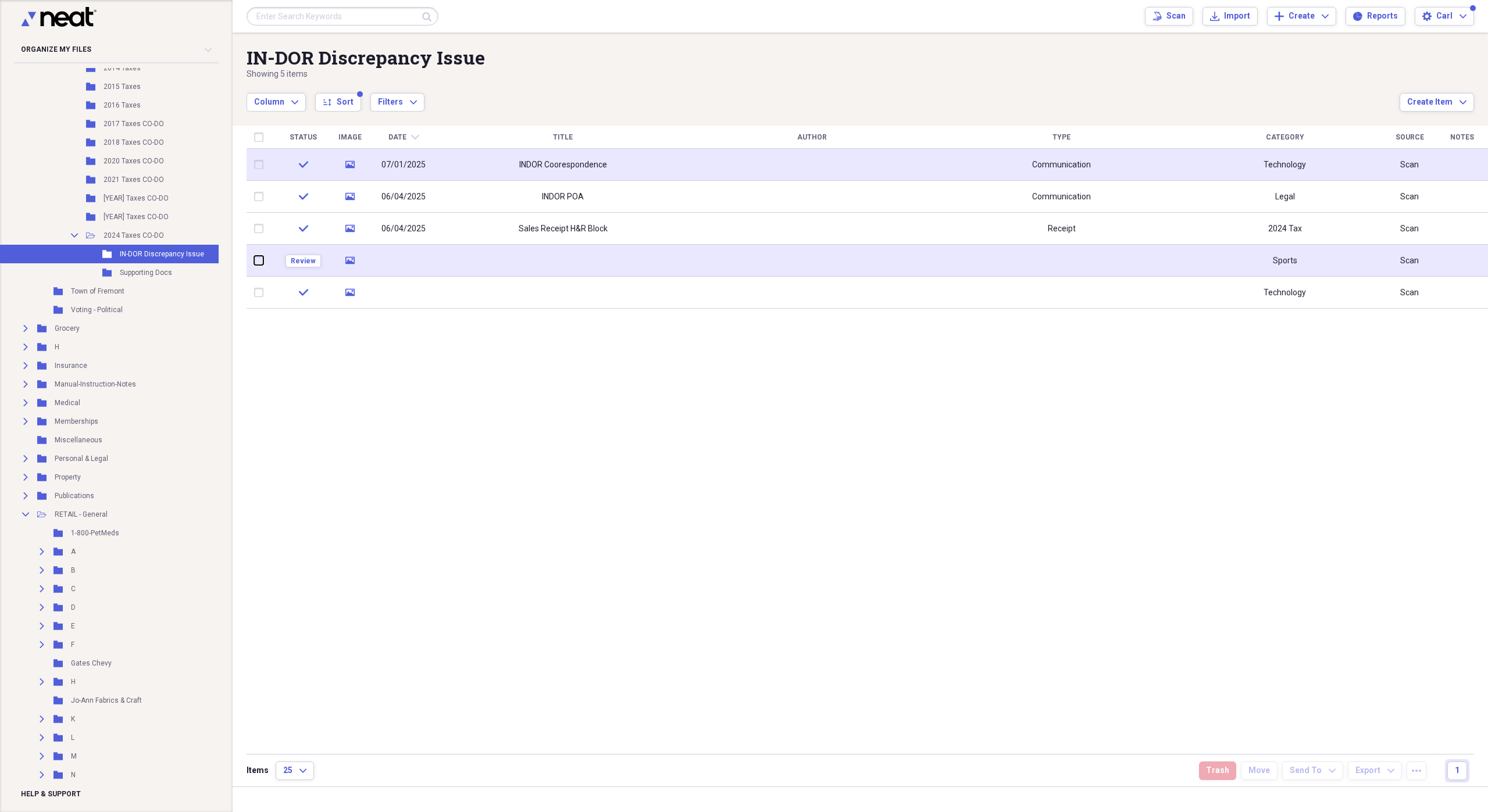 click at bounding box center (254, 260) 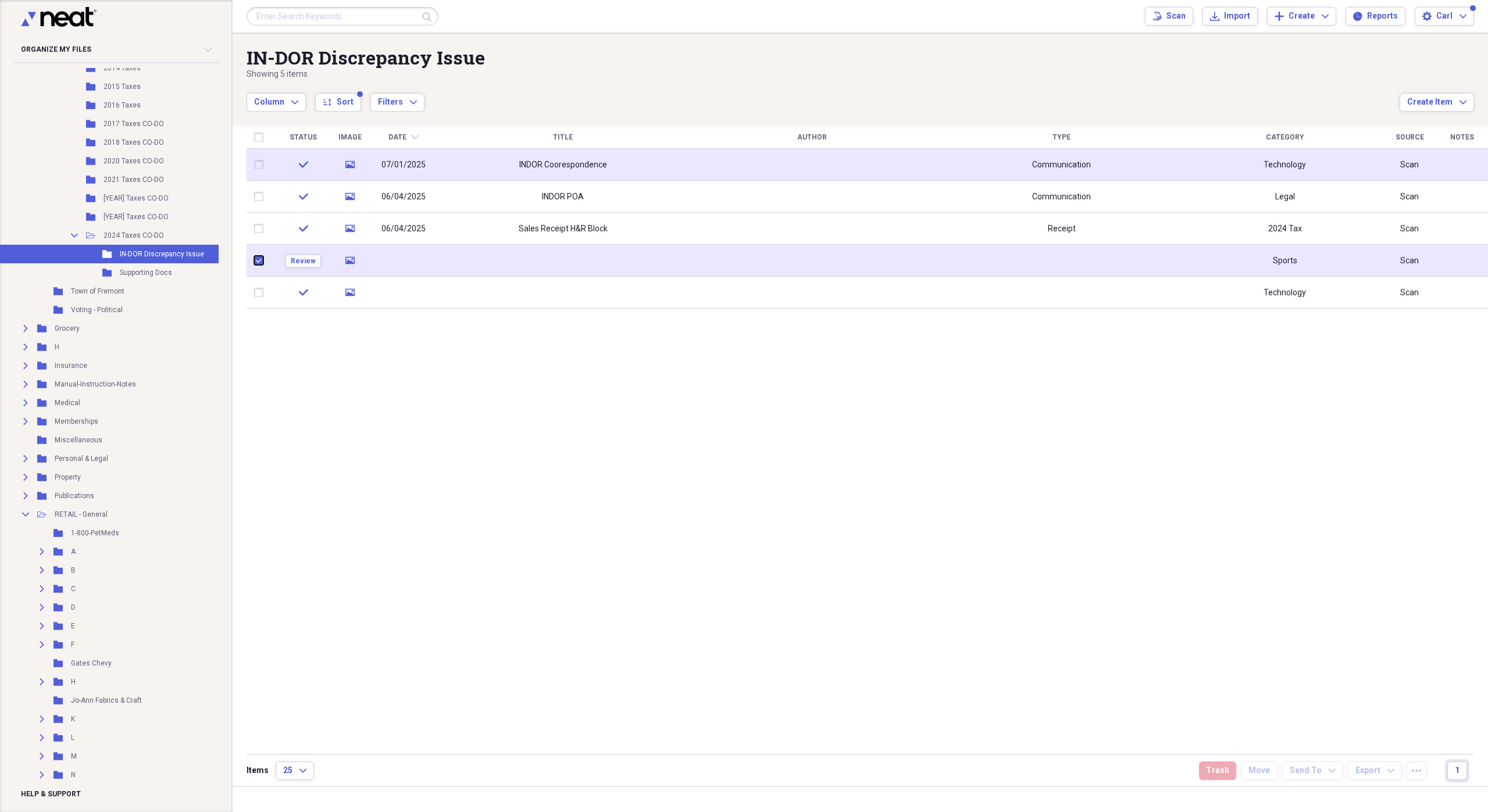 checkbox on "true" 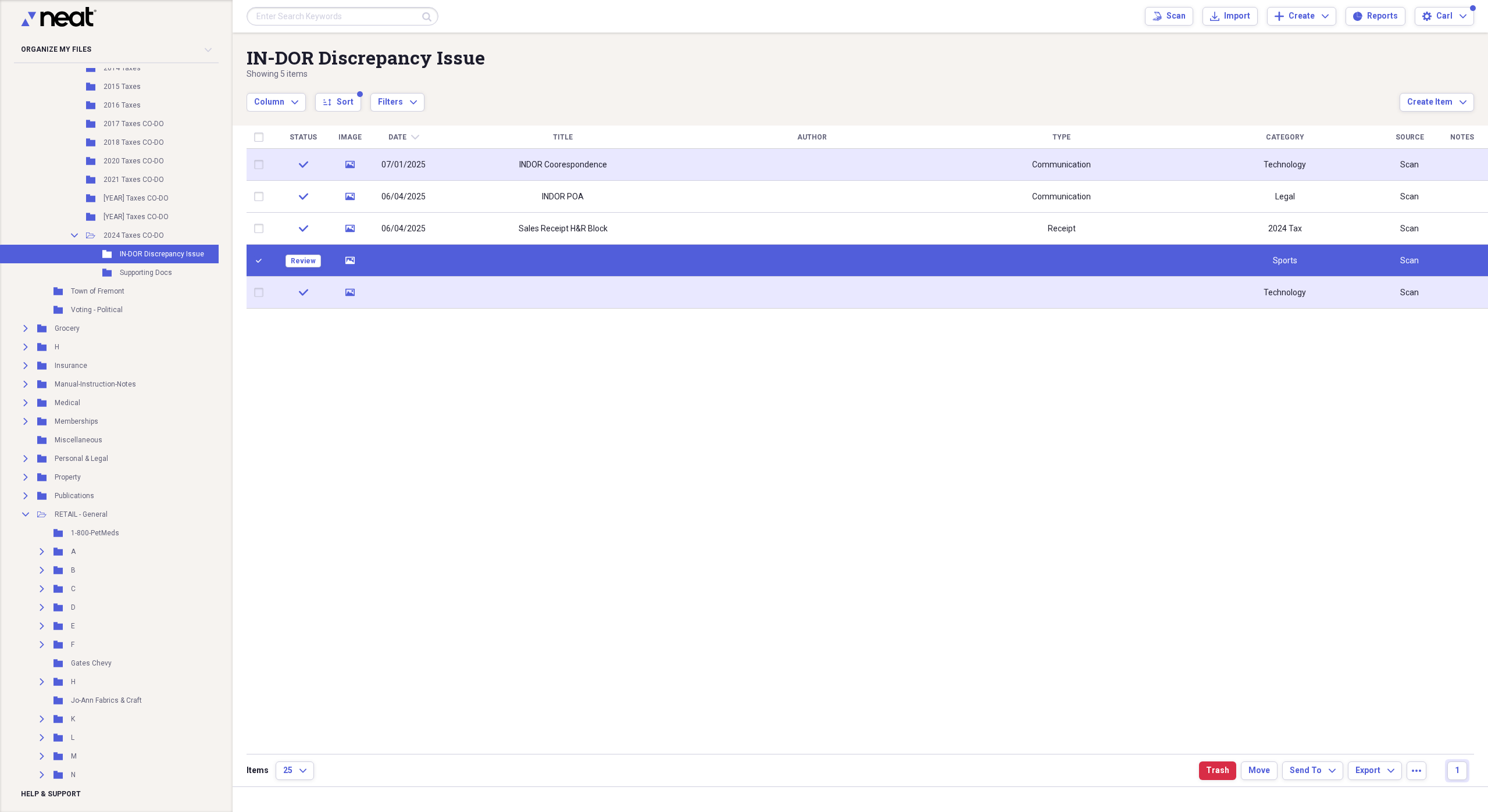 click at bounding box center [261, 292] 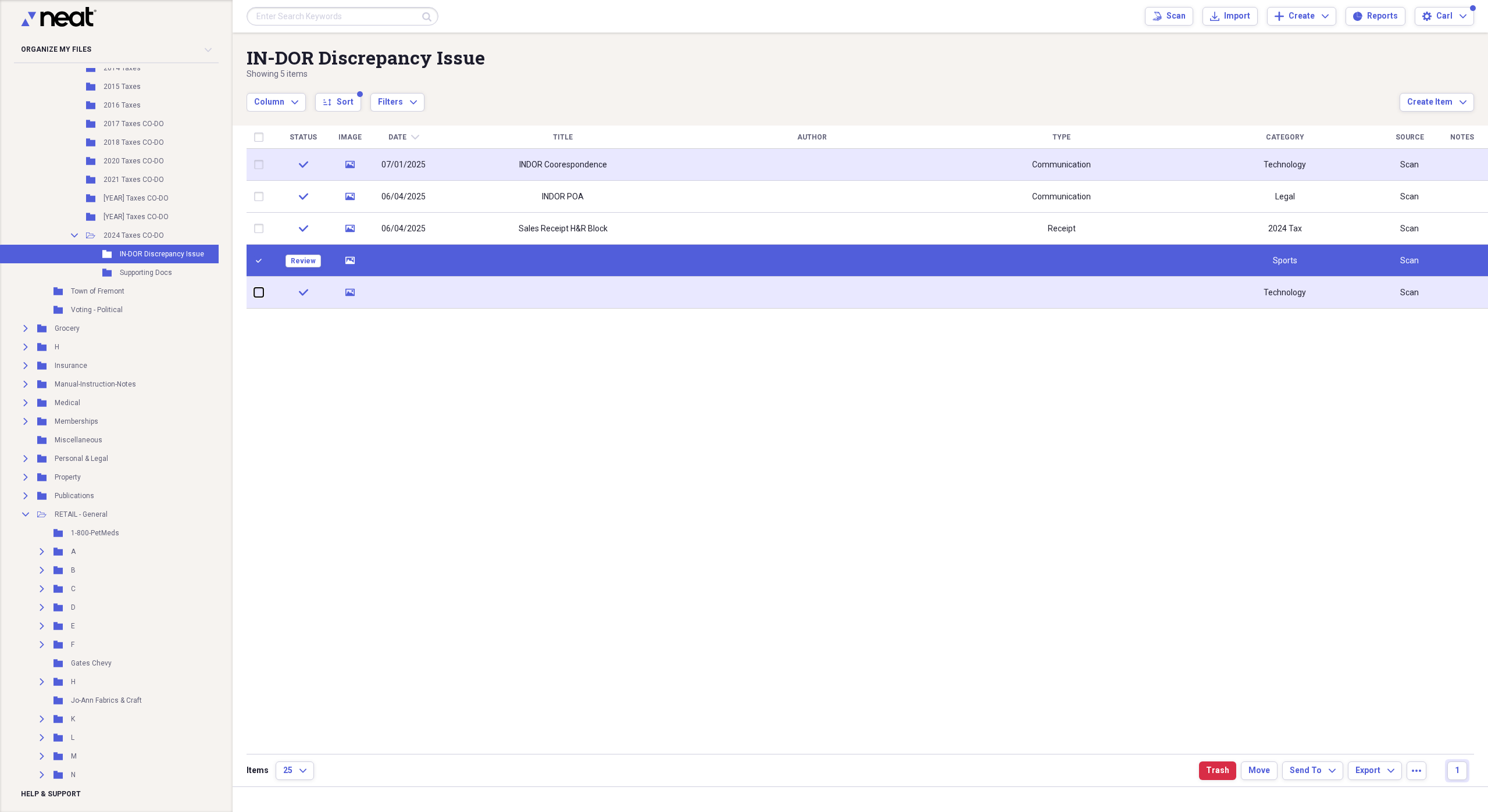 click at bounding box center [254, 292] 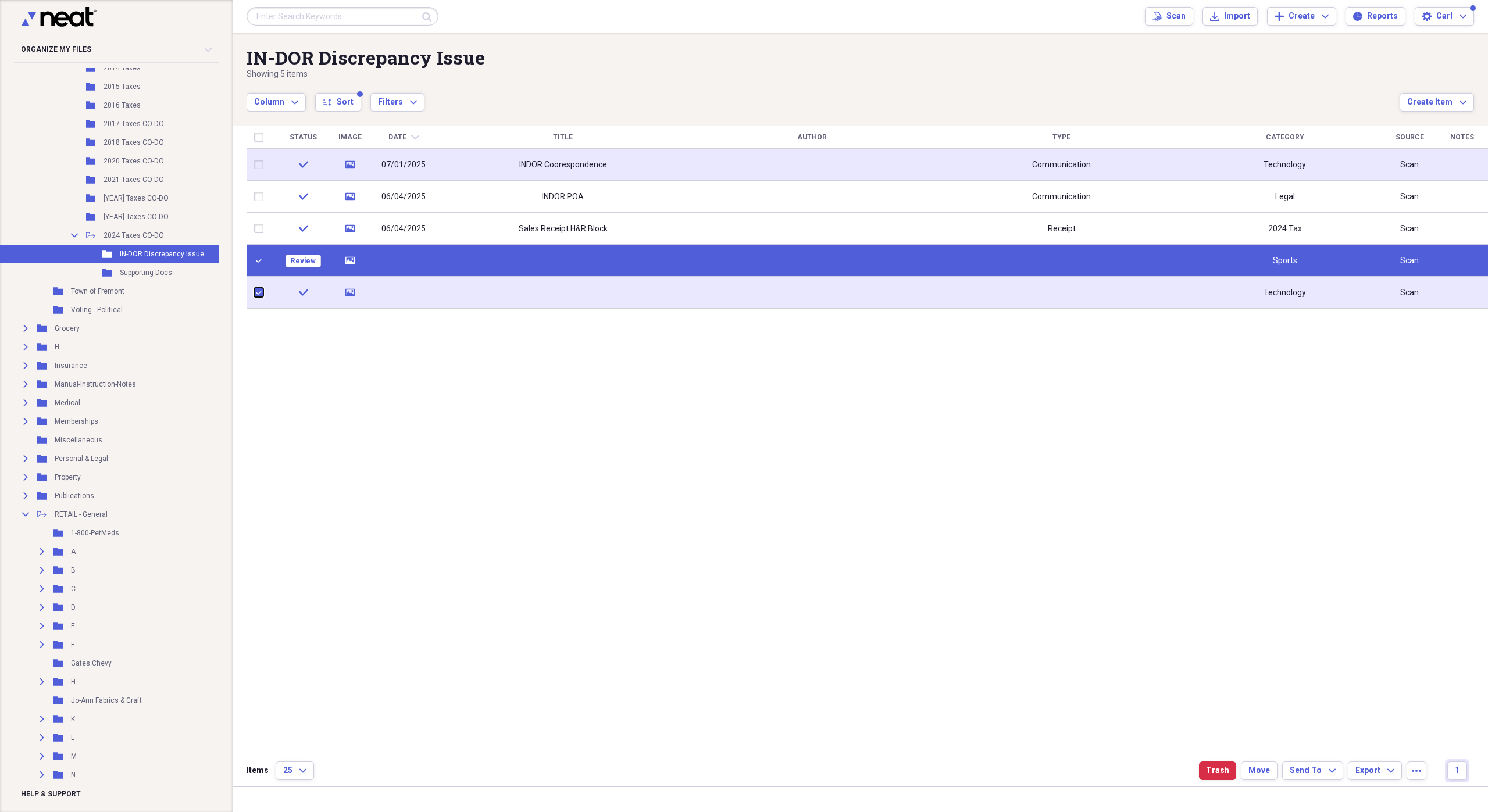 checkbox on "true" 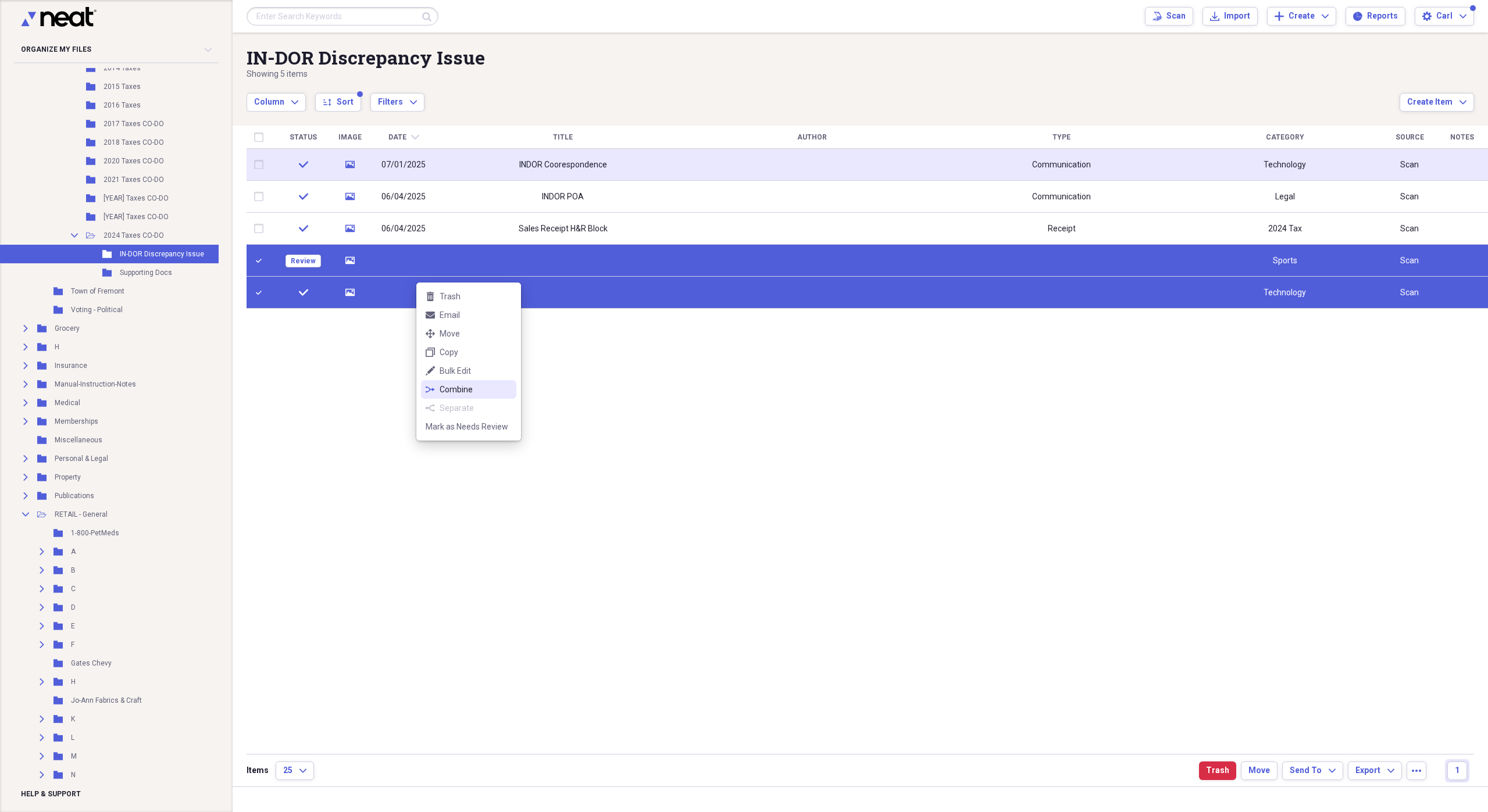 click on "Combine" at bounding box center (476, 389) 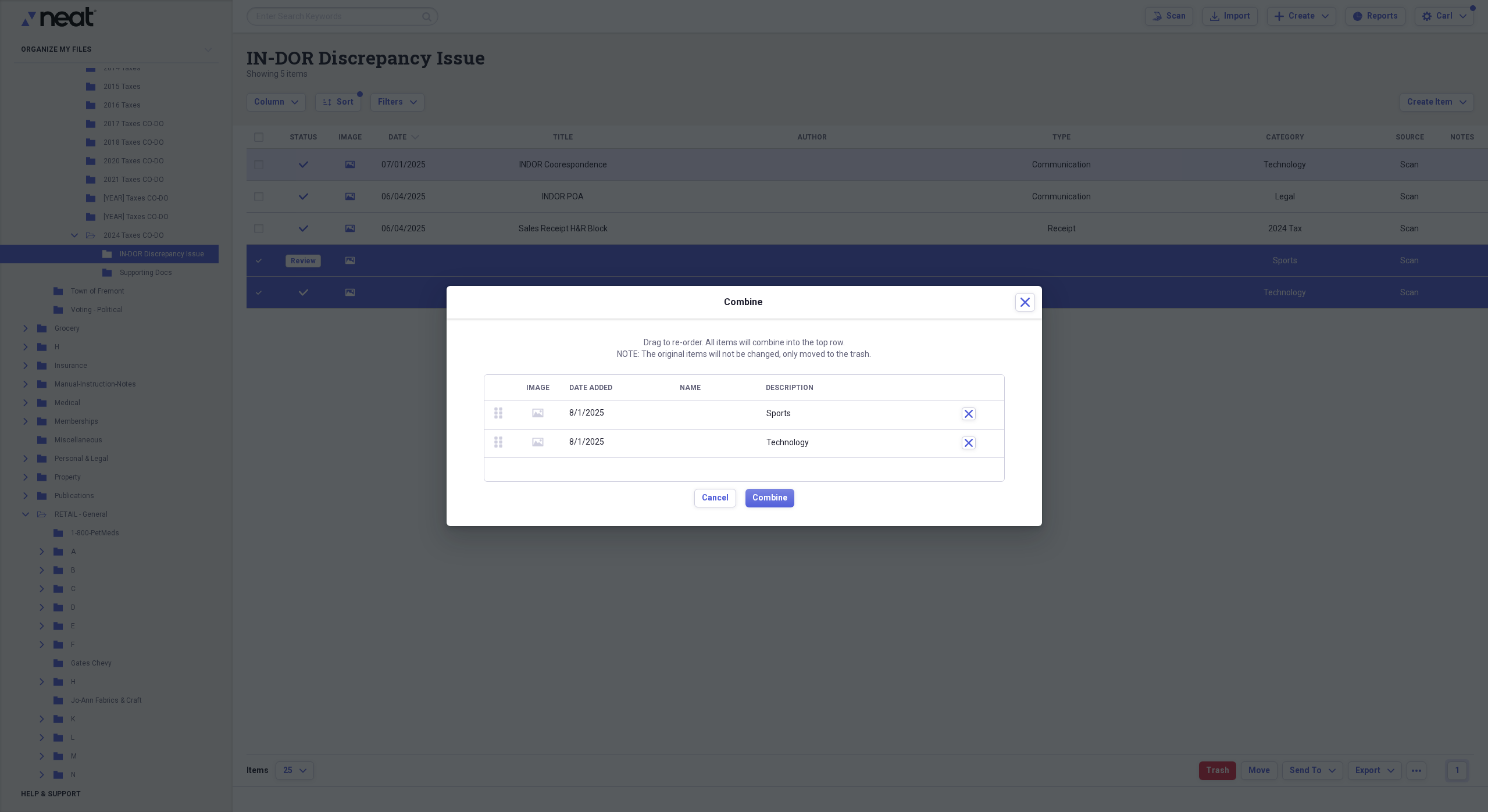 click 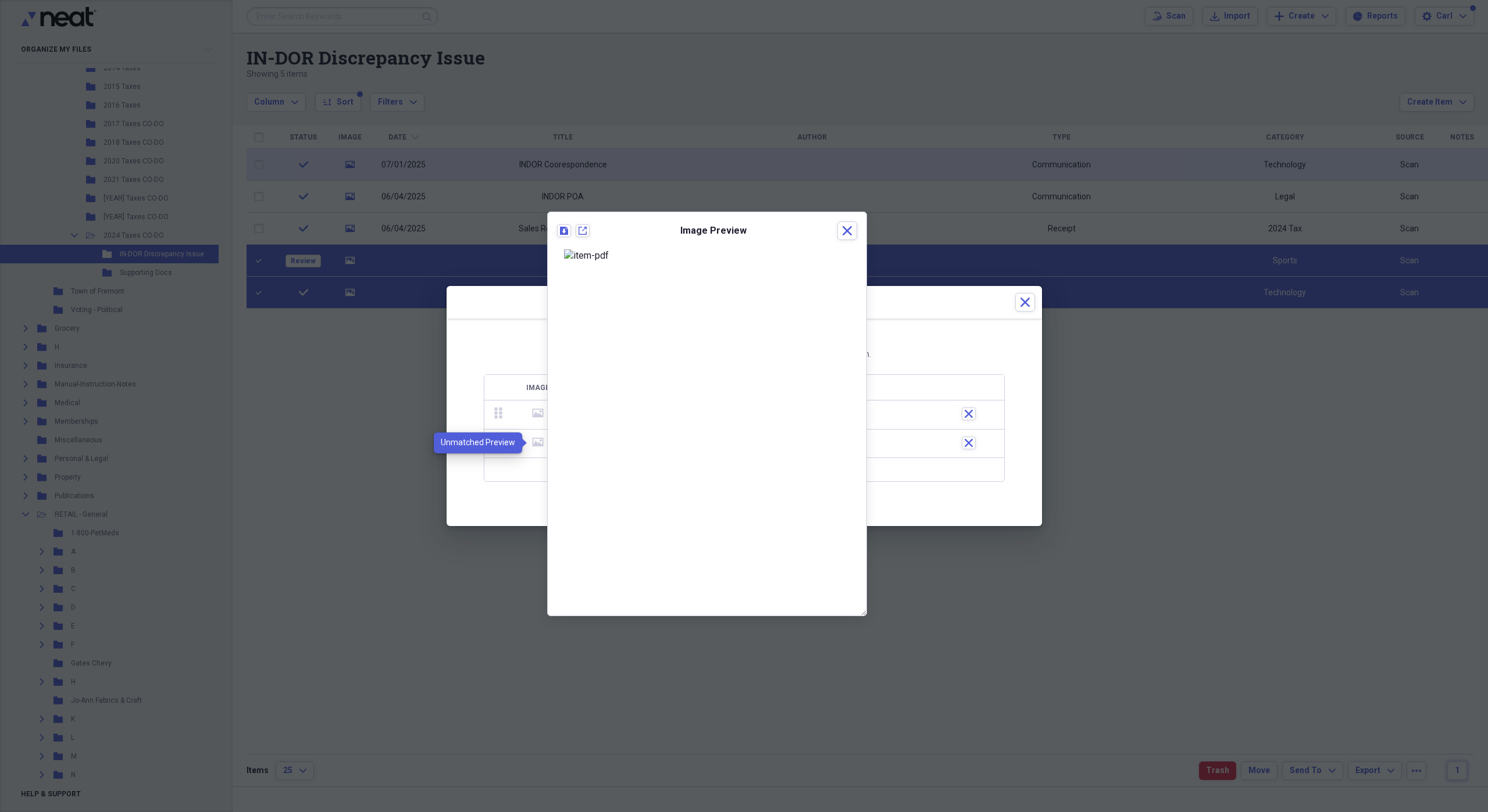 click on "media" 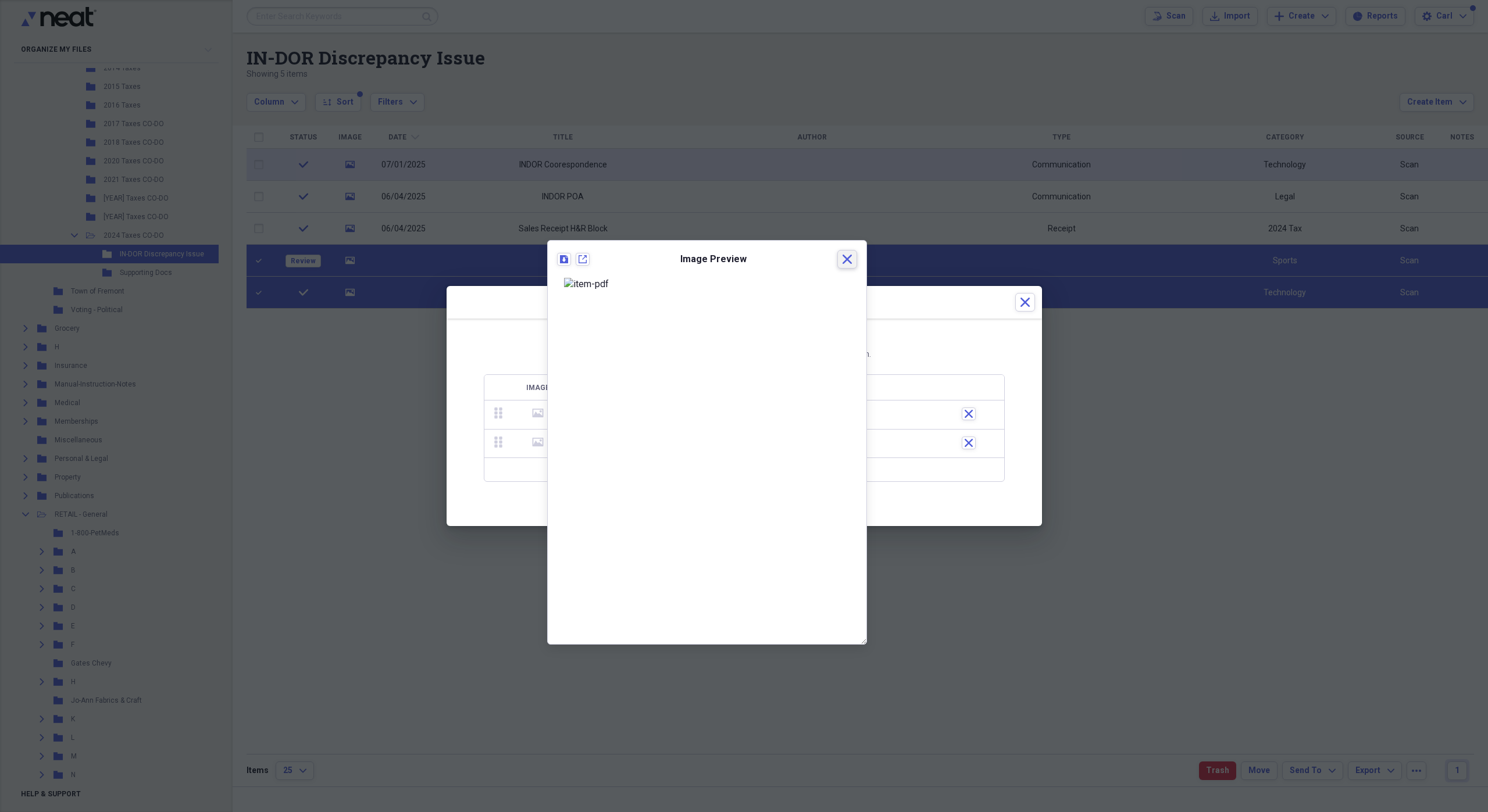 click 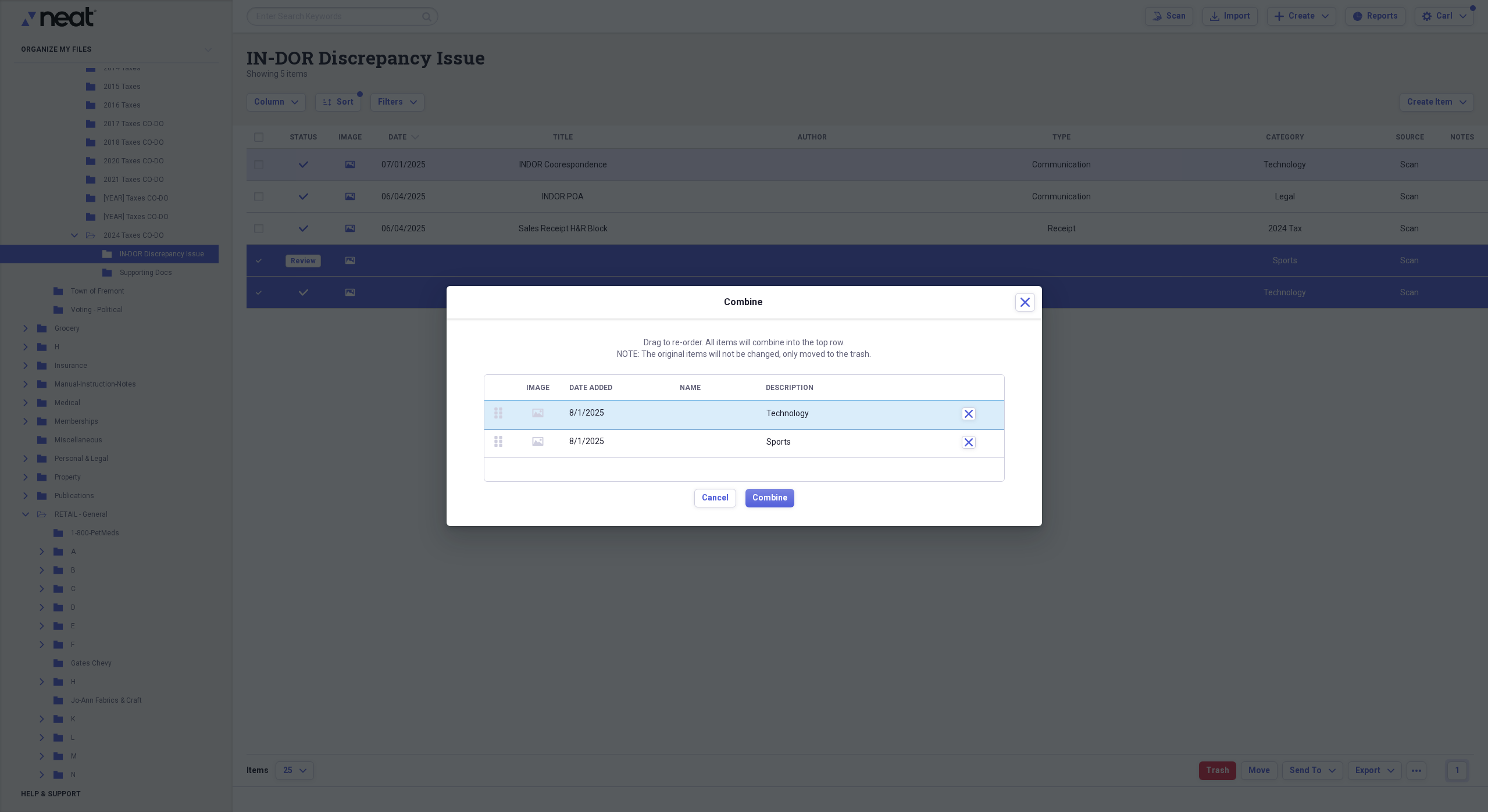 drag, startPoint x: 497, startPoint y: 438, endPoint x: 498, endPoint y: 407, distance: 31.01612 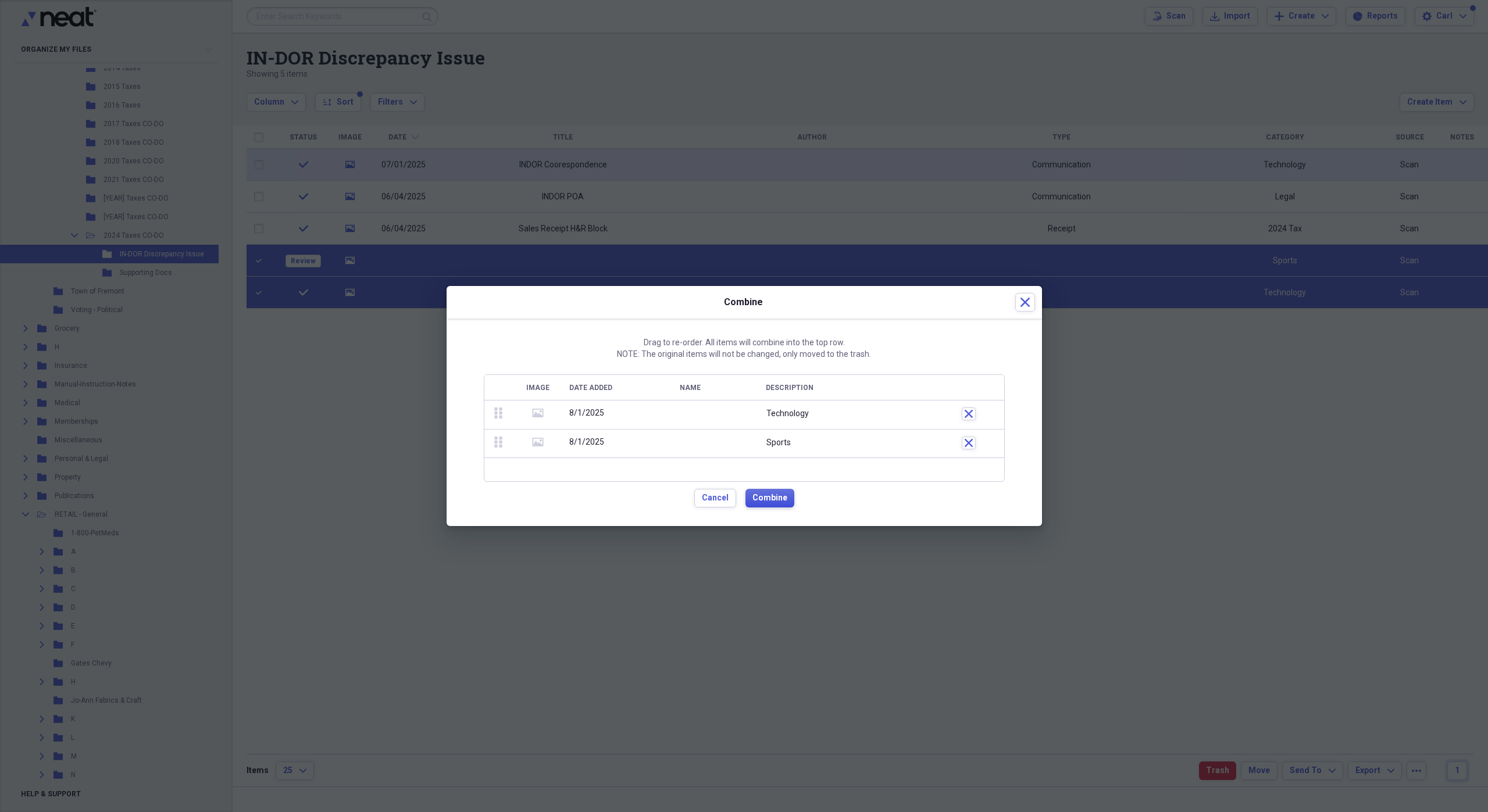 click on "Combine" at bounding box center (770, 498) 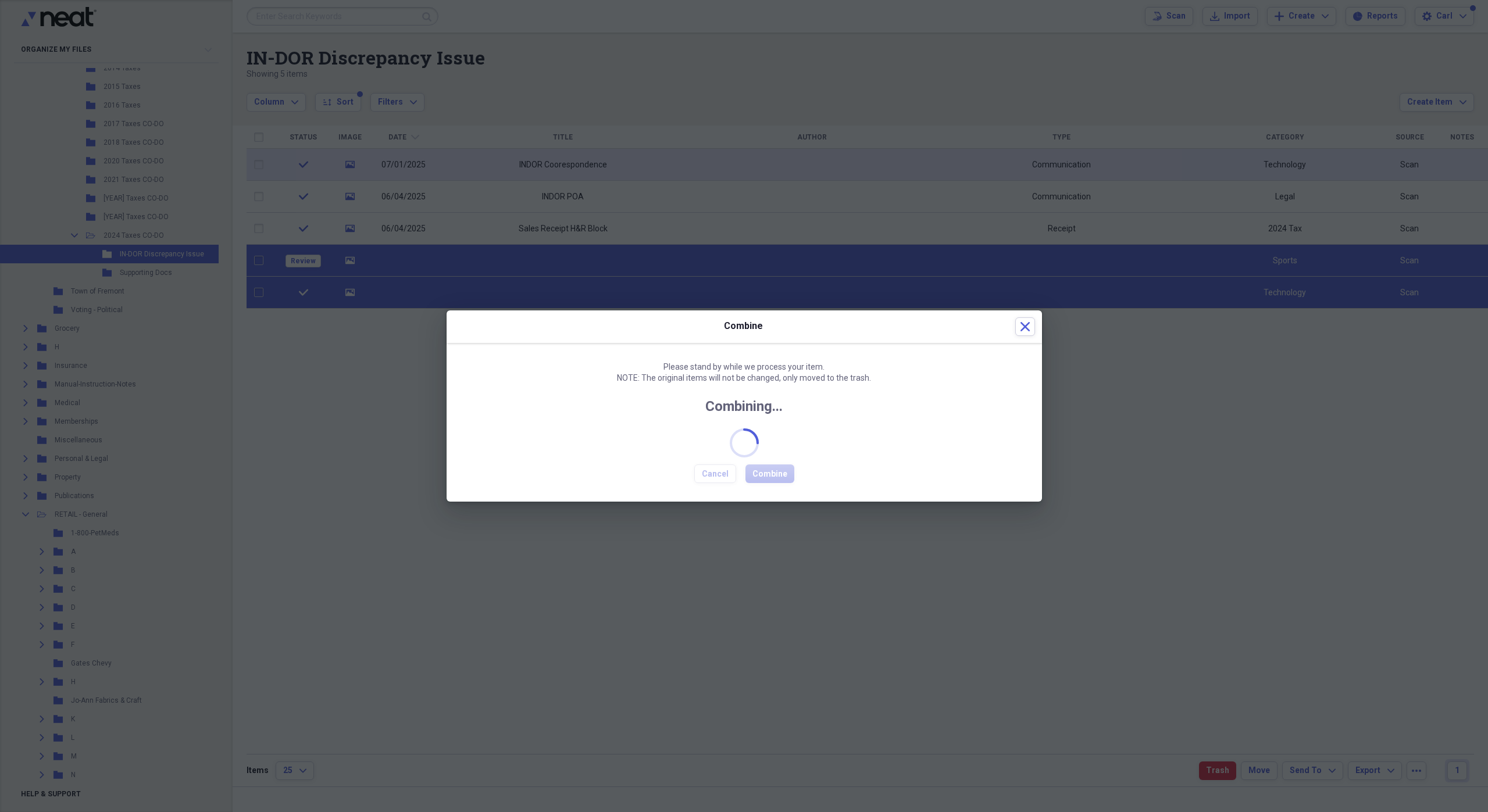 checkbox on "false" 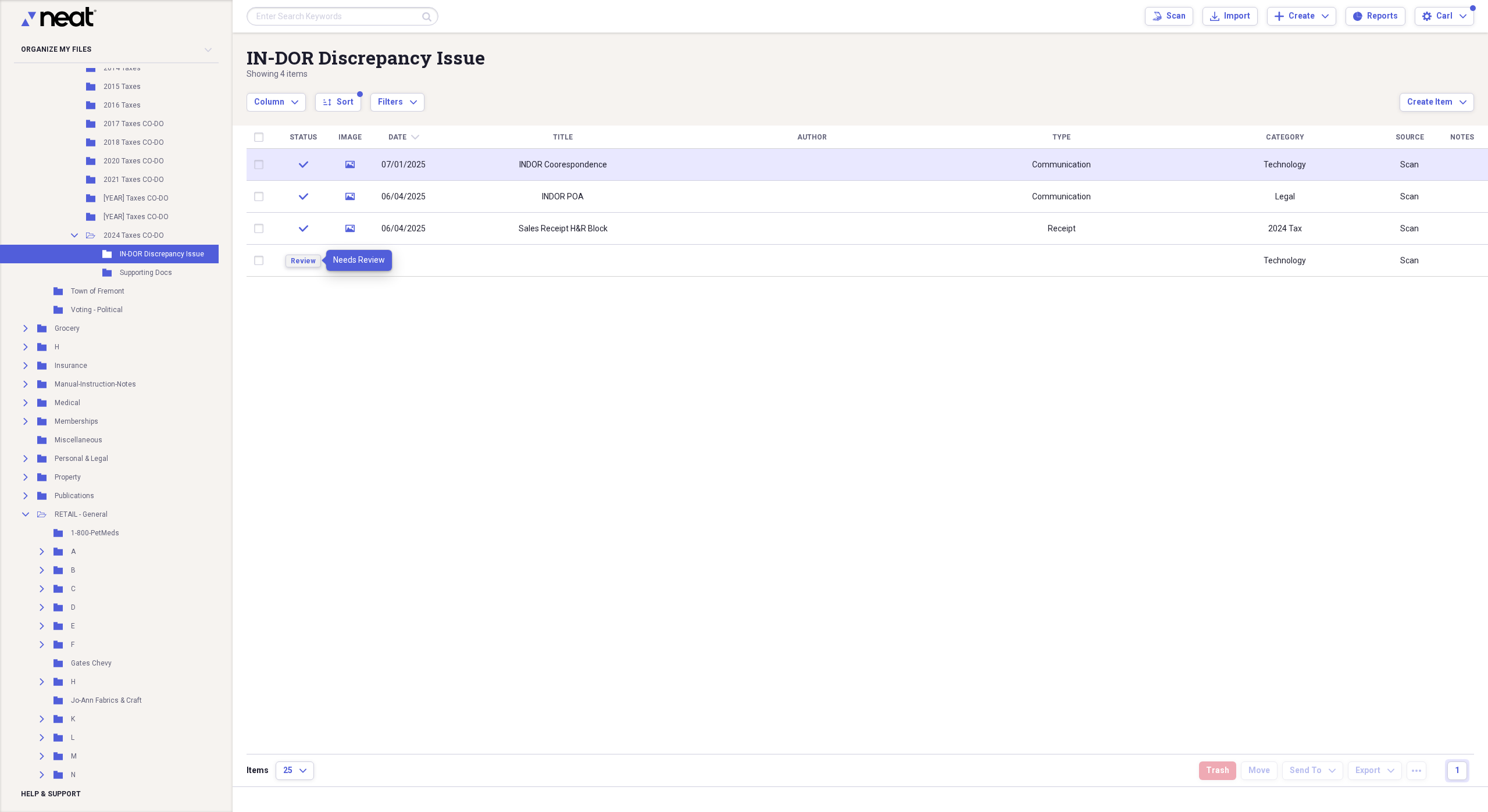 click on "Review" at bounding box center (303, 261) 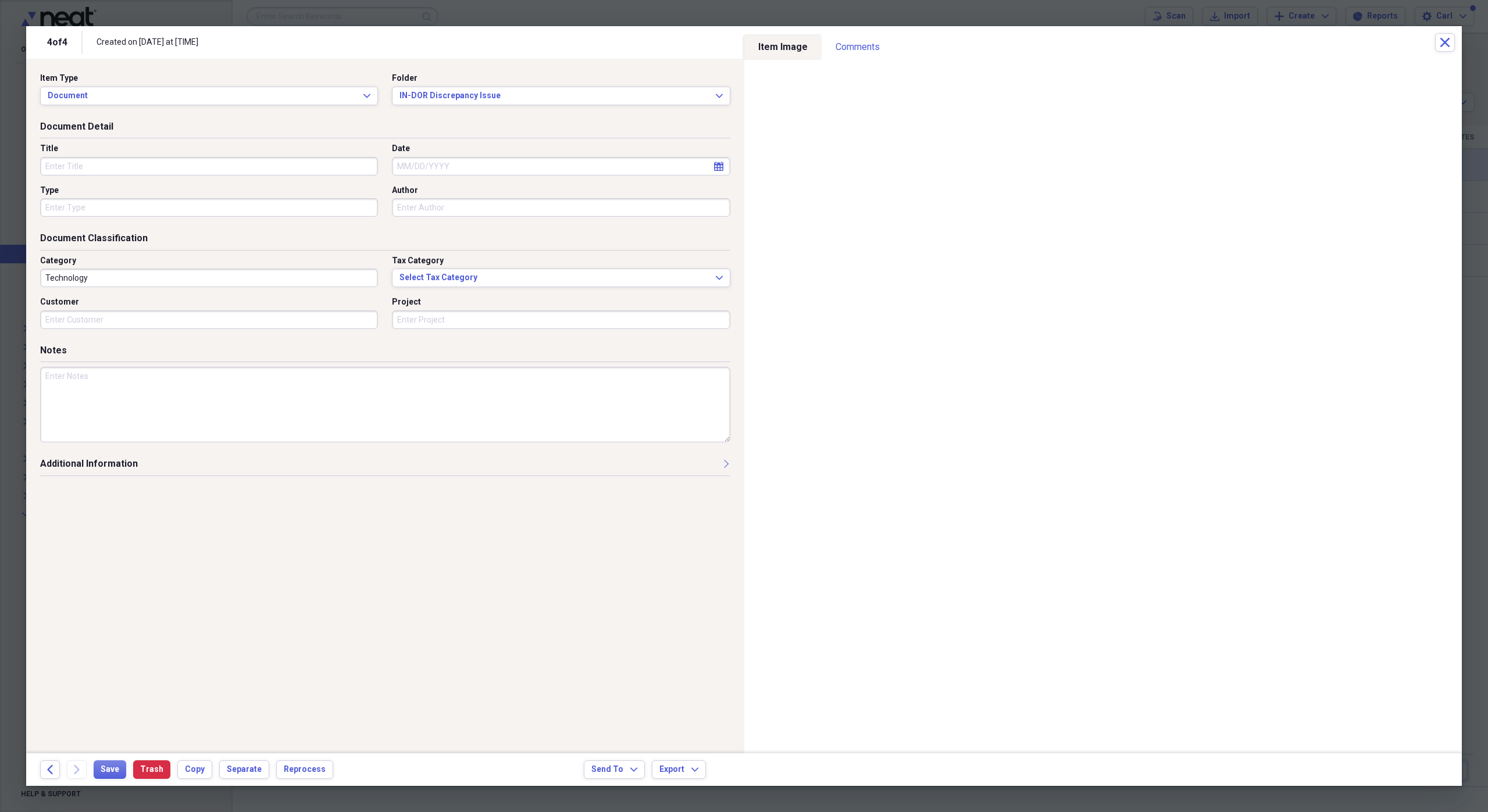 click on "Title" at bounding box center (209, 166) 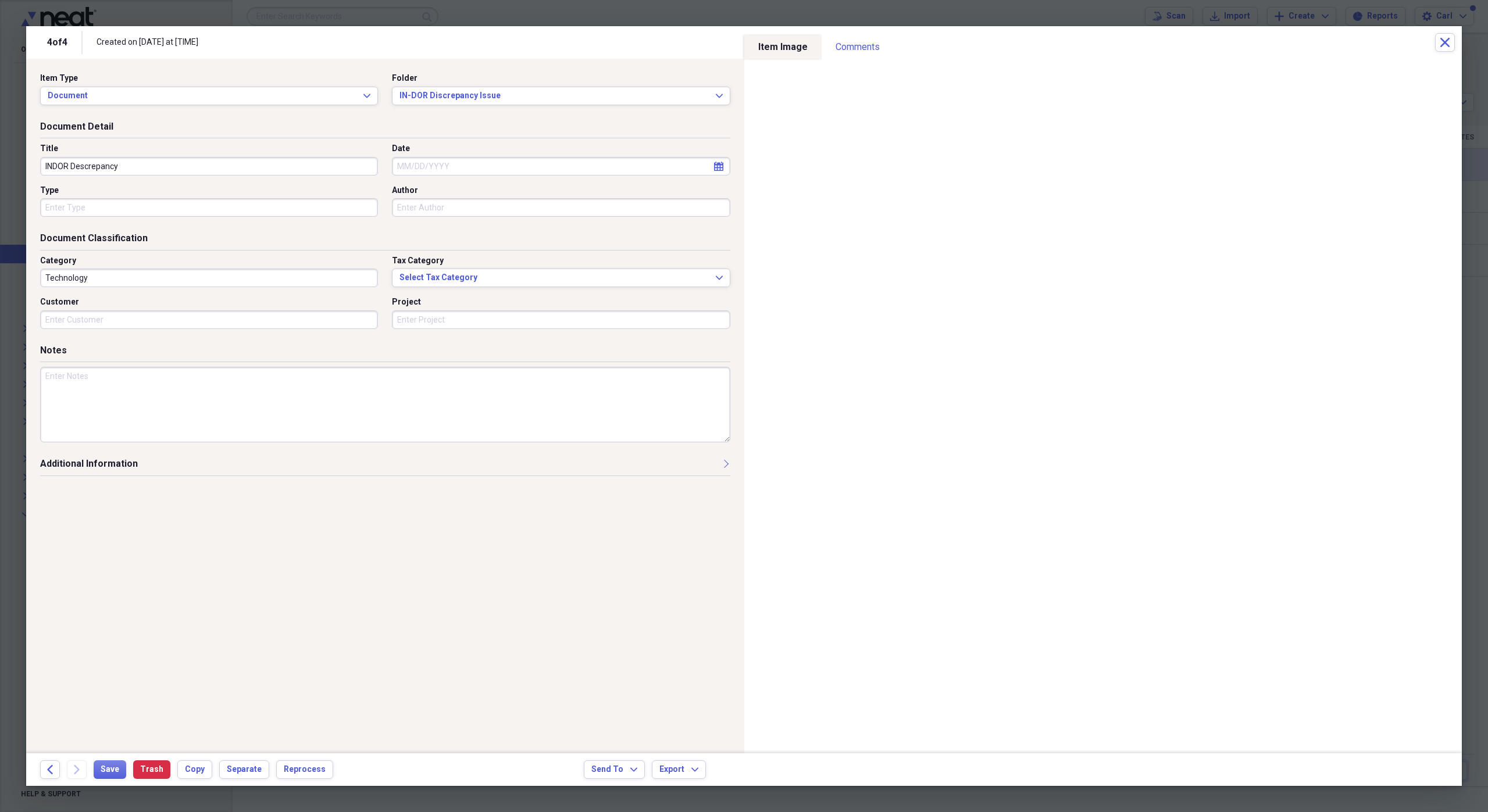 click on "INDOR Descrepancy" at bounding box center [209, 166] 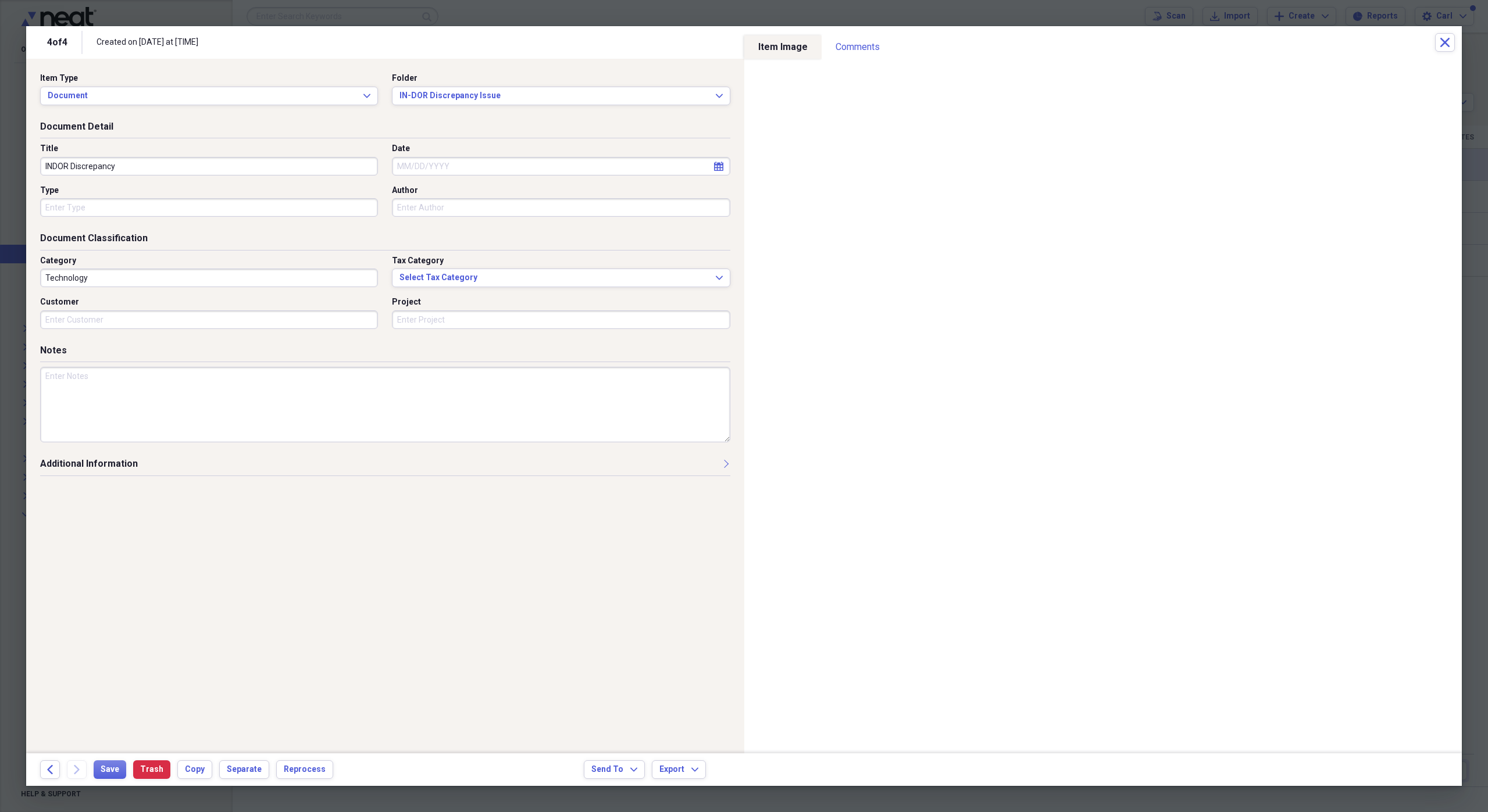 type on "INDOR Discrepancy" 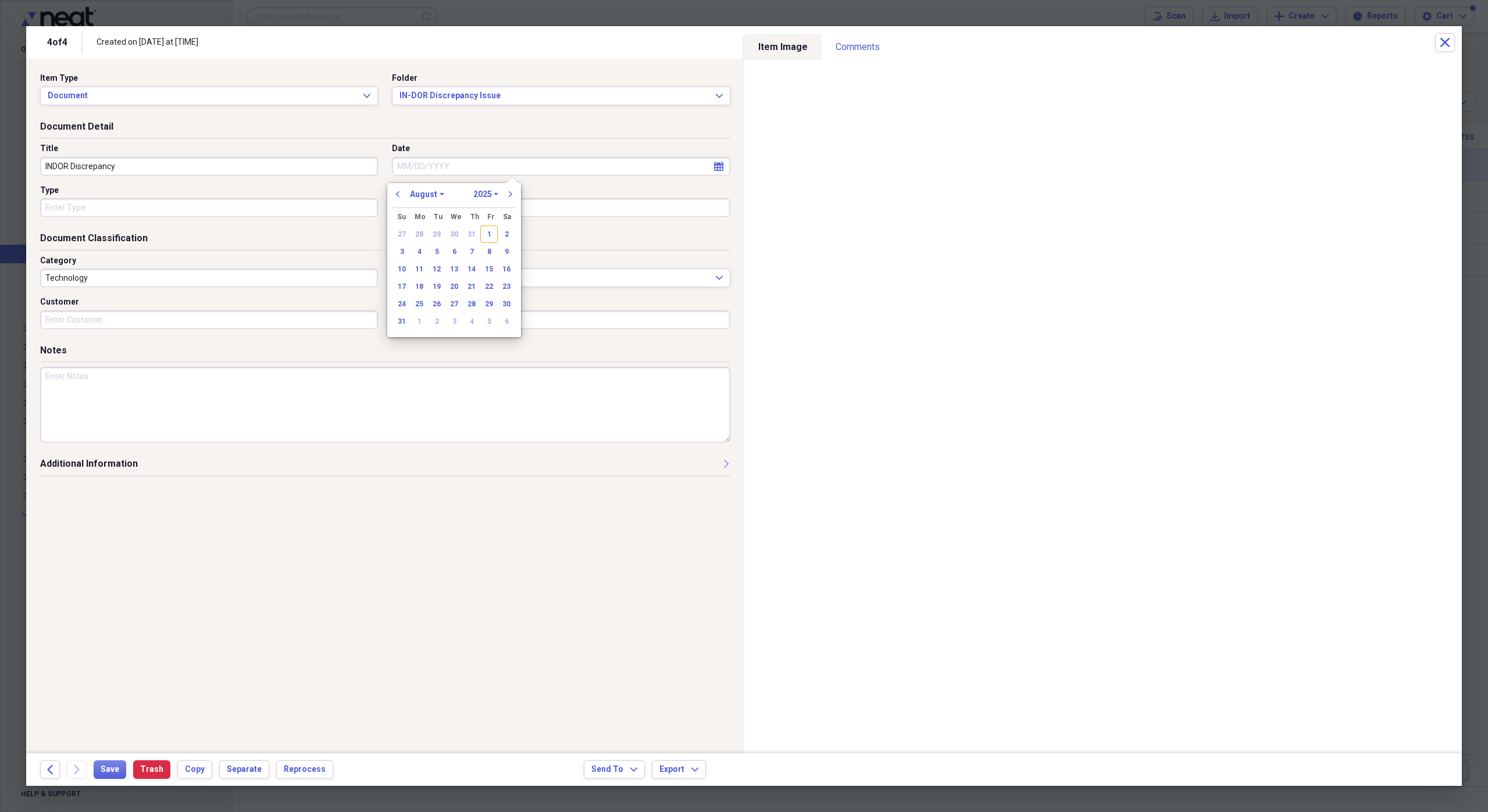 click on "January February March April May June July August September October November December" at bounding box center [427, 194] 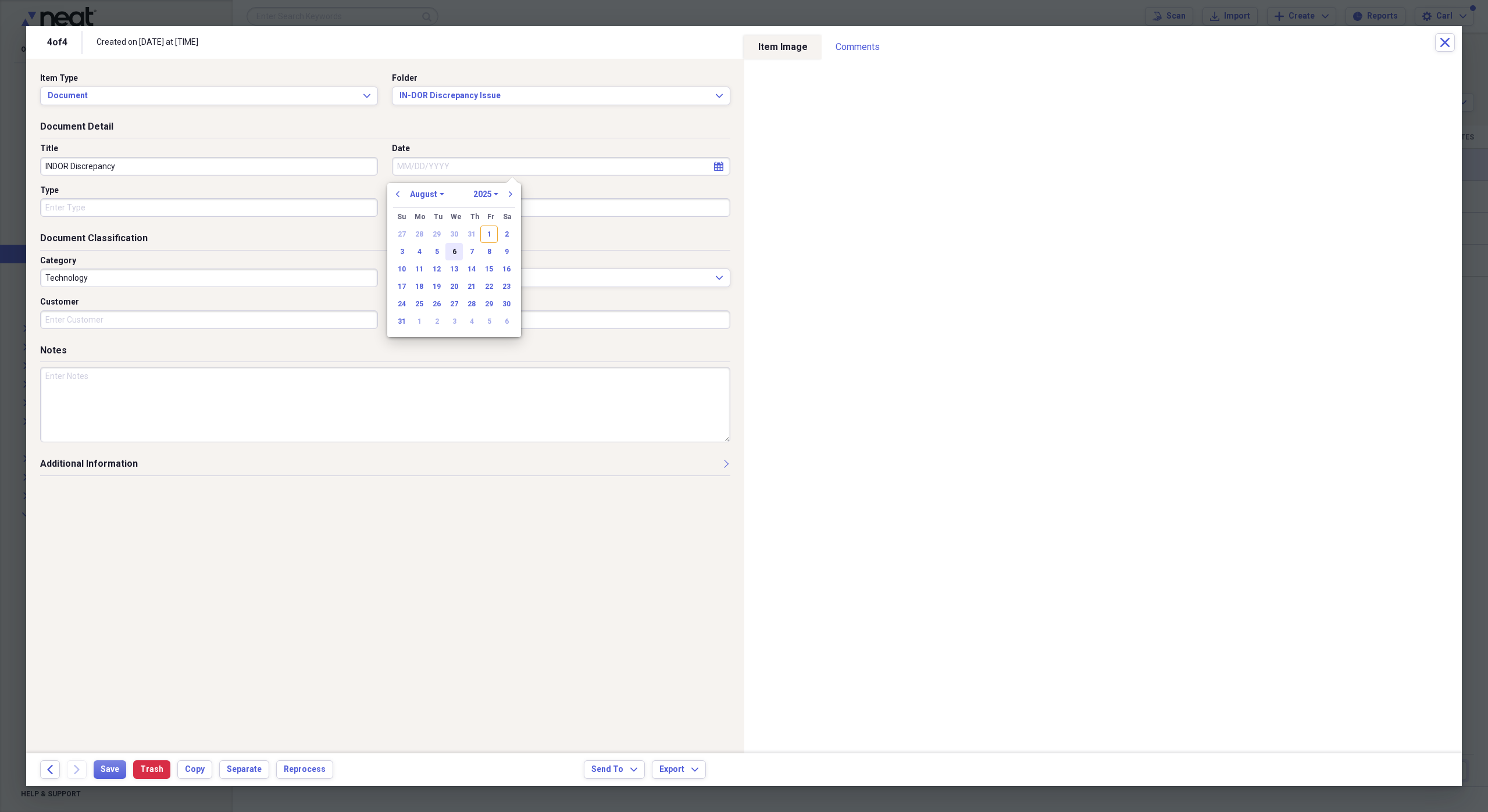 select on "3" 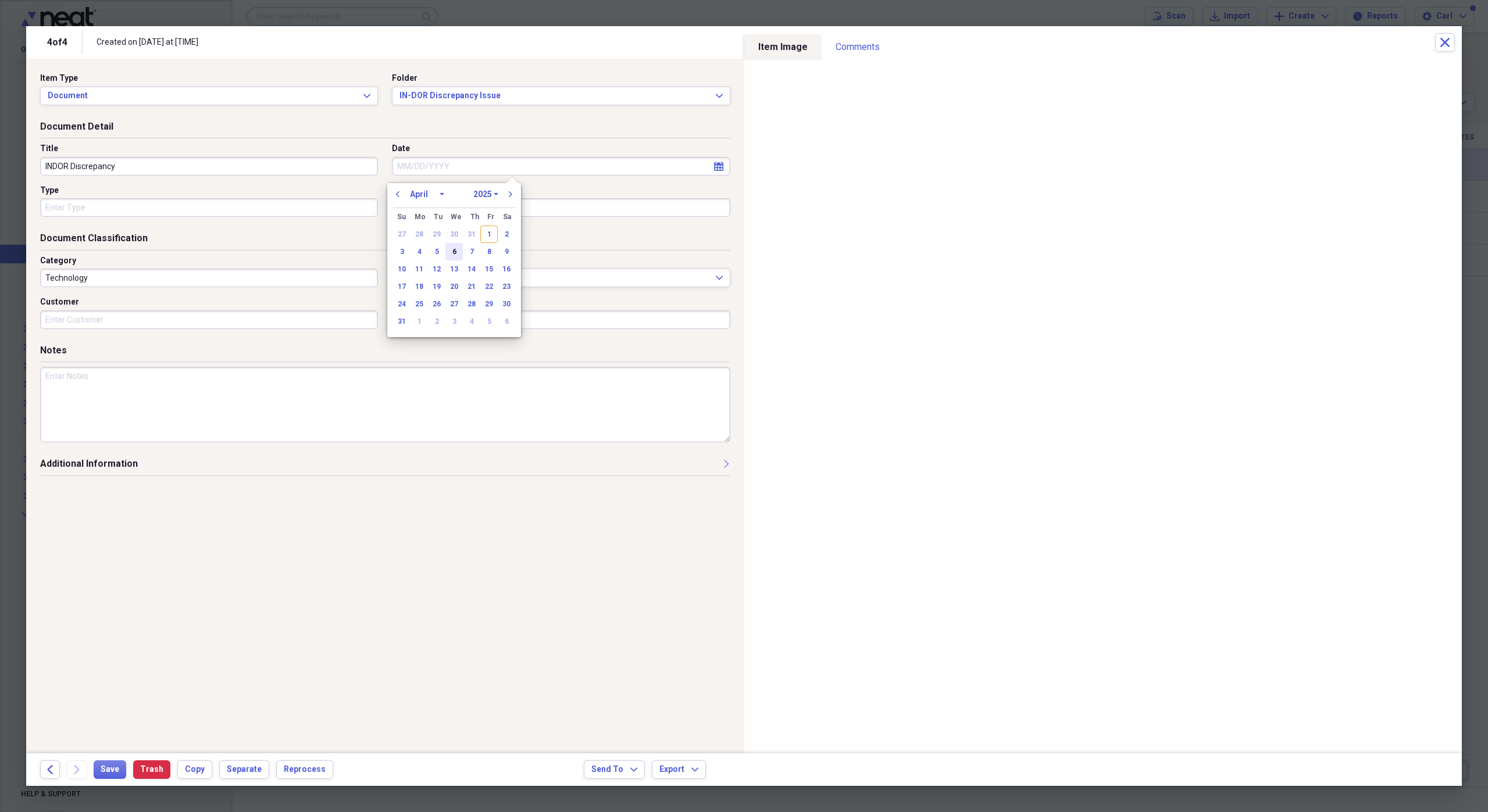 click on "January February March April May June July August September October November December" at bounding box center (427, 194) 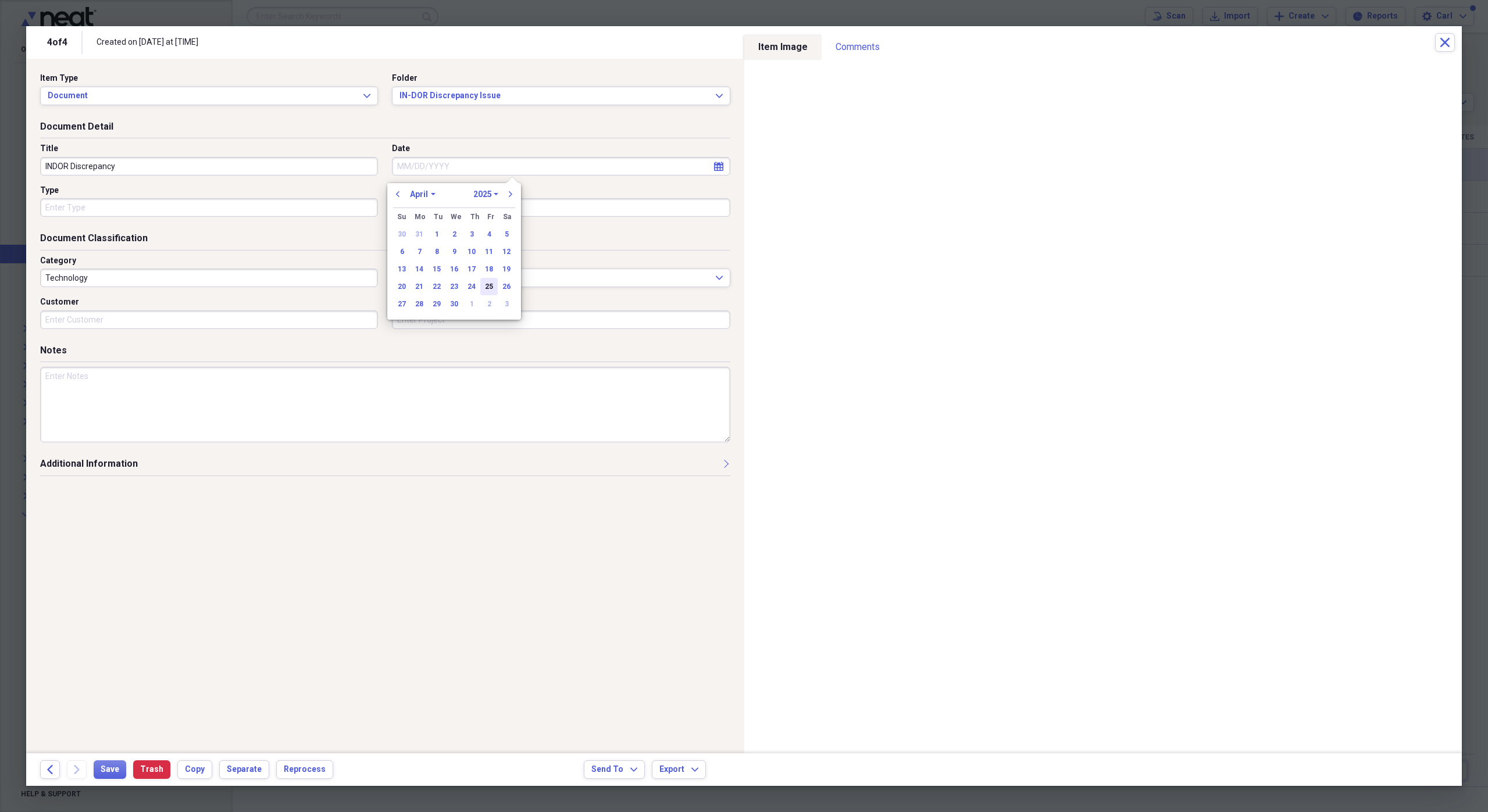 click on "25" at bounding box center [489, 287] 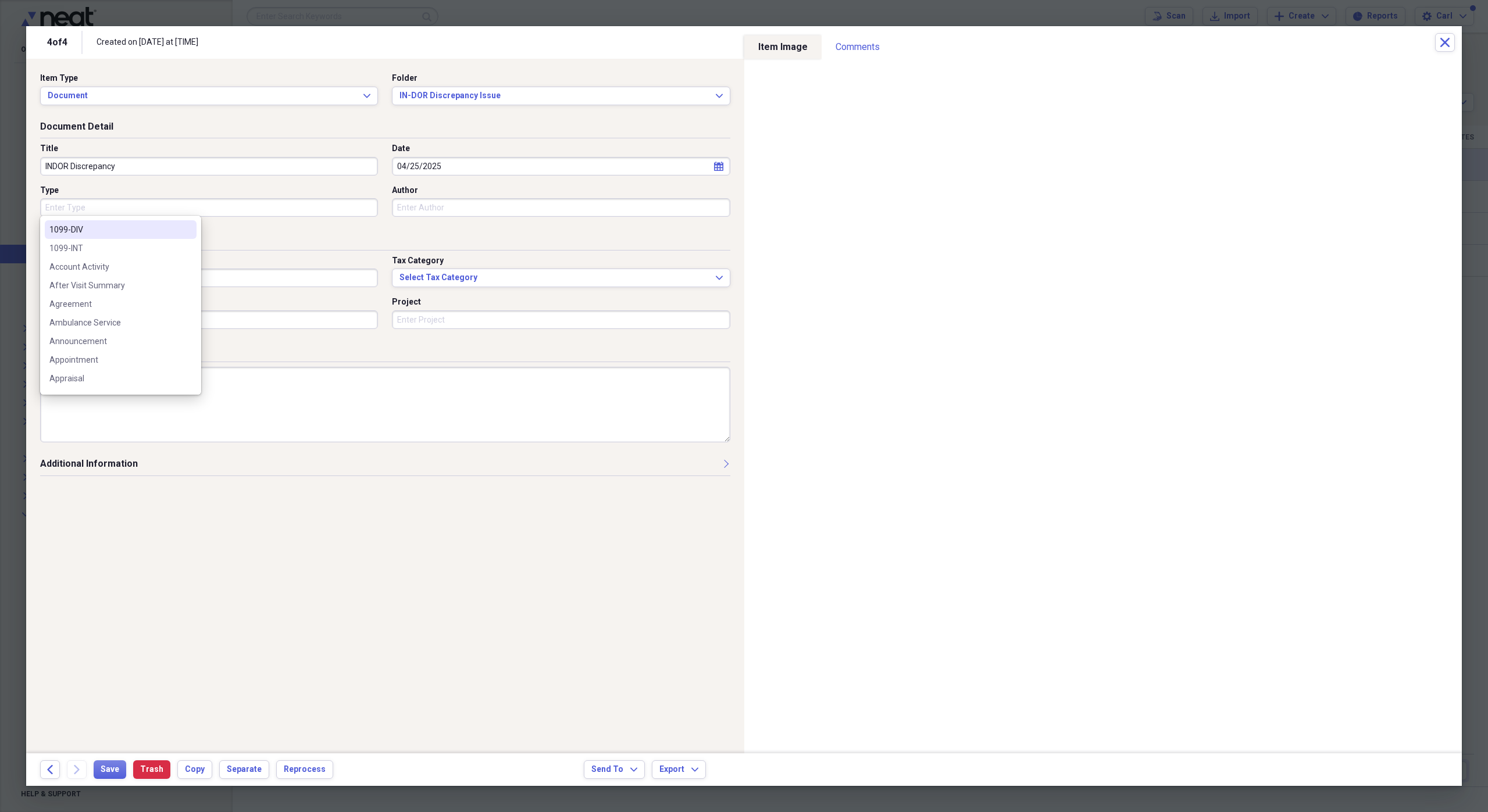 click on "Type" at bounding box center (209, 208) 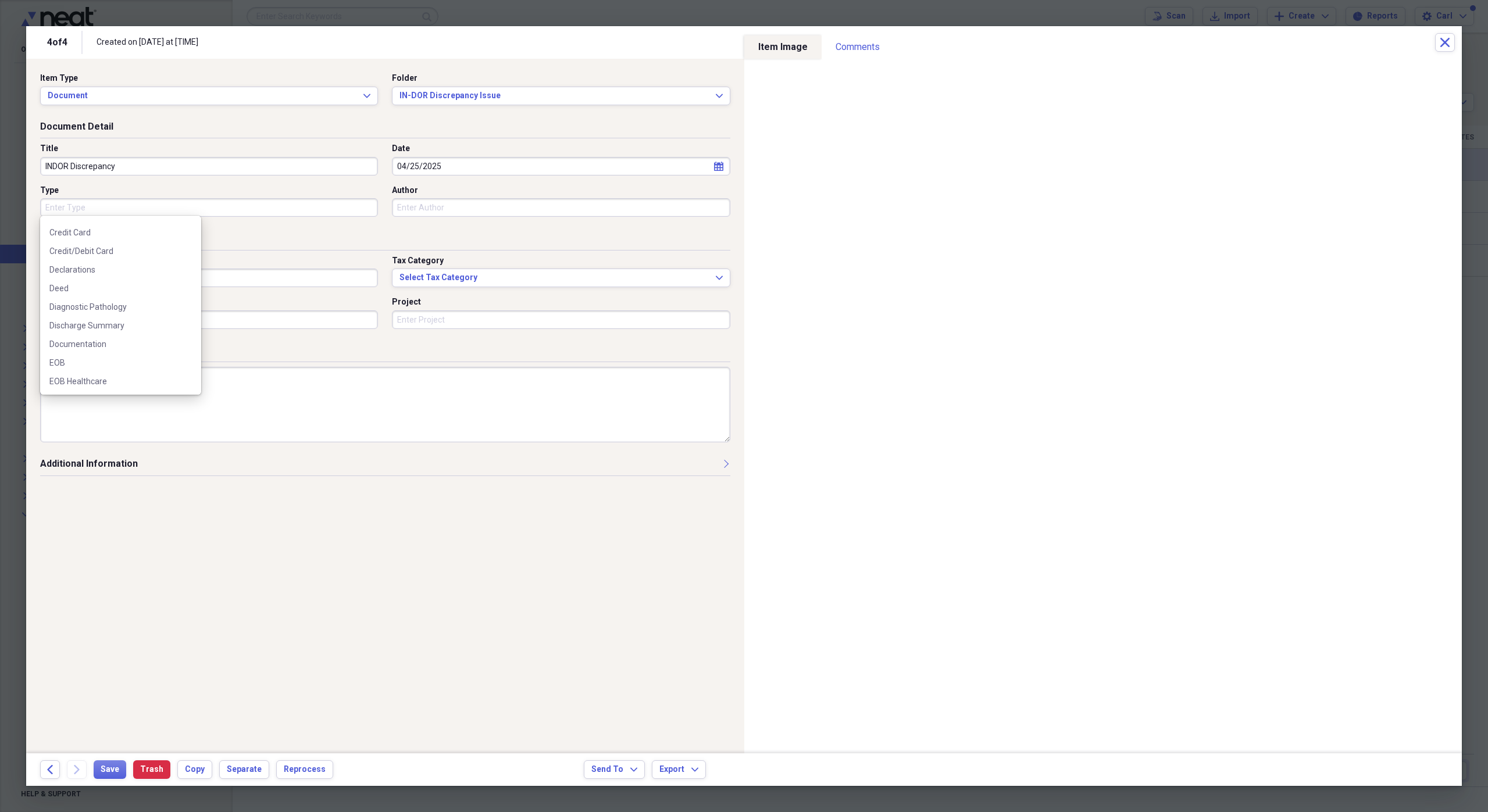 scroll, scrollTop: 310, scrollLeft: 0, axis: vertical 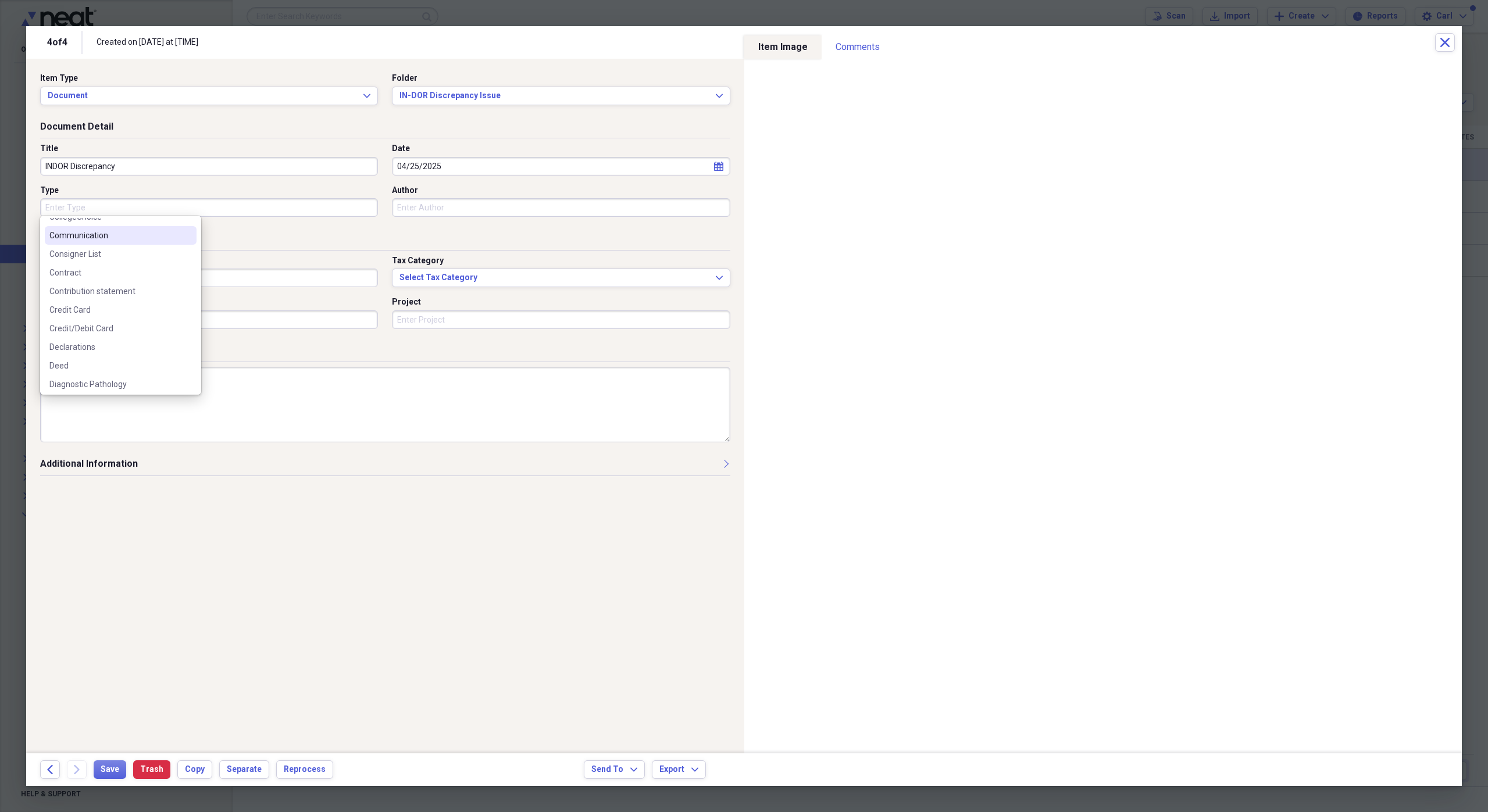 click on "Communication" at bounding box center [113, 235] 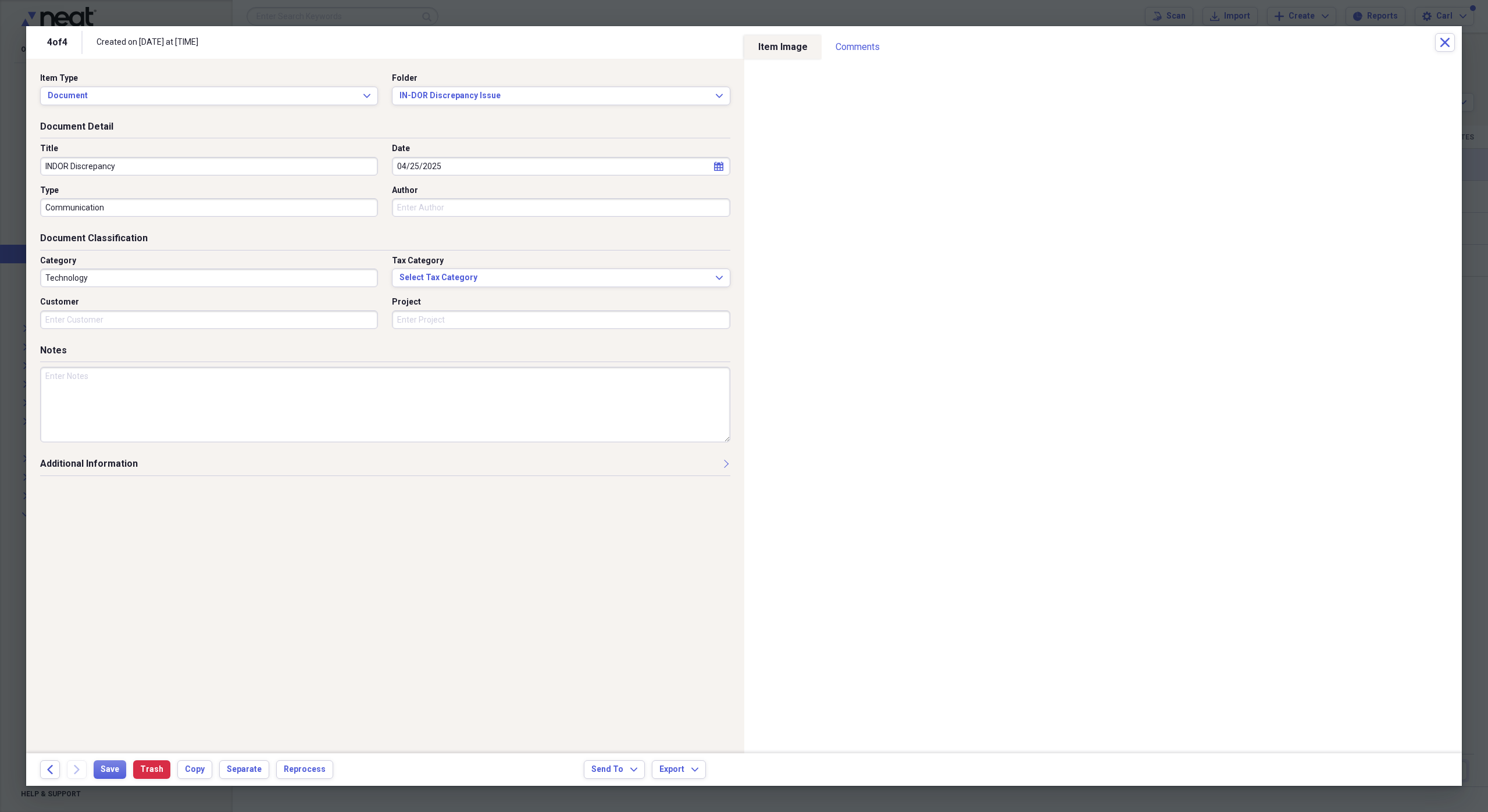 click on "Technology" at bounding box center [209, 278] 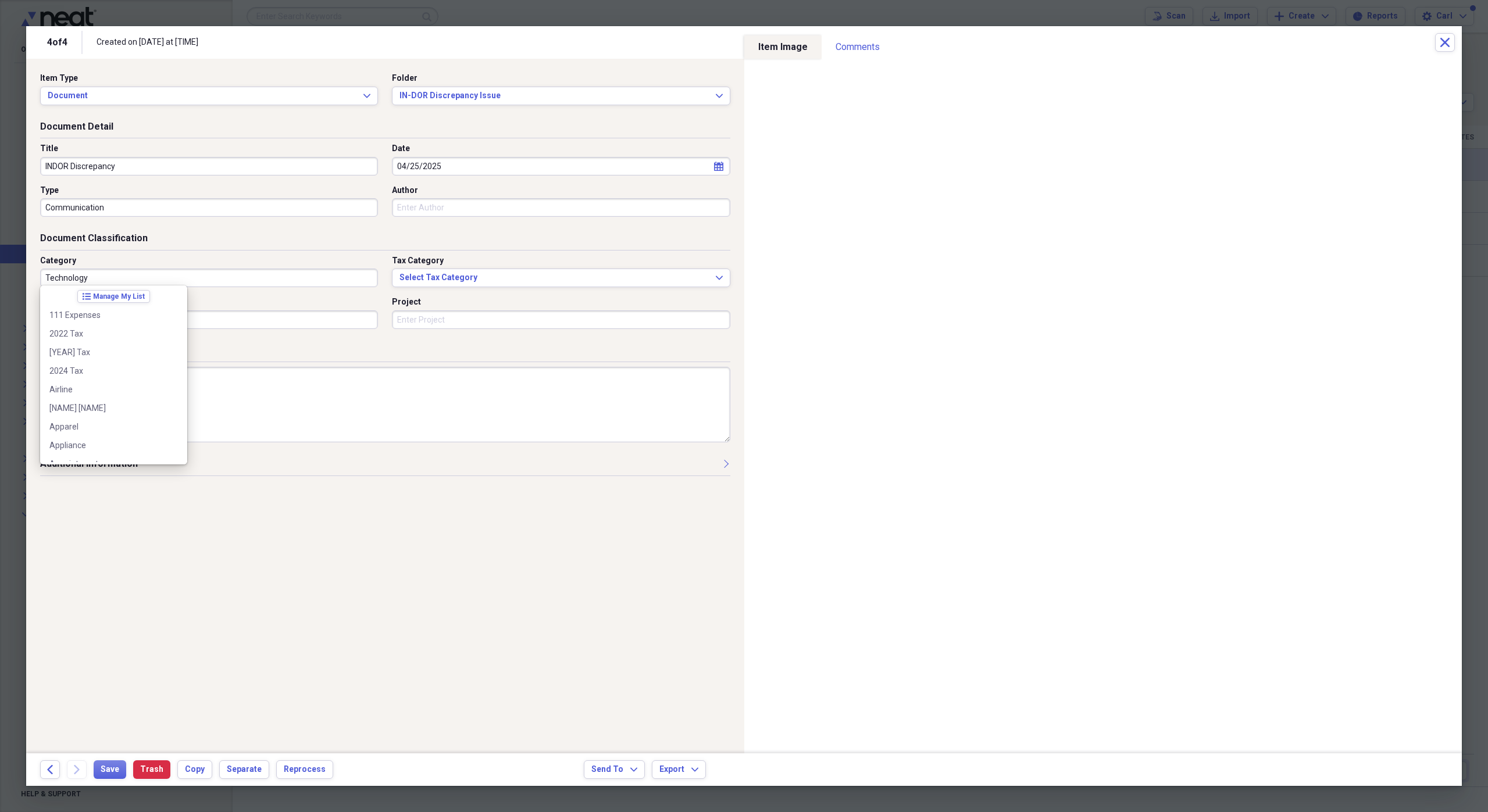 scroll, scrollTop: 0, scrollLeft: 0, axis: both 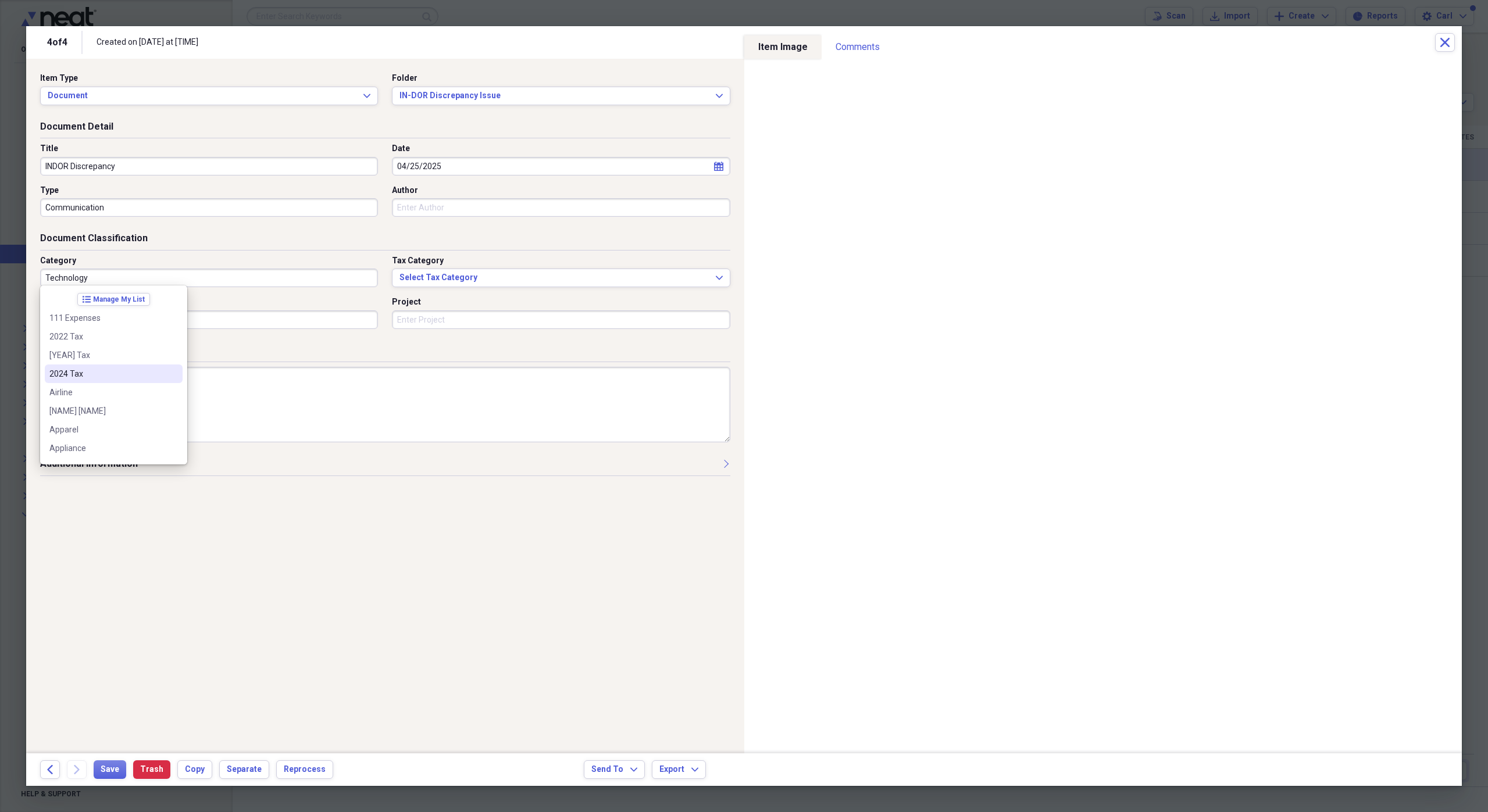 click on "2024 Tax" at bounding box center (113, 374) 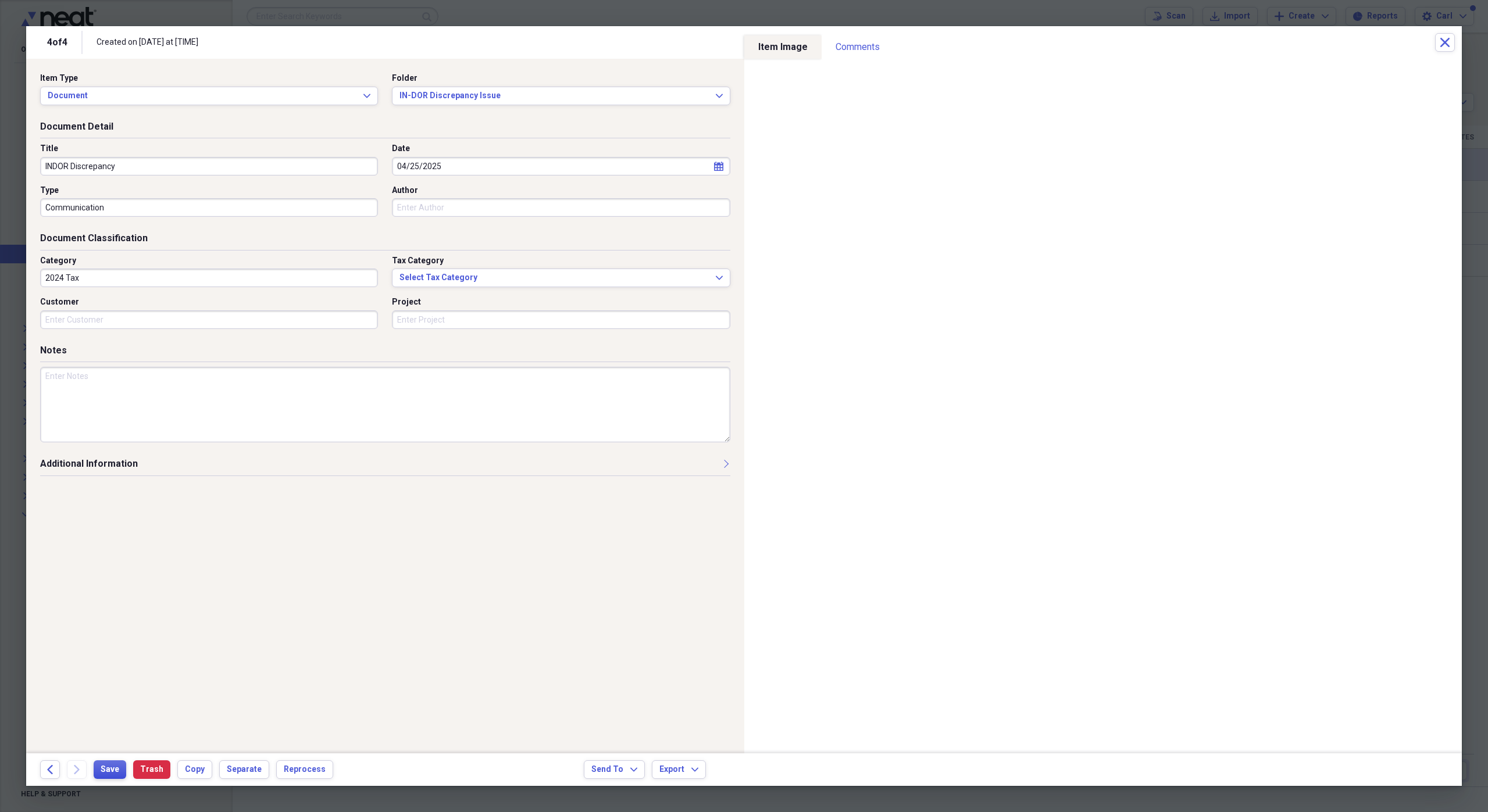 click on "Save" at bounding box center (110, 770) 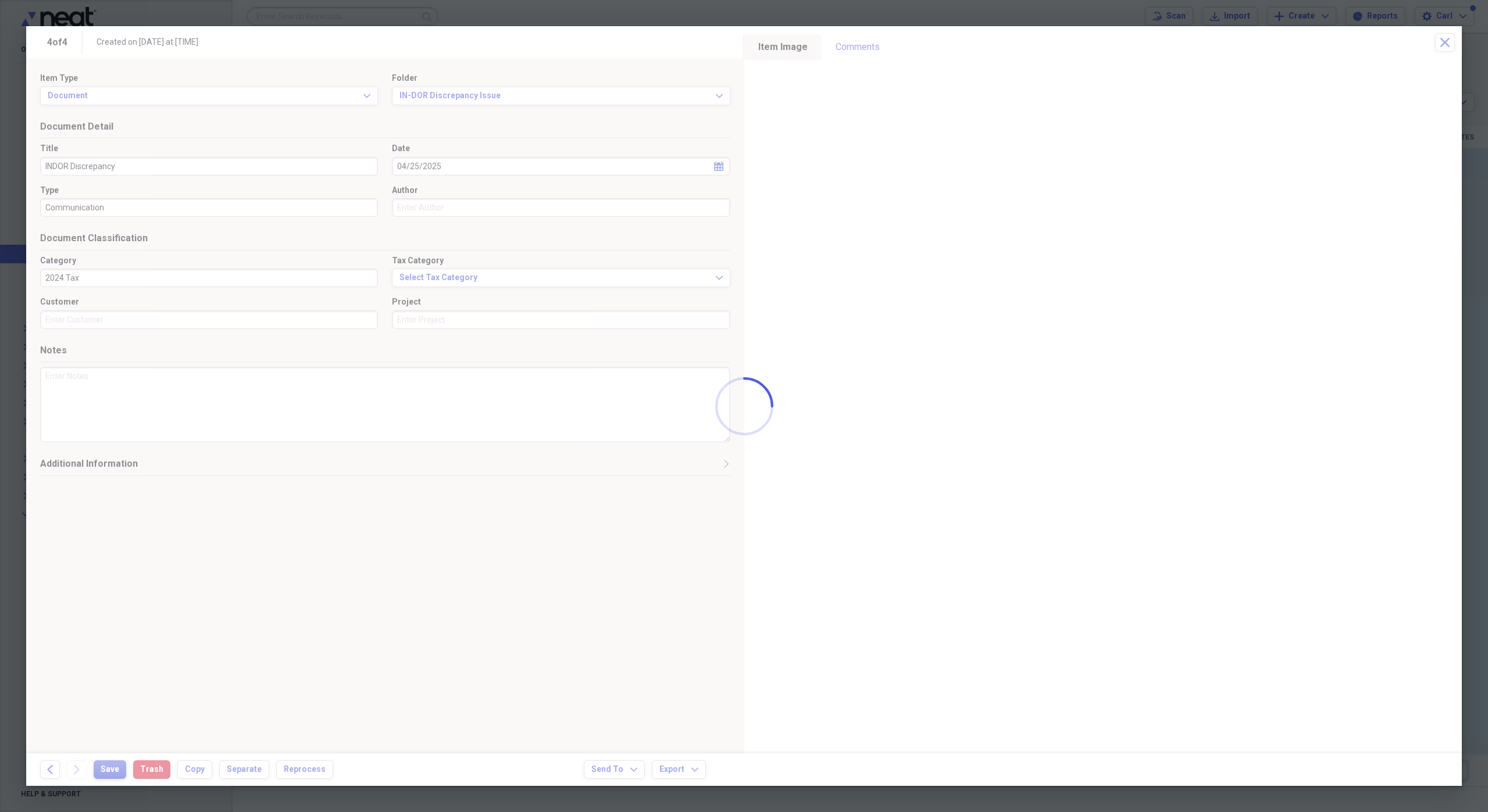 type on "INDOR Discrepancy" 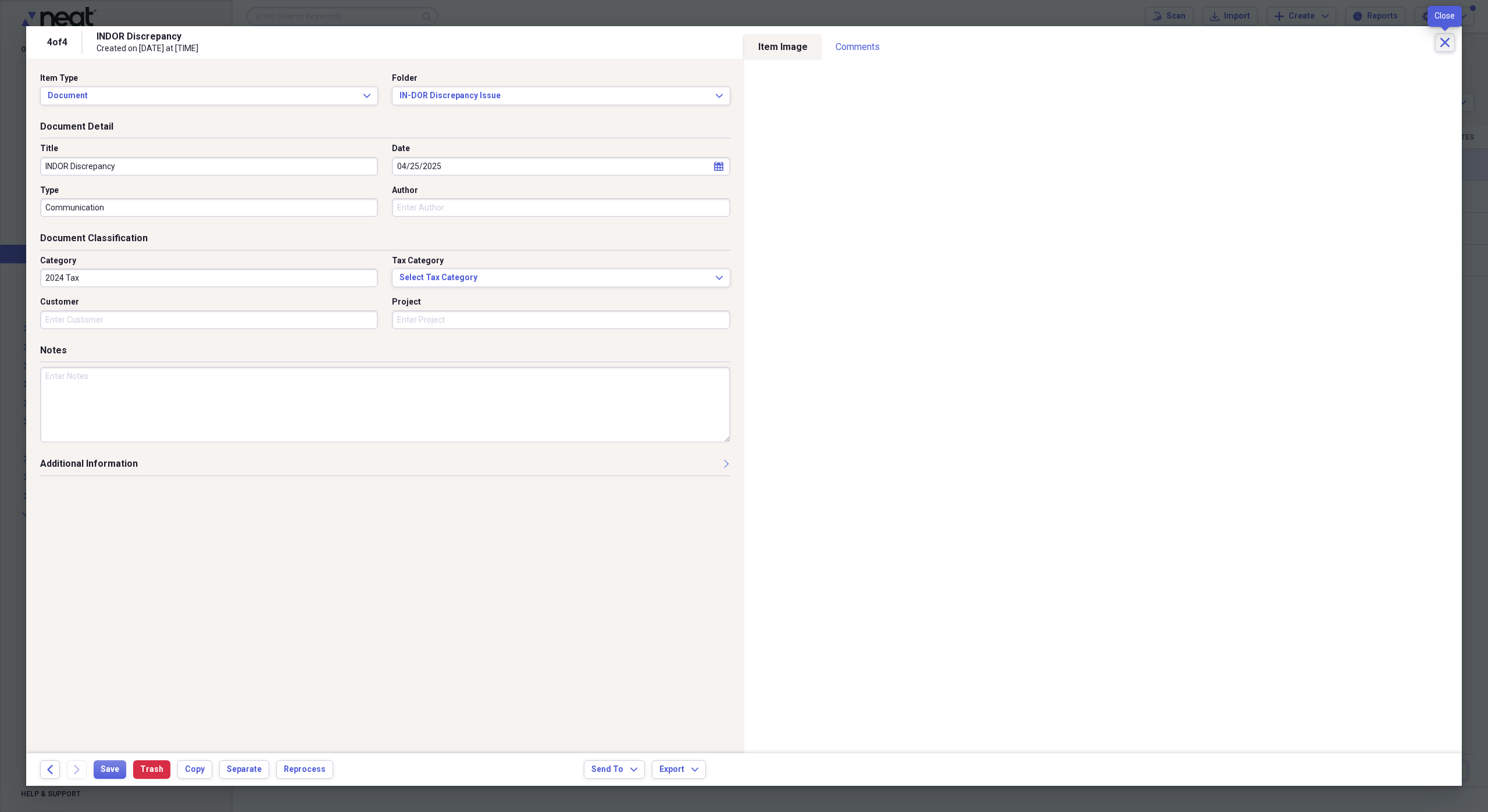 click on "Close" at bounding box center [1445, 42] 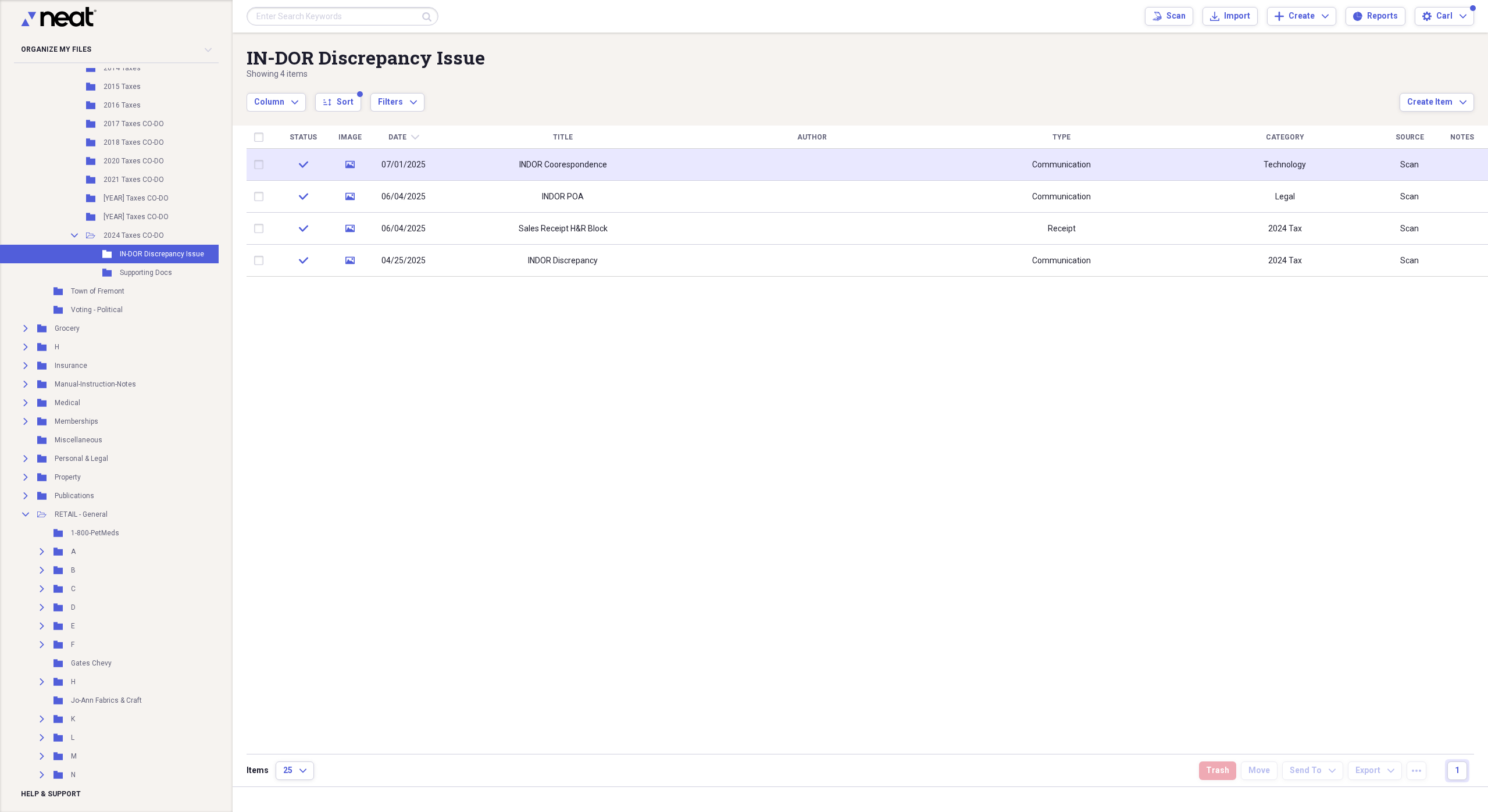 click on "INDOR Coorespondence" at bounding box center [563, 164] 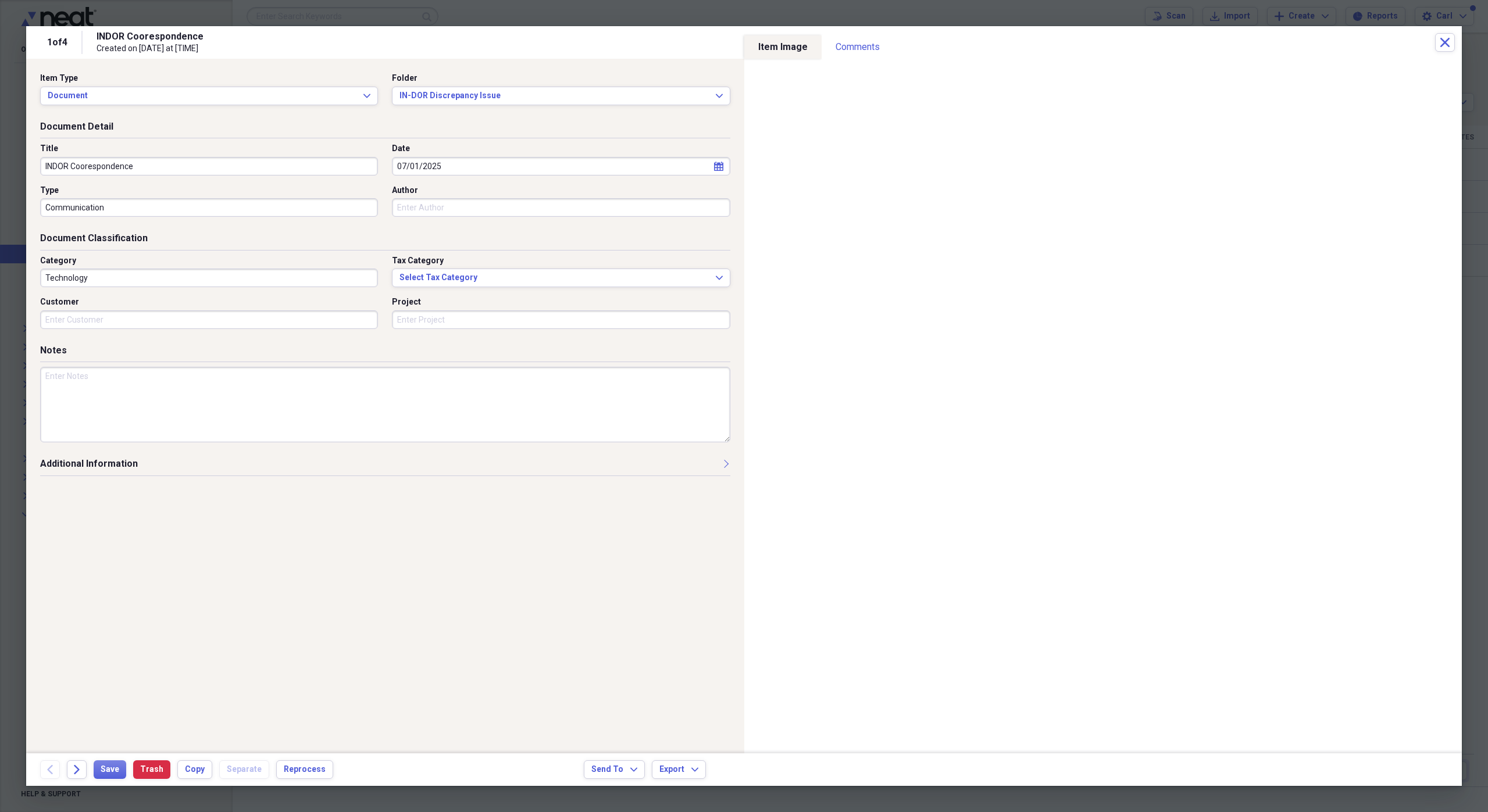 click on "Technology" at bounding box center (209, 278) 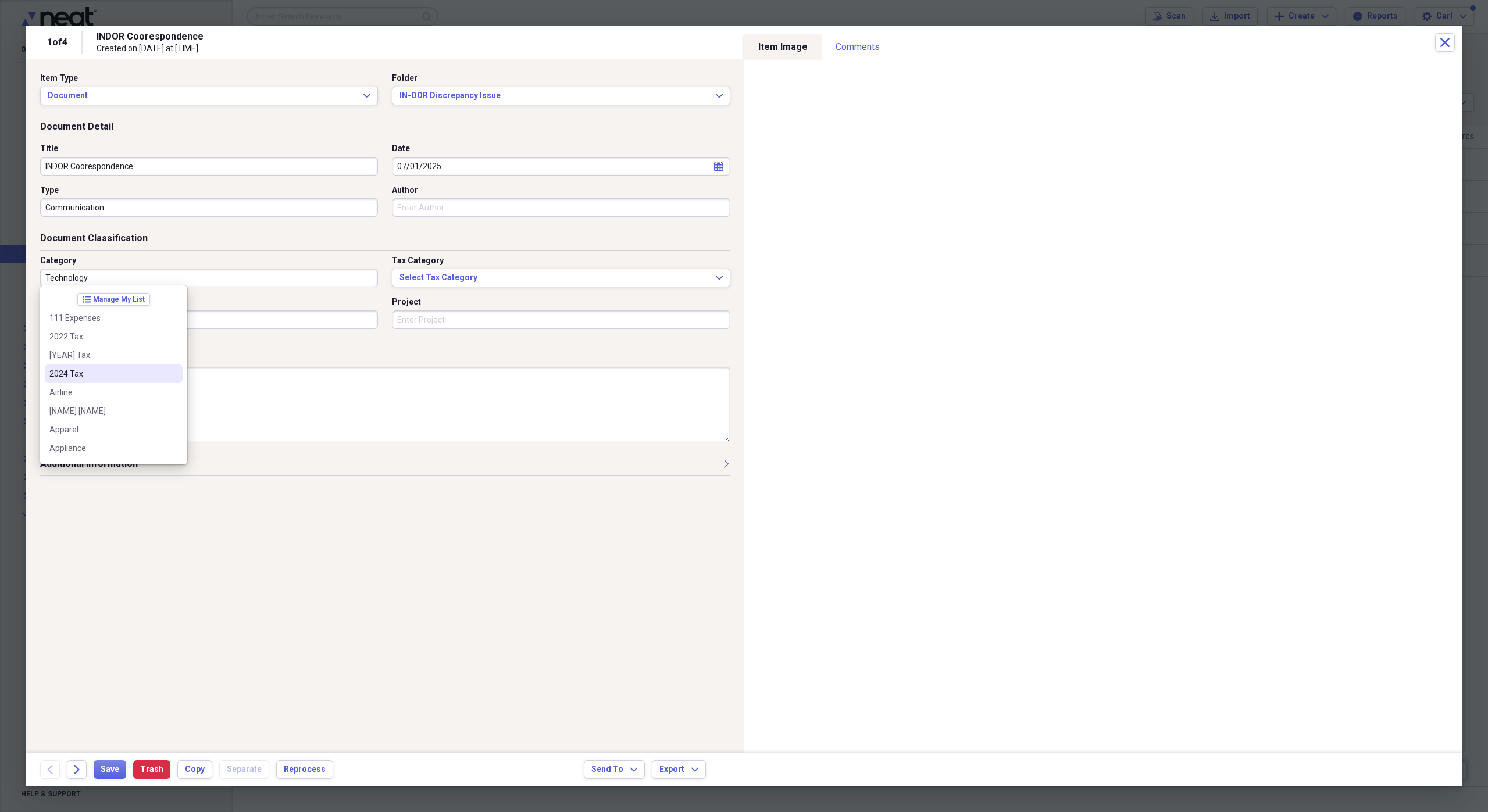 click on "2024 Tax" at bounding box center [106, 374] 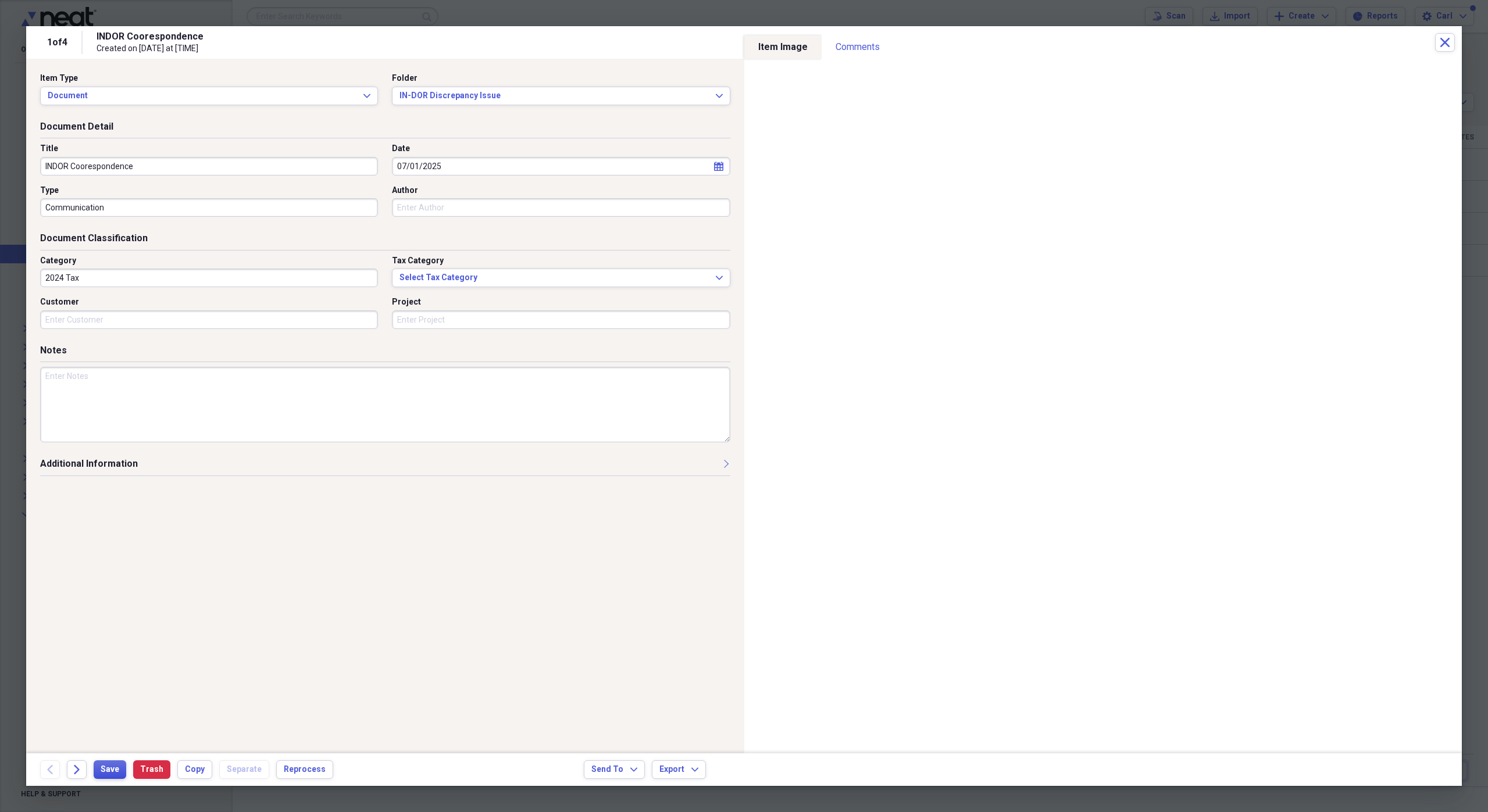 click on "Save" at bounding box center (110, 770) 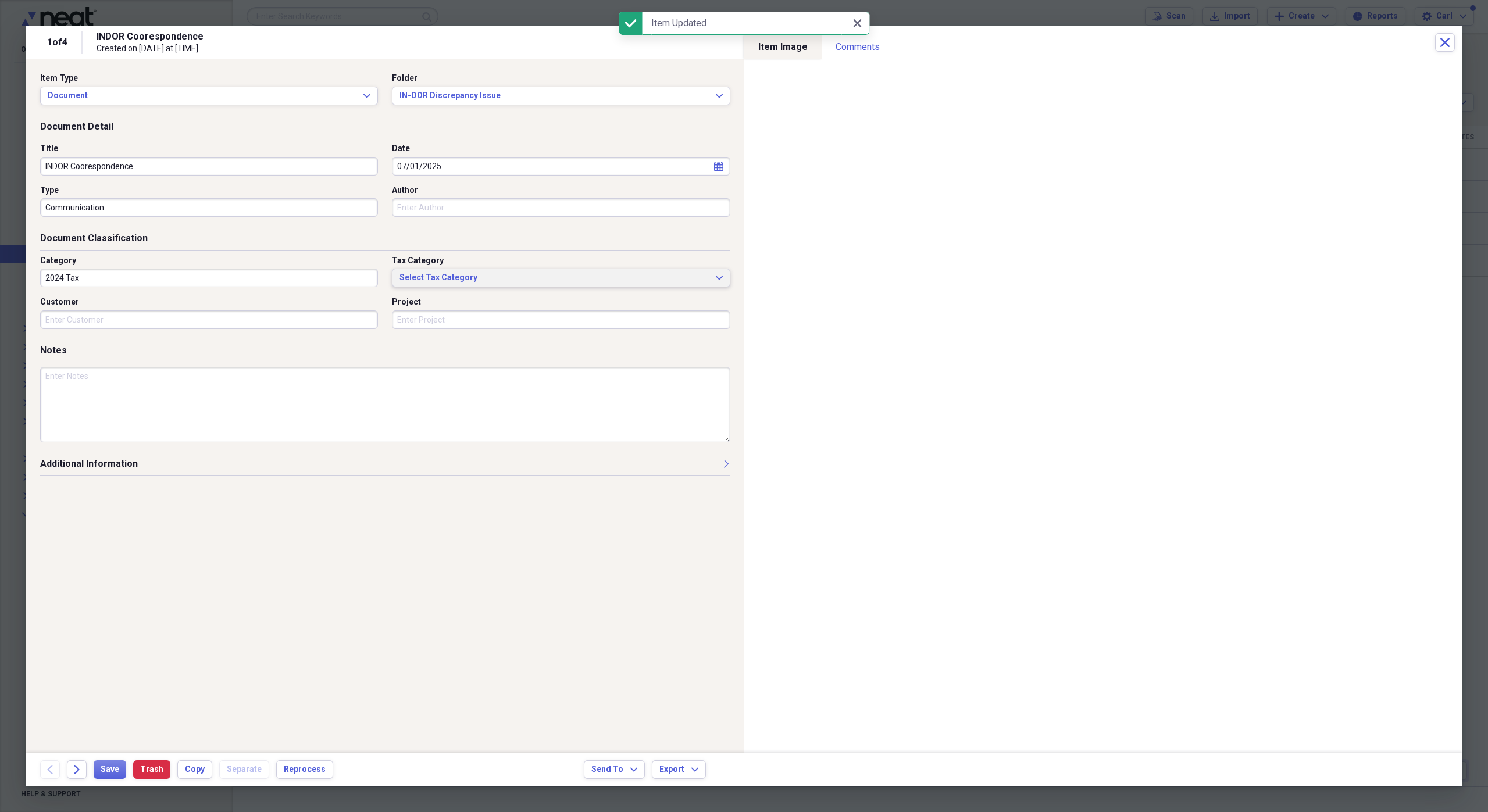 click on "Expand" 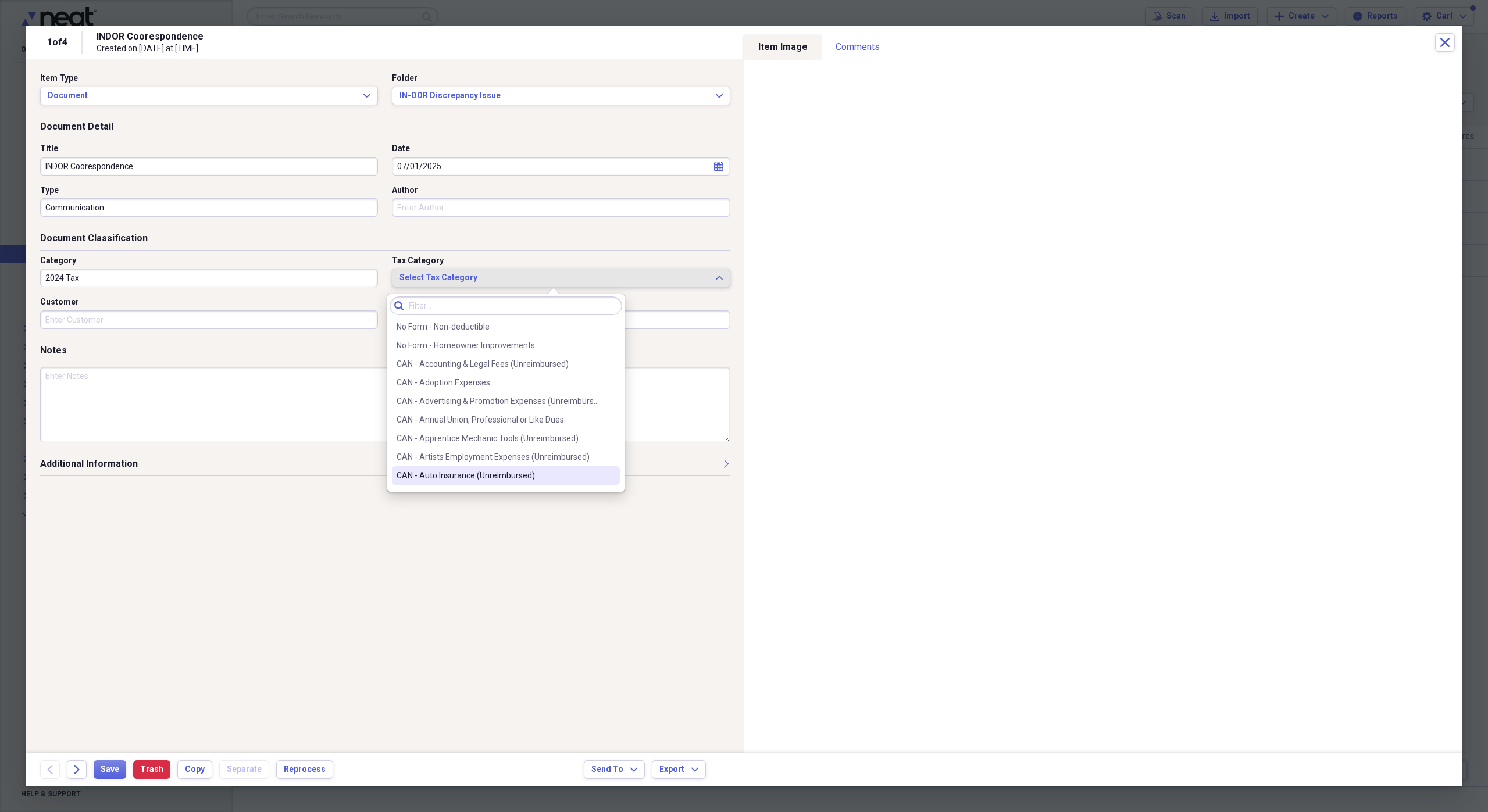 click on "Item Type Document Expand Folder IN-DOR Discrepancy Issue Expand Document Detail Title INDOR Coorespondence Date 07/01/2025 calendar Calendar Type Communication Author Document Classification Category 2024 Tax Tax Category Select Tax Category Expand Customer Project Notes Additional Information Subject Topic Action Type Application Received calendar Calendar Date Sent calendar Calendar From To Date Due calendar Calendar" at bounding box center (385, 406) 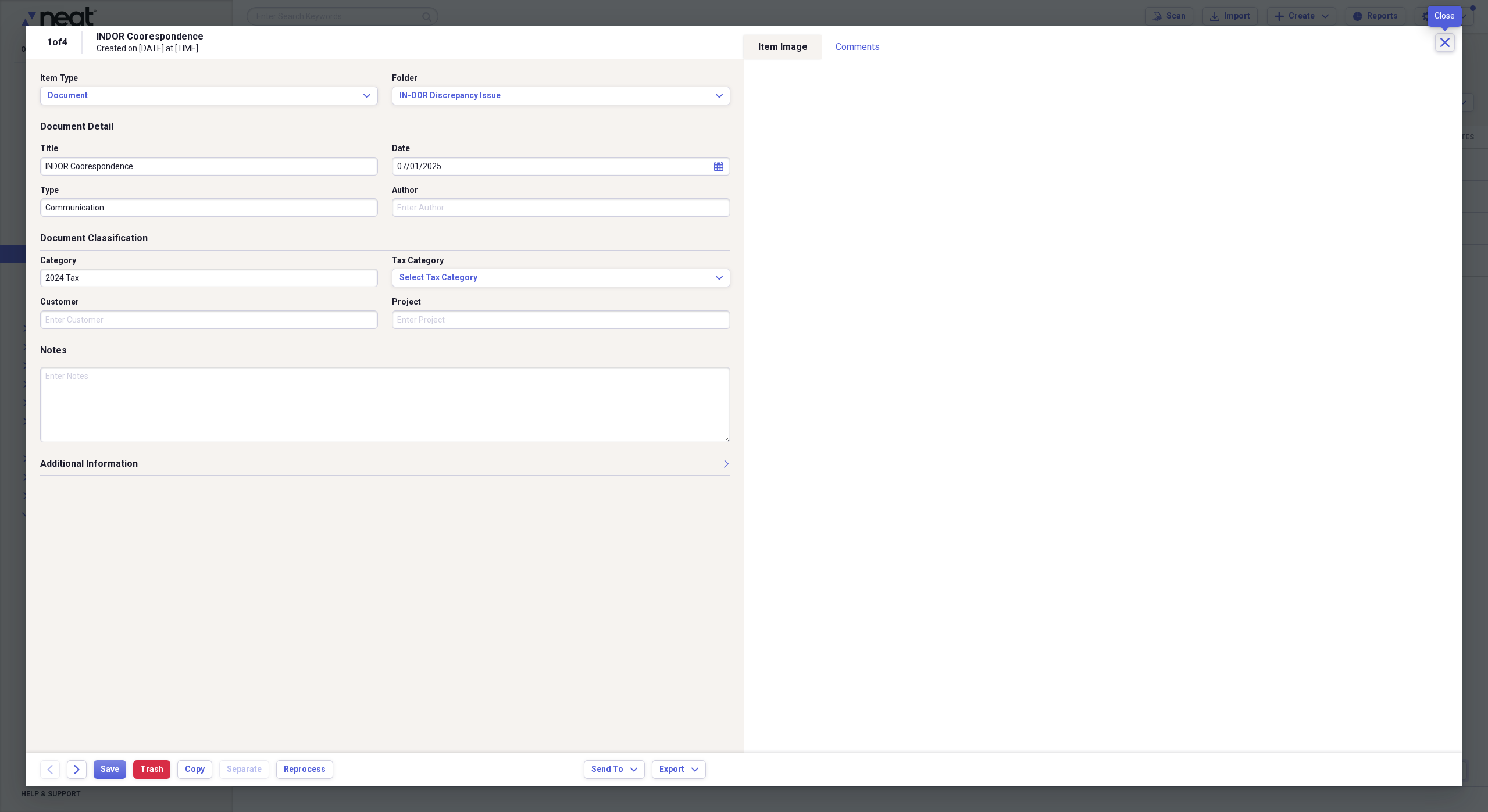 click on "Close" 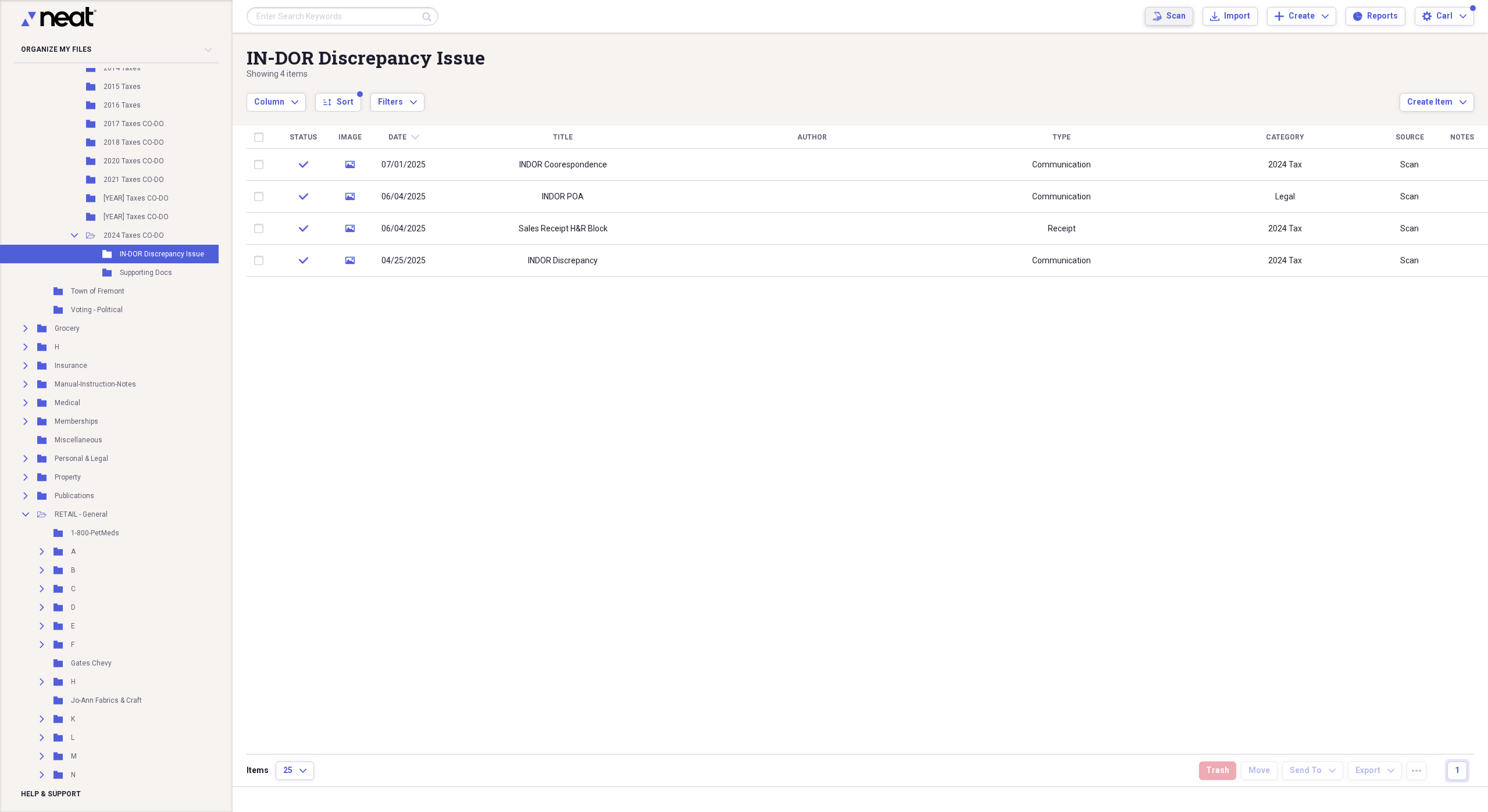 click on "Scan" at bounding box center [1176, 16] 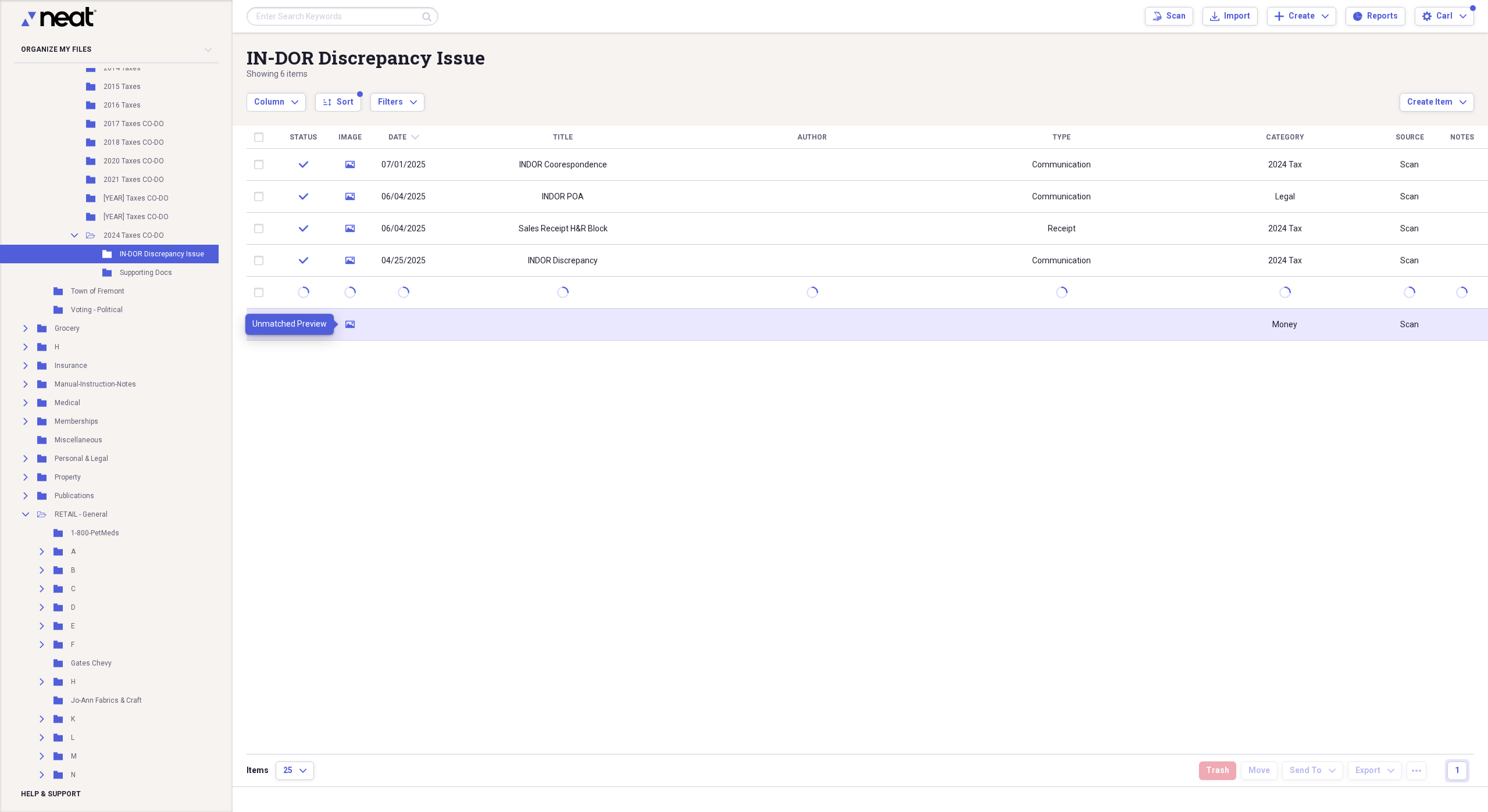 click 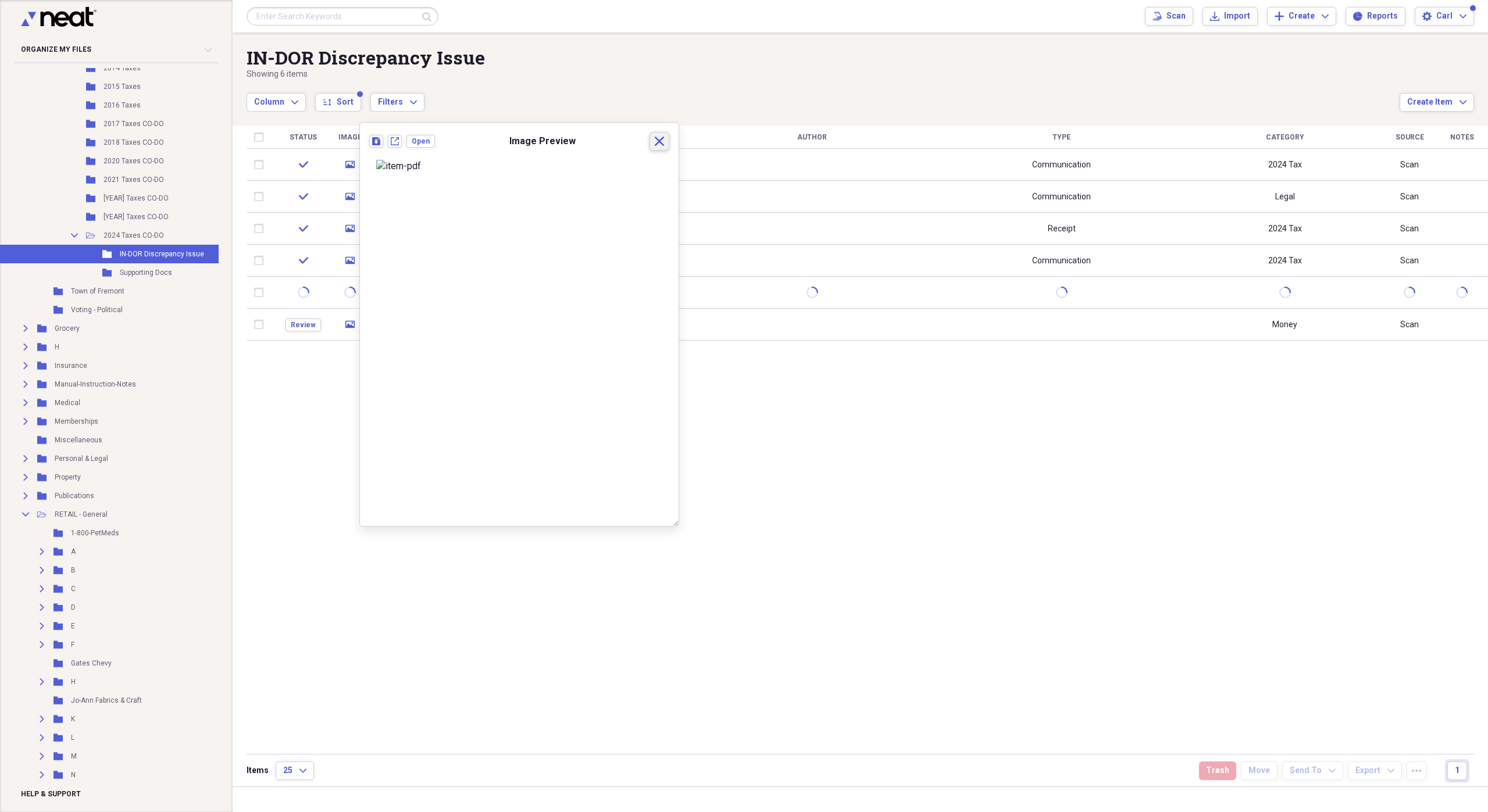 click on "Close" at bounding box center [659, 141] 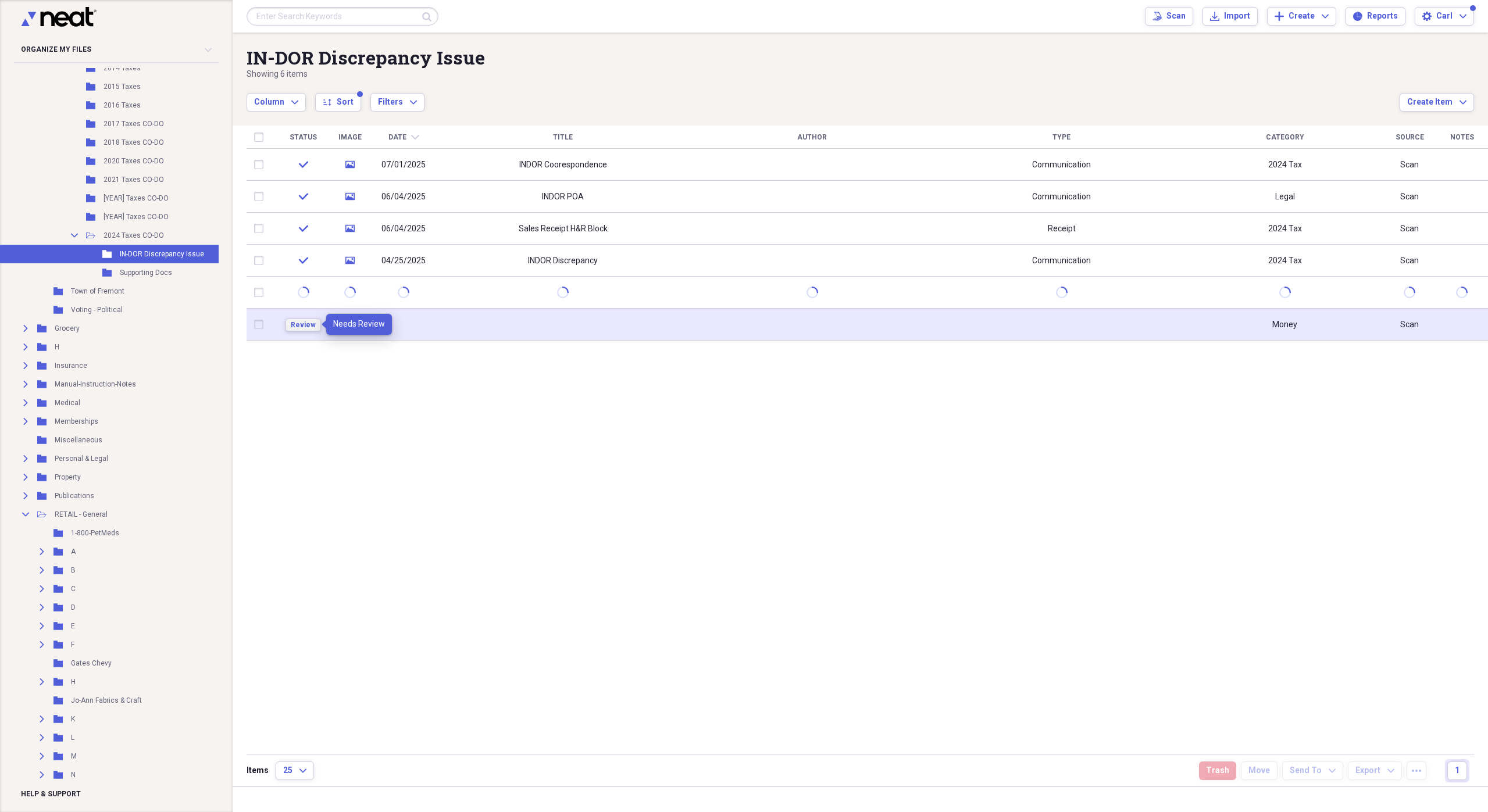 click on "Review" at bounding box center [303, 325] 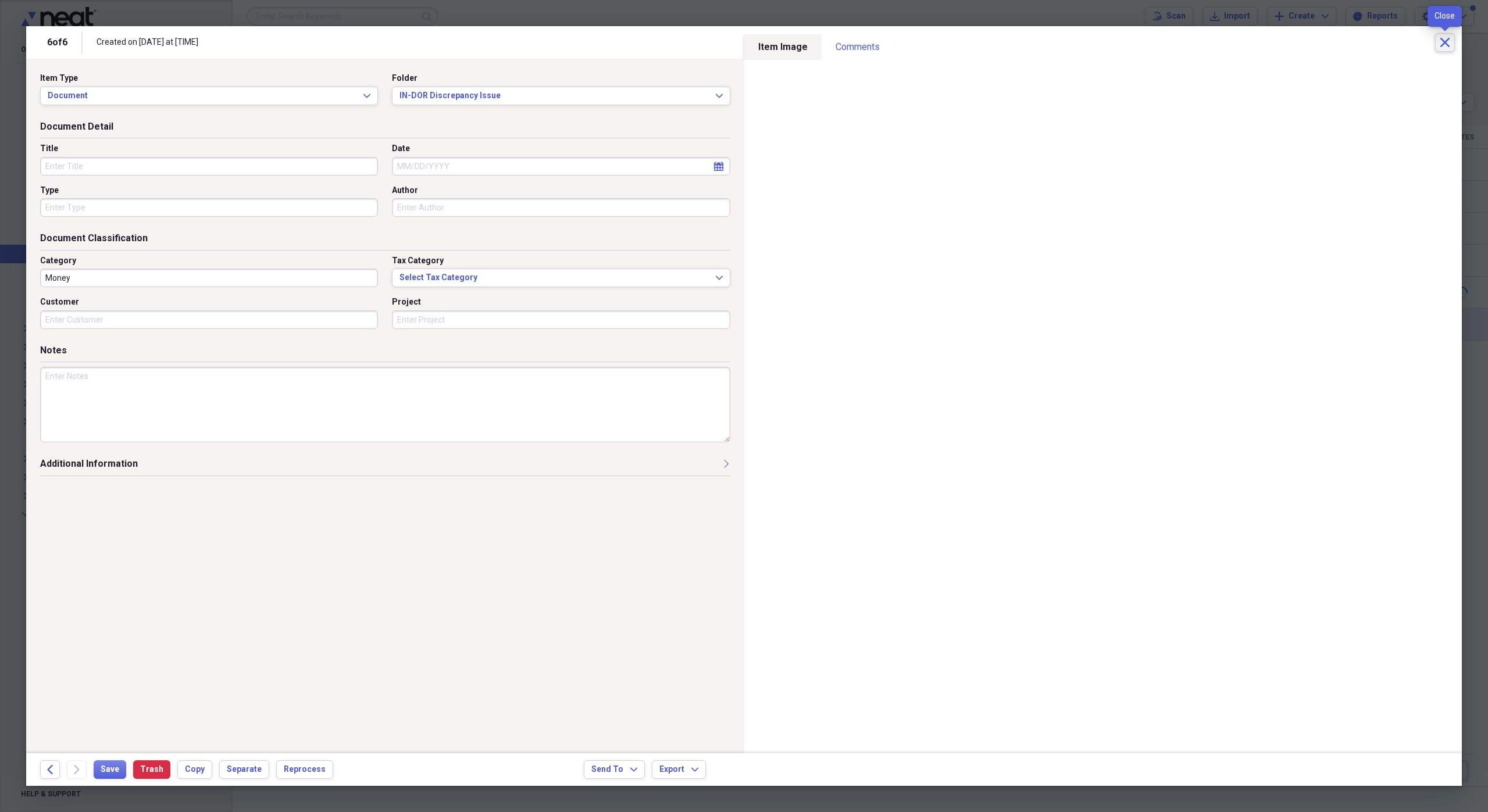 click on "Close" 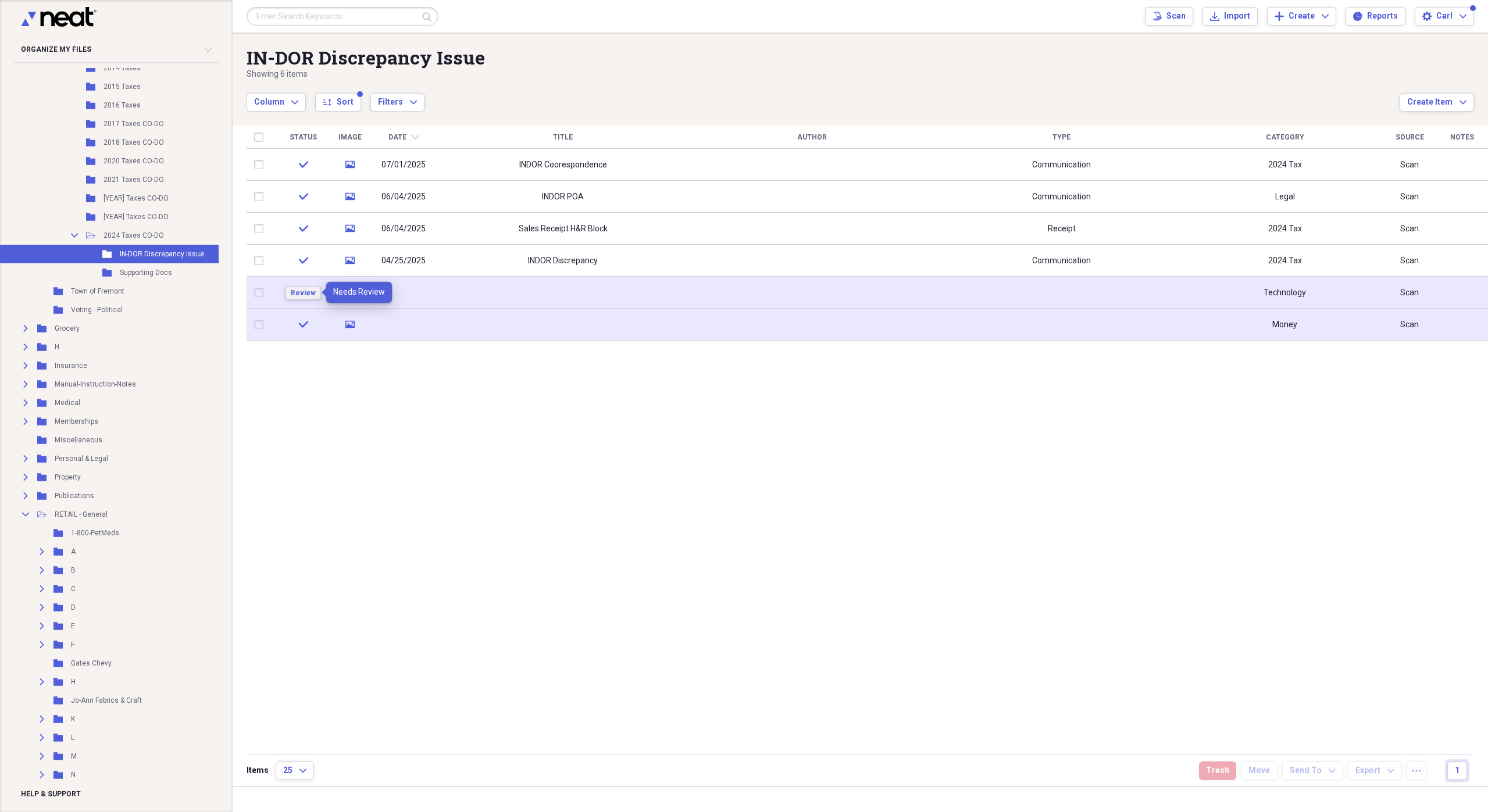click on "Review" at bounding box center [303, 293] 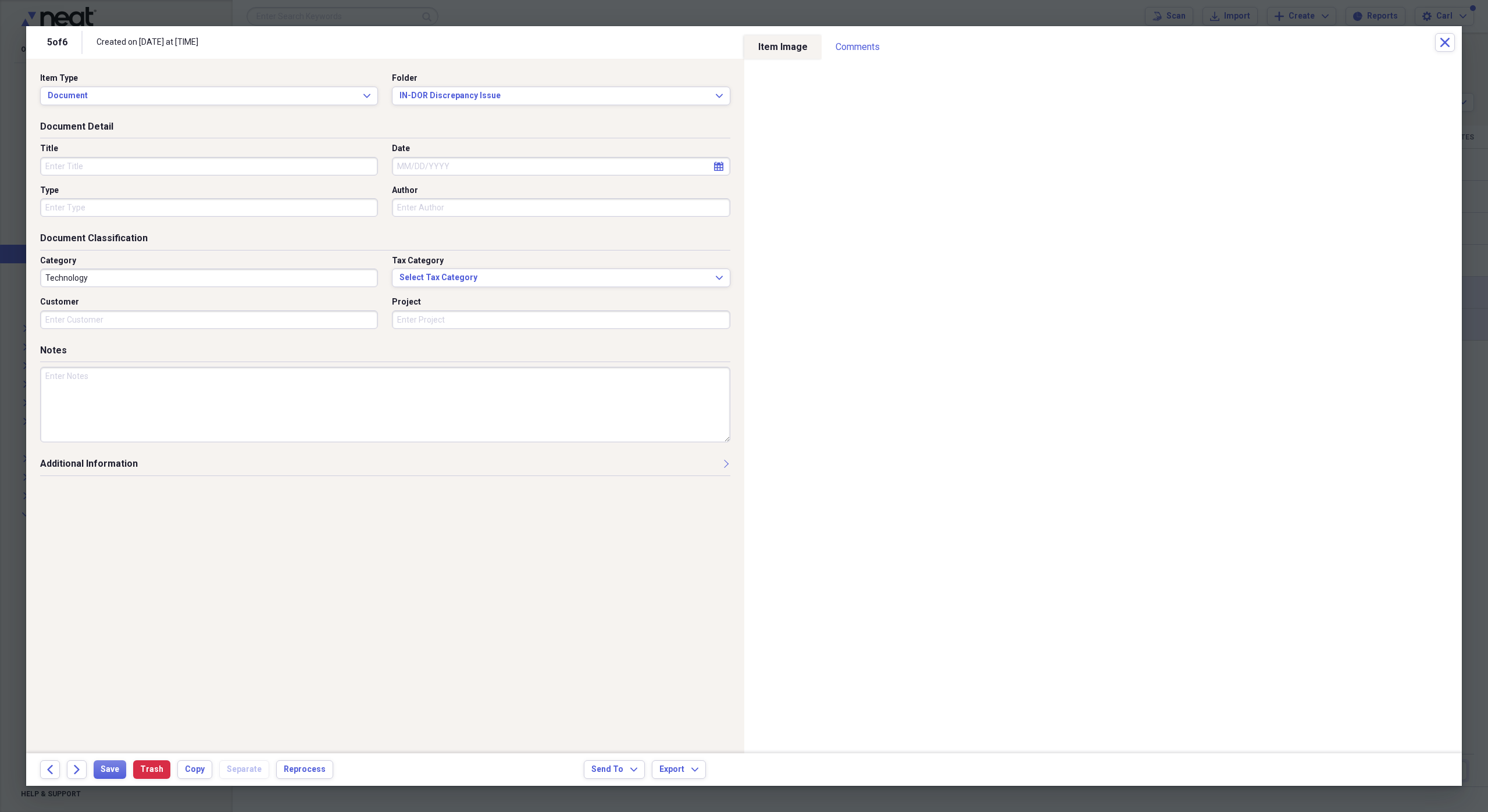 click on "Title" at bounding box center [209, 166] 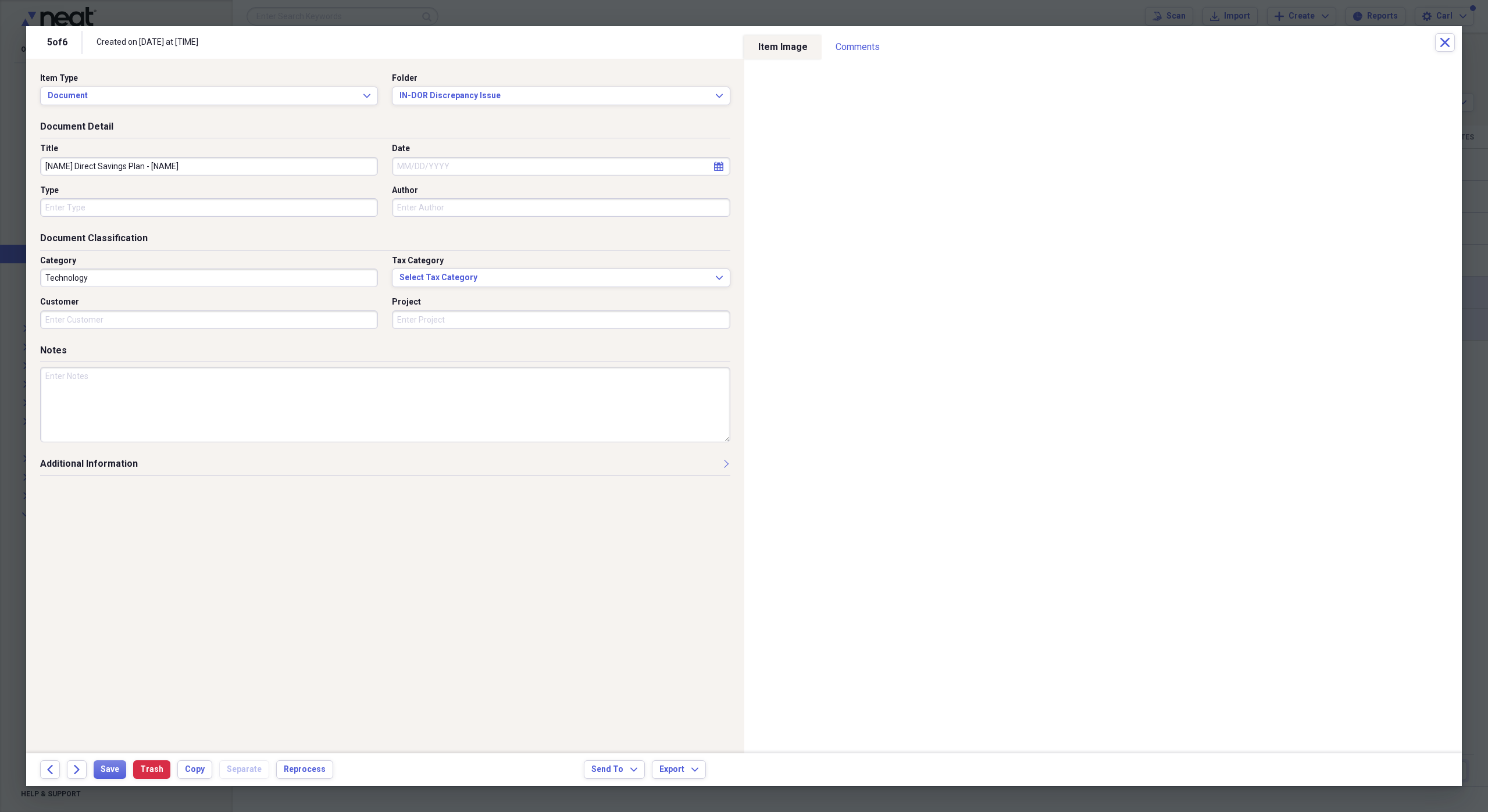 type on "[NAME] Direct Savings Plan - [NAME]" 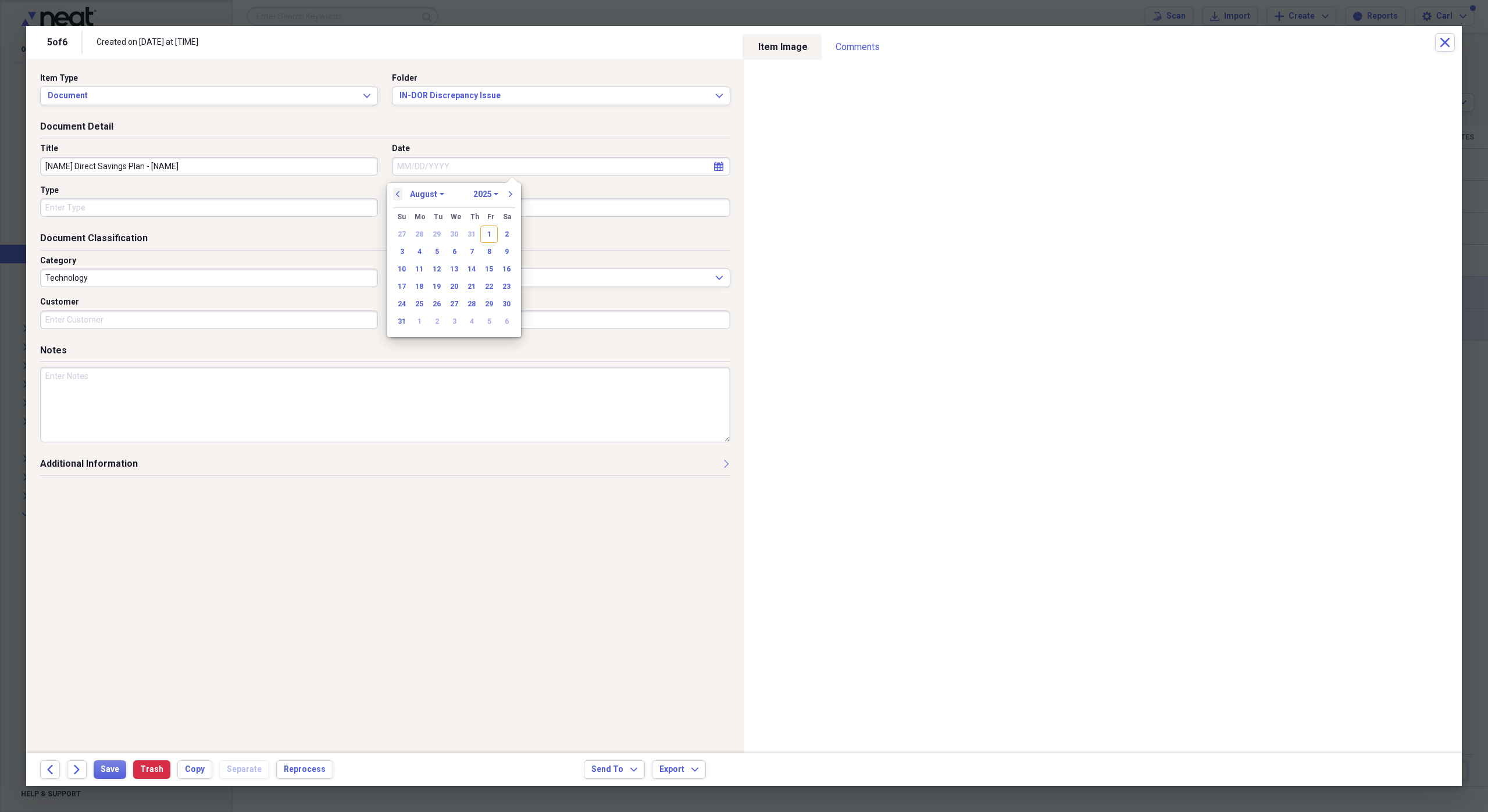 click on "previous" at bounding box center (398, 194) 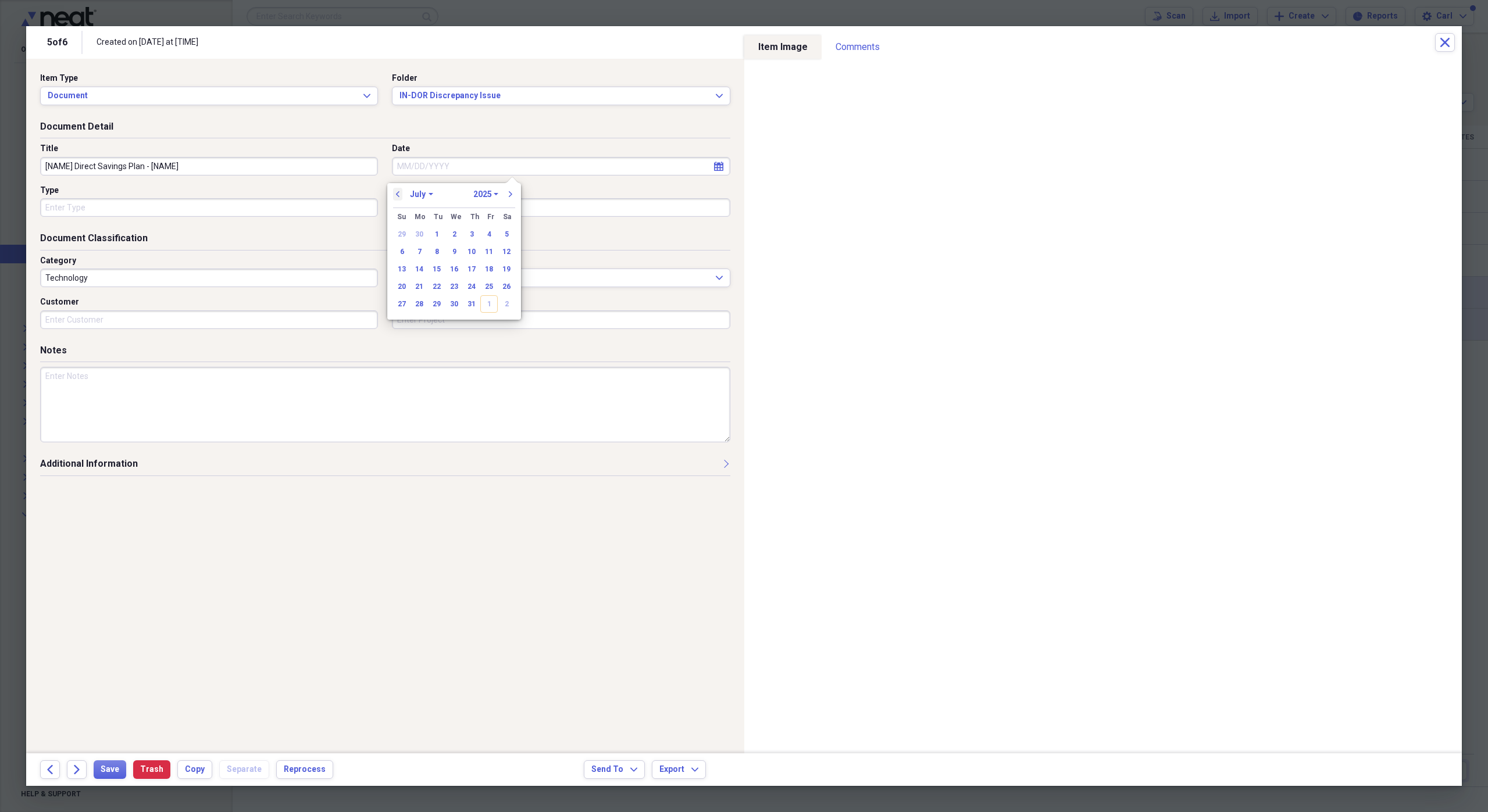 click on "previous" at bounding box center [398, 194] 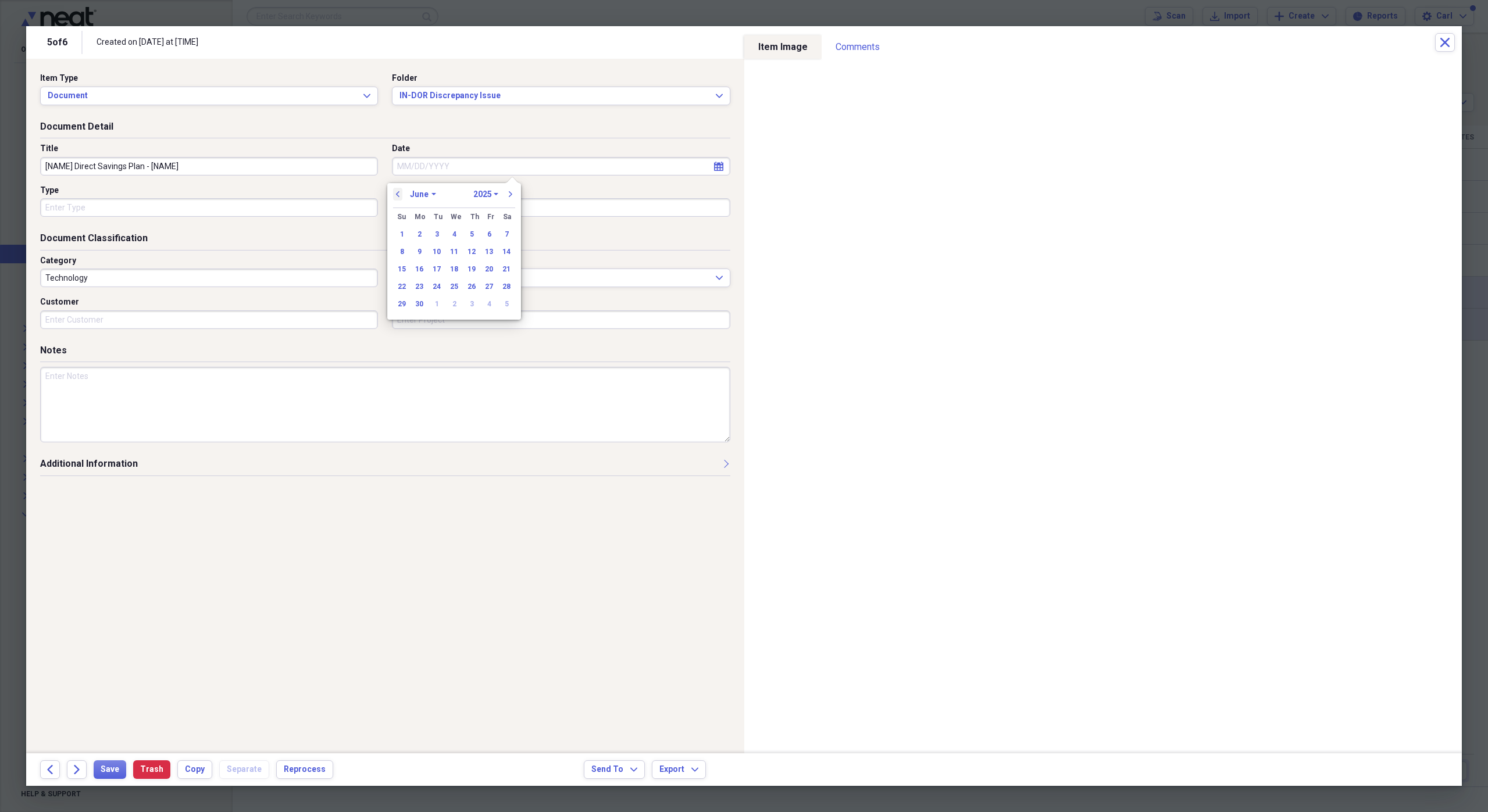 click on "previous" at bounding box center (398, 194) 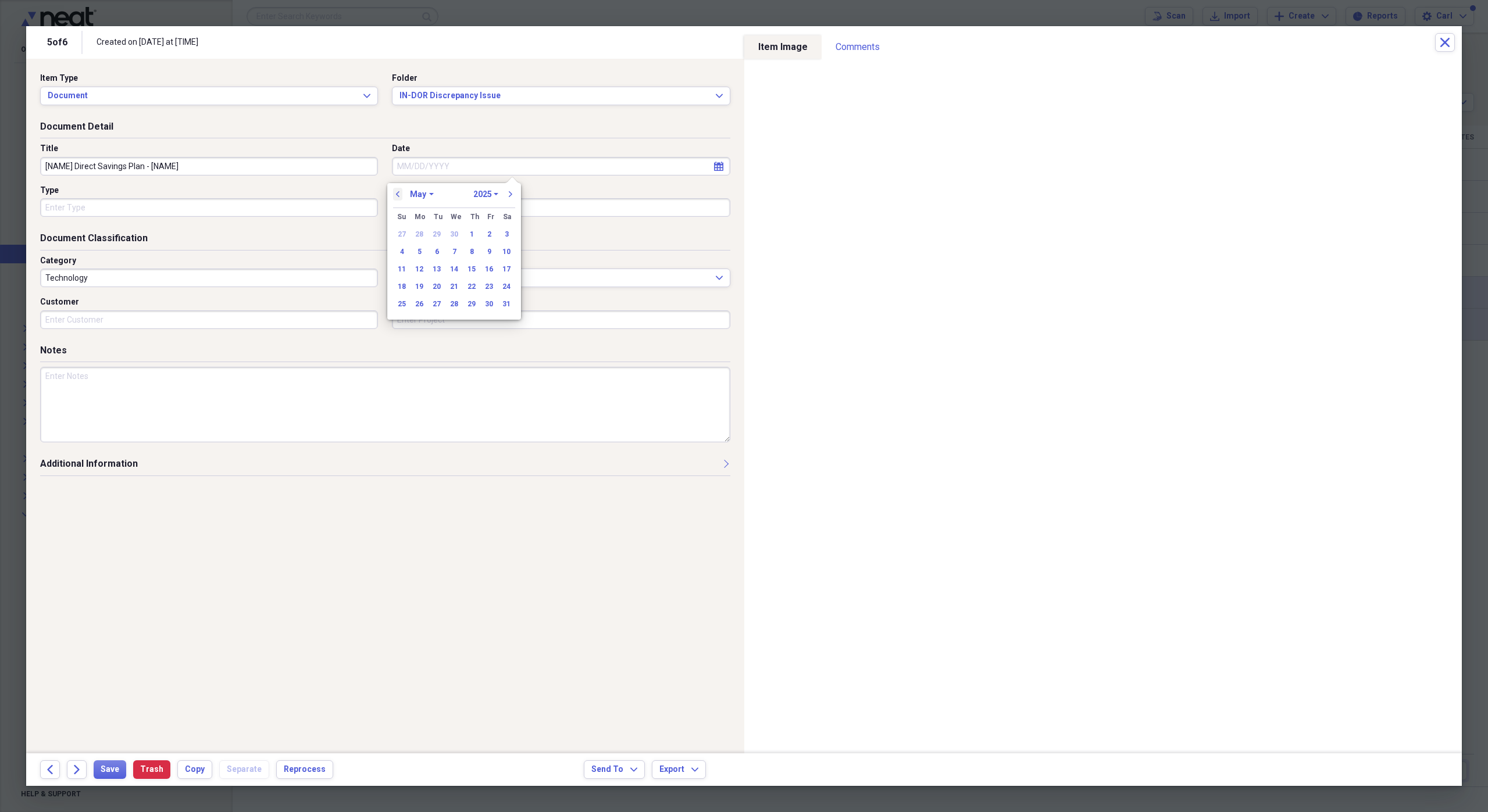 click on "previous" at bounding box center (398, 194) 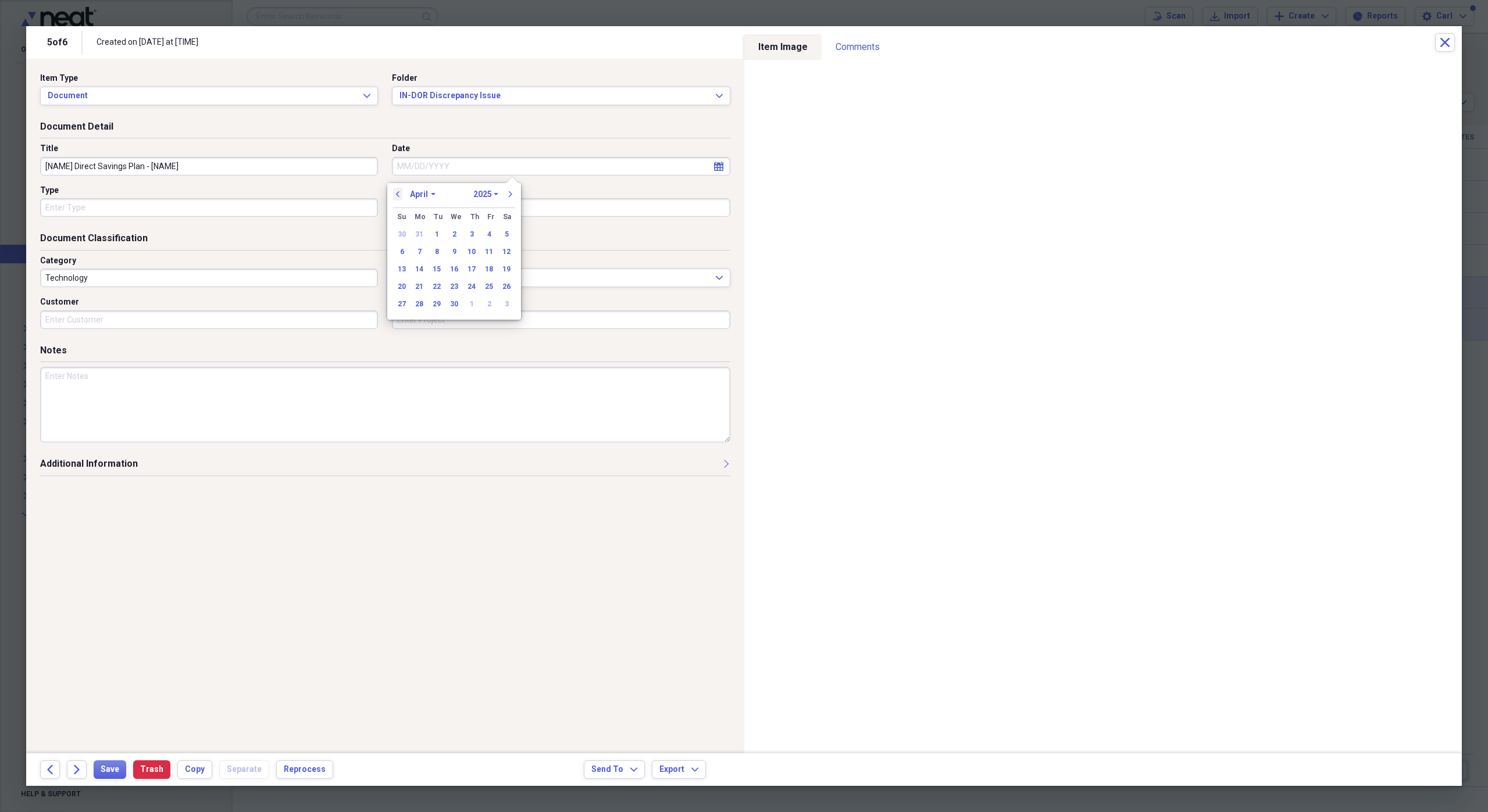 click on "previous" at bounding box center [398, 194] 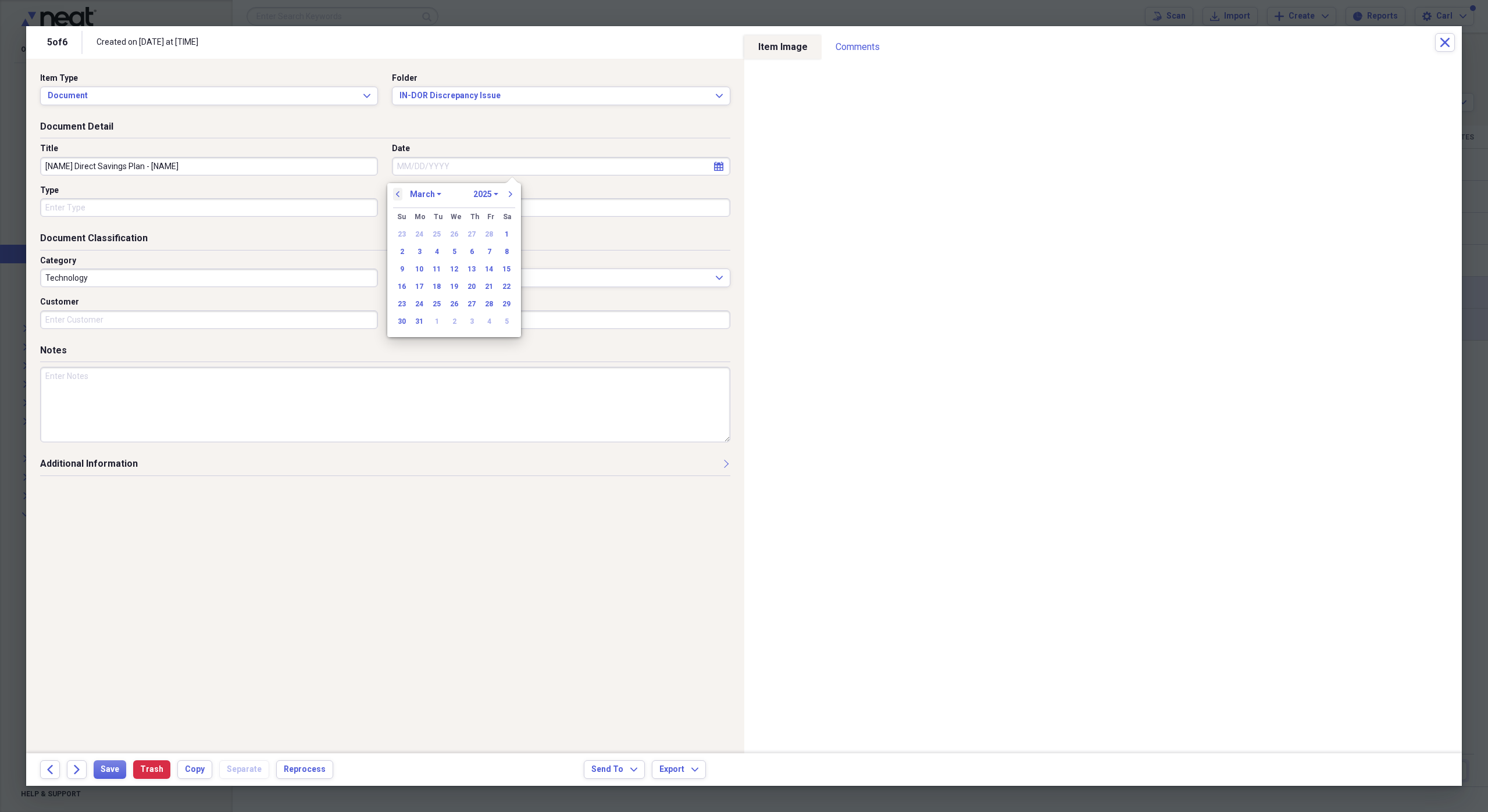 click on "previous" at bounding box center [398, 194] 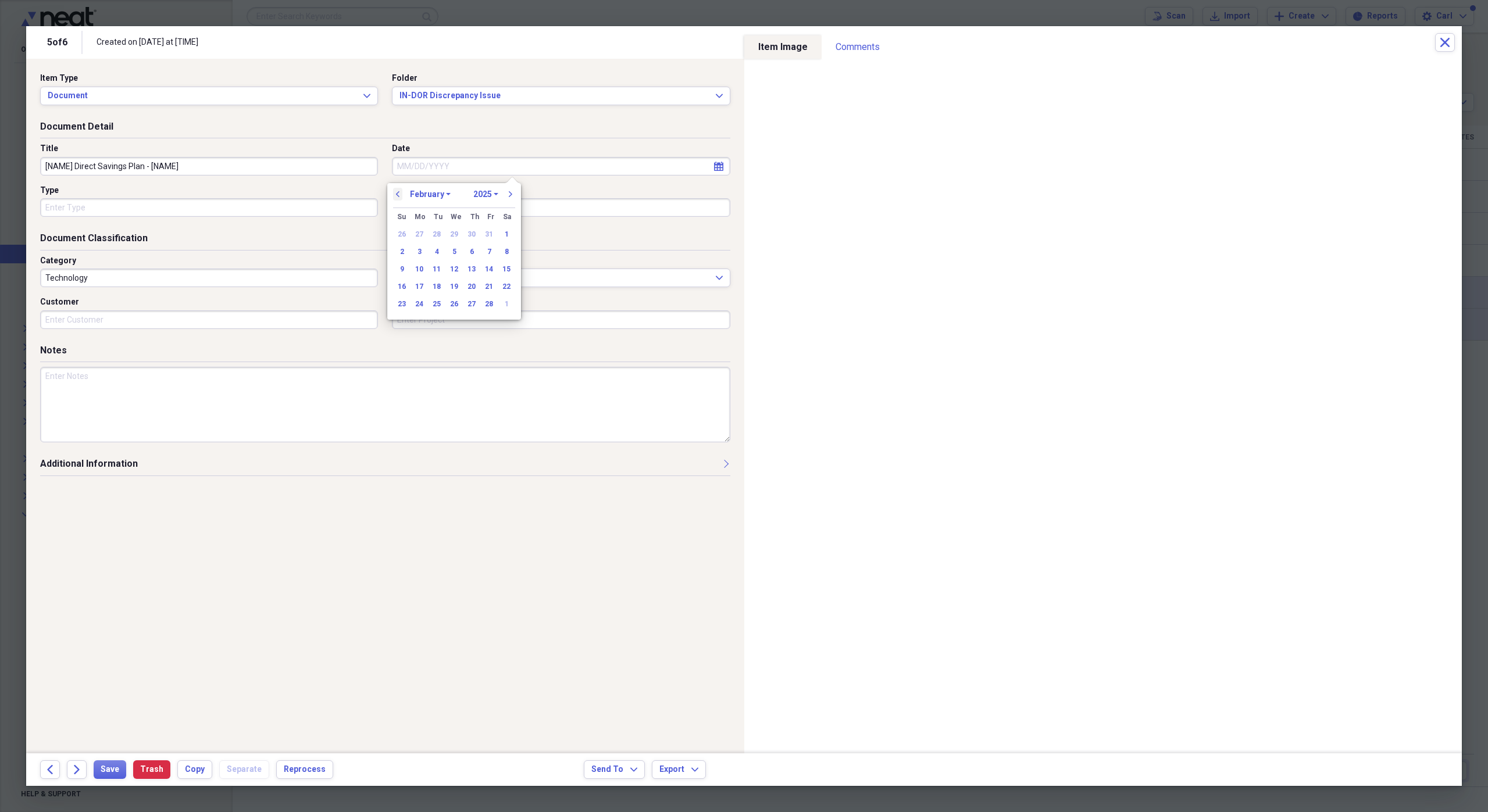 click on "previous" at bounding box center [398, 194] 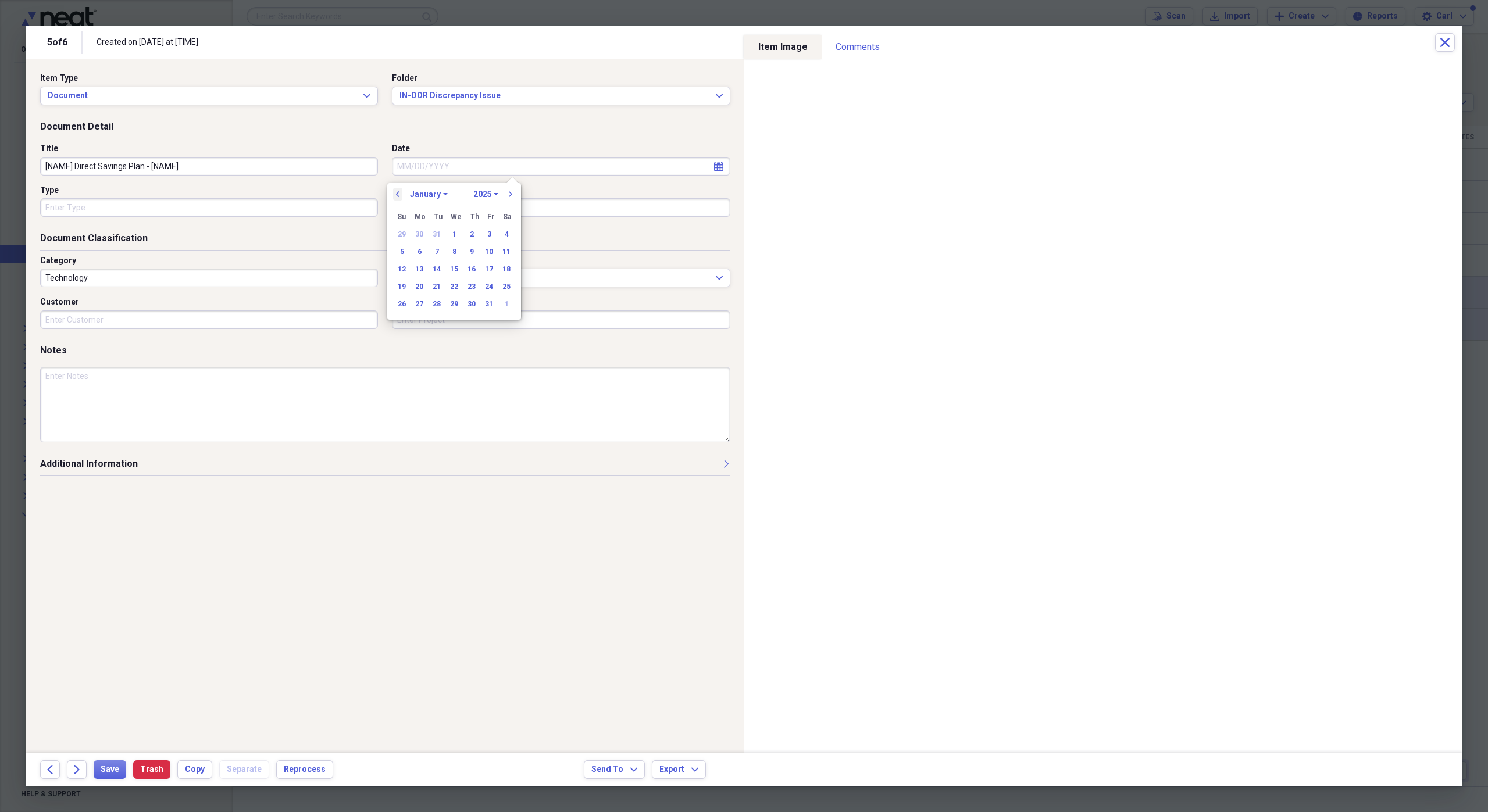 click on "previous" at bounding box center [398, 194] 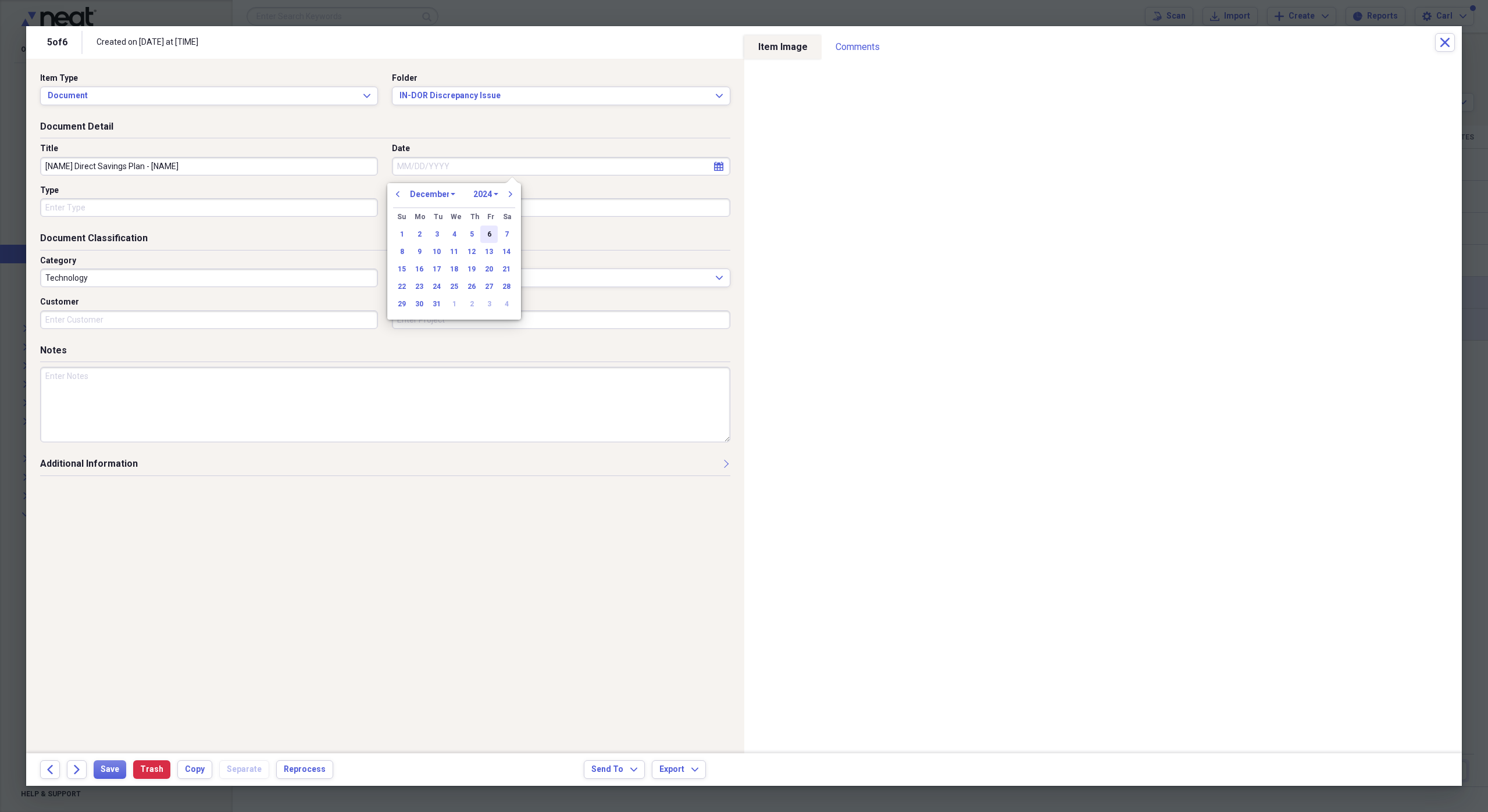 click on "6" at bounding box center (489, 234) 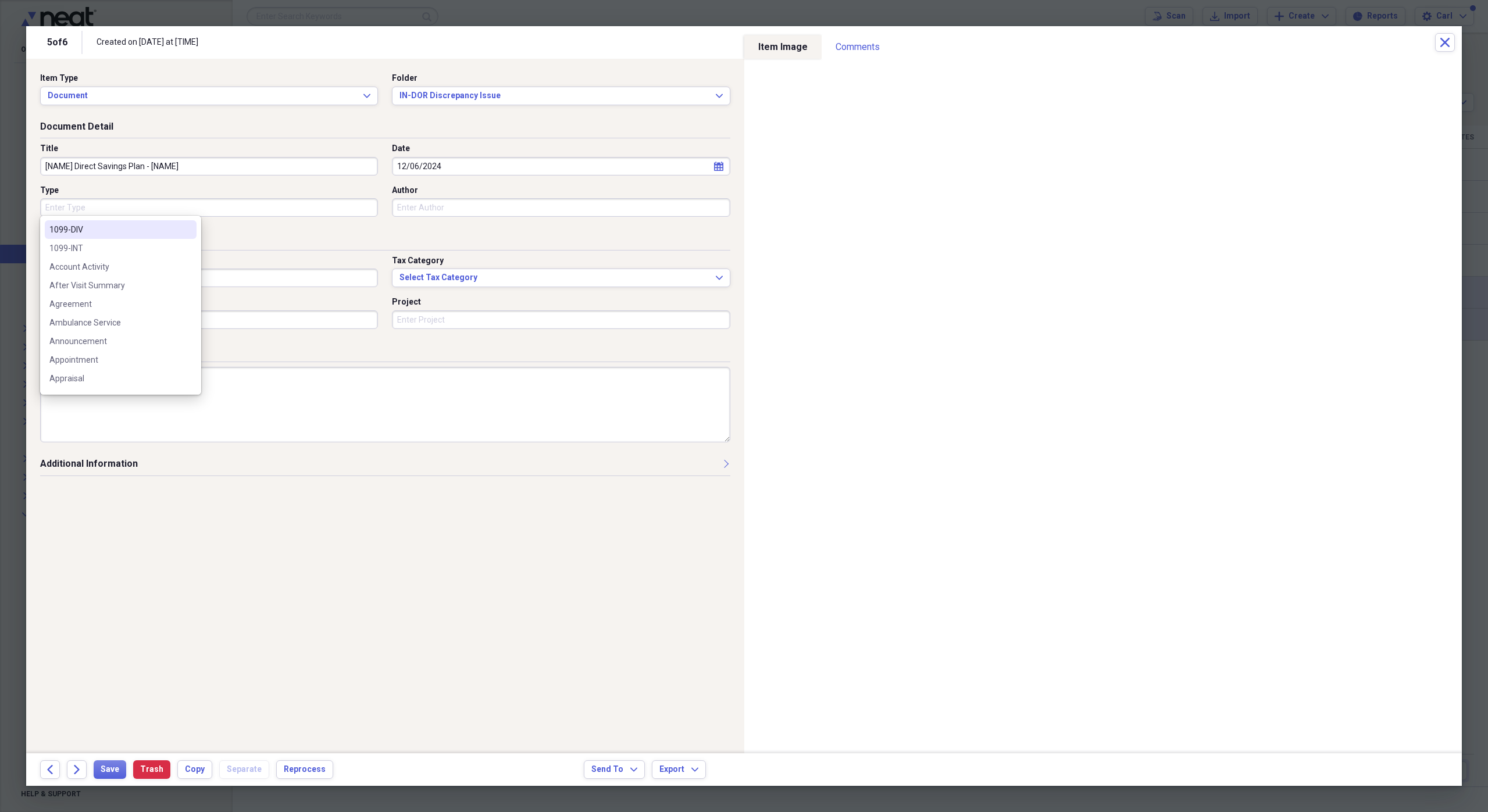 click on "Type" at bounding box center (209, 208) 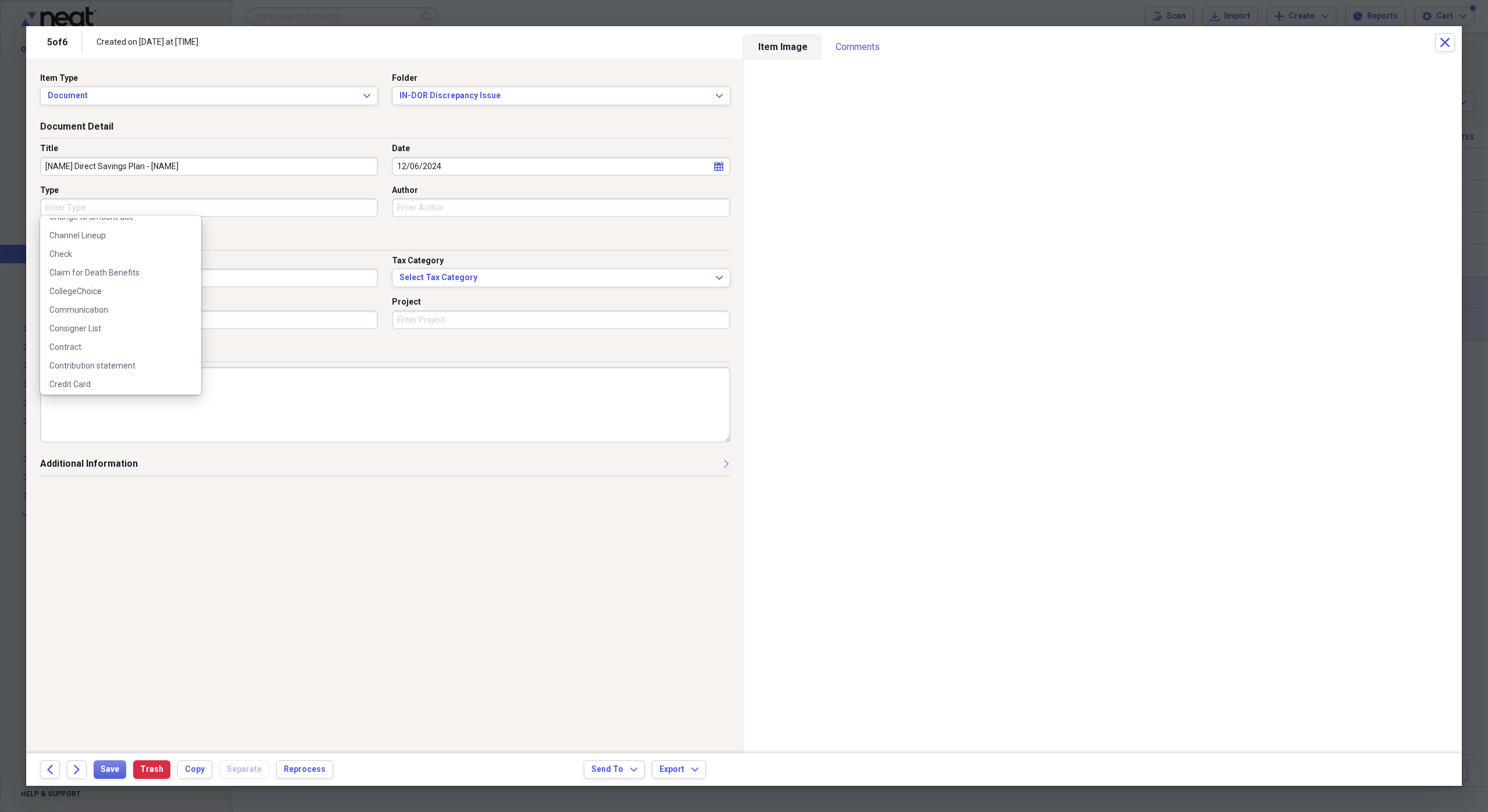 scroll, scrollTop: 0, scrollLeft: 0, axis: both 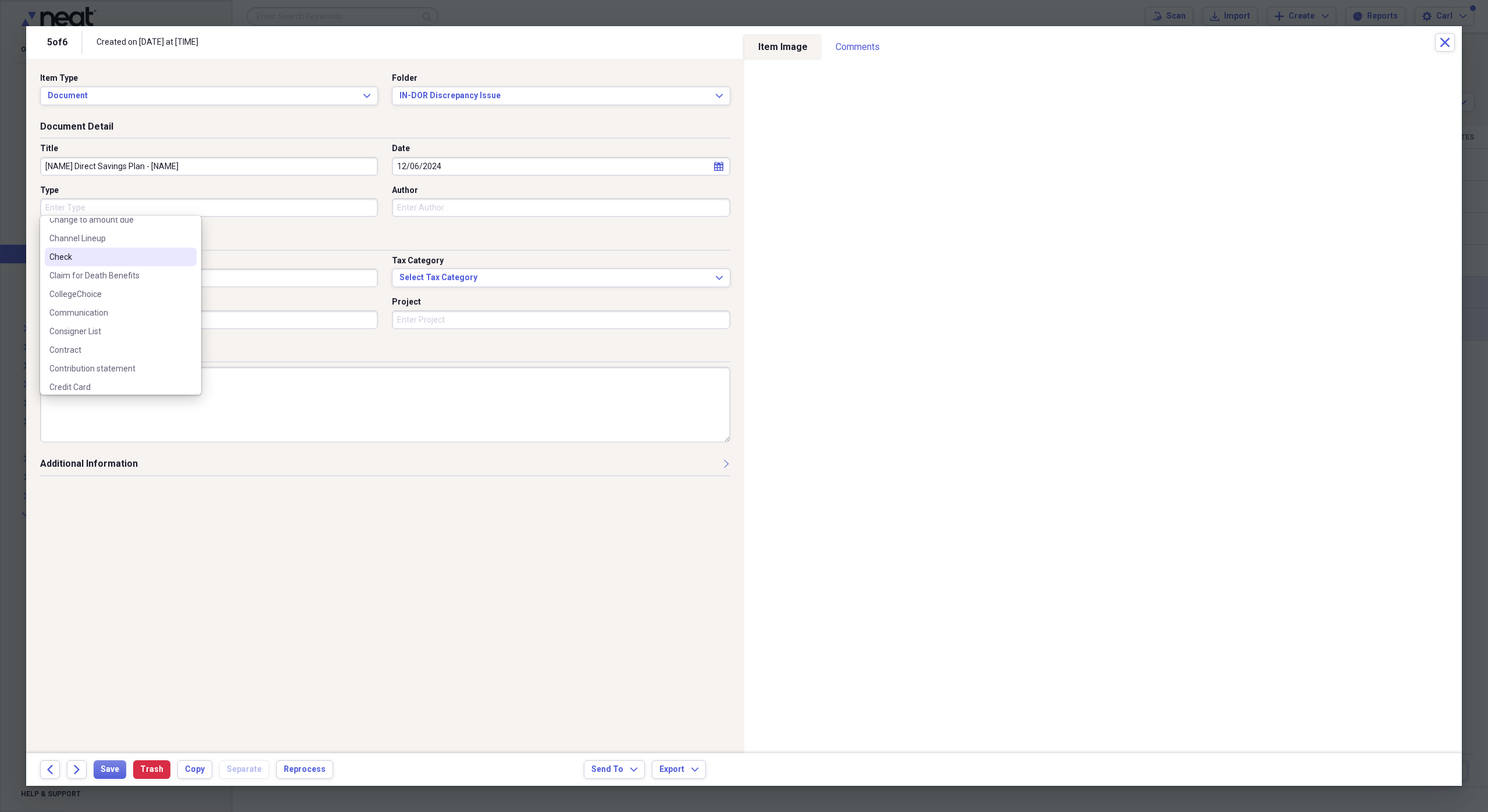 click on "Check" at bounding box center (113, 257) 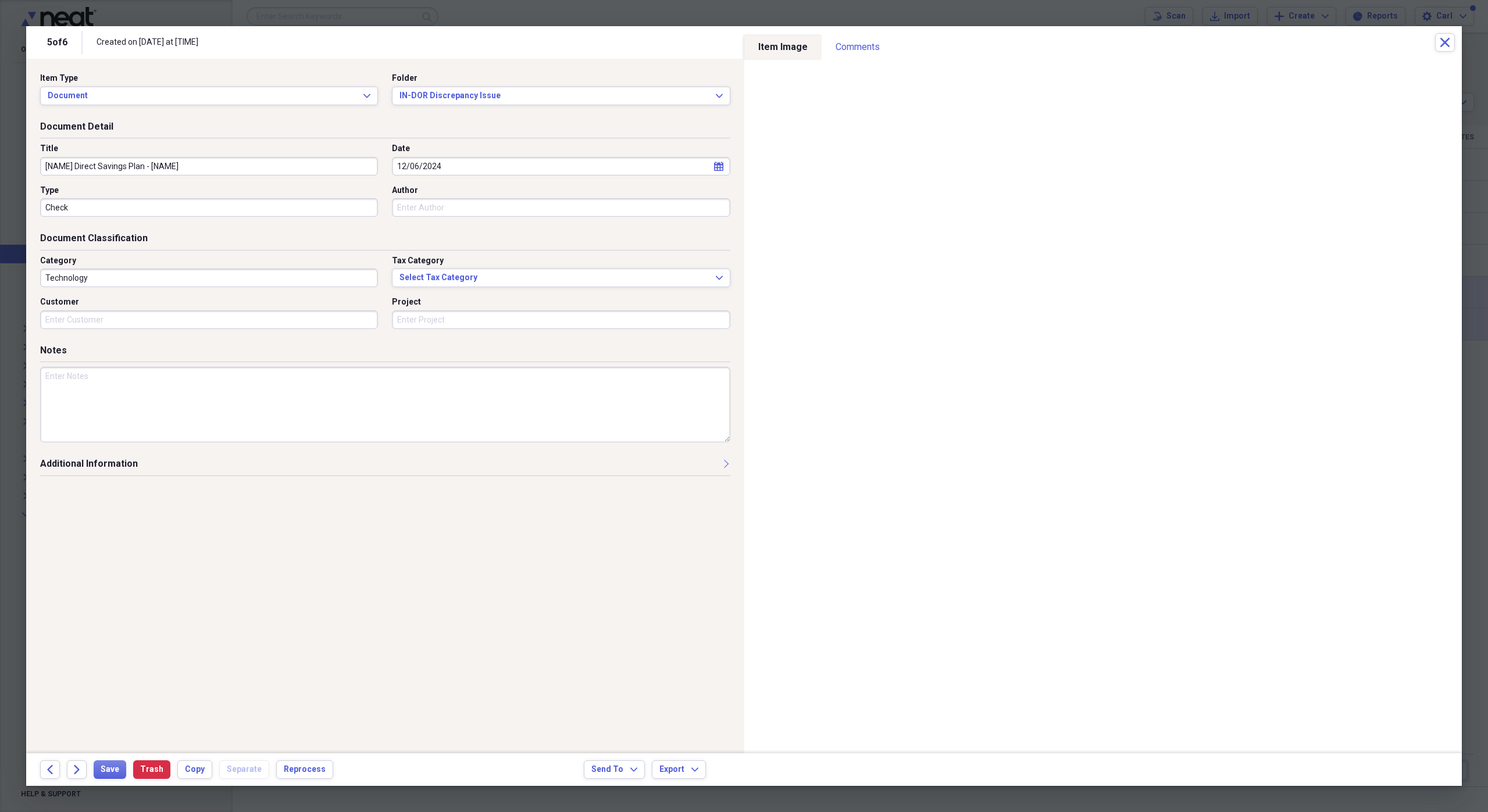 click on "Technology" at bounding box center [209, 278] 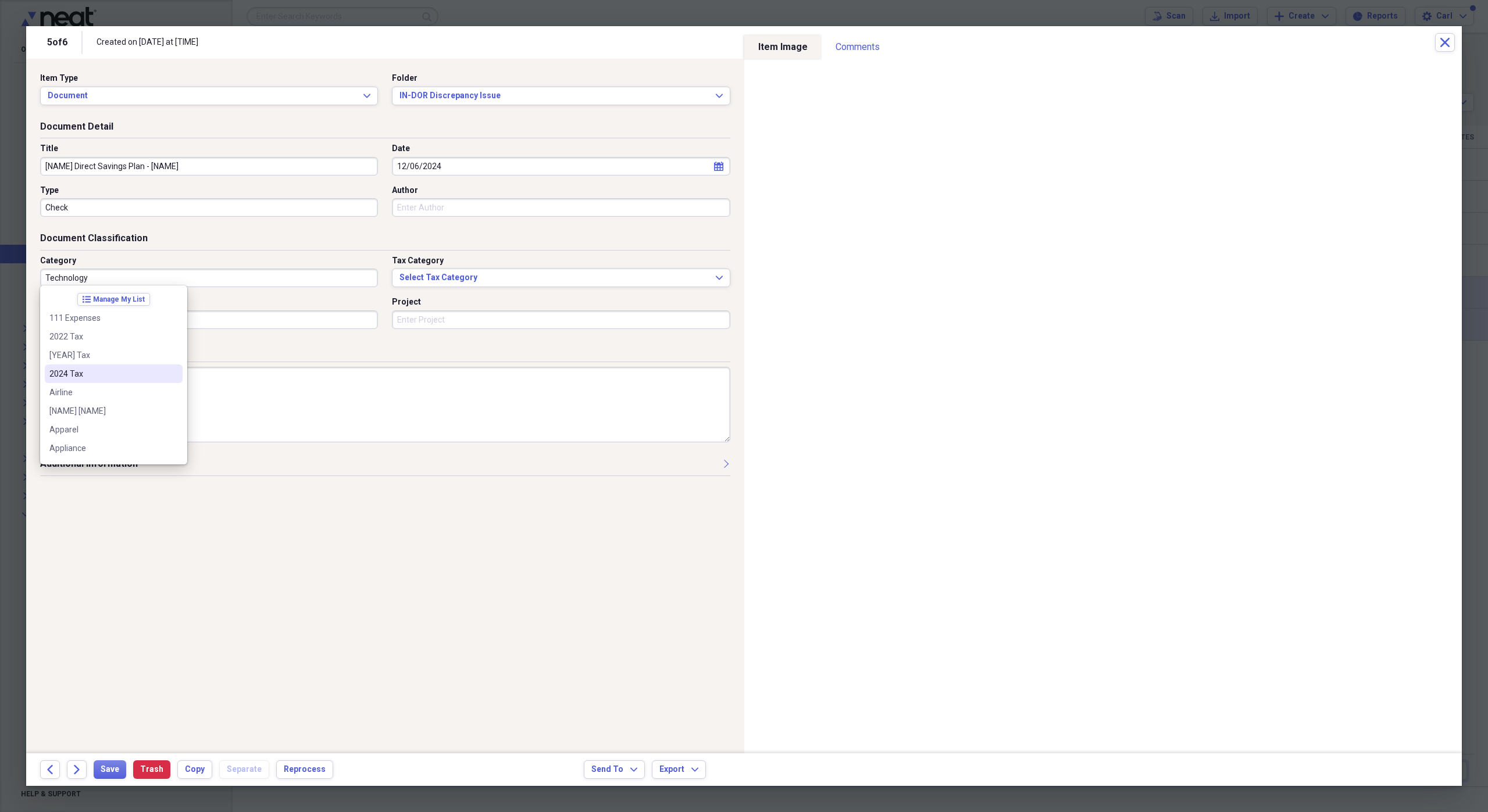 click on "2024 Tax" at bounding box center [113, 374] 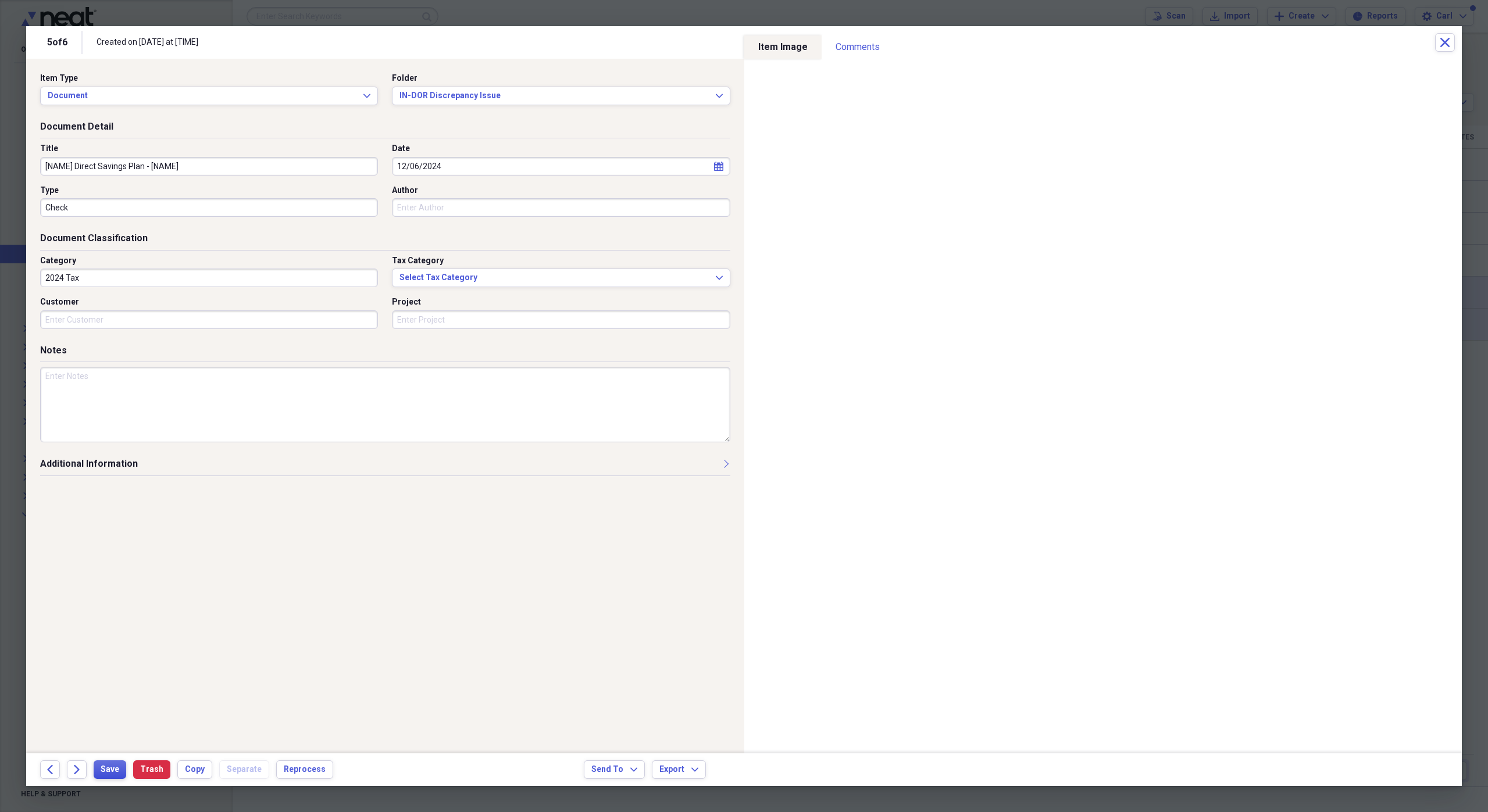 click on "Save" at bounding box center [110, 770] 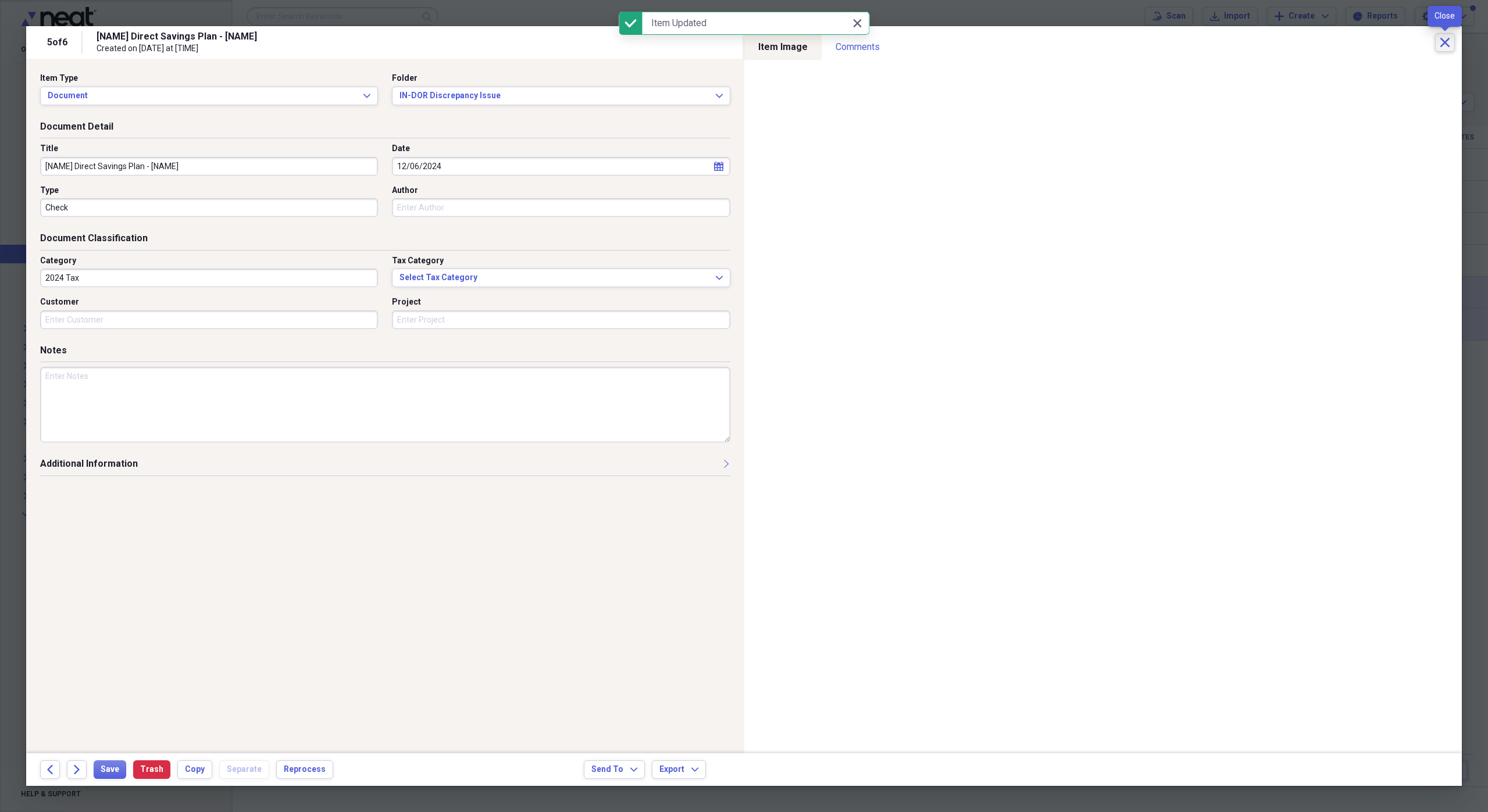click on "Close" at bounding box center (1445, 42) 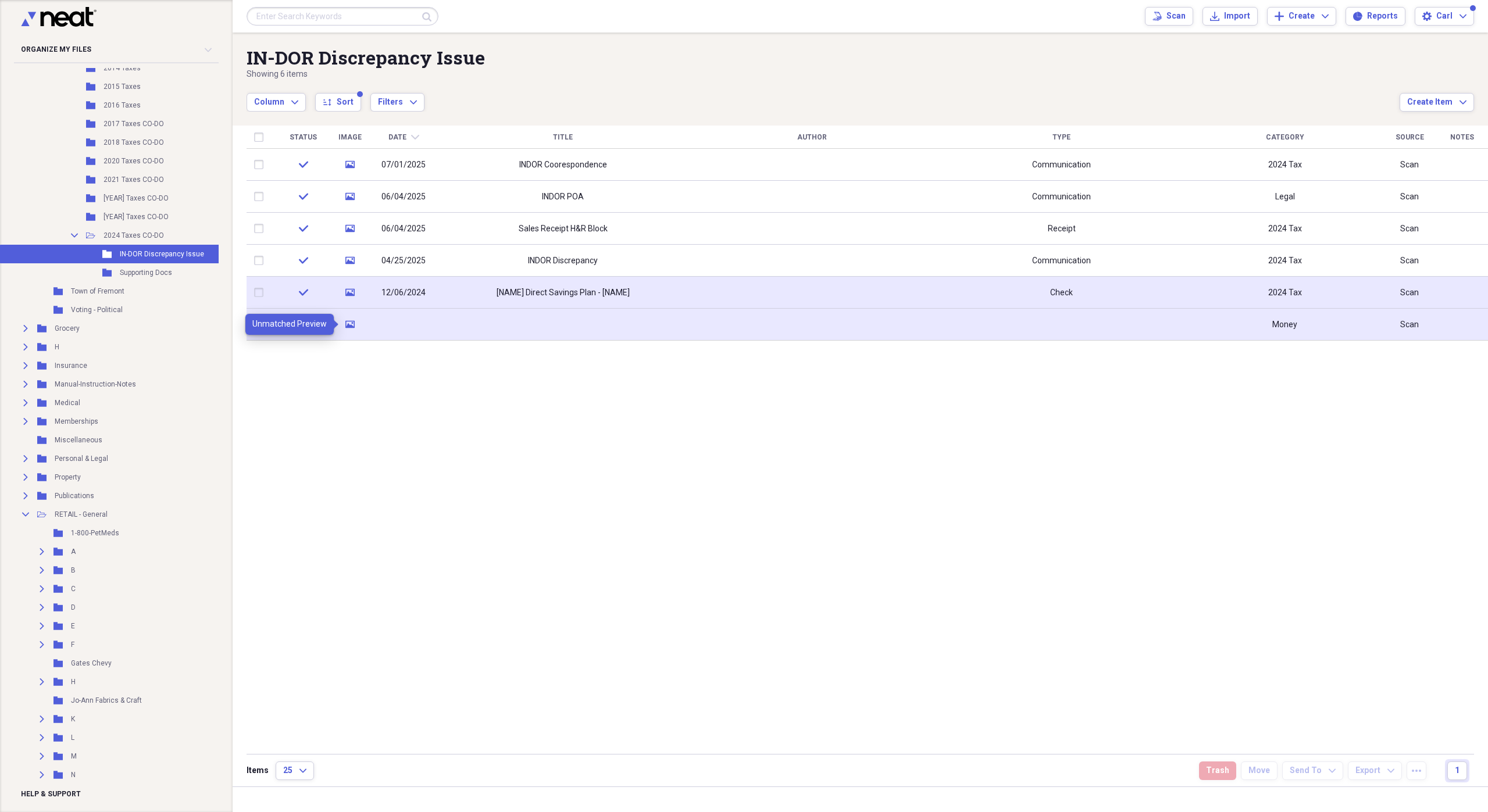 click 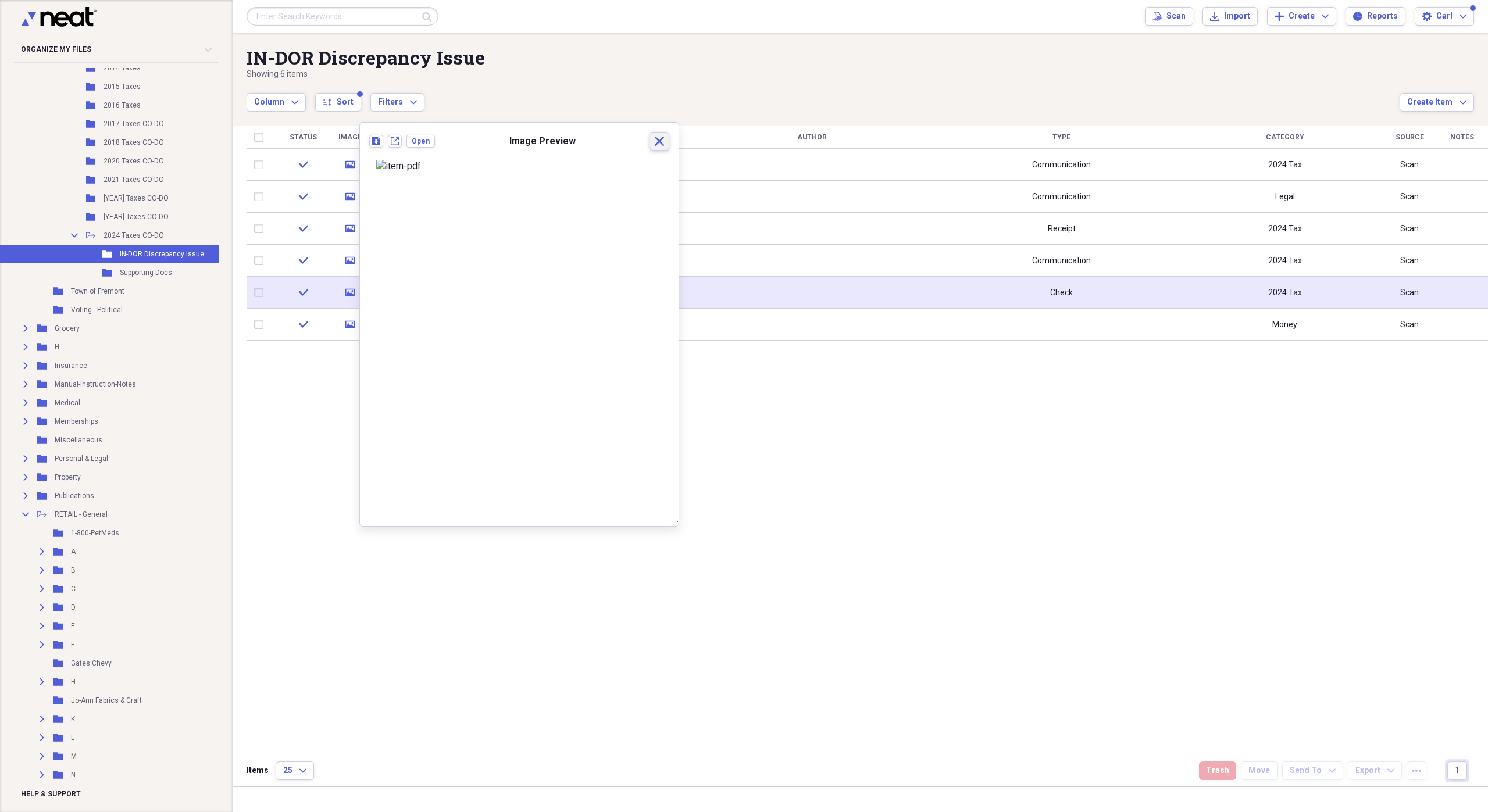 click on "Close" 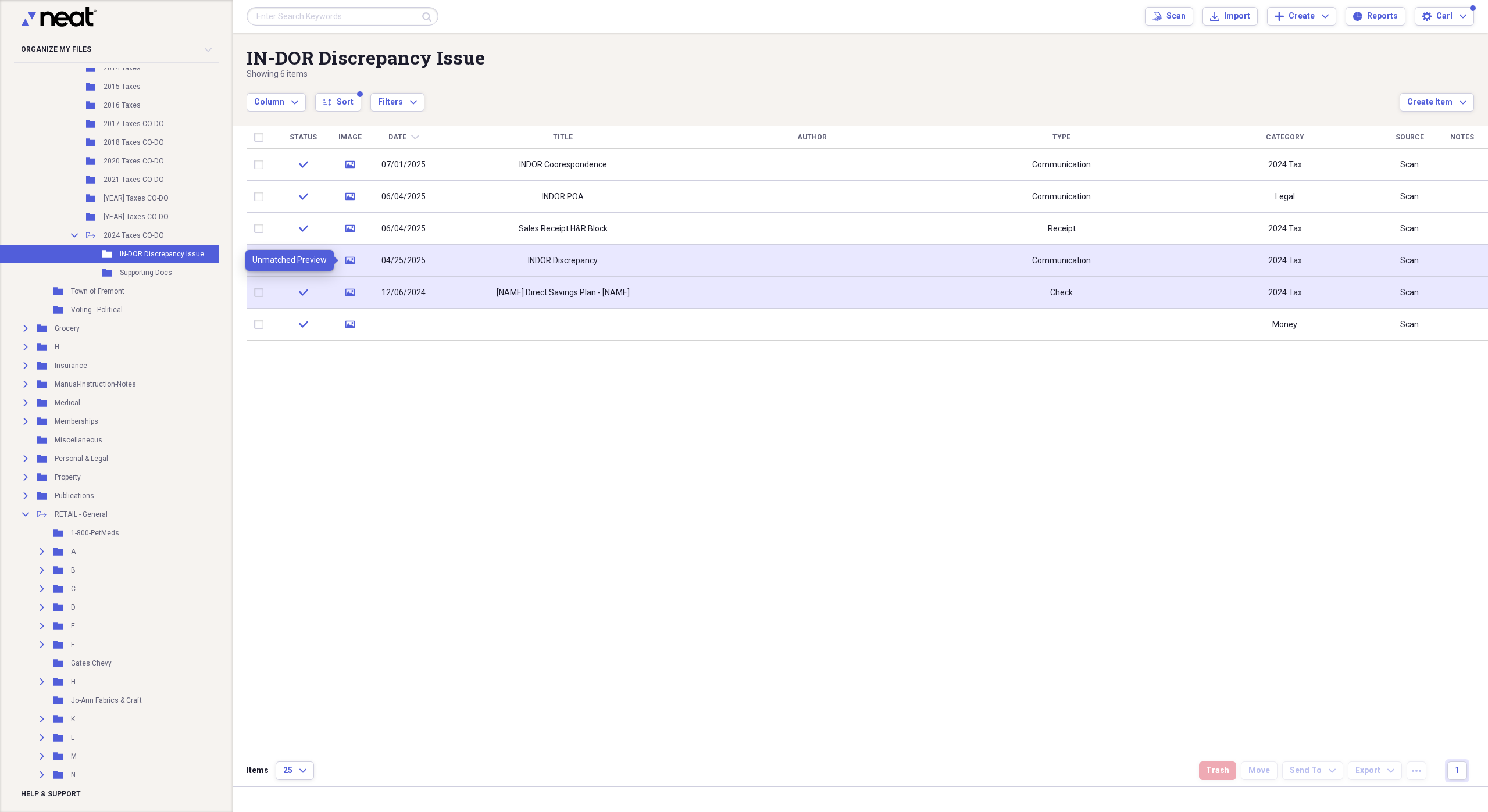 click 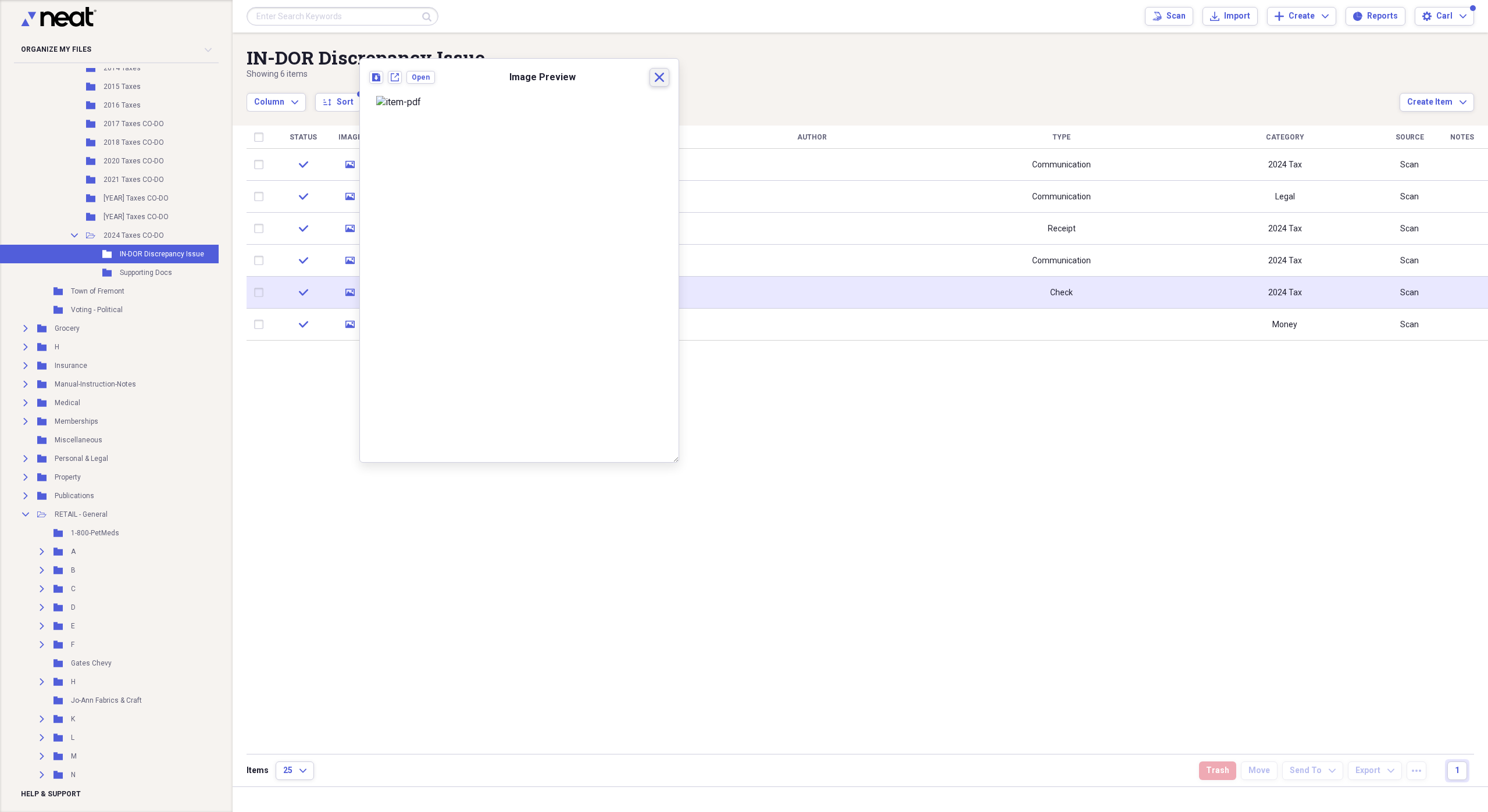click on "Close" 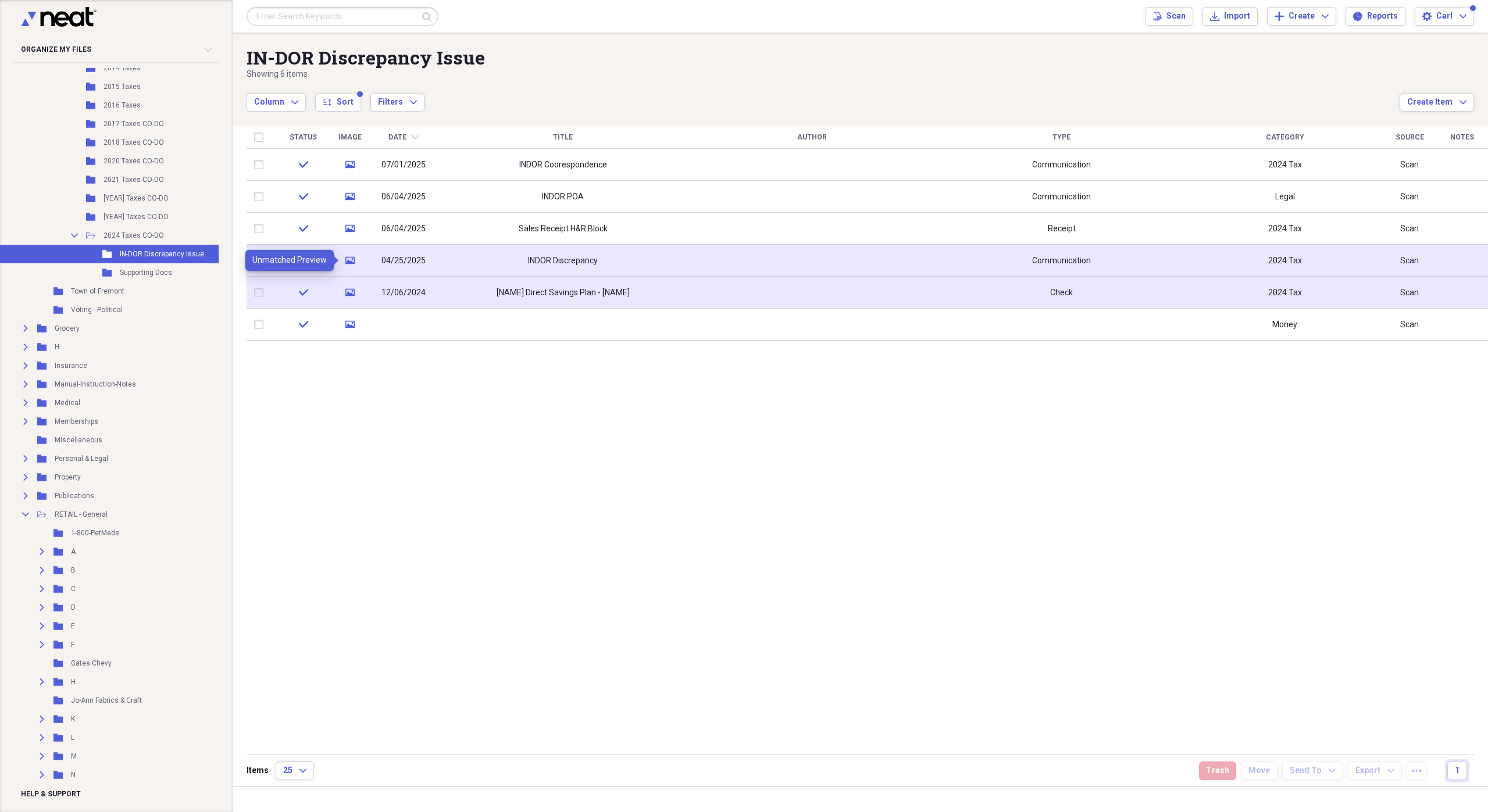 click on "media" 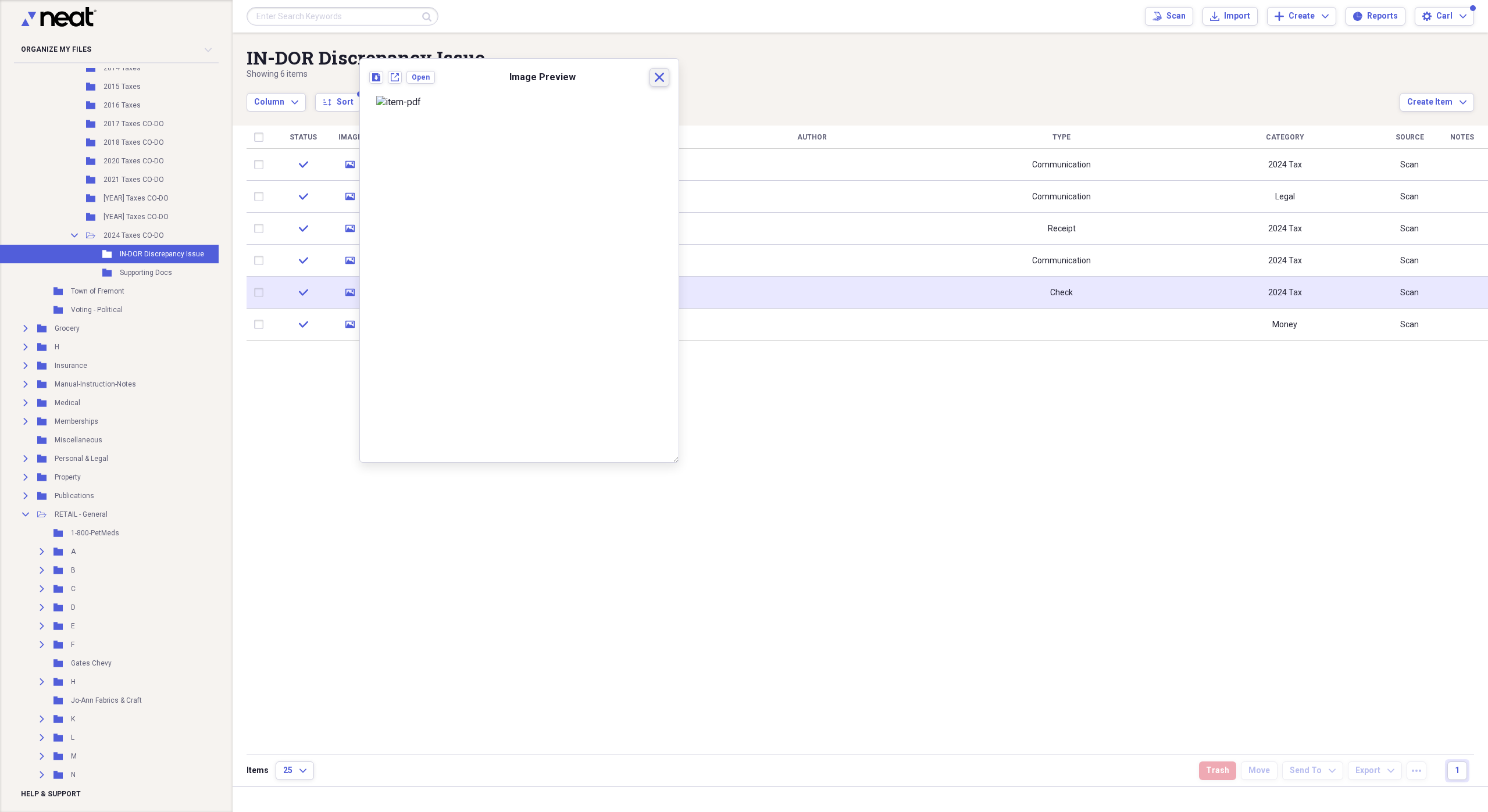 click on "Close" 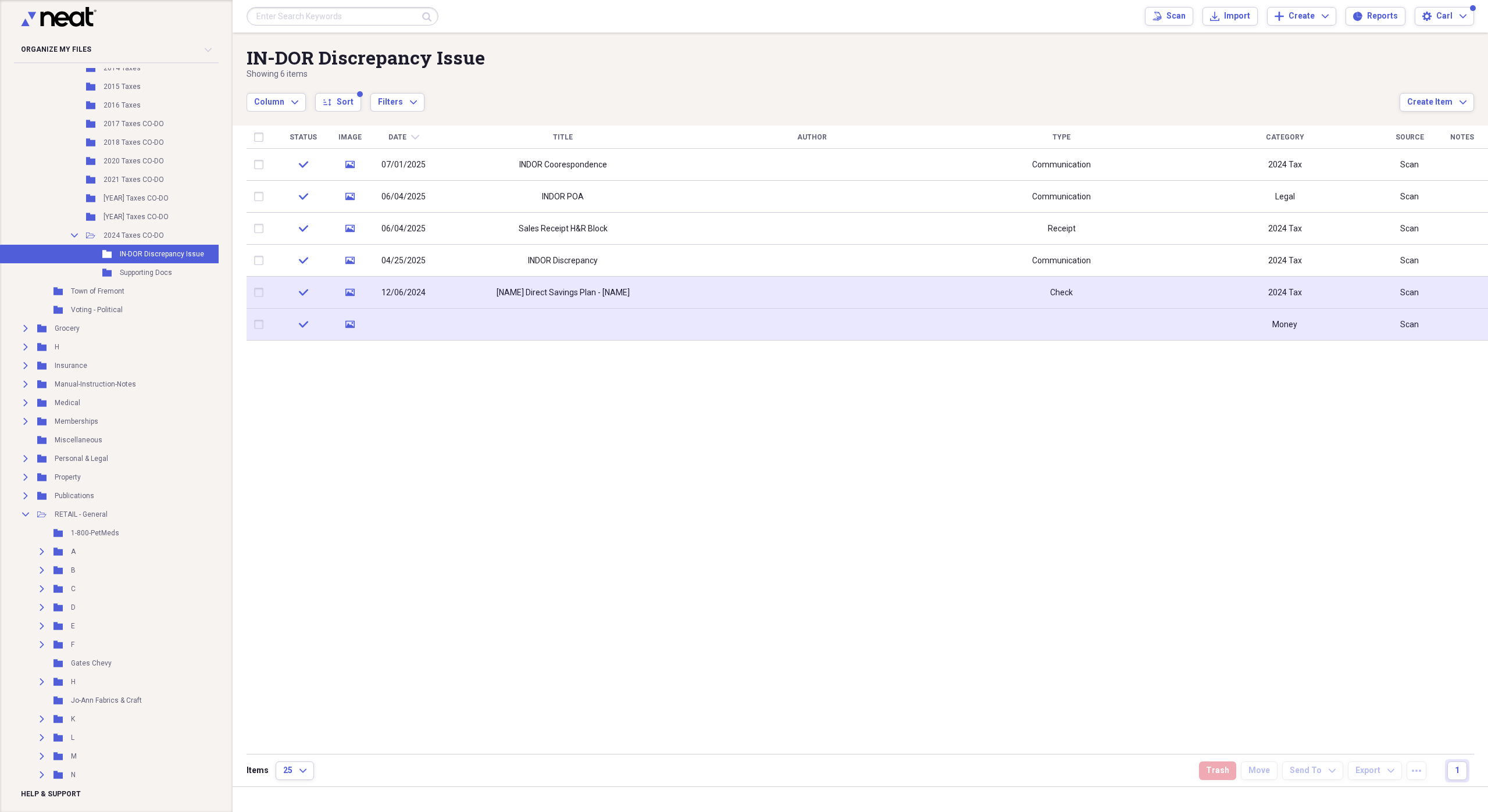 click at bounding box center (404, 324) 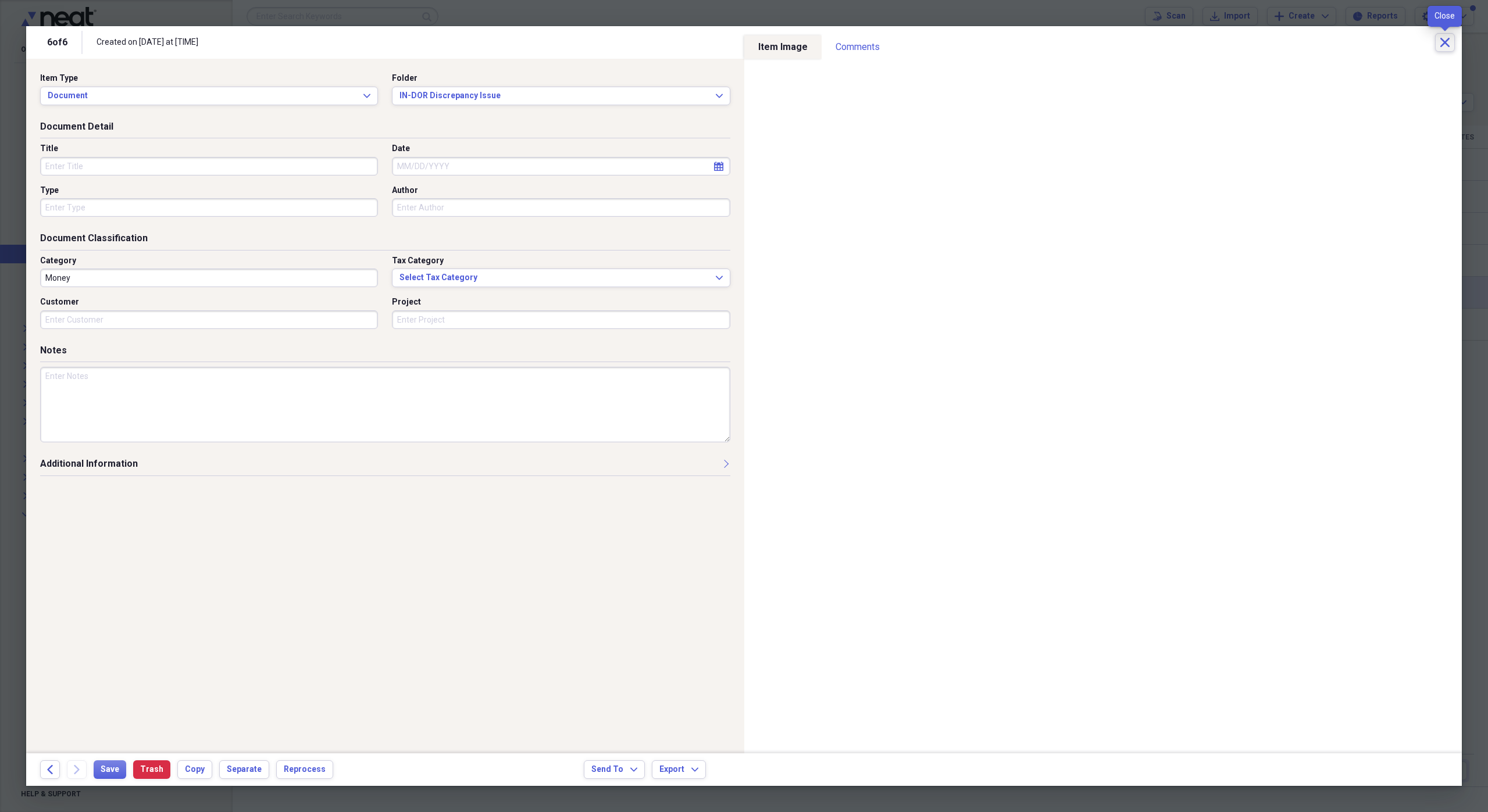 click on "Close" 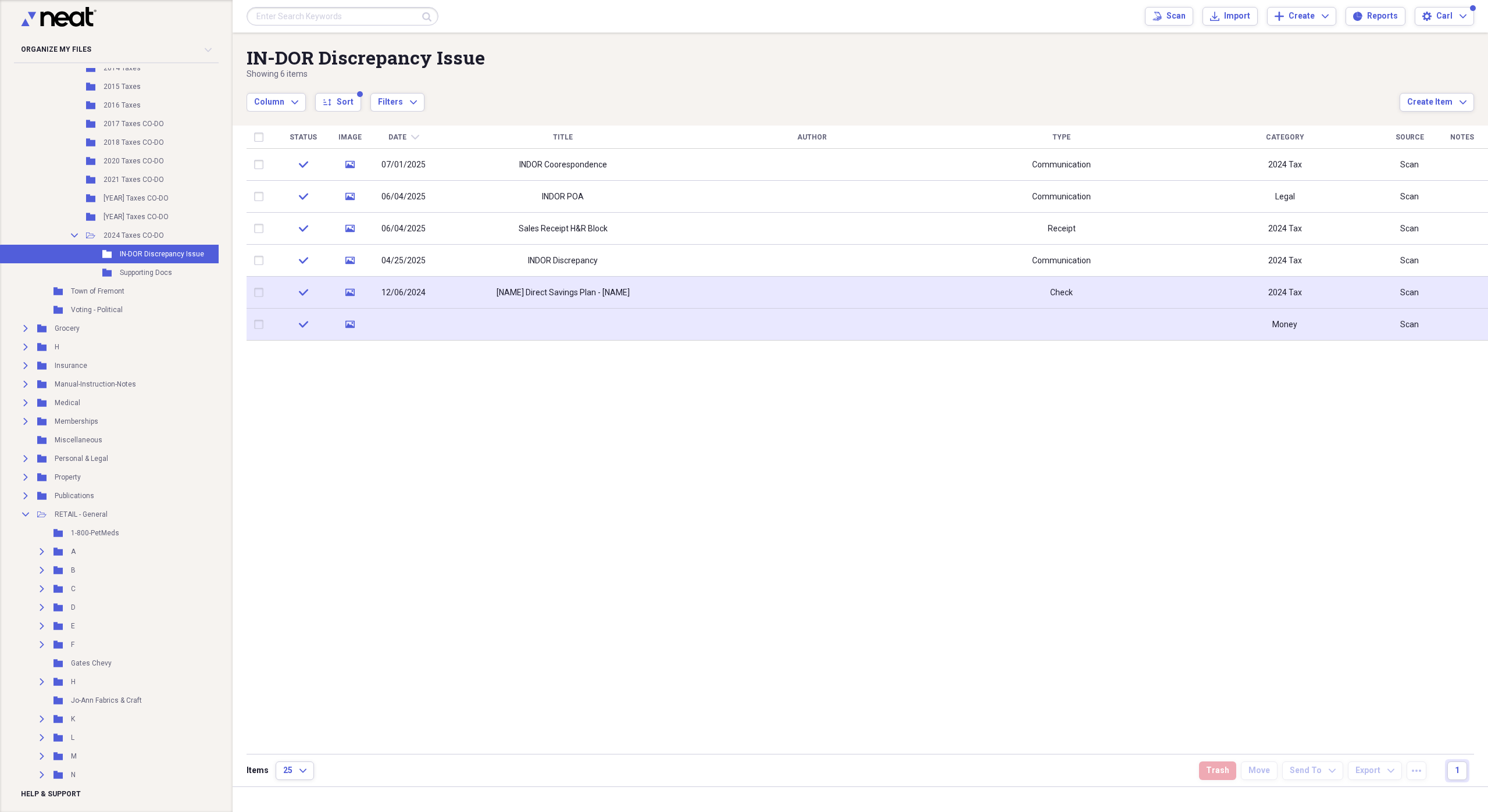 click at bounding box center (261, 324) 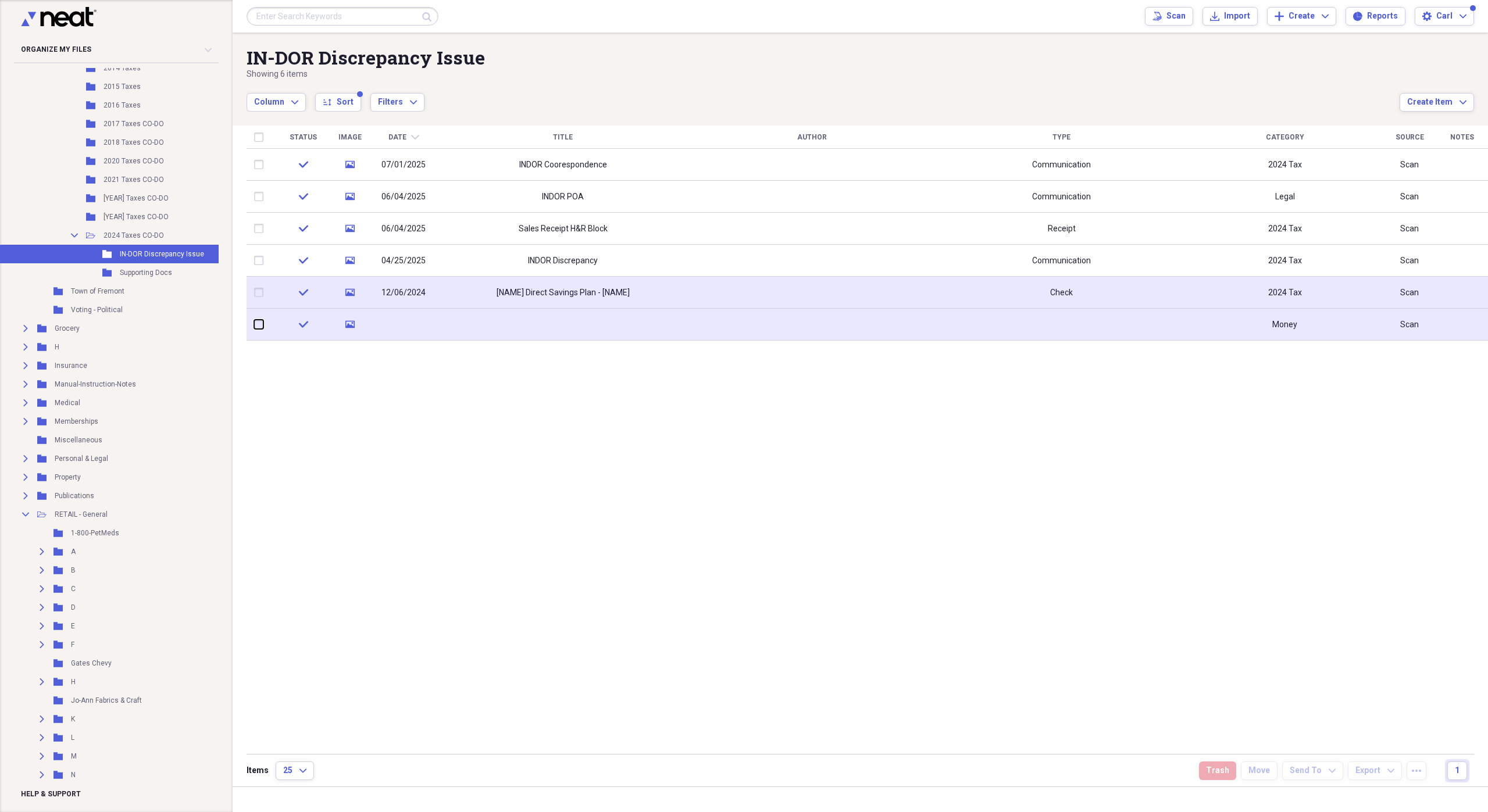 click at bounding box center (254, 324) 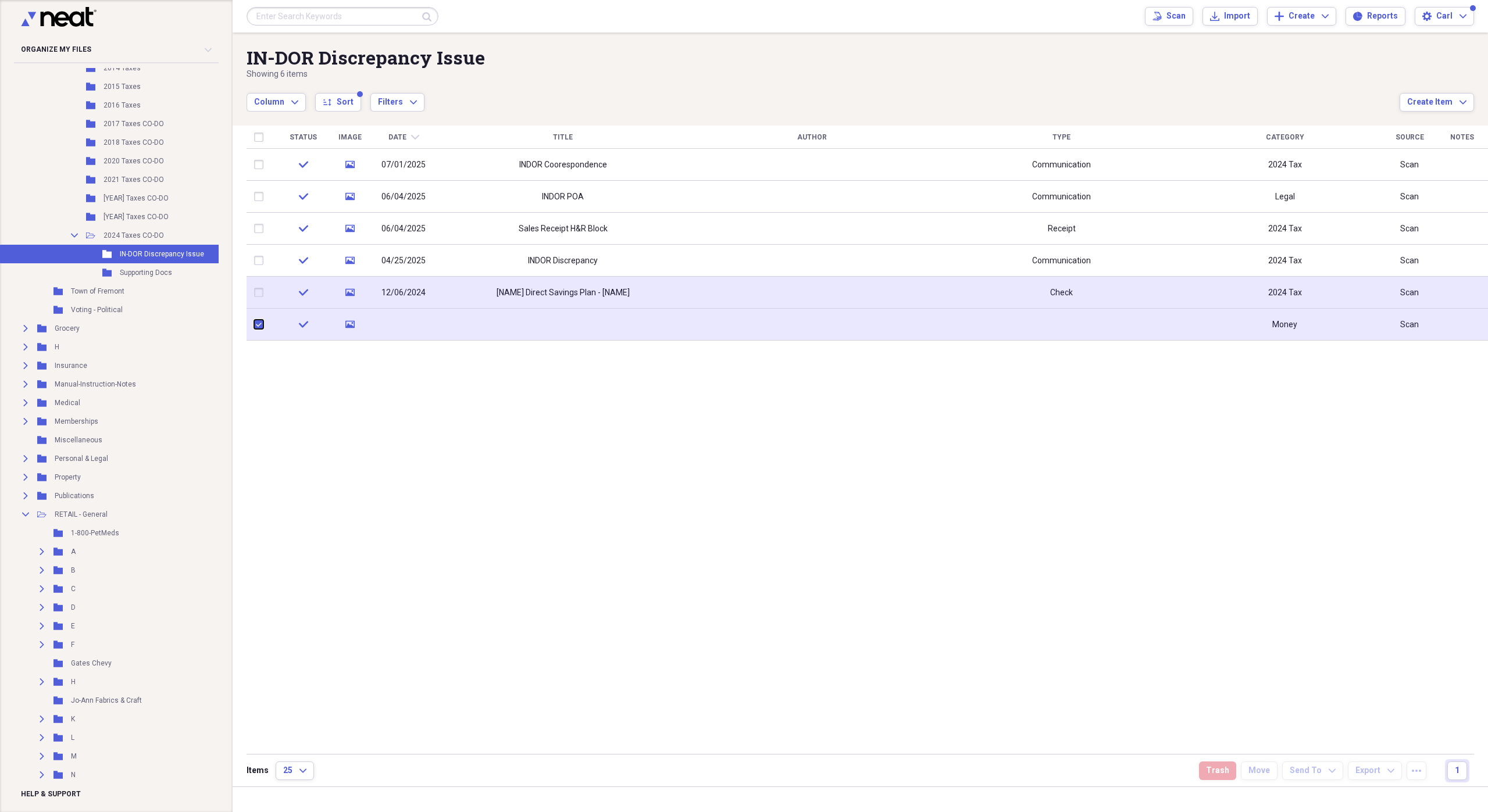 checkbox on "true" 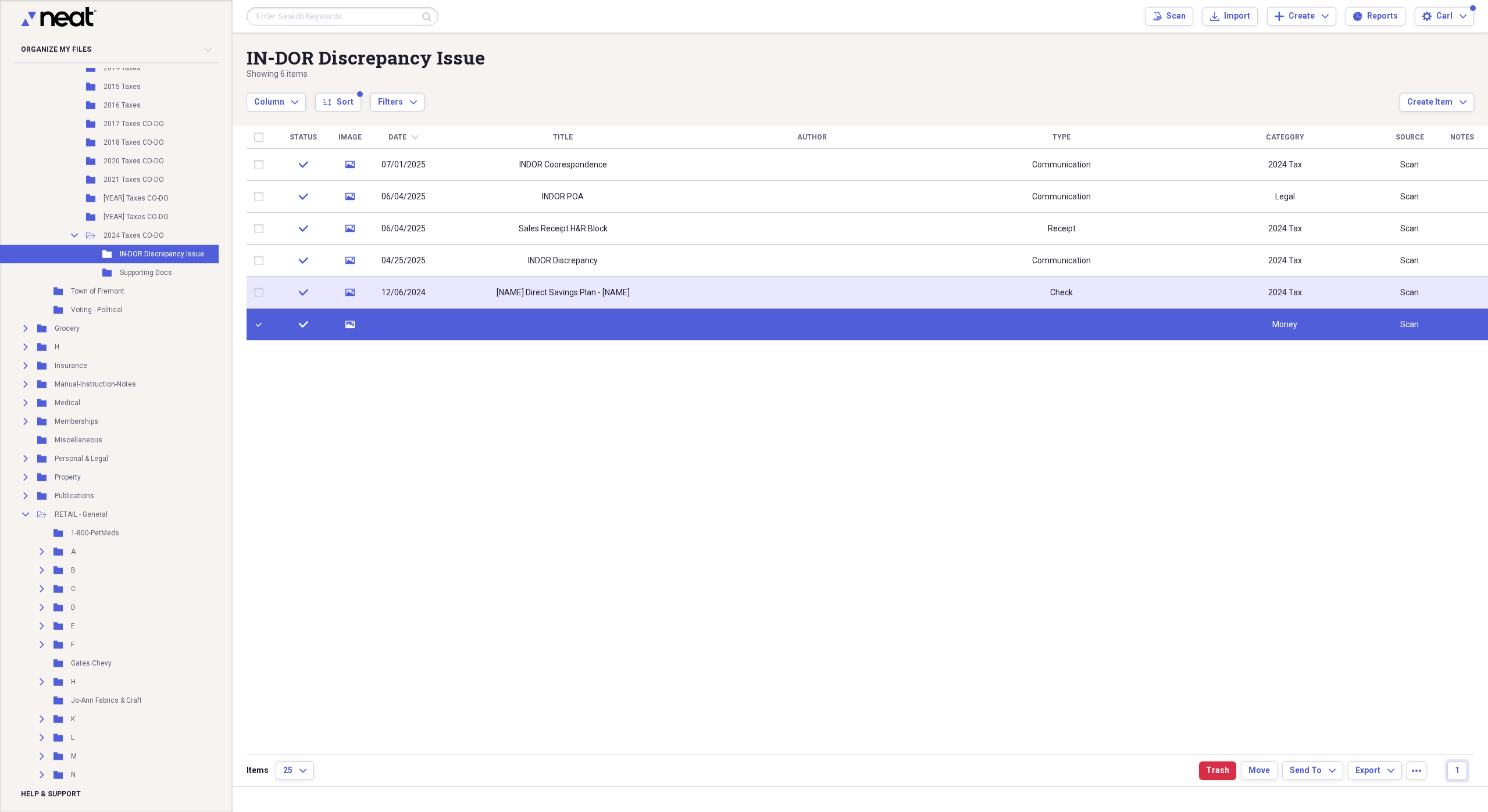 click at bounding box center (261, 292) 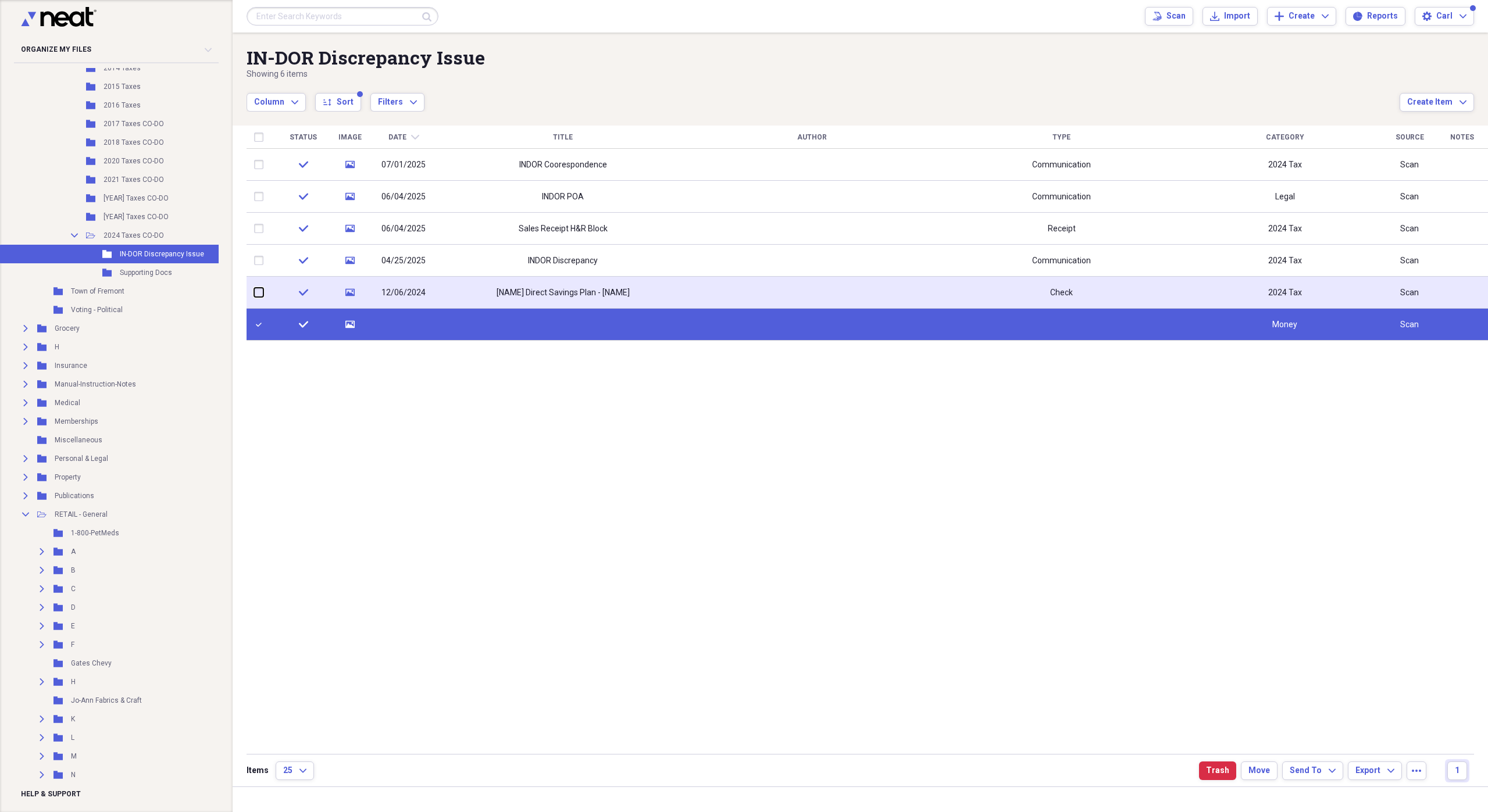 click at bounding box center [254, 292] 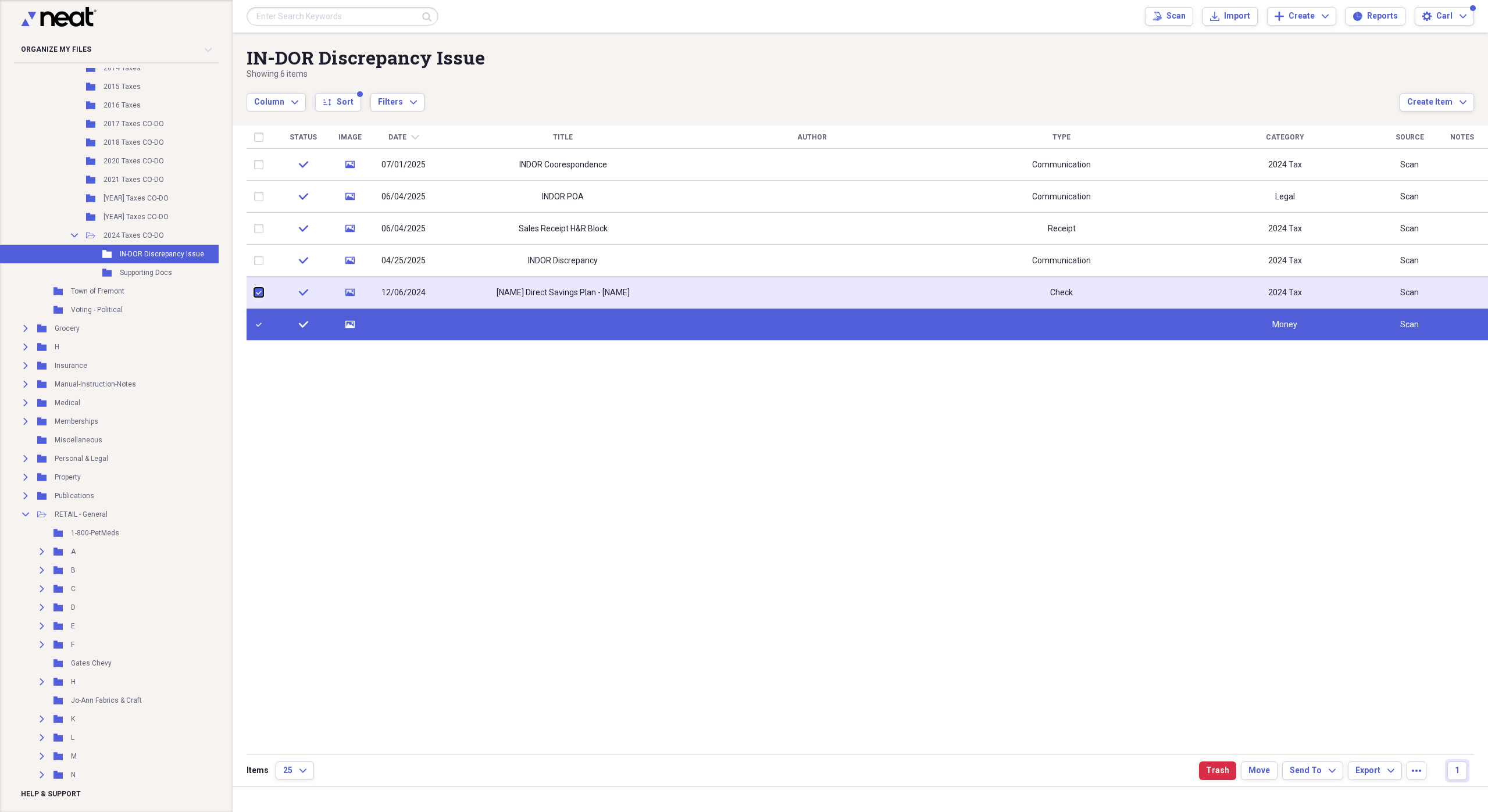 checkbox on "true" 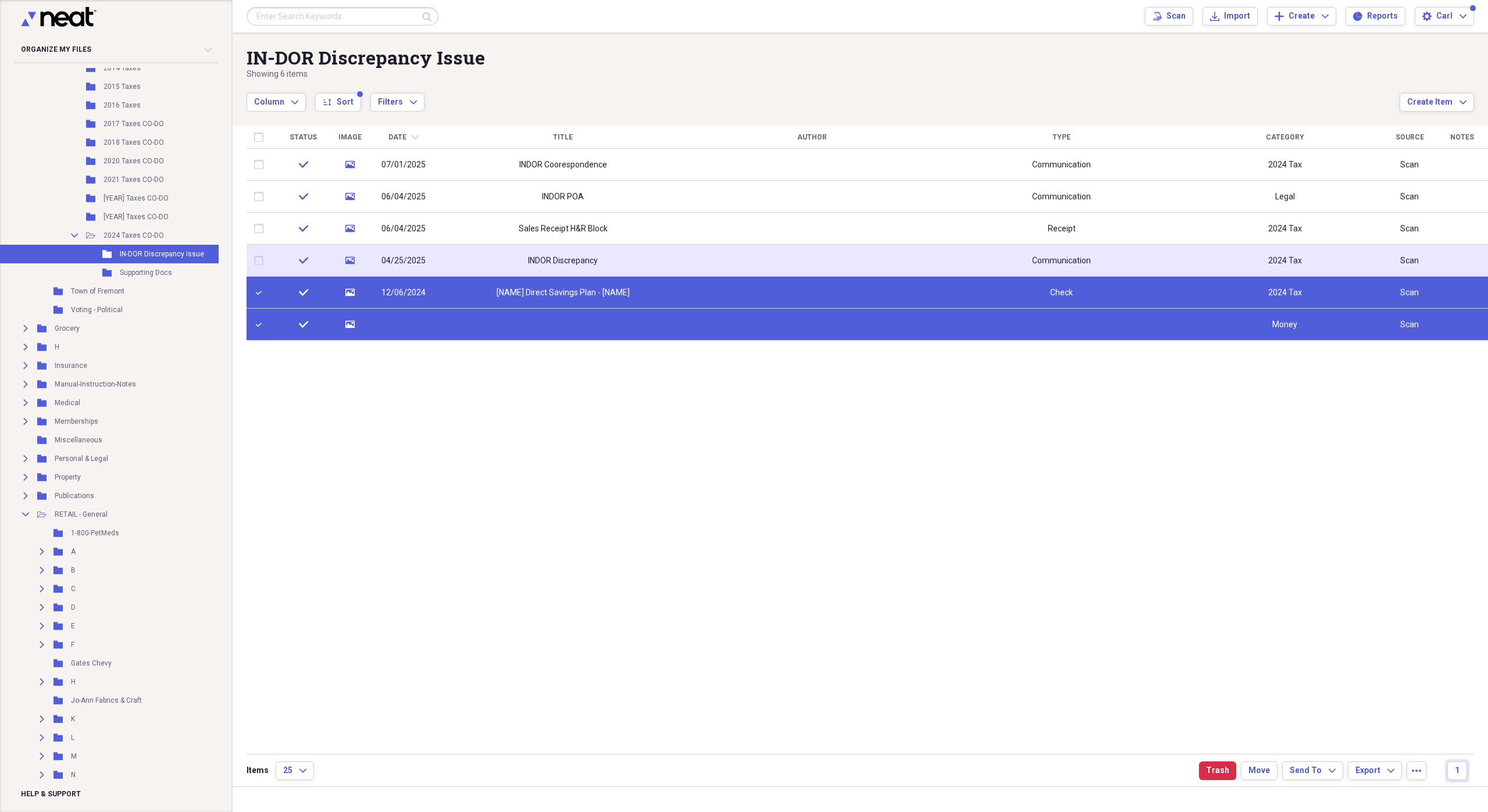 click at bounding box center [261, 260] 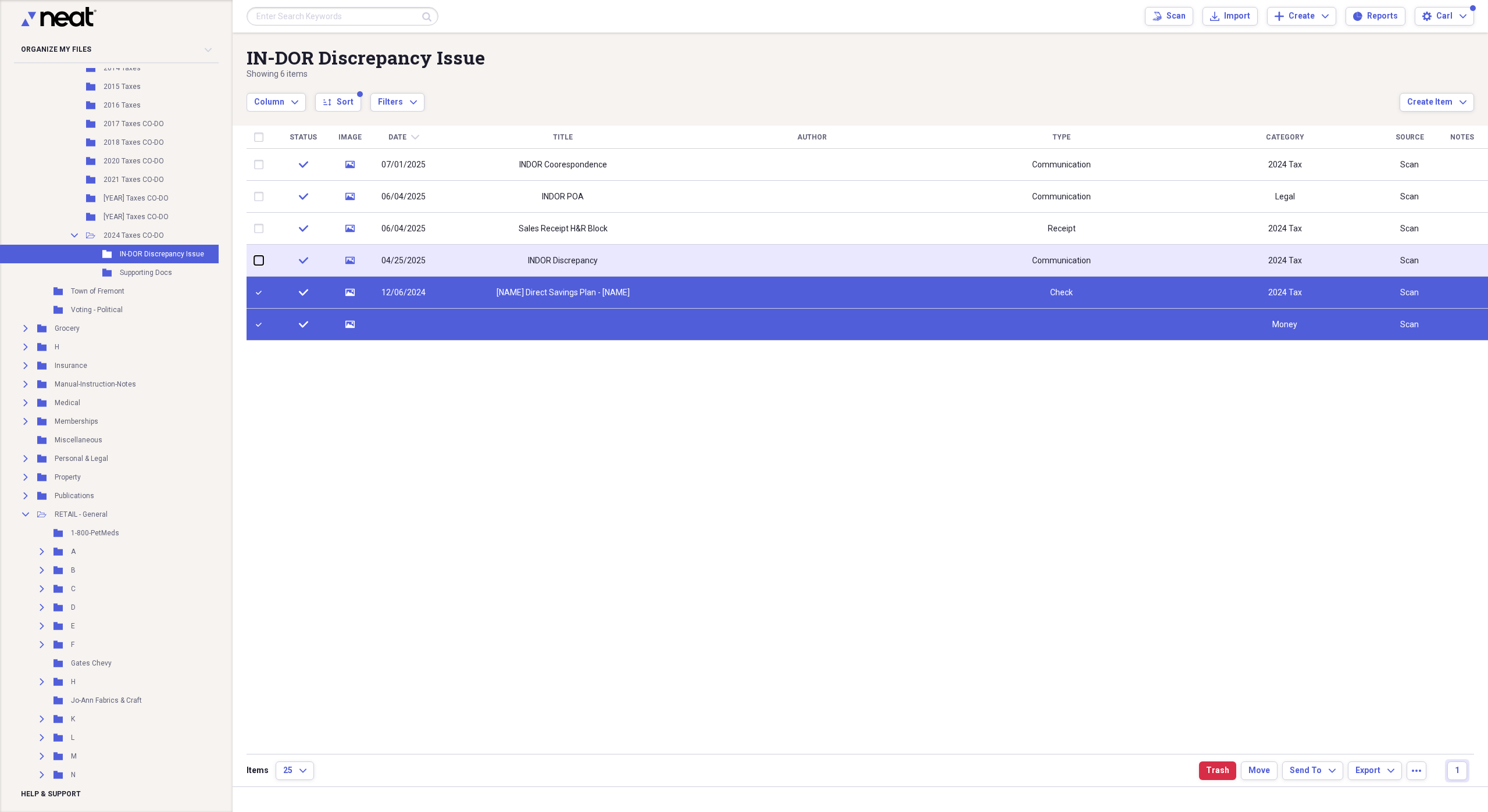 click at bounding box center [254, 260] 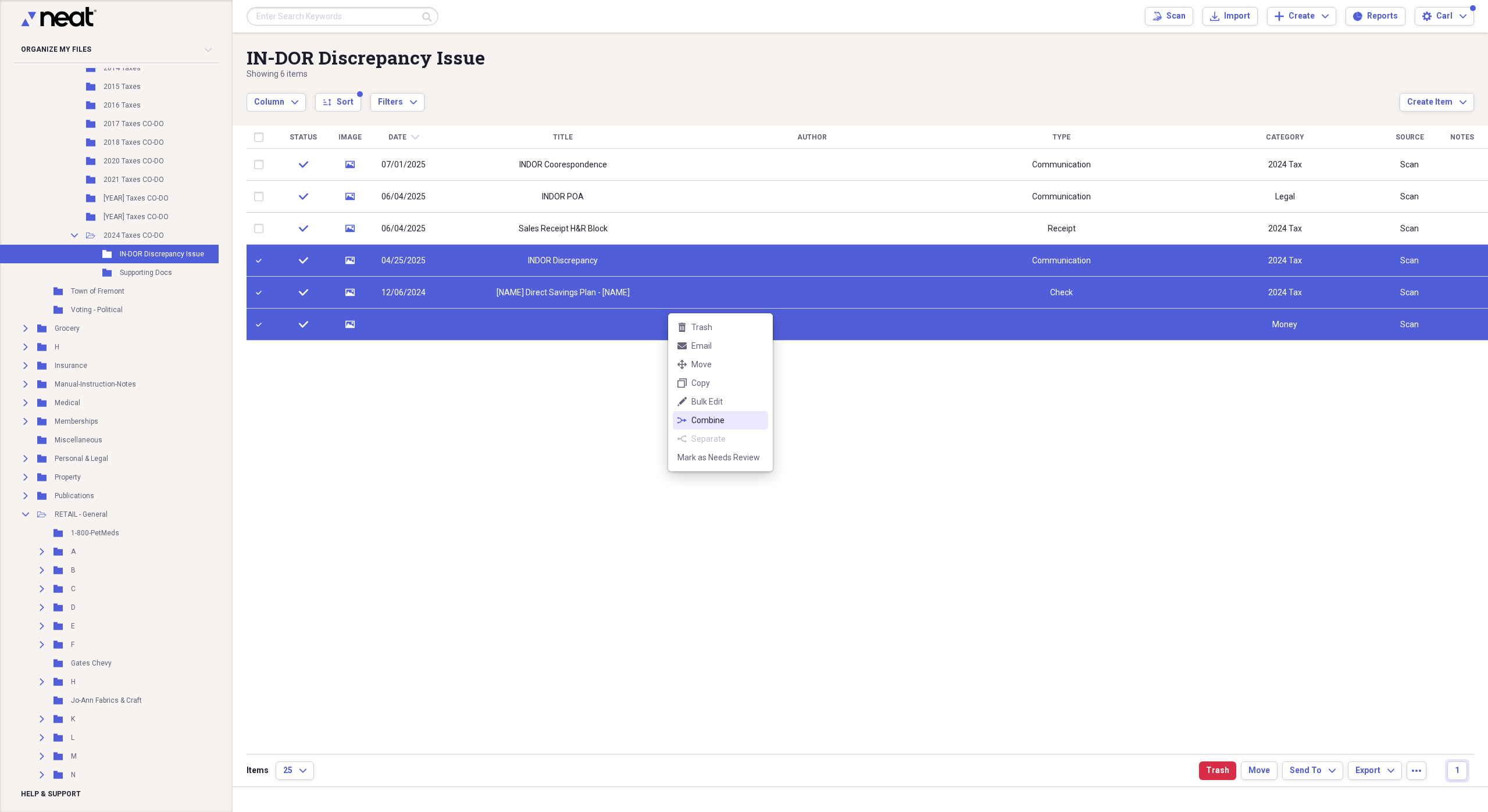 click on "Combine" at bounding box center (727, 420) 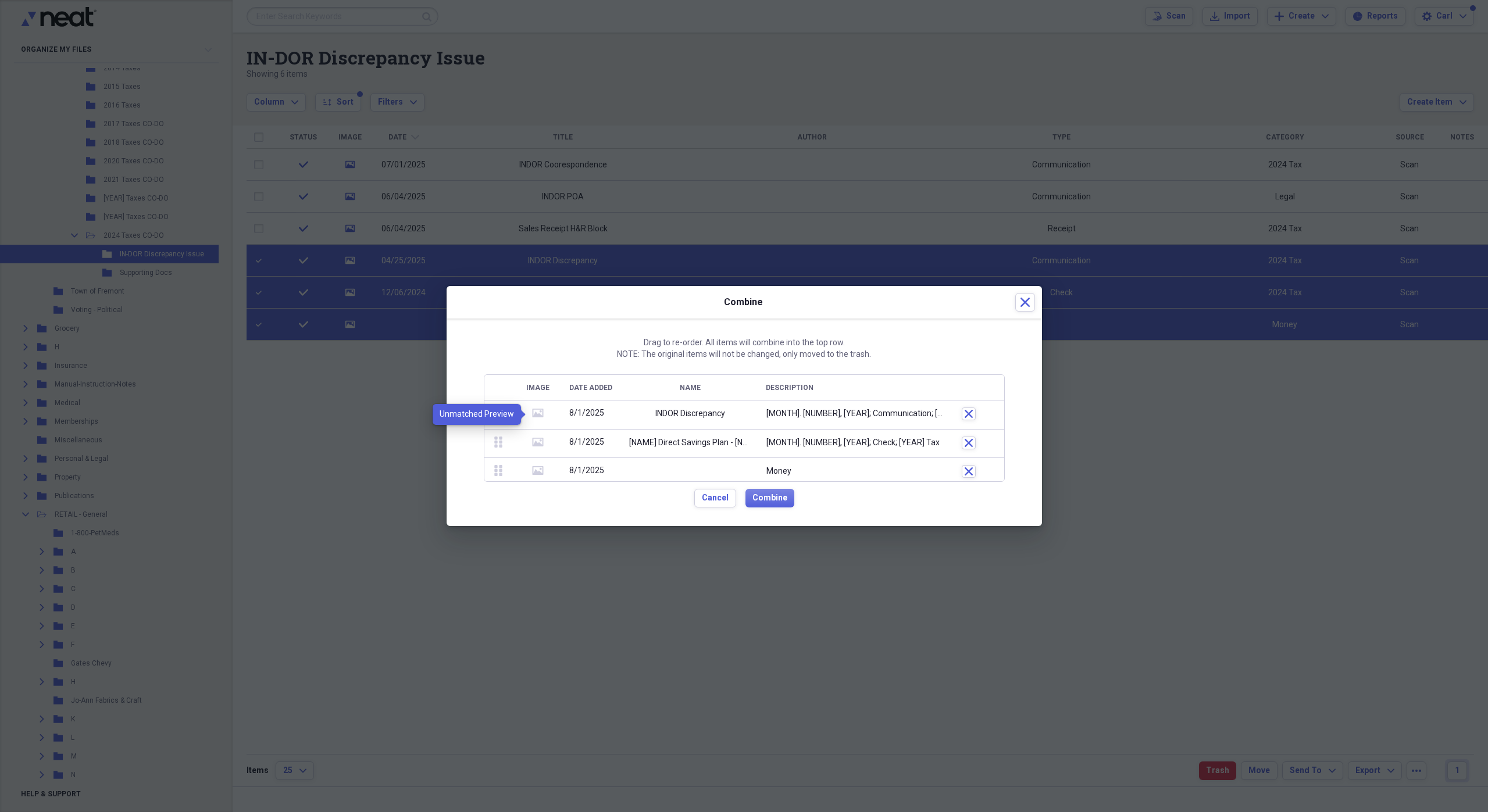 click 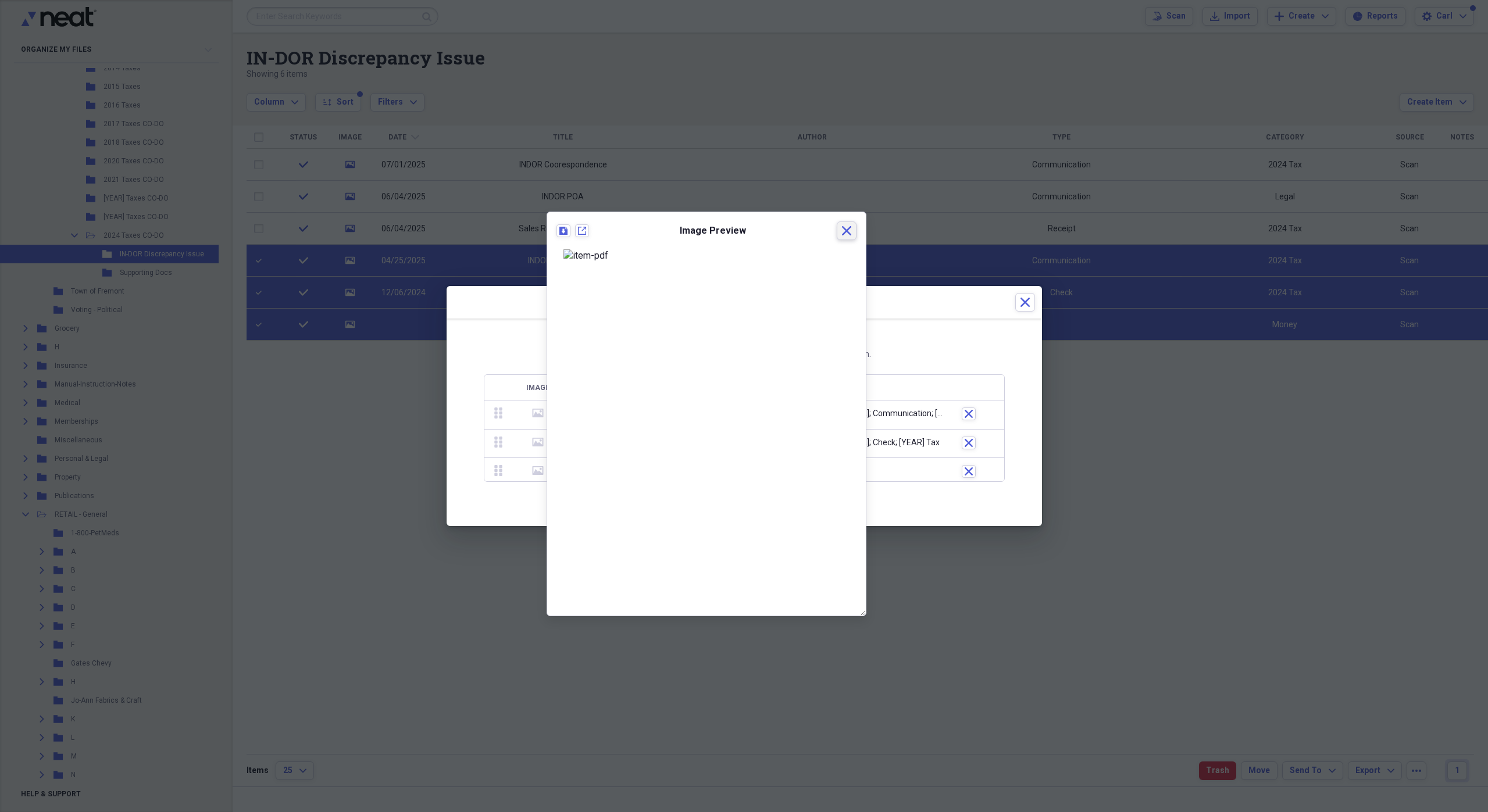 click on "Close" at bounding box center [847, 231] 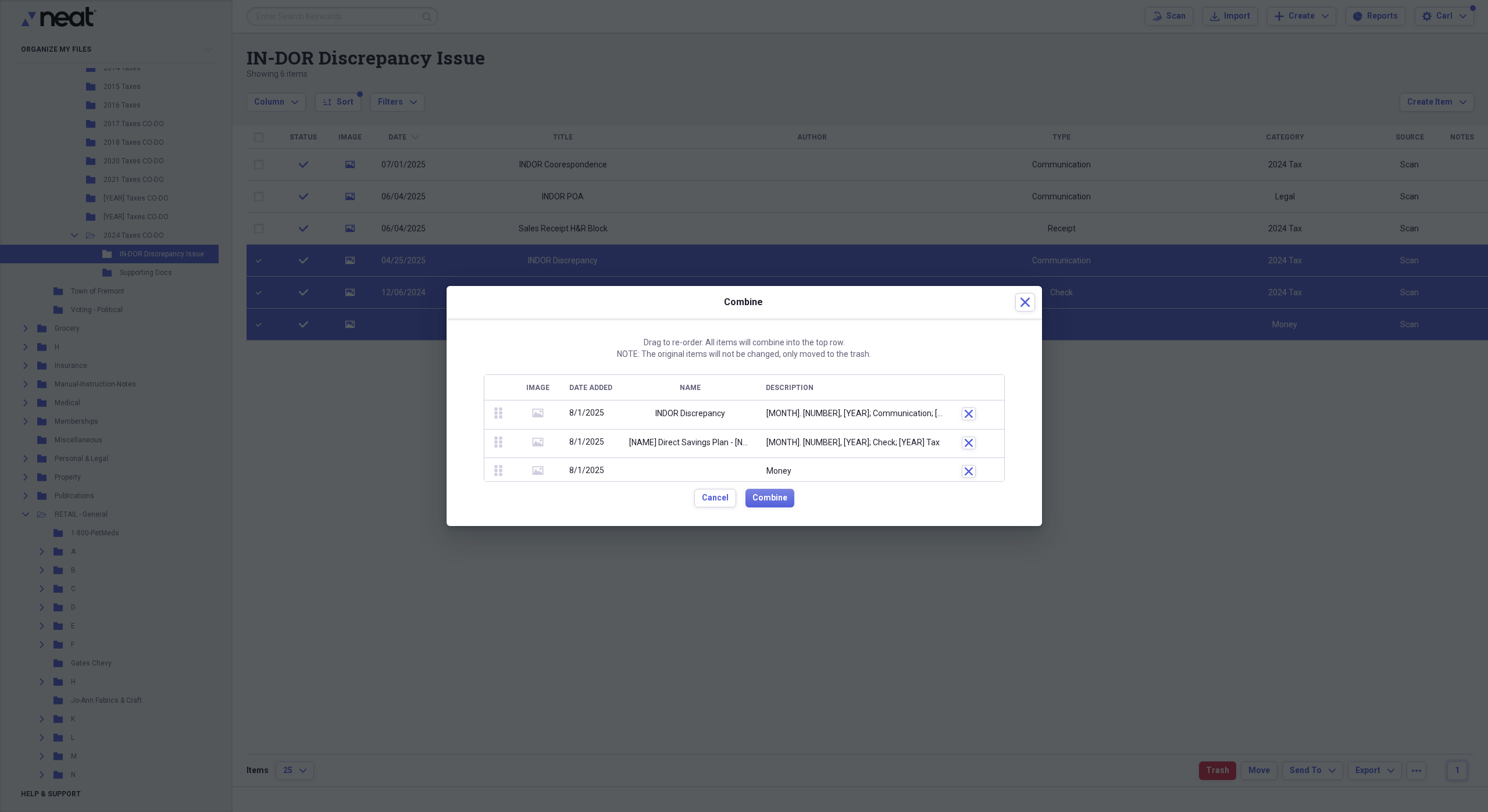 click on "media" 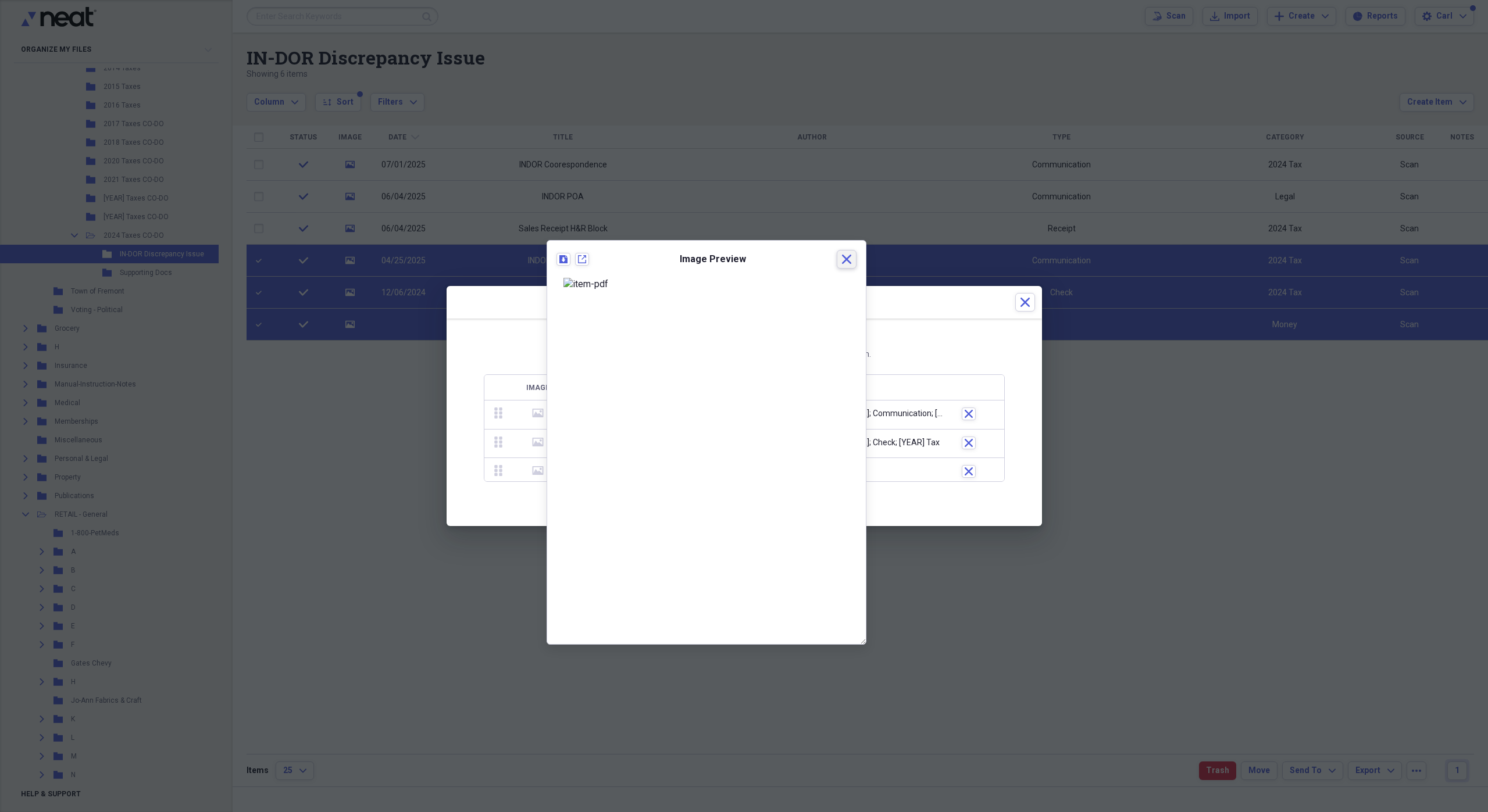 click on "Close" 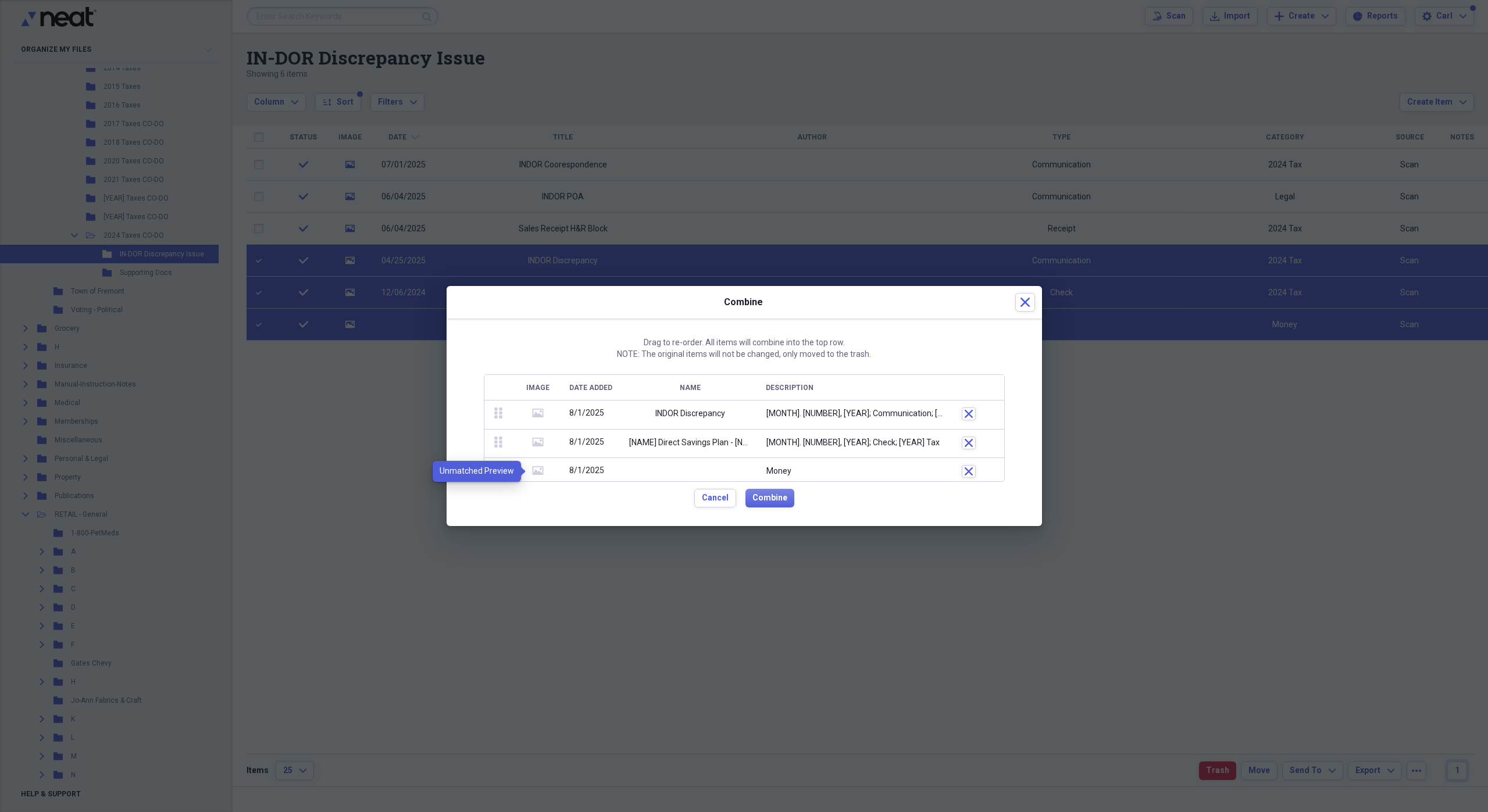 click 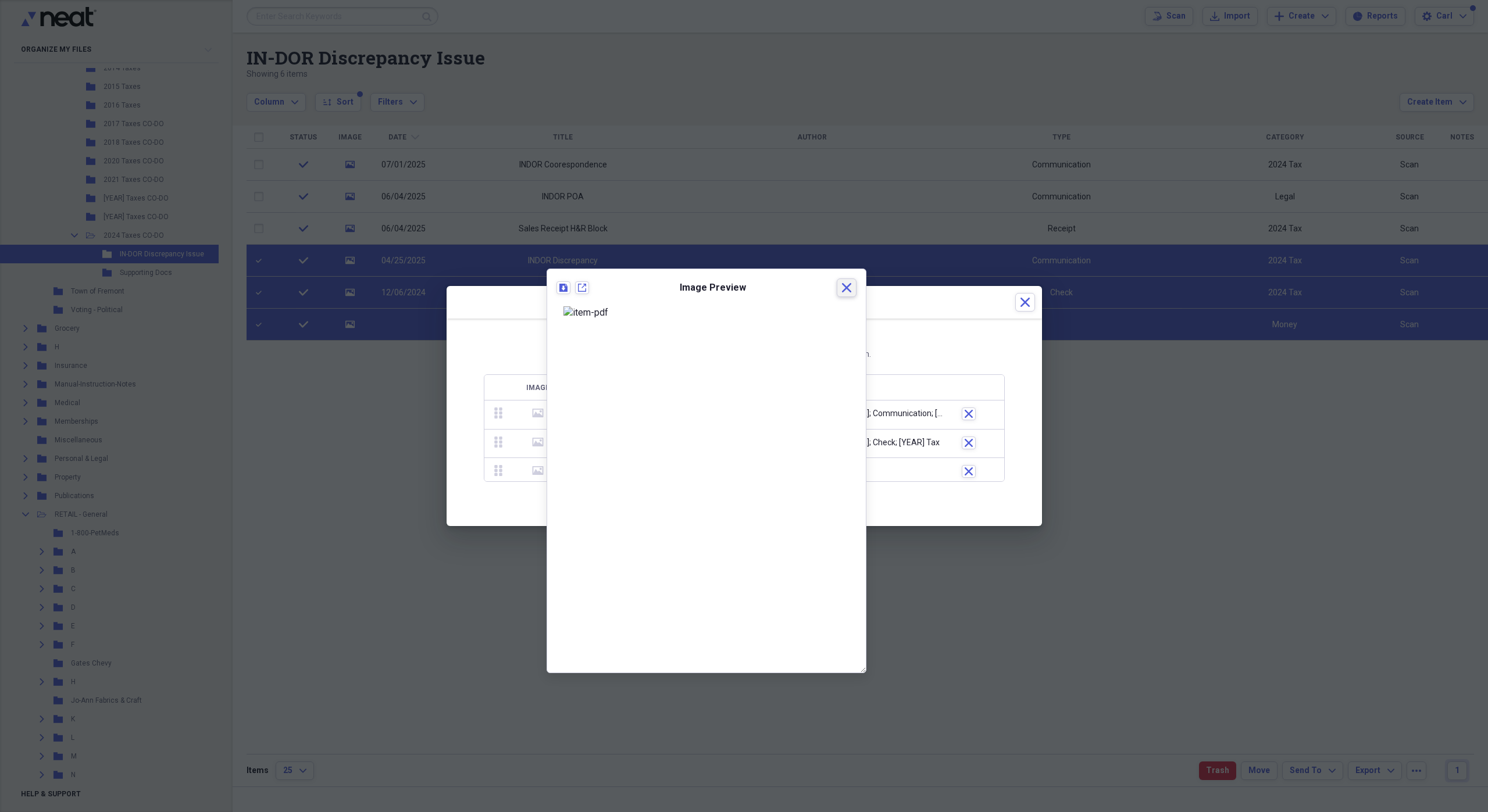 click on "Close" 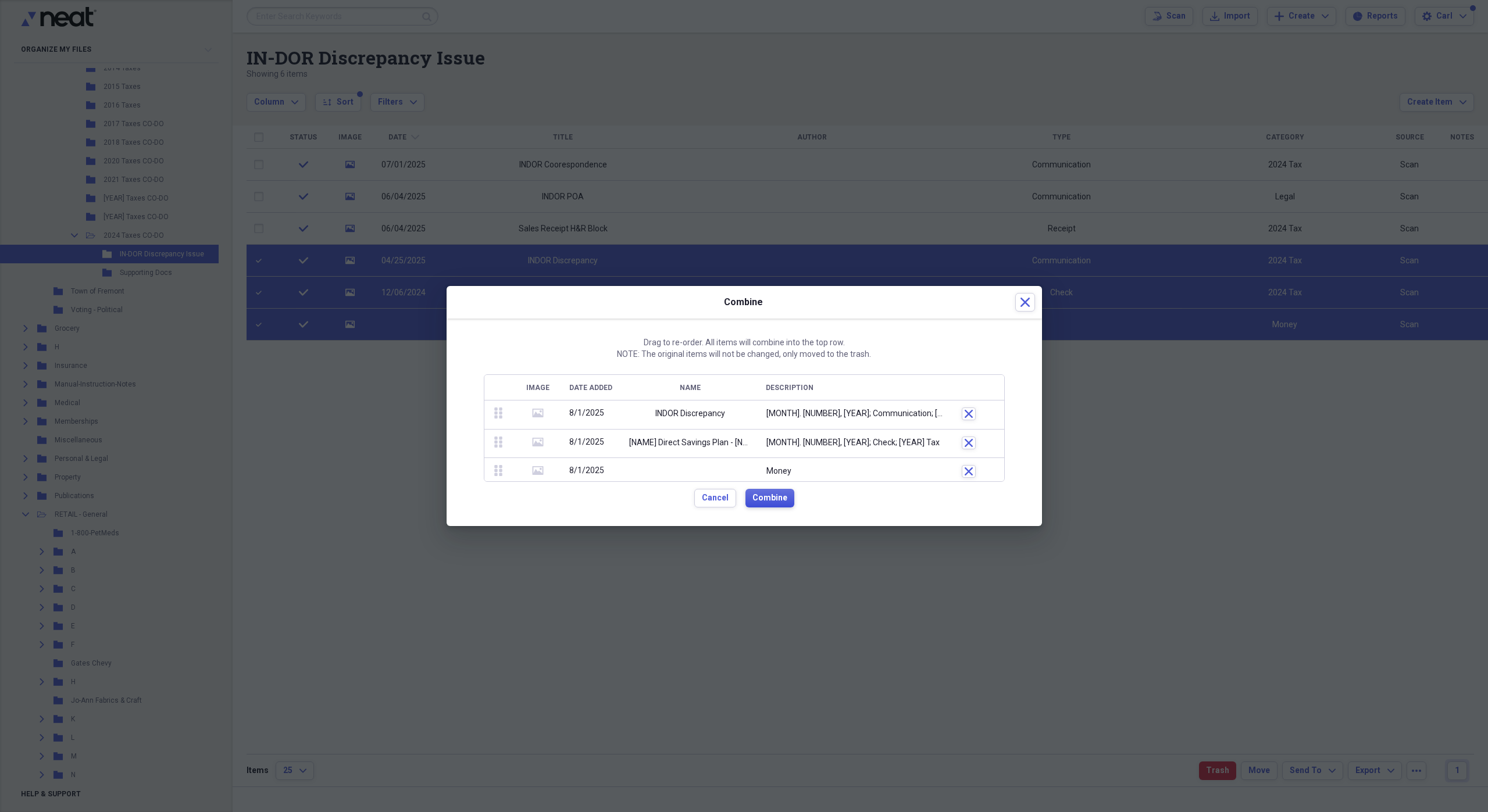 click on "Combine" at bounding box center [770, 498] 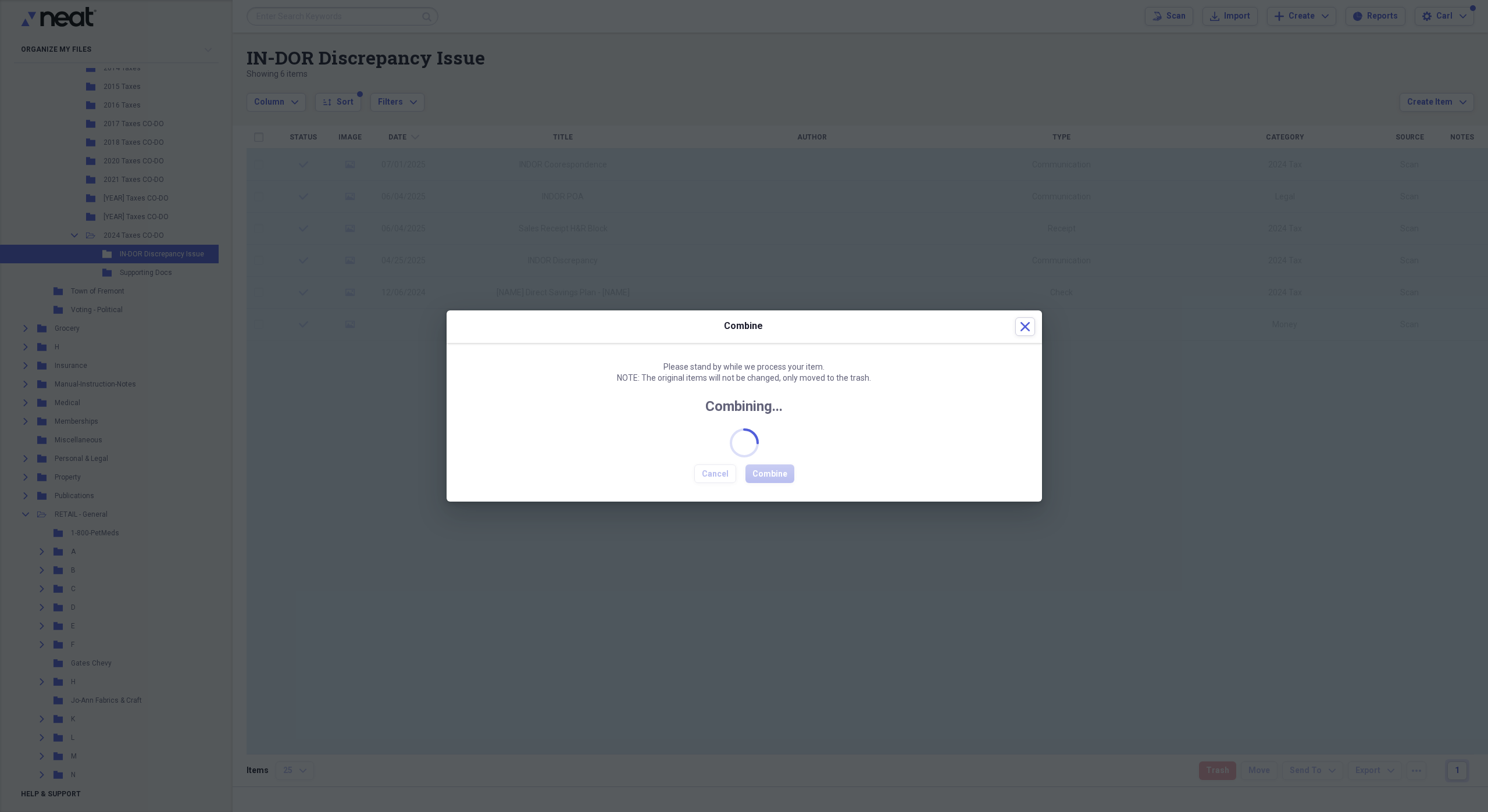 checkbox on "false" 